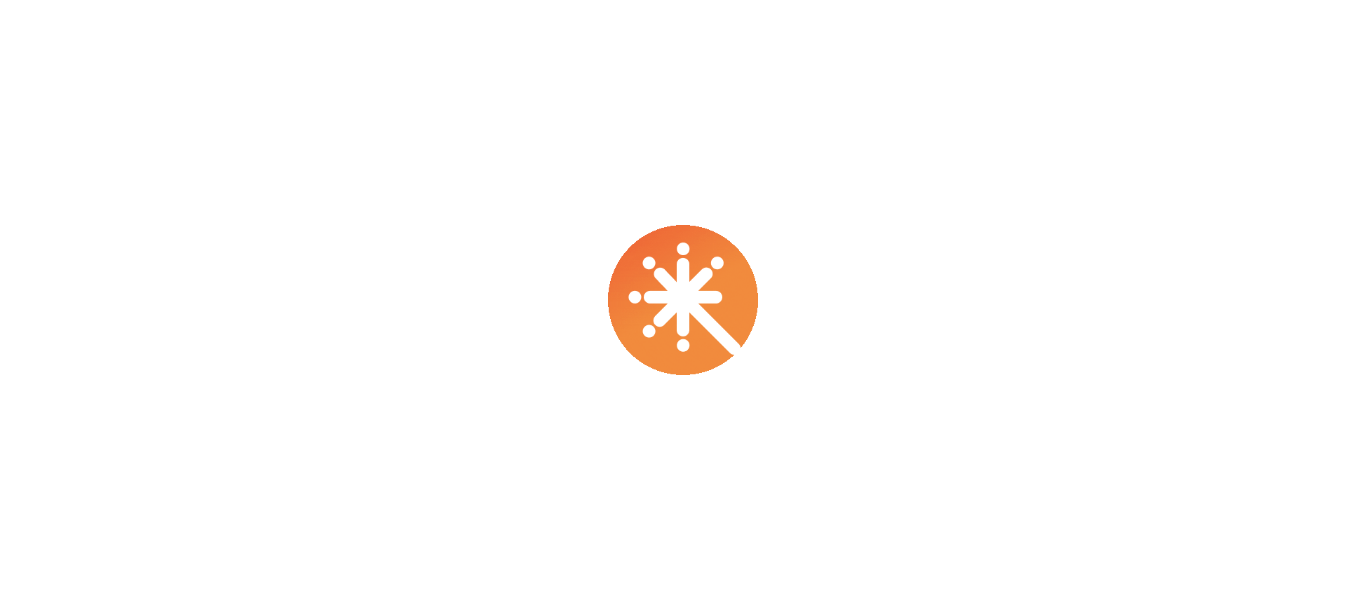 scroll, scrollTop: 0, scrollLeft: 0, axis: both 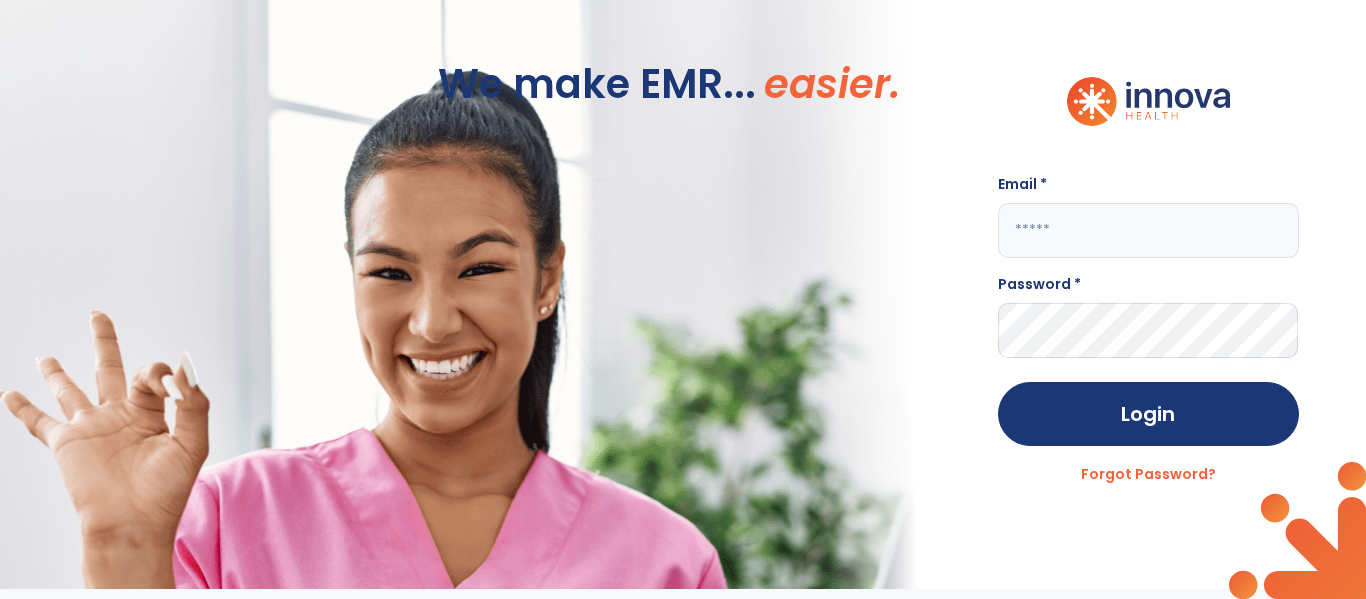 type on "**********" 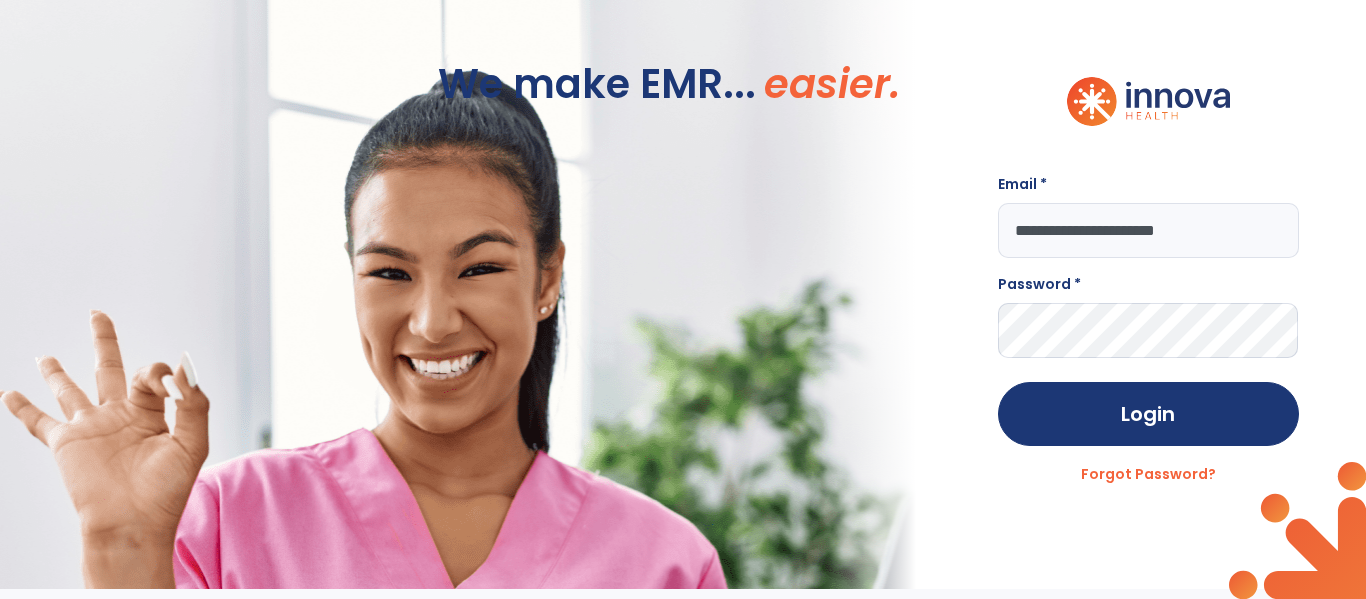 click on "We make EMR... easier." 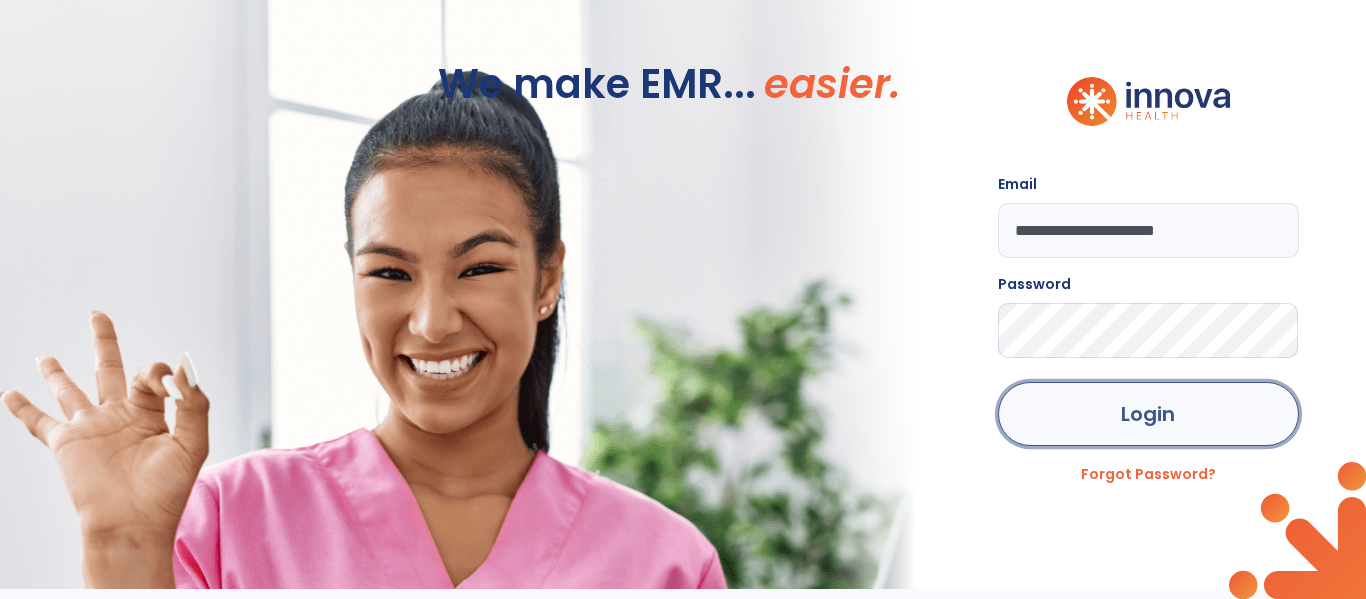 click on "Login" 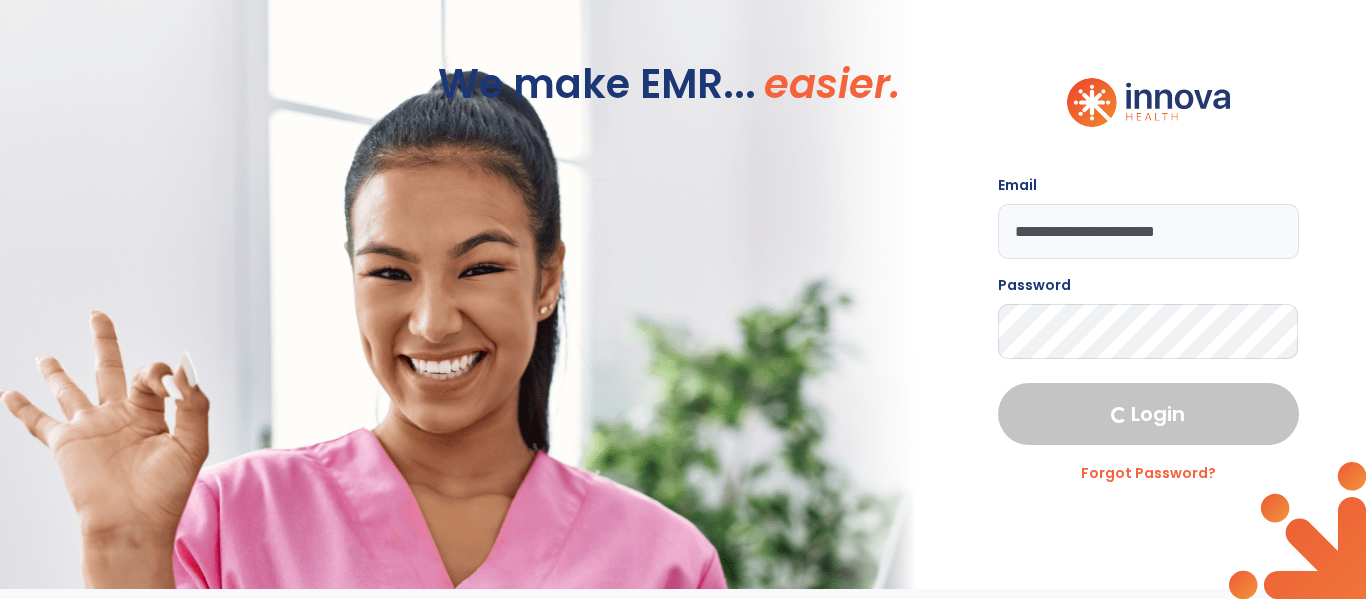 select on "****" 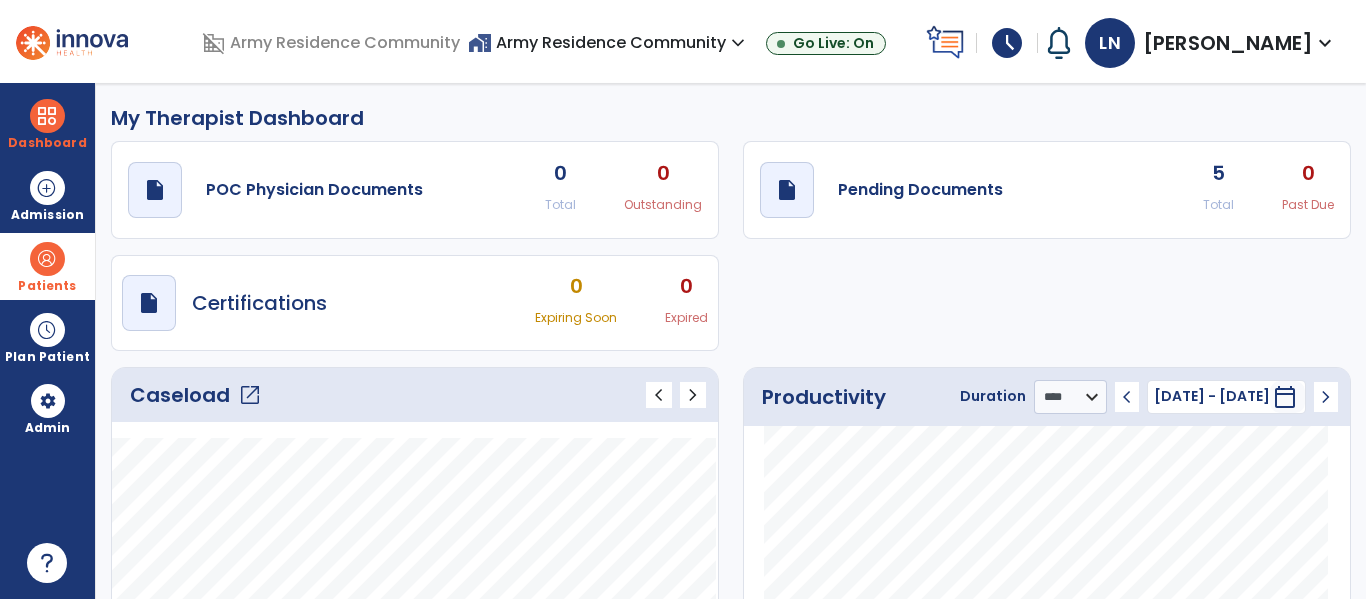 click at bounding box center [47, 259] 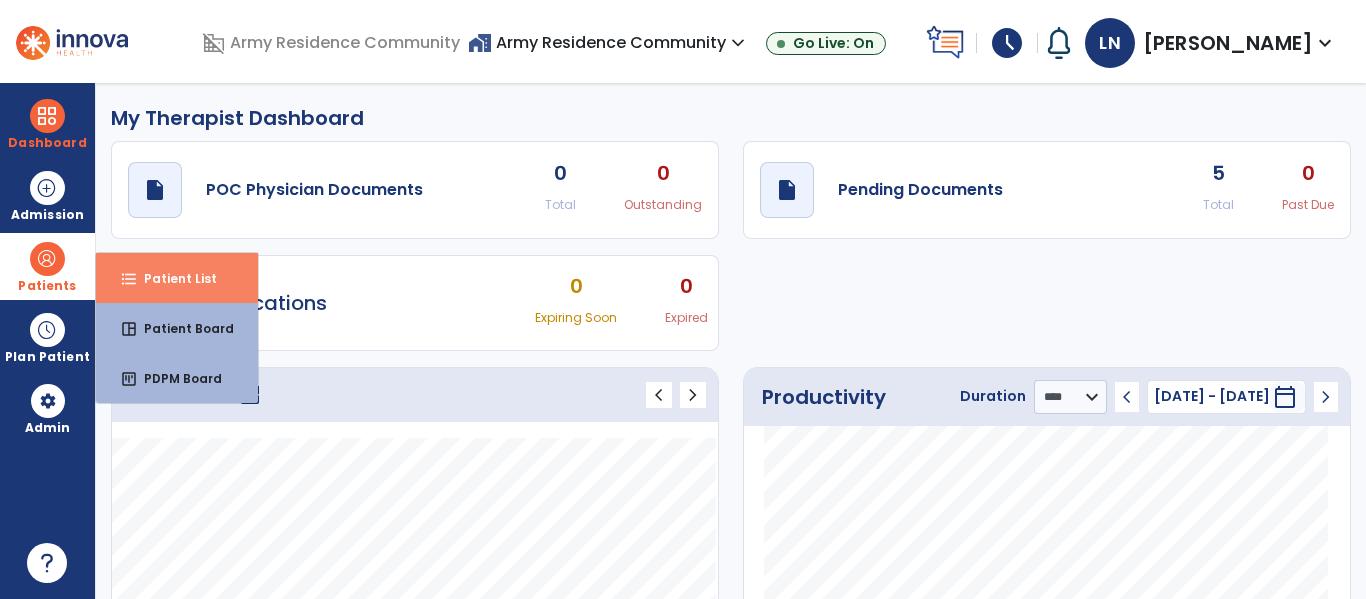 click on "Patient List" at bounding box center (172, 278) 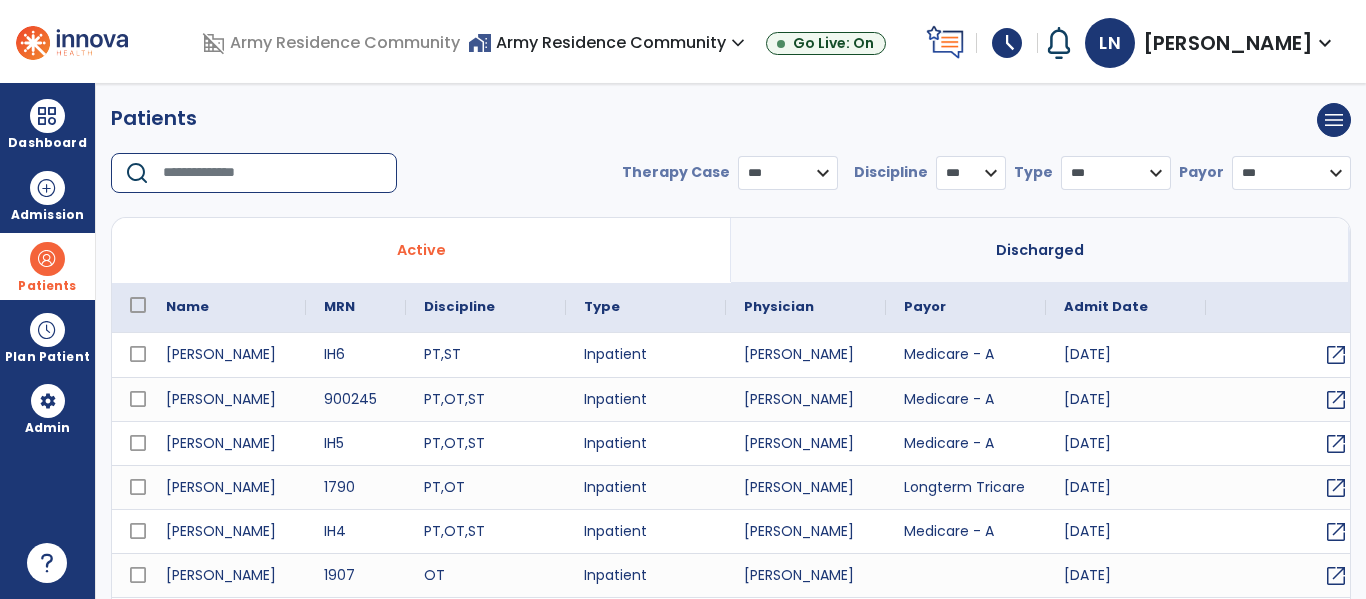 click at bounding box center (273, 173) 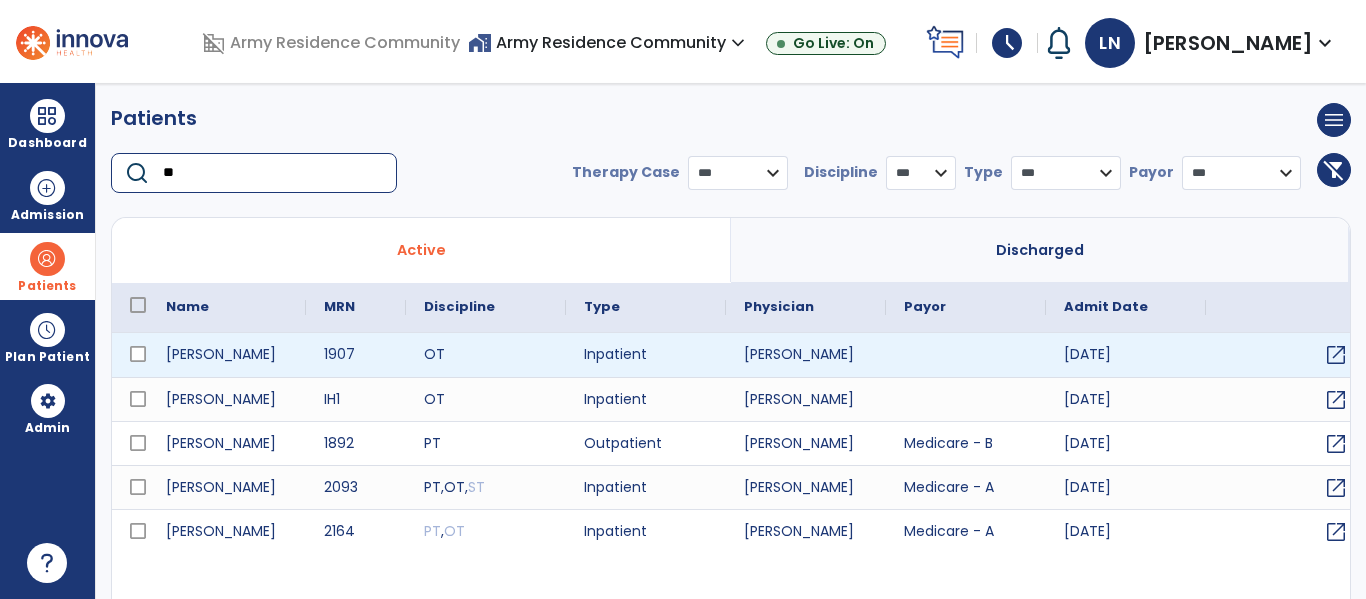 type on "**" 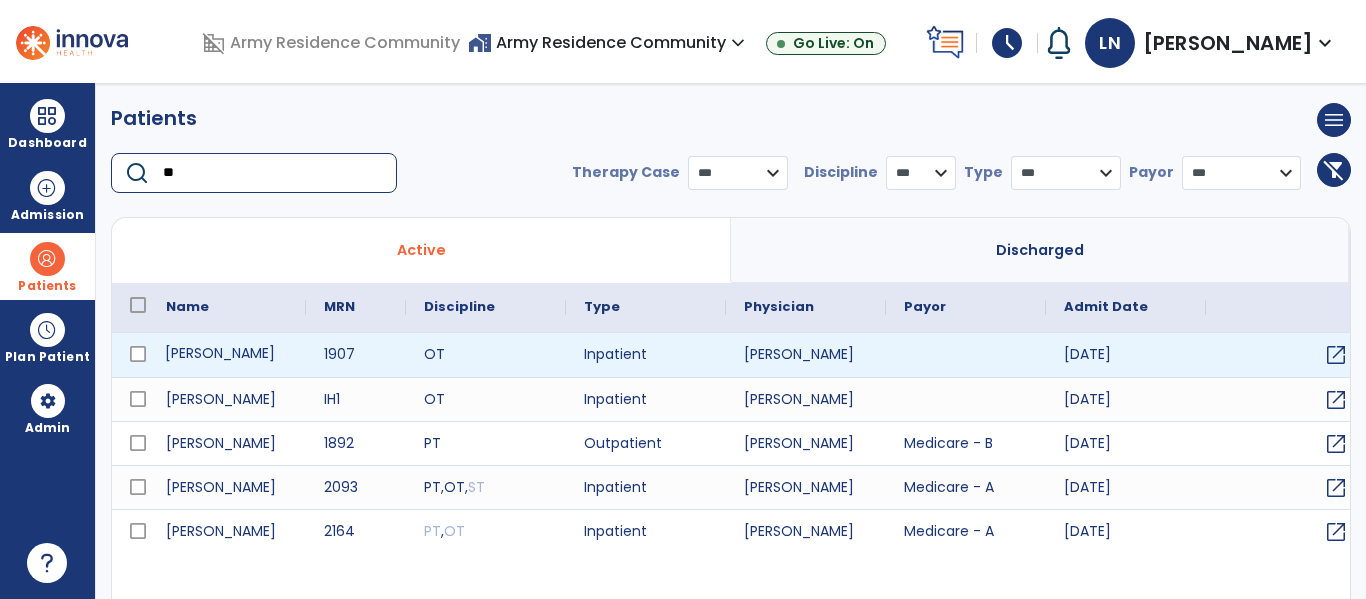 click on "[PERSON_NAME]" at bounding box center (227, 355) 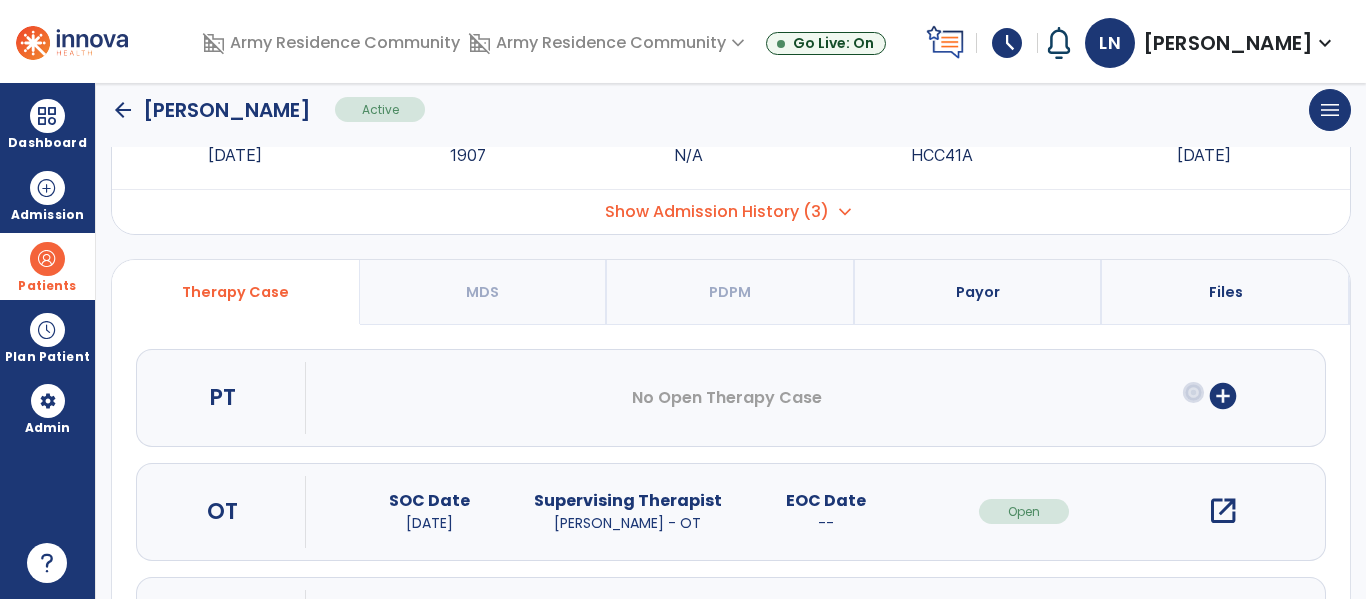 scroll, scrollTop: 92, scrollLeft: 0, axis: vertical 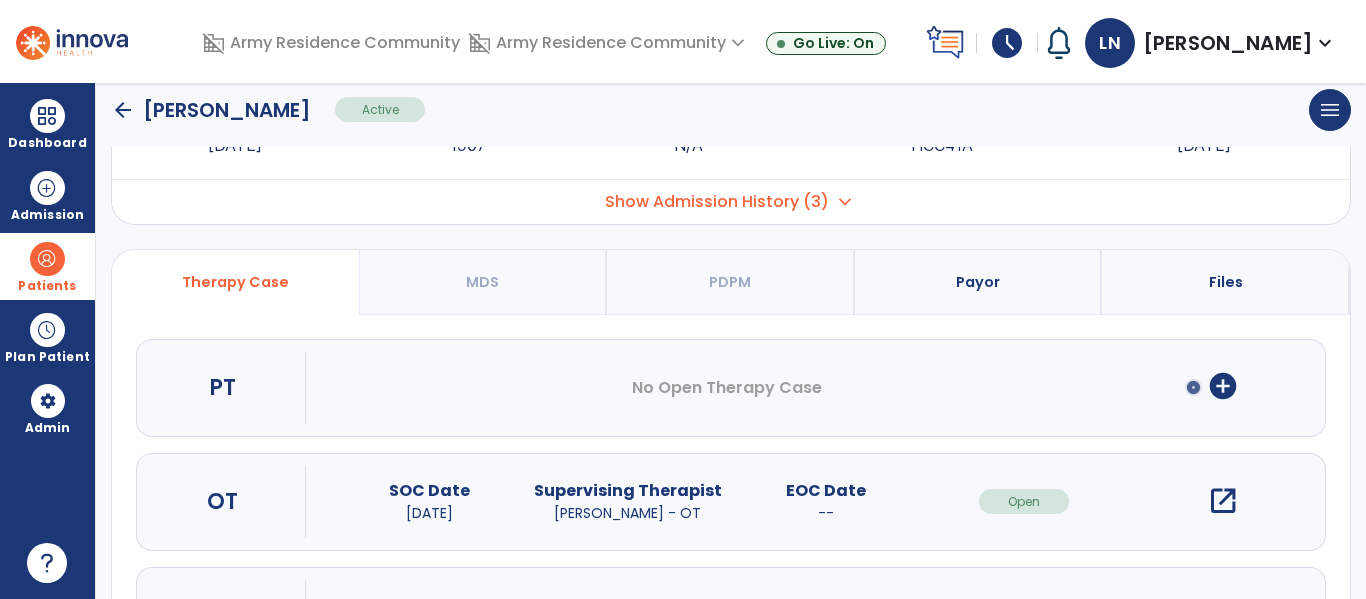 click on "open_in_new" at bounding box center (1223, 501) 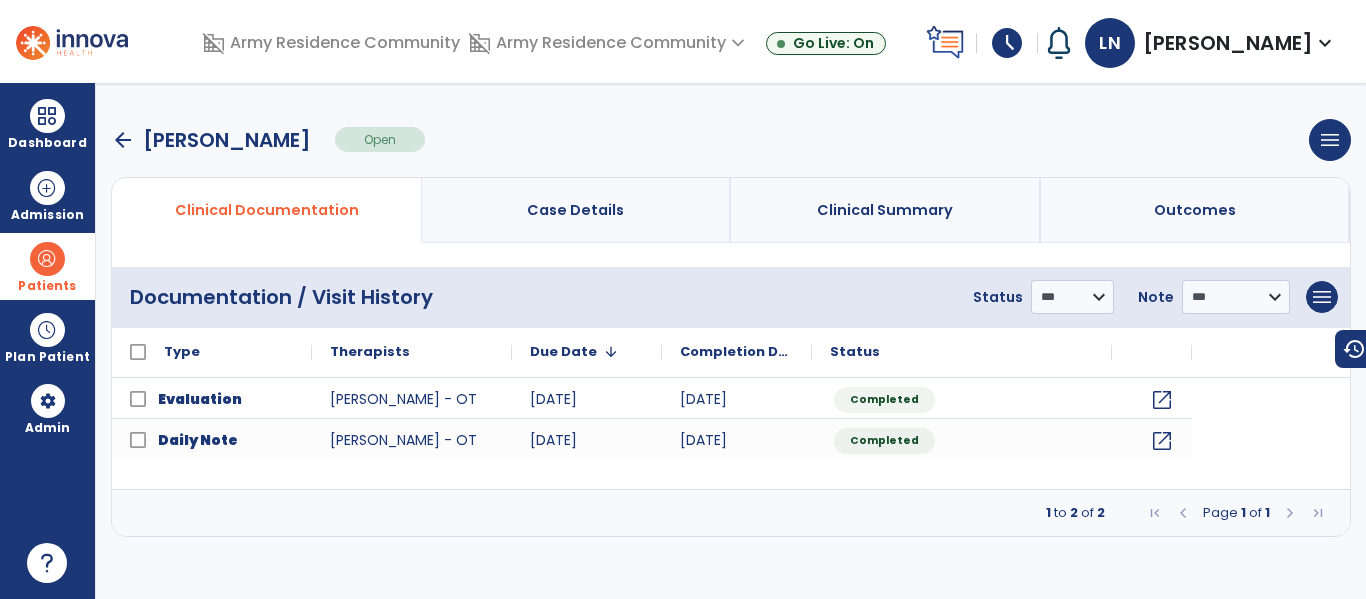 scroll, scrollTop: 0, scrollLeft: 0, axis: both 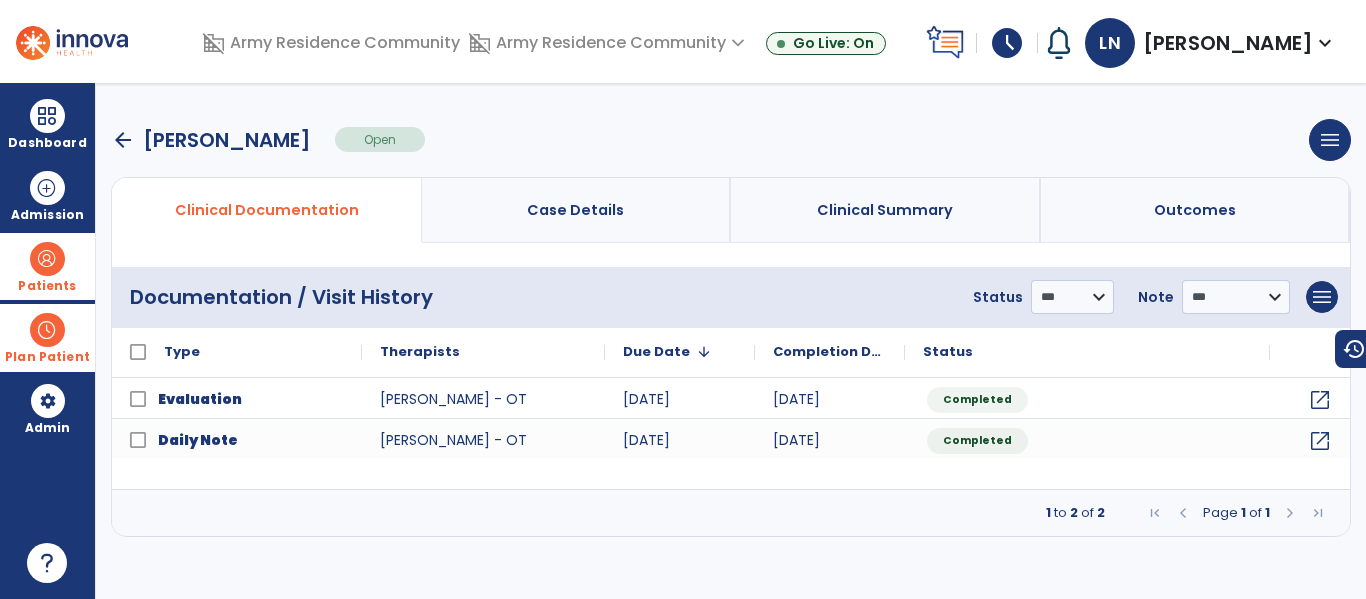 click on "Plan Patient" at bounding box center (47, 286) 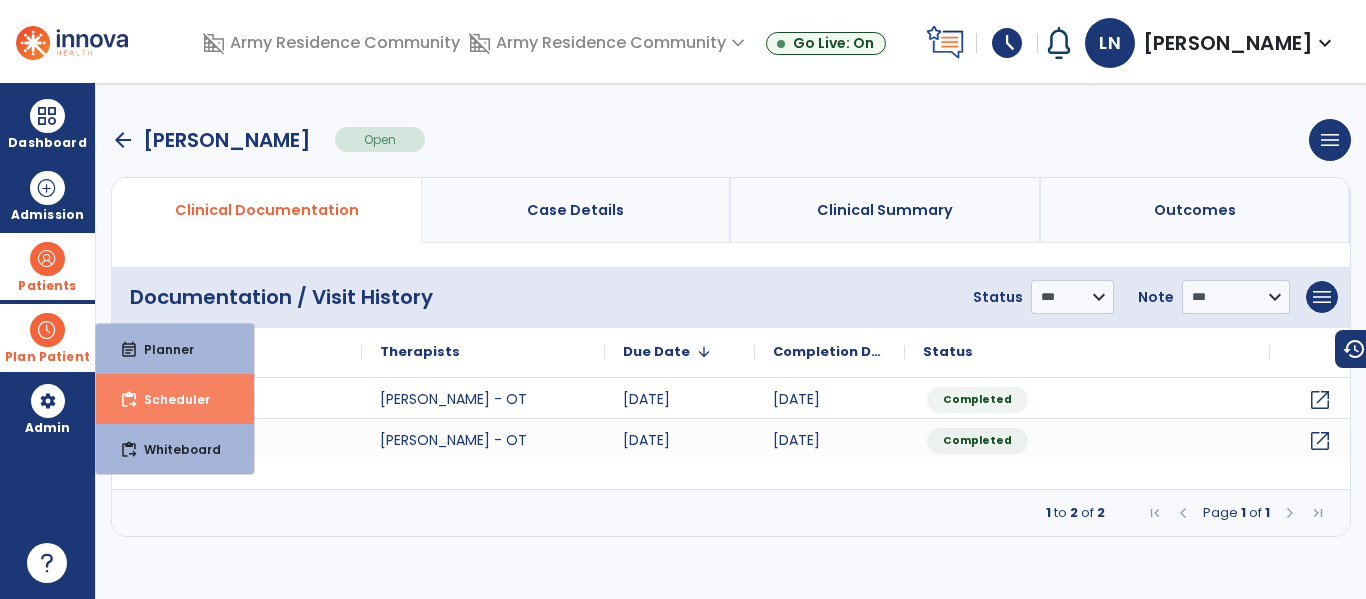 click on "Scheduler" at bounding box center [169, 399] 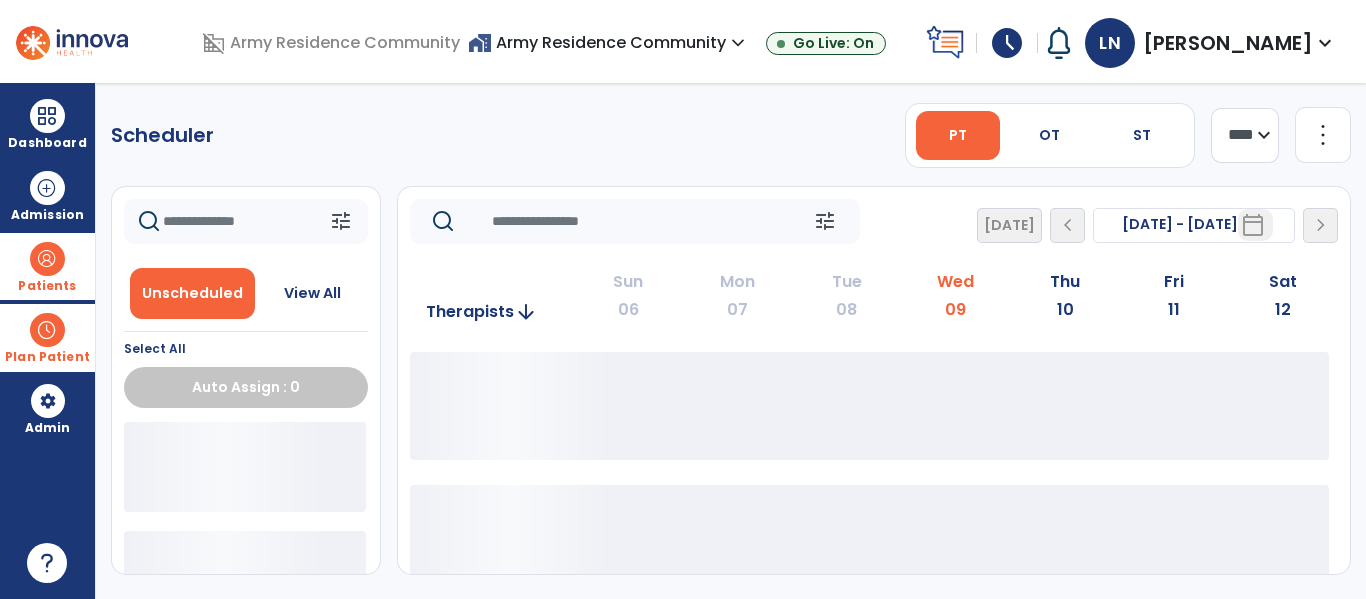 click at bounding box center (47, 330) 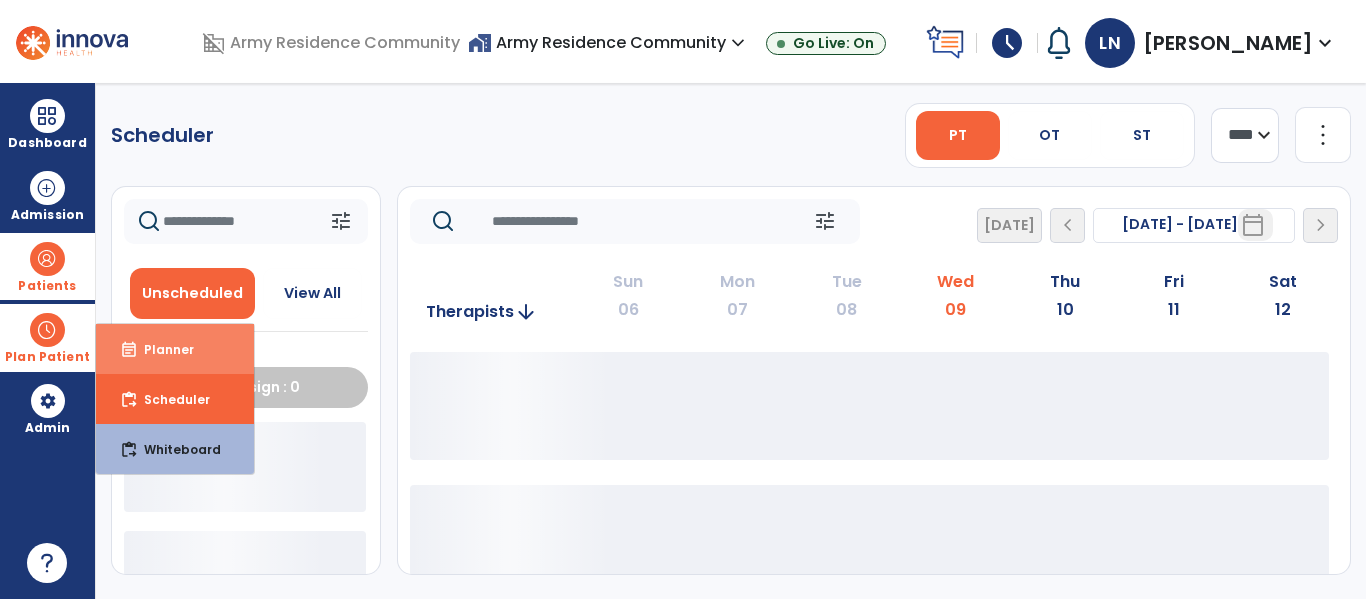 click on "Planner" at bounding box center (161, 349) 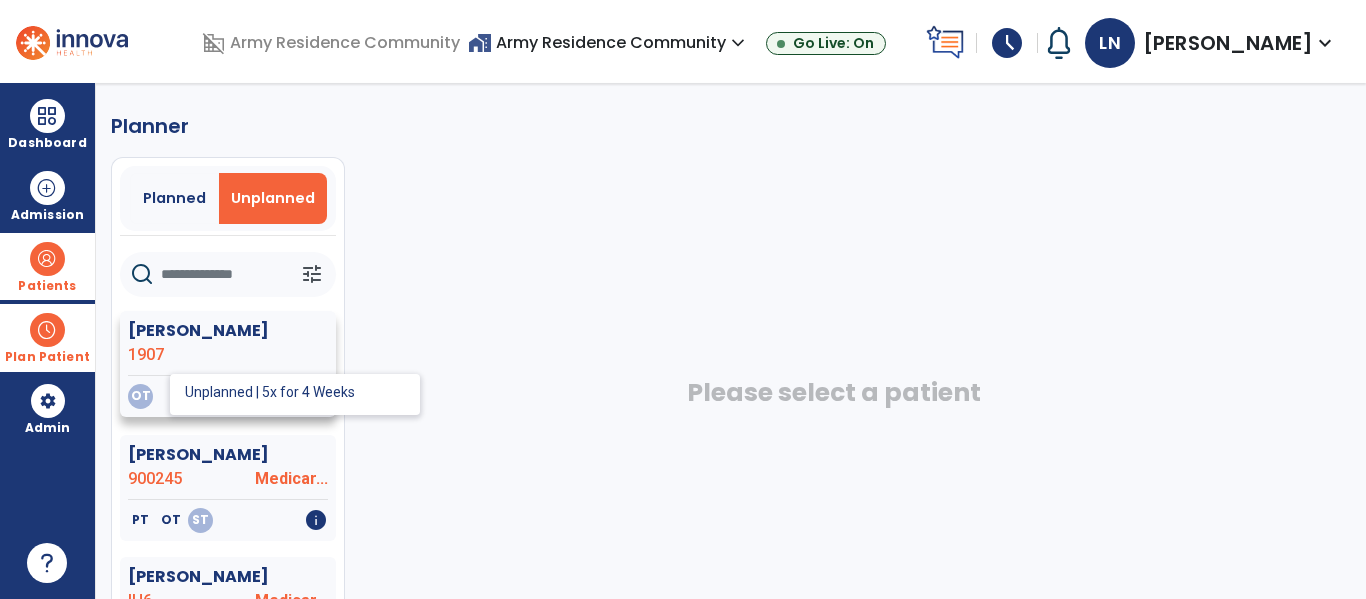 click on "OT" 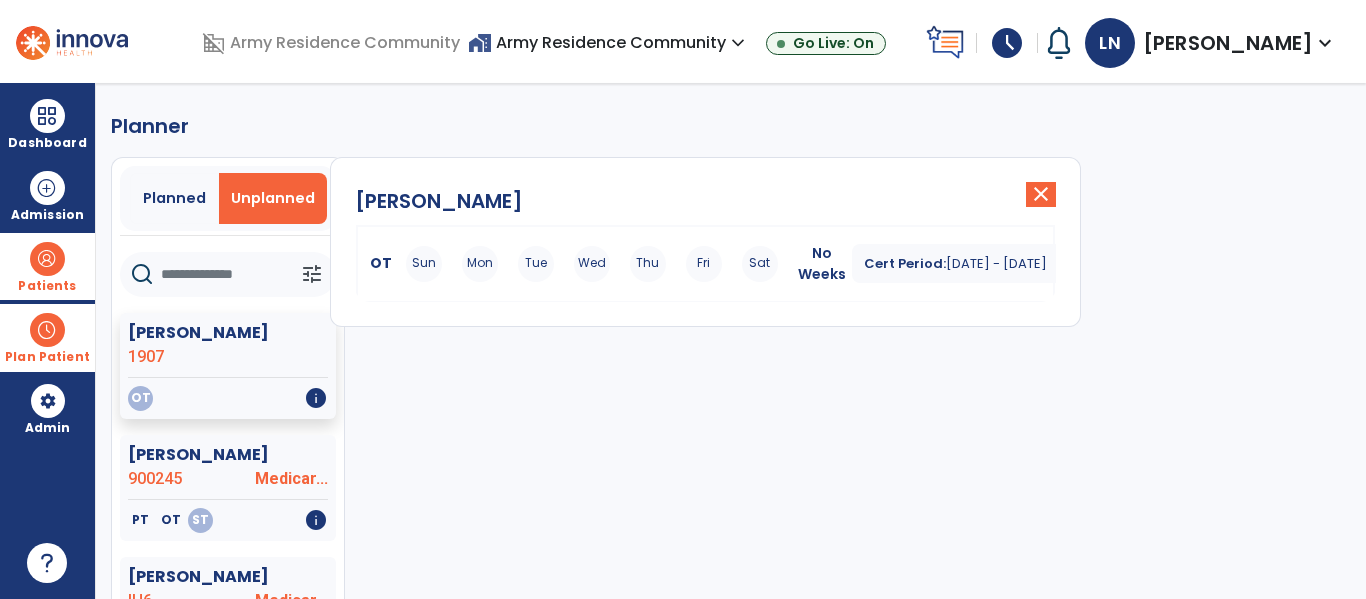click on "Mon" at bounding box center [480, 264] 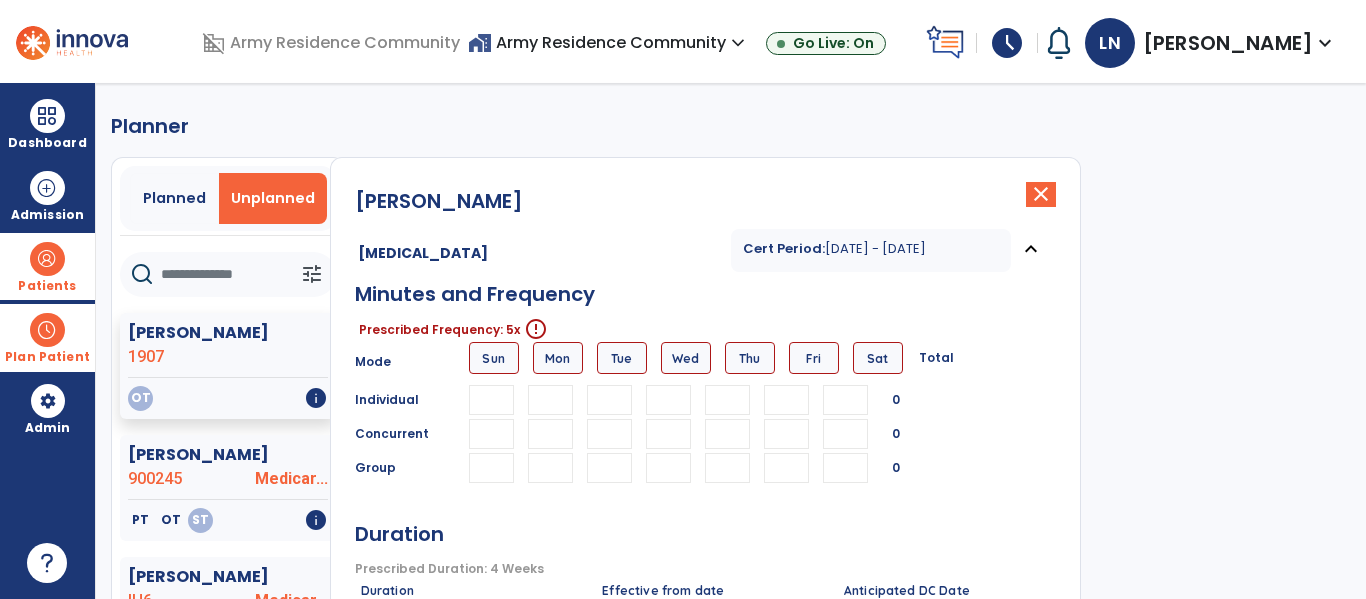 click at bounding box center (550, 400) 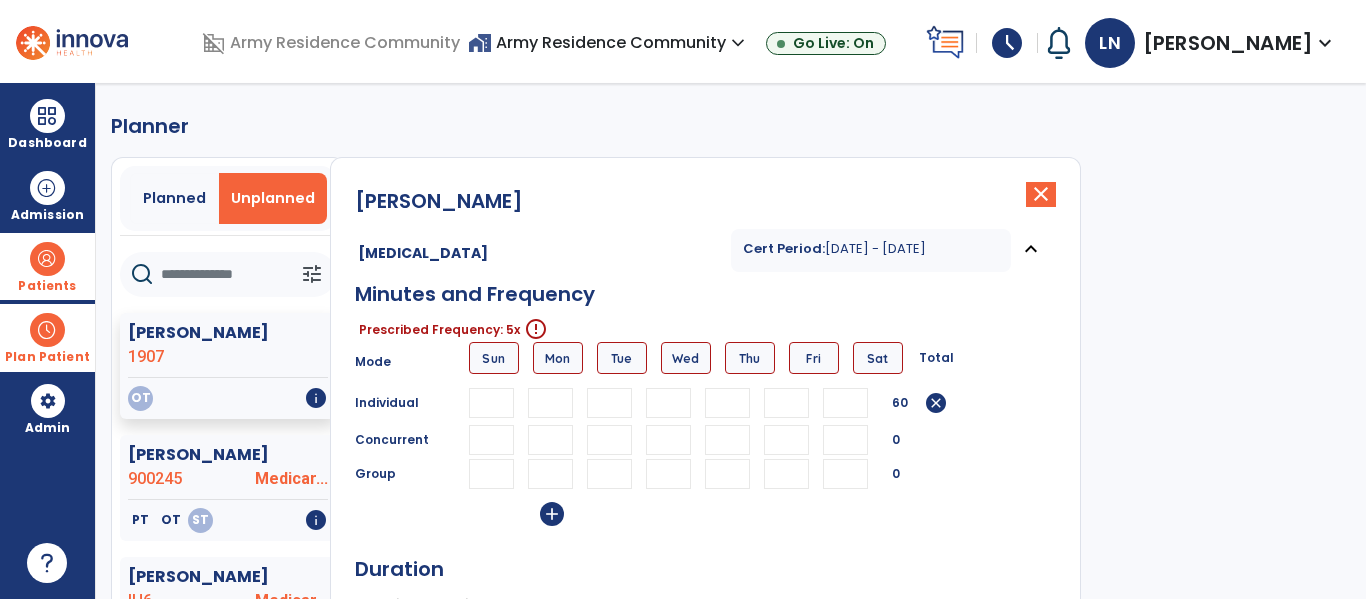 scroll, scrollTop: 0, scrollLeft: 1, axis: horizontal 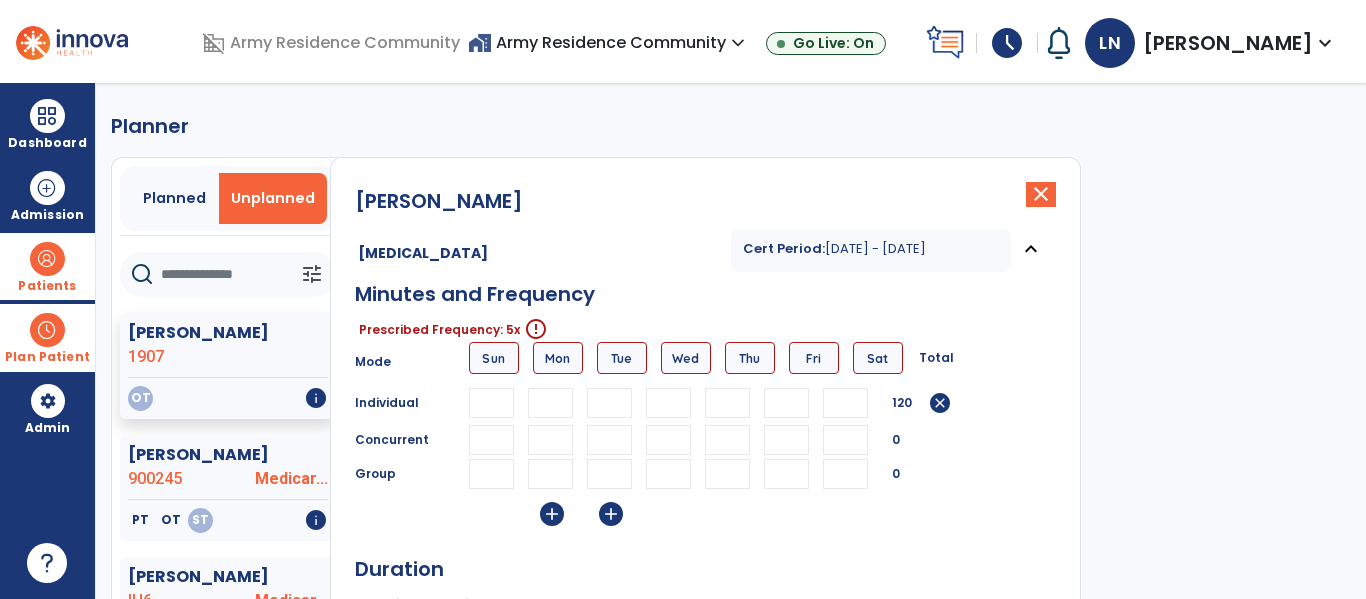 type on "**" 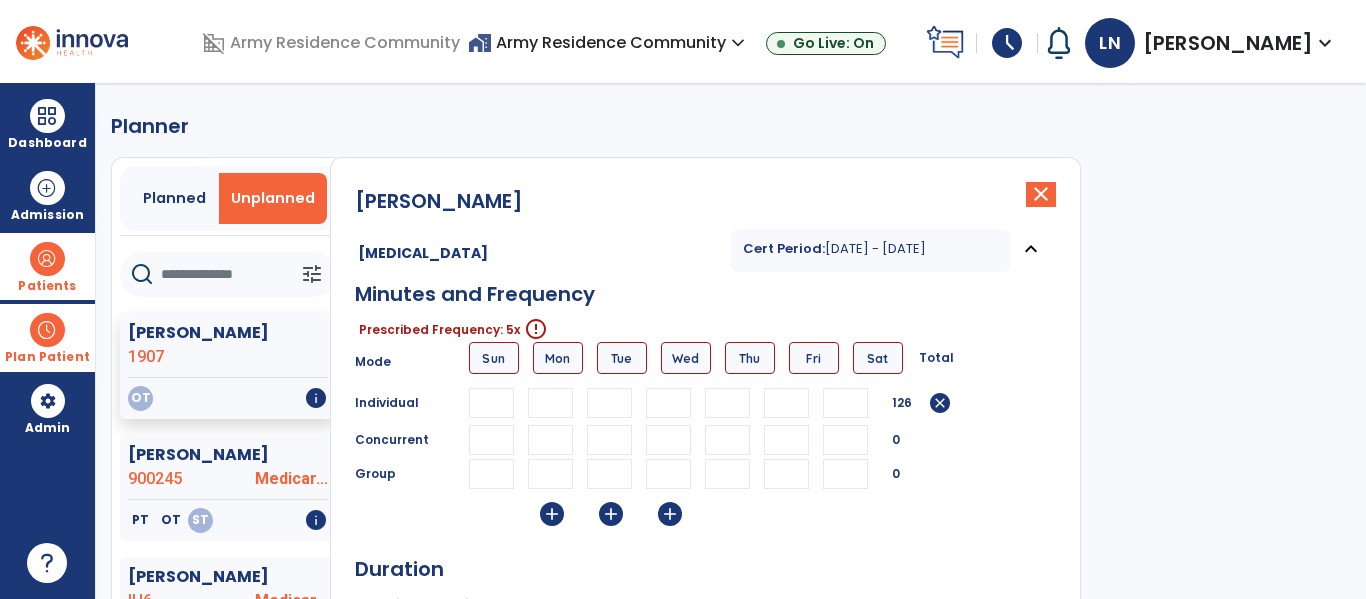 scroll, scrollTop: 0, scrollLeft: 1, axis: horizontal 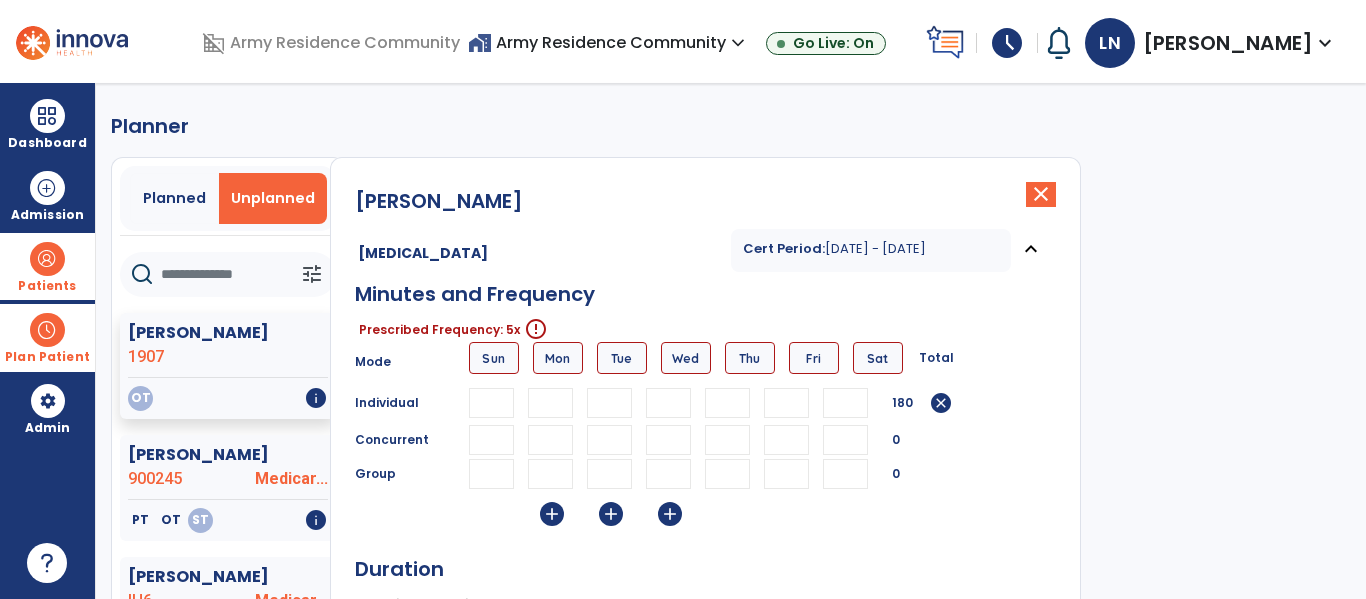 type on "**" 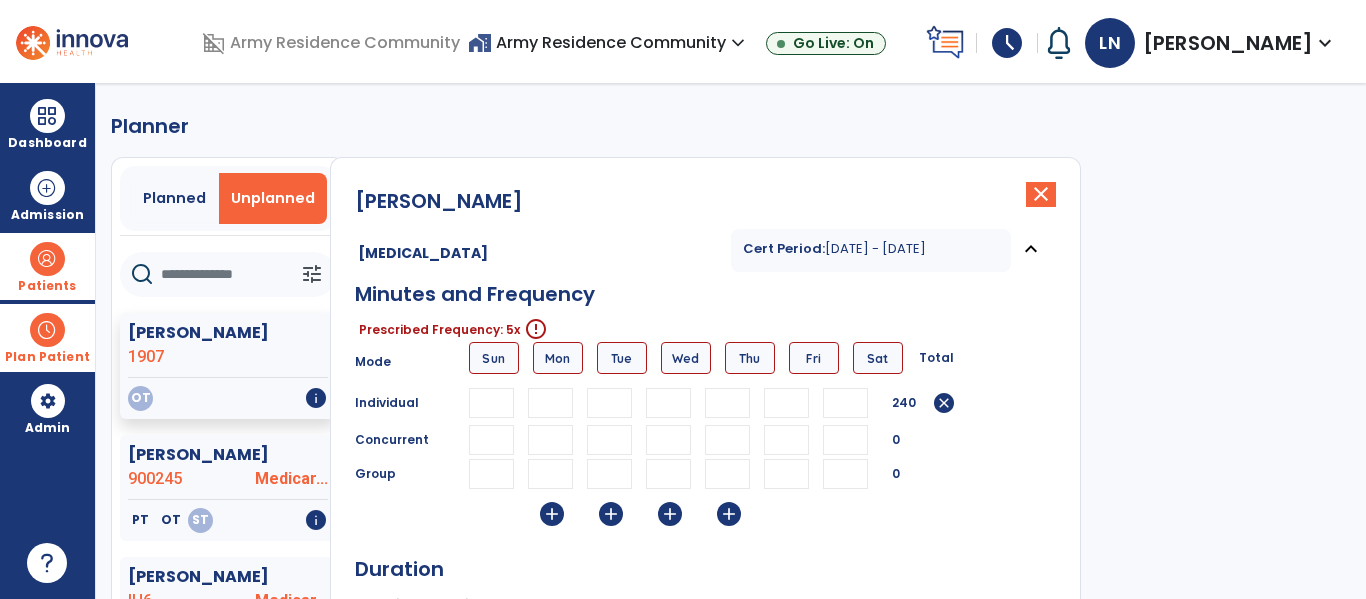 scroll, scrollTop: 0, scrollLeft: 1, axis: horizontal 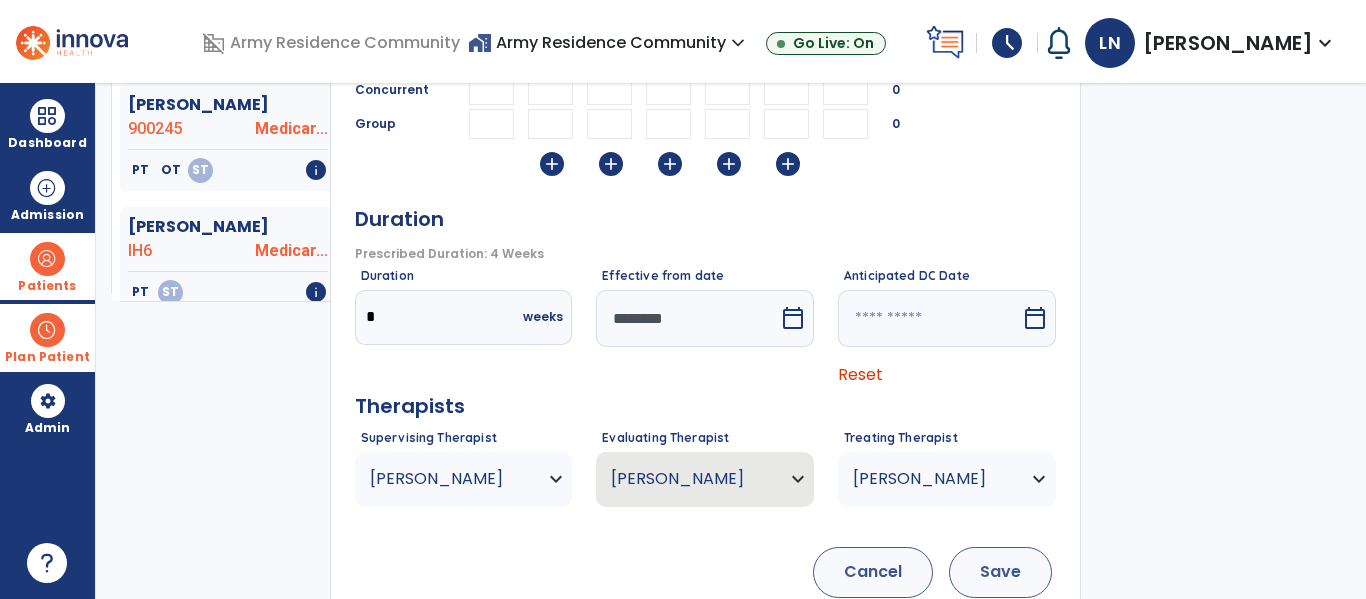 type on "**" 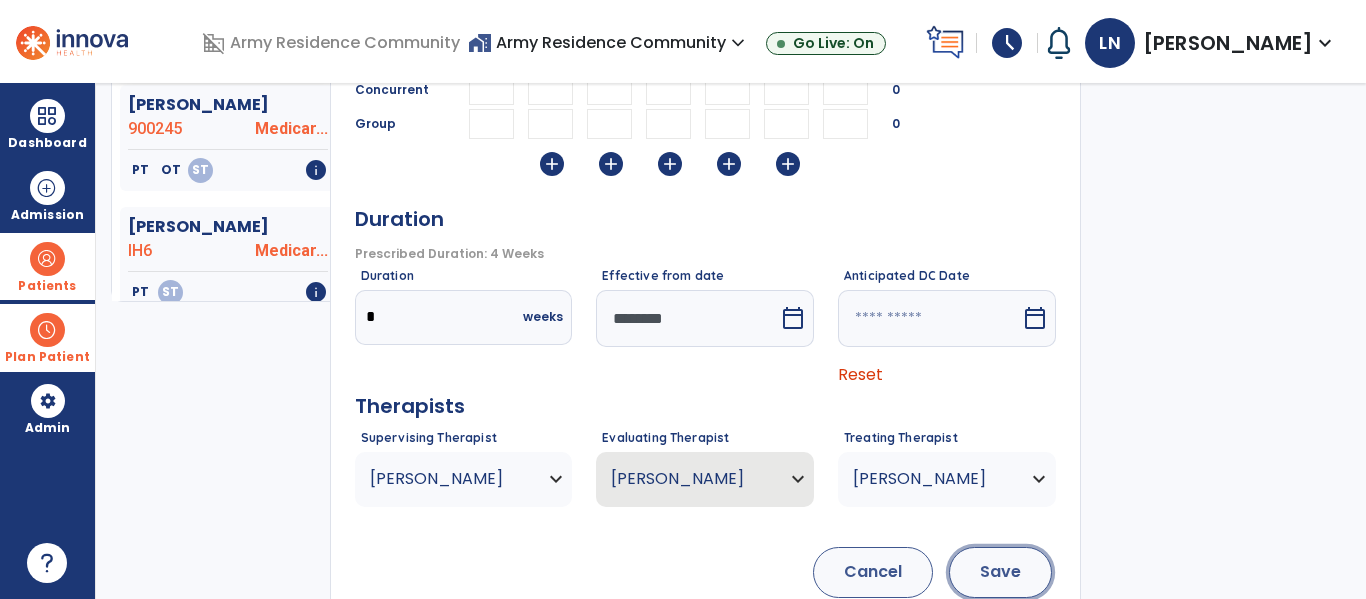 click on "Save" at bounding box center [1000, 572] 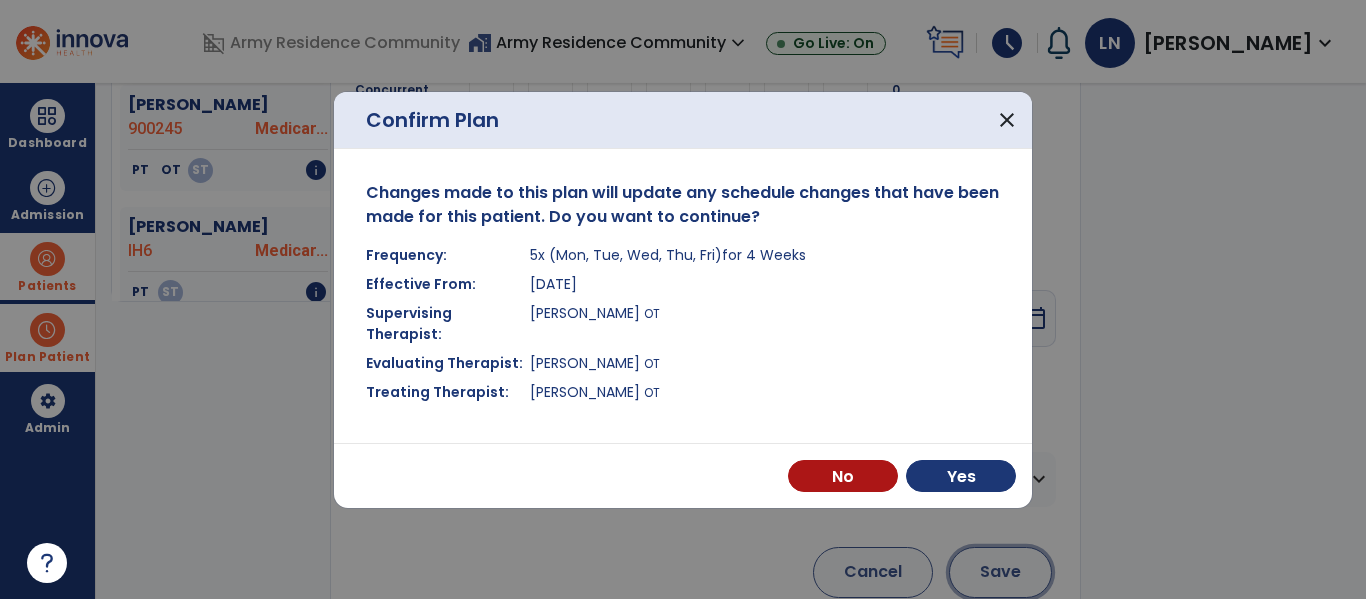 scroll, scrollTop: 0, scrollLeft: 0, axis: both 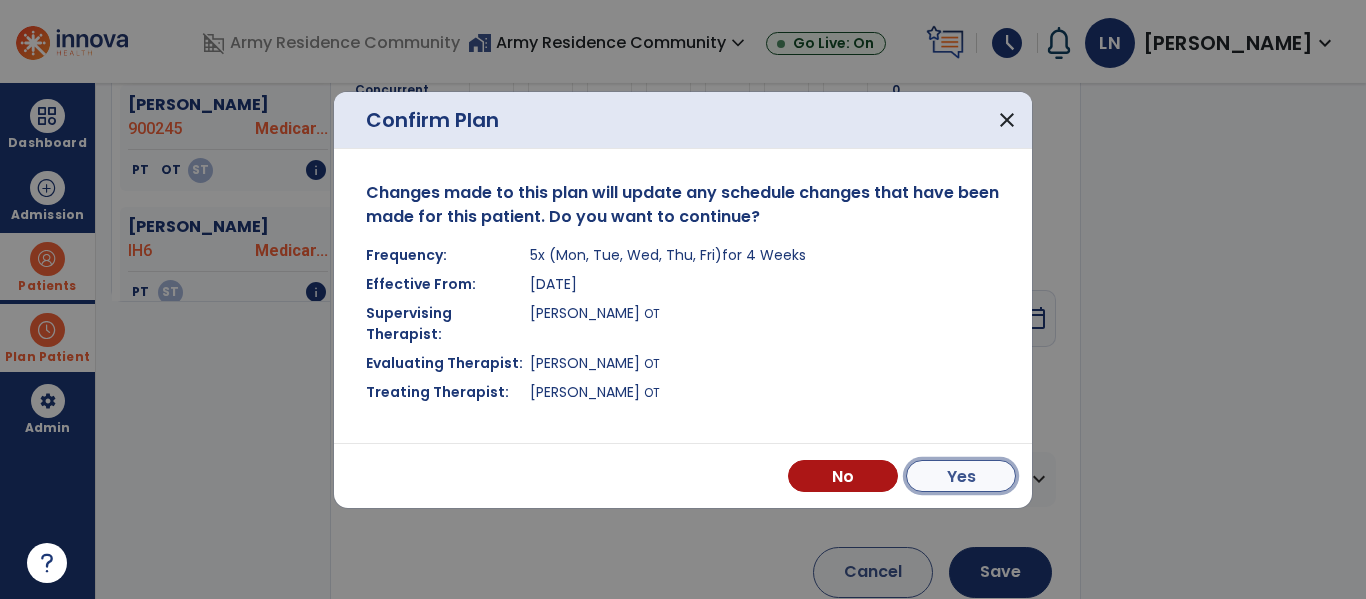 click on "Yes" at bounding box center [961, 476] 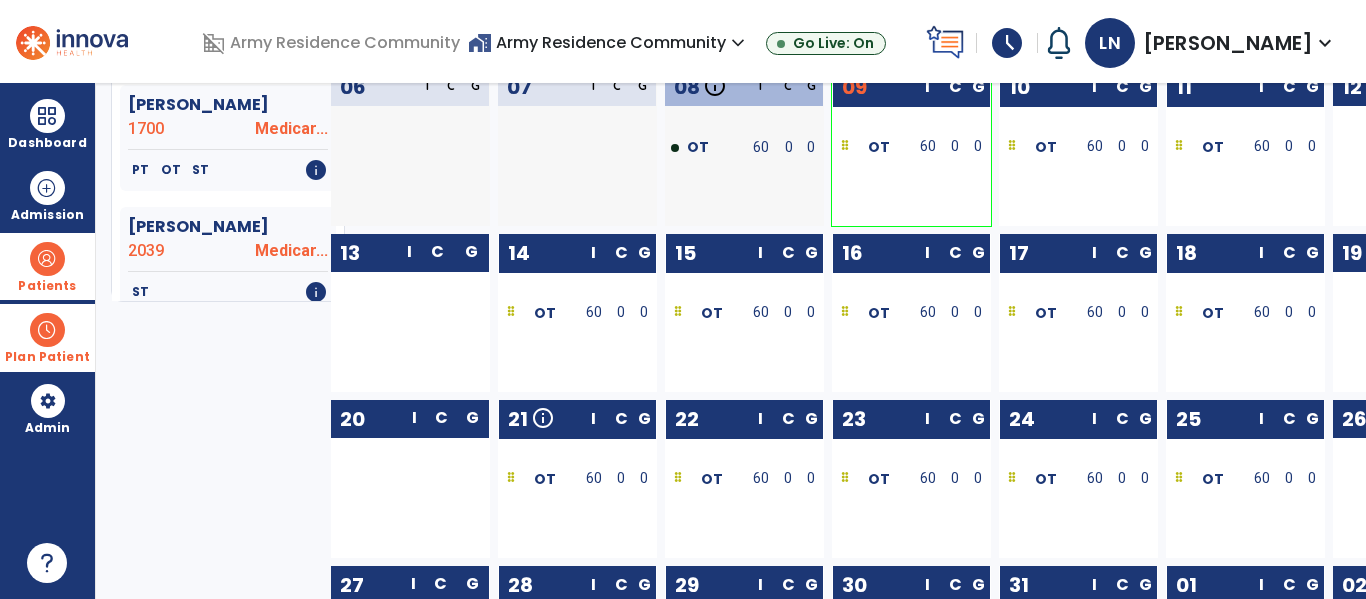click on "Plan Patient" at bounding box center (47, 337) 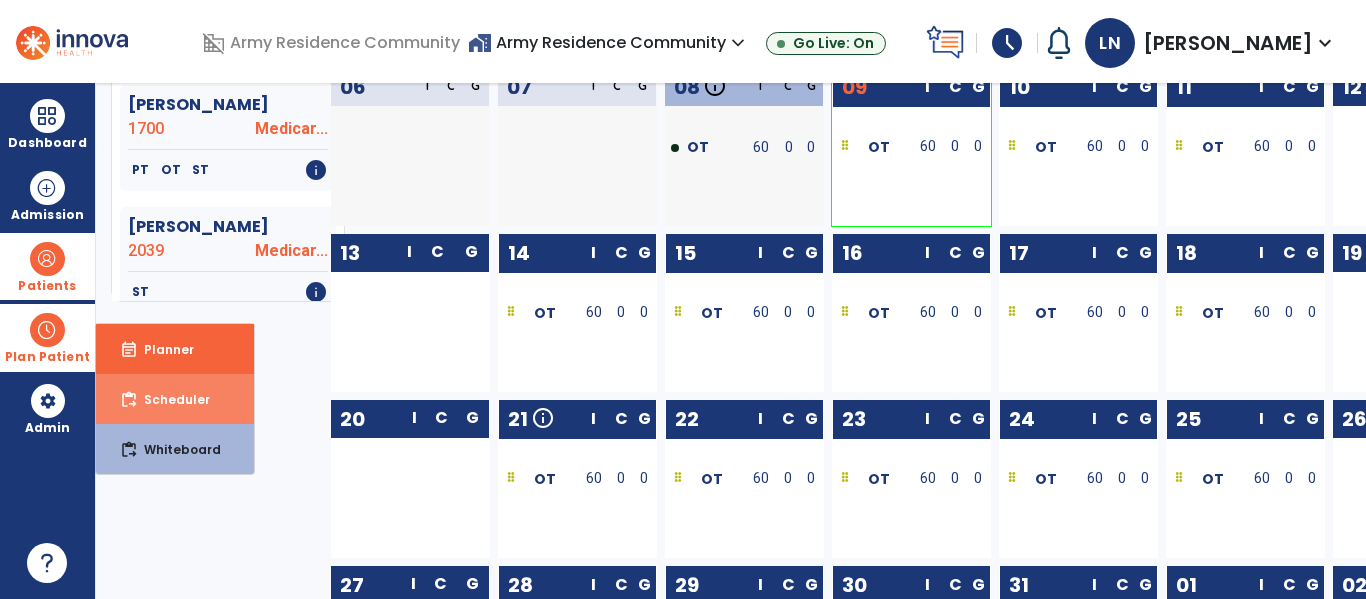 click on "content_paste_go  Scheduler" at bounding box center [175, 399] 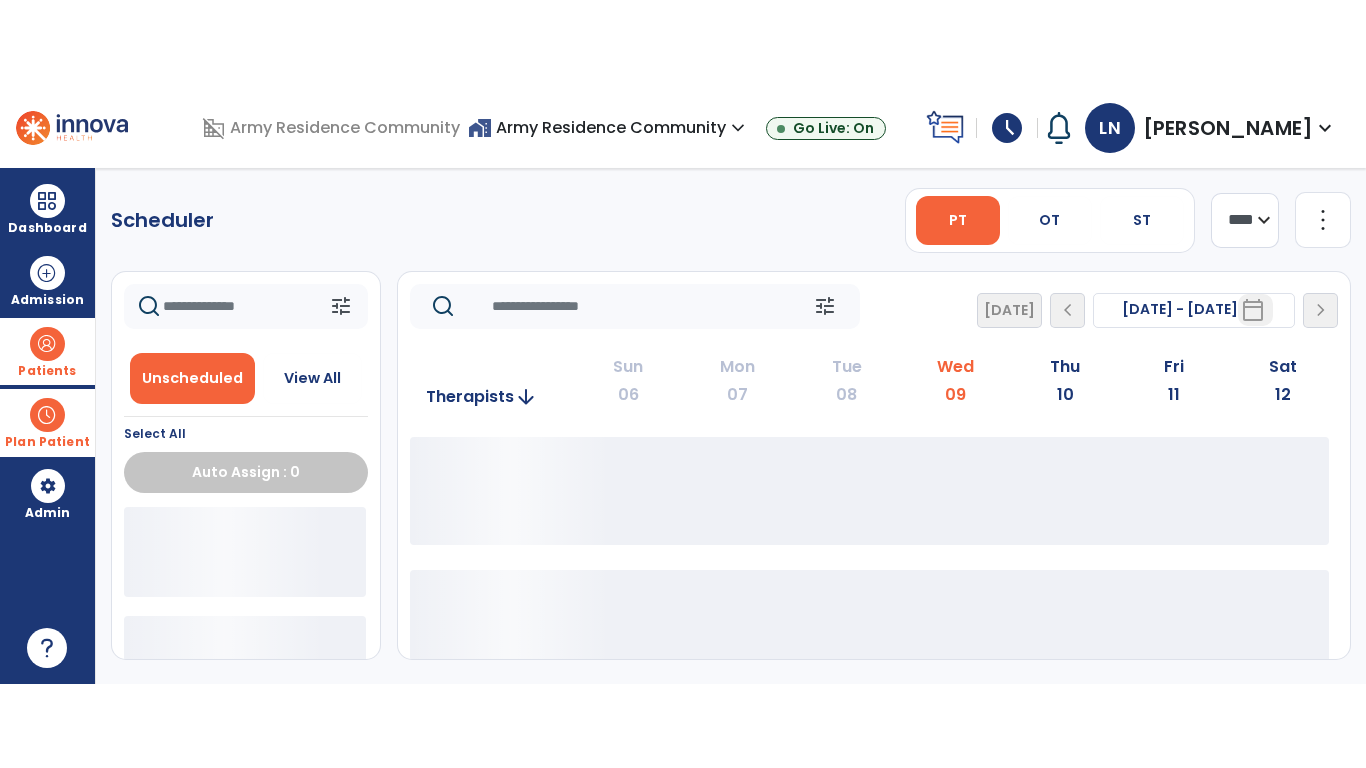 scroll, scrollTop: 0, scrollLeft: 0, axis: both 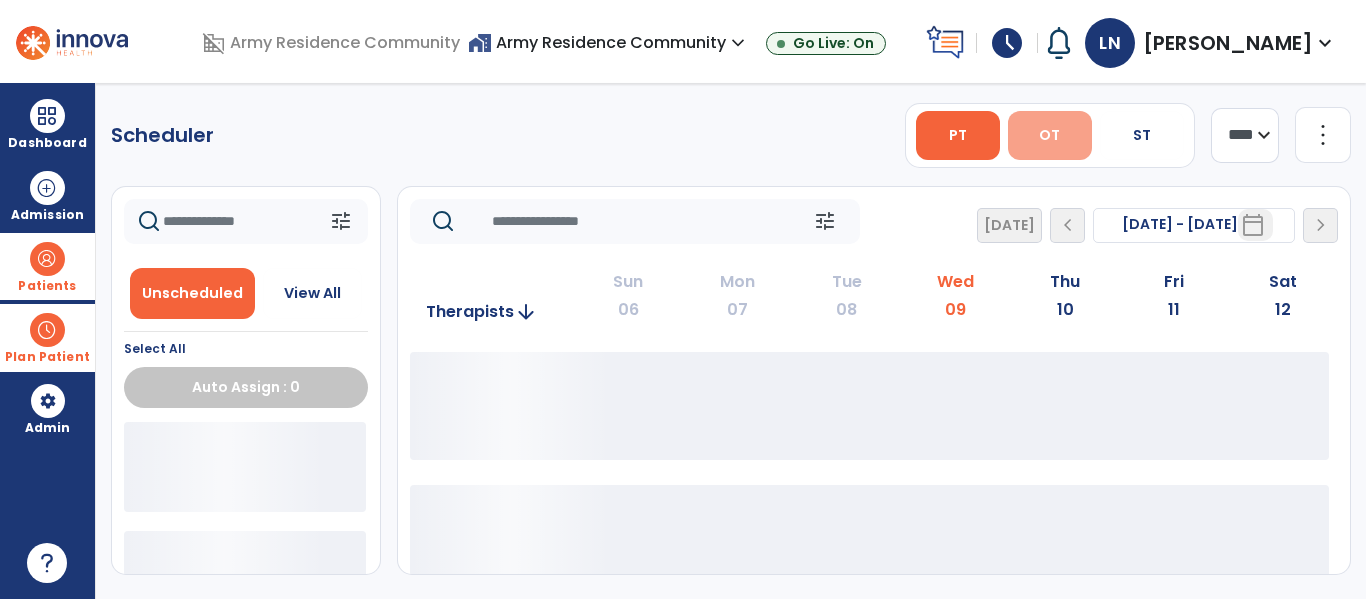 click on "OT" at bounding box center [1050, 135] 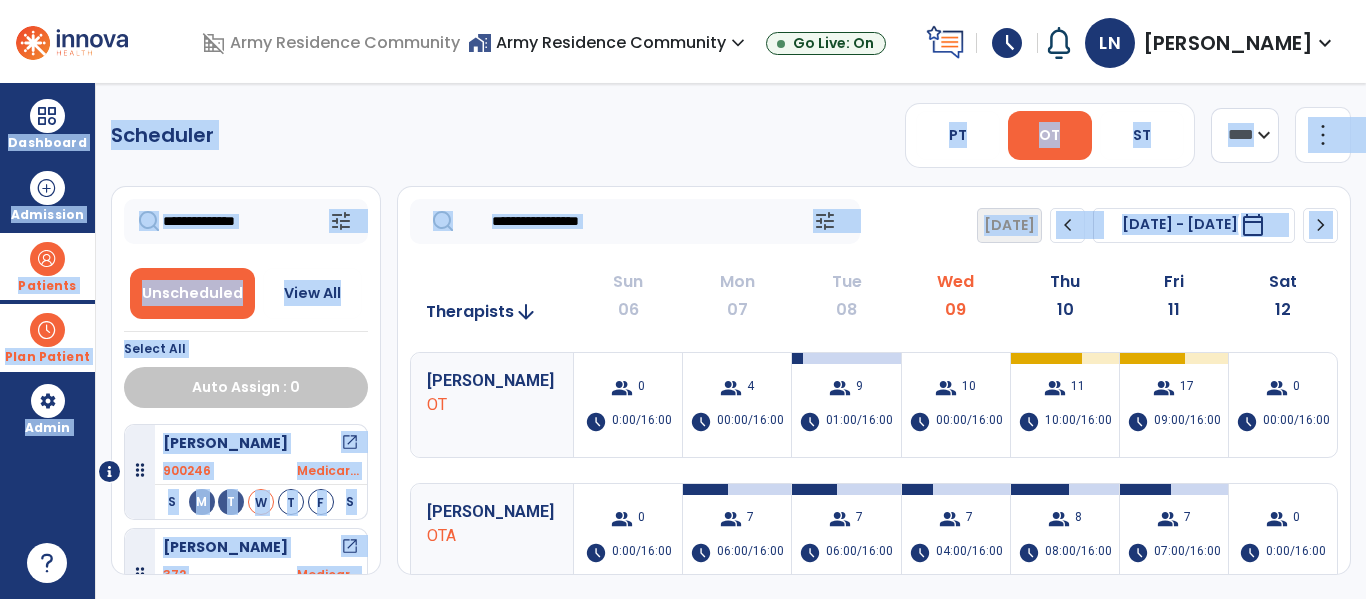 drag, startPoint x: 1364, startPoint y: 60, endPoint x: 1364, endPoint y: 251, distance: 191 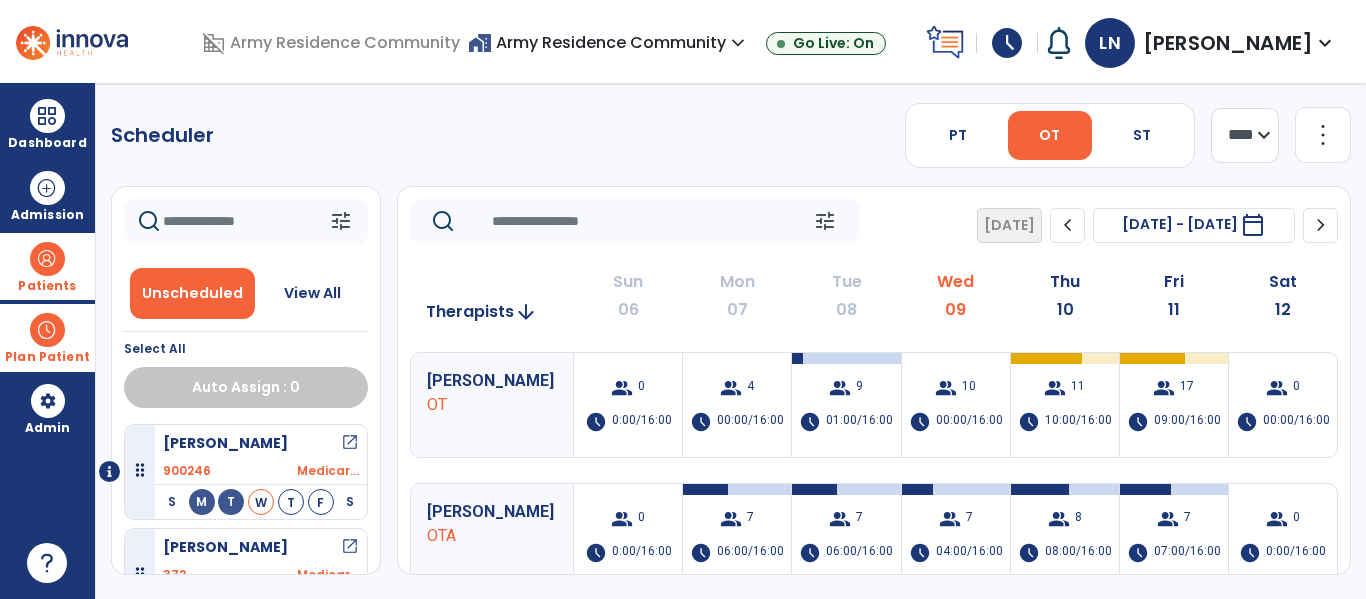 click on "Scheduler   PT   OT   ST  **** *** more_vert  Manage Labor   View All Therapists   Print   tune   Unscheduled   View All  Select All  Auto Assign : 0   [PERSON_NAME]   open_in_new  900246 Medicar...  S M T W T F S  [PERSON_NAME]   open_in_new  372 Medicar...  S M T W T F S  [PERSON_NAME]    open_in_new  2302 Longter...  S M T W T F S  [PERSON_NAME]   open_in_new  736 Longter...  S M T W T F S  [PERSON_NAME]   open_in_new  IH1   S M T W T F S  [PERSON_NAME]   open_in_new  2510 Longter...  S M T W T F S  [PERSON_NAME]   open_in_new  900244 Medicar...  S M T W T F S  tune   [DATE]  chevron_left [DATE] - [DATE]  ********  calendar_today  chevron_right   Therapists  arrow_downward Sun  06  Mon  07  Tue  08  Wed  09  Thu  10  Fri  11  Sat  12  [PERSON_NAME] OT  group  0  schedule  0:00/16:00  group  4  schedule  00:00/16:00   group  9  schedule  01:00/16:00   group  10  schedule  00:00/16:00   group  11  schedule  10:00/16:00   group  17  schedule  09:00/16:00   group  0  schedule  OTA  group" at bounding box center (731, 341) 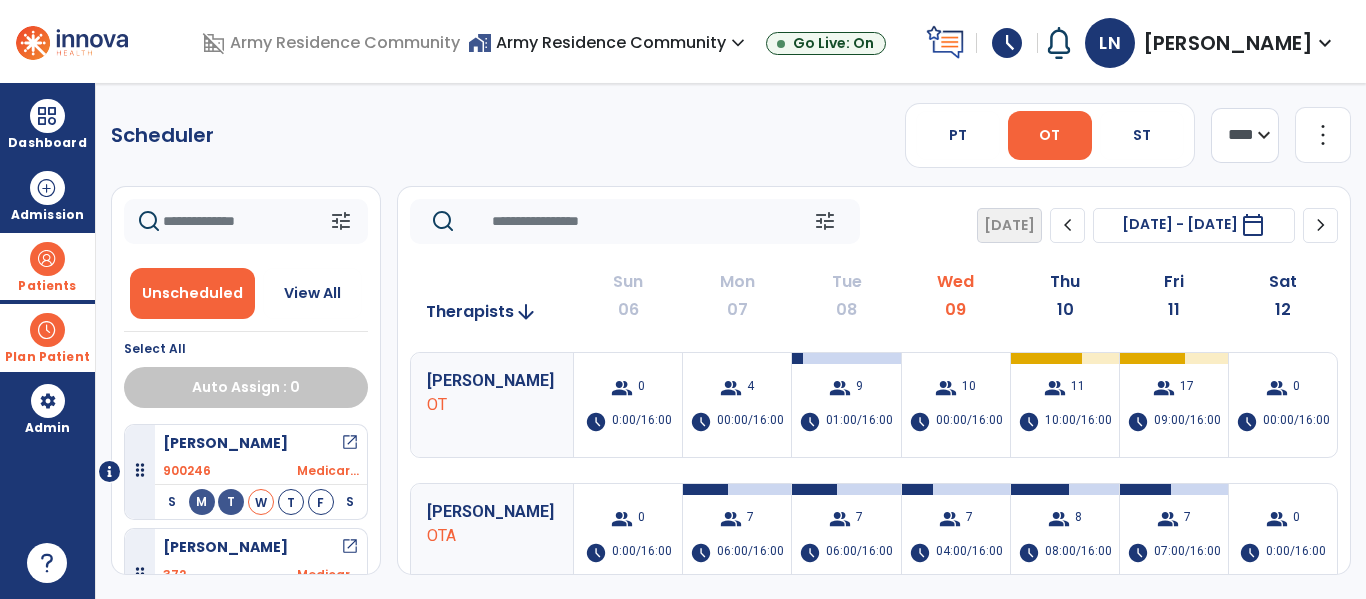 drag, startPoint x: 1365, startPoint y: 190, endPoint x: 1365, endPoint y: 157, distance: 33 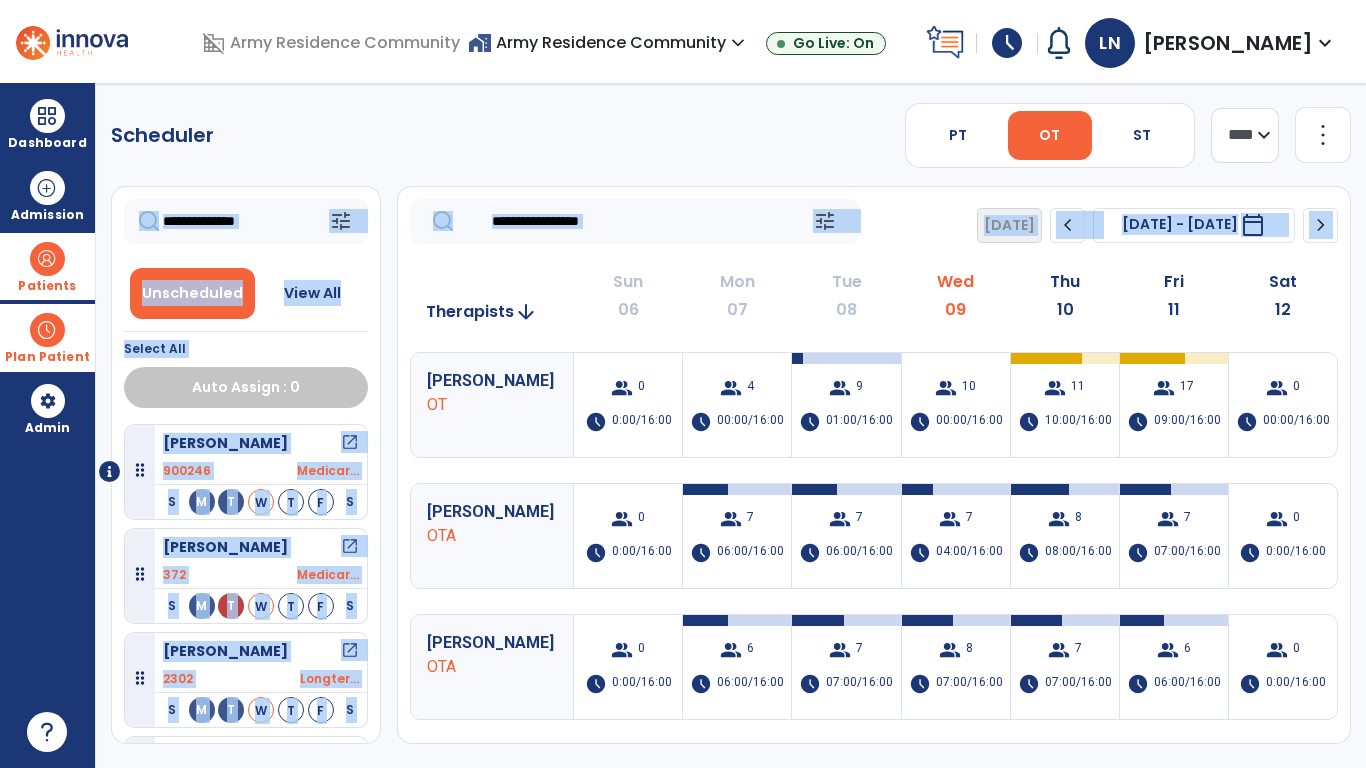 click on "Scheduler   PT   OT   ST  **** *** more_vert  Manage Labor   View All Therapists   Print   tune   Unscheduled   View All  Select All  Auto Assign : 0   [PERSON_NAME]   open_in_new  900246 Medicar...  S M T W T F S  [PERSON_NAME]   open_in_new  372 Medicar...  S M T W T F S  [PERSON_NAME]    open_in_new  2302 Longter...  S M T W T F S  [PERSON_NAME]   open_in_new  736 Longter...  S M T W T F S  [PERSON_NAME]   open_in_new  IH1   S M T W T F S  [PERSON_NAME]   open_in_new  2510 Longter...  S M T W T F S  [PERSON_NAME]   open_in_new  900244 Medicar...  S M T W T F S  tune   [DATE]  chevron_left [DATE] - [DATE]  ********  calendar_today  chevron_right   Therapists  arrow_downward Sun  06  Mon  07  Tue  08  Wed  09  Thu  10  Fri  11  Sat  12  [PERSON_NAME] OT  group  0  schedule  0:00/16:00  group  4  schedule  00:00/16:00   group  9  schedule  01:00/16:00   group  10  schedule  00:00/16:00   group  11  schedule  10:00/16:00   group  17  schedule  09:00/16:00   group  0  schedule  OTA  group" at bounding box center (731, 425) 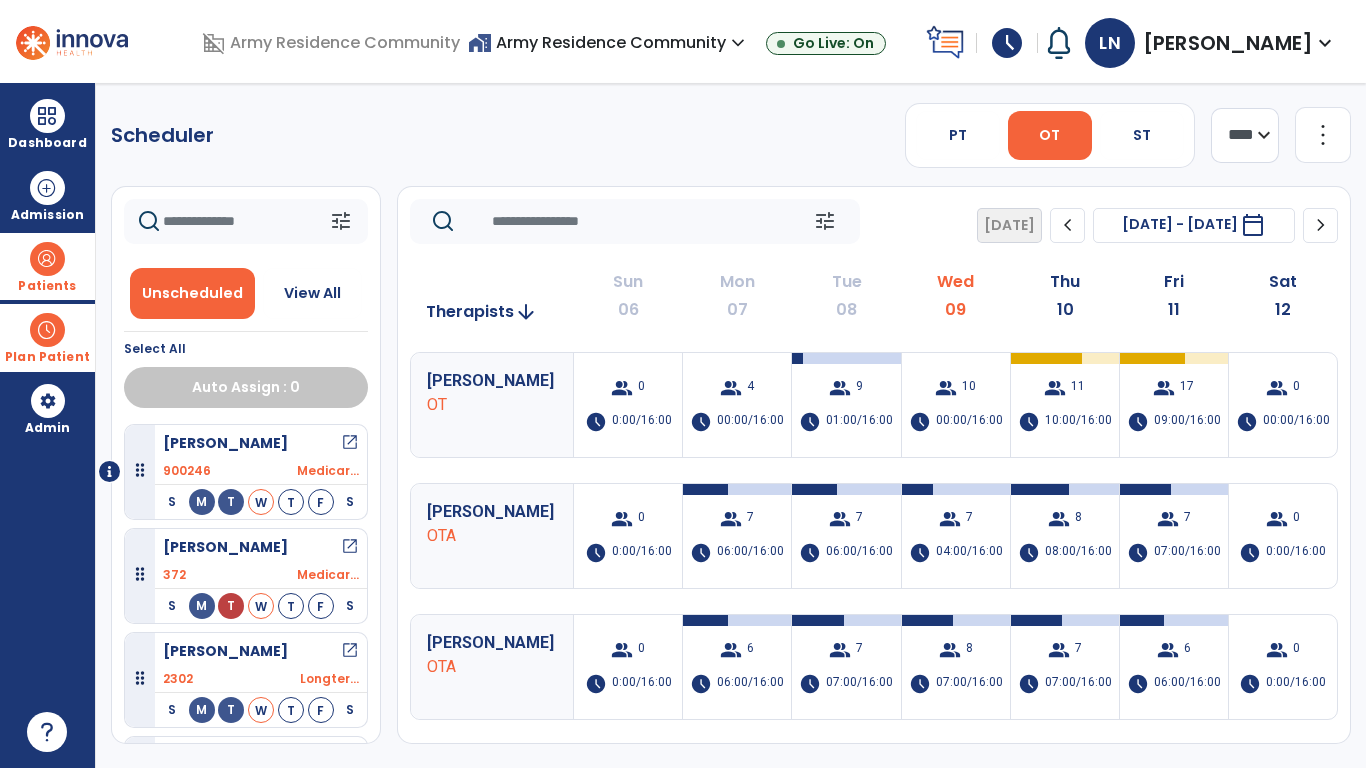 click on "Scheduler   PT   OT   ST  **** *** more_vert  Manage Labor   View All Therapists   Print   tune   Unscheduled   View All  Select All  Auto Assign : 0   [PERSON_NAME]   open_in_new  900246 Medicar...  S M T W T F S  [PERSON_NAME]   open_in_new  372 Medicar...  S M T W T F S  [PERSON_NAME]    open_in_new  2302 Longter...  S M T W T F S  [PERSON_NAME]   open_in_new  736 Longter...  S M T W T F S  [PERSON_NAME]   open_in_new  IH1   S M T W T F S  [PERSON_NAME]   open_in_new  2510 Longter...  S M T W T F S  [PERSON_NAME]   open_in_new  900244 Medicar...  S M T W T F S  tune   [DATE]  chevron_left [DATE] - [DATE]  ********  calendar_today  chevron_right   Therapists  arrow_downward Sun  06  Mon  07  Tue  08  Wed  09  Thu  10  Fri  11  Sat  12  [PERSON_NAME] OT  group  0  schedule  0:00/16:00  group  4  schedule  00:00/16:00   group  9  schedule  01:00/16:00   group  10  schedule  00:00/16:00   group  11  schedule  10:00/16:00   group  17  schedule  09:00/16:00   group  0  schedule  OTA  group" at bounding box center [731, 425] 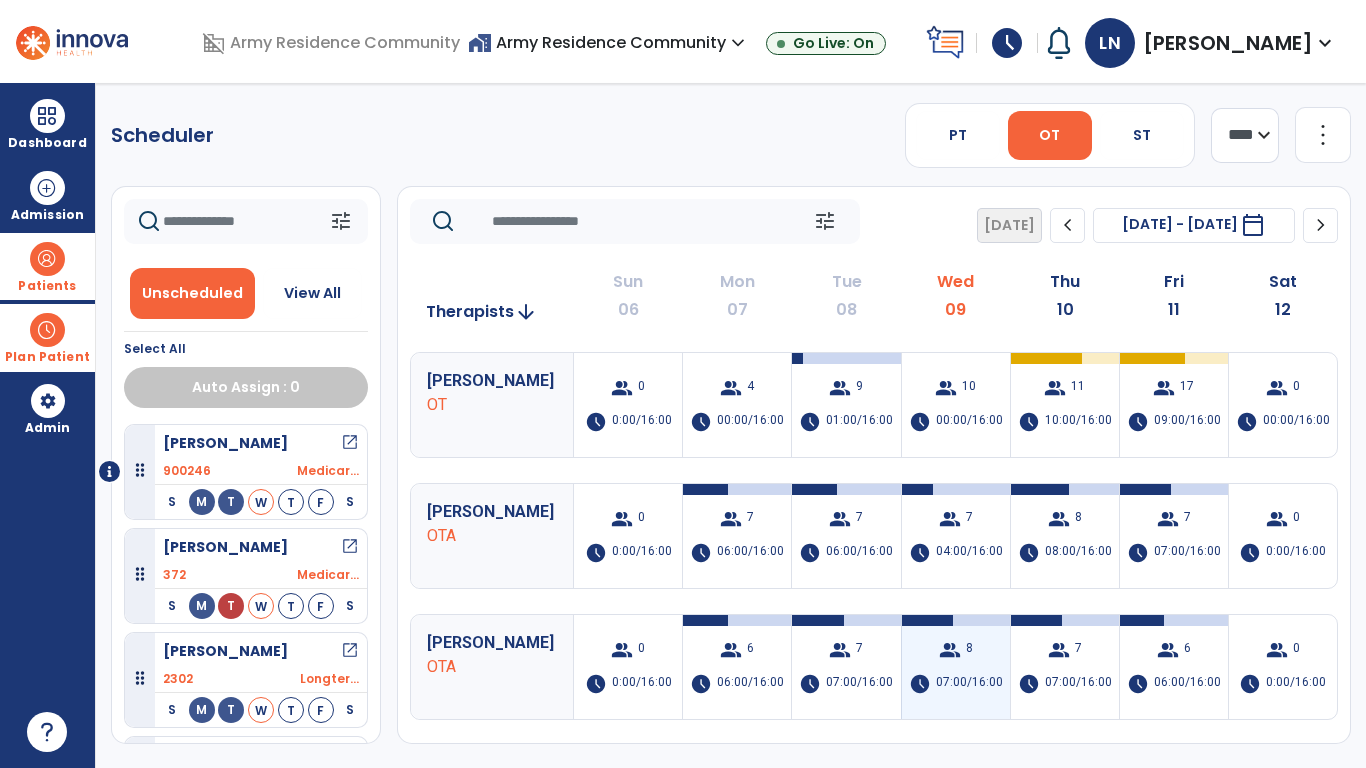 click on "group  8  schedule  07:00/16:00" at bounding box center [956, 667] 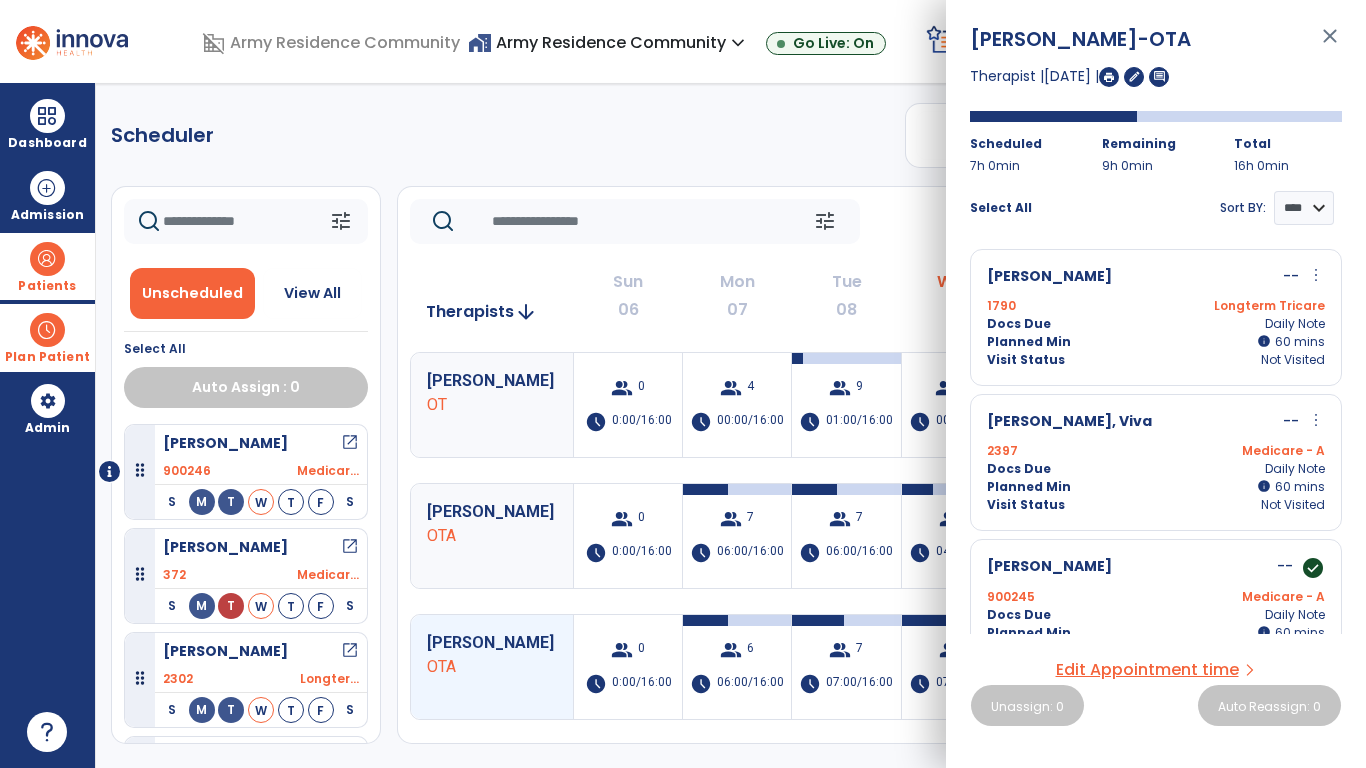 click on "close" at bounding box center [1330, 45] 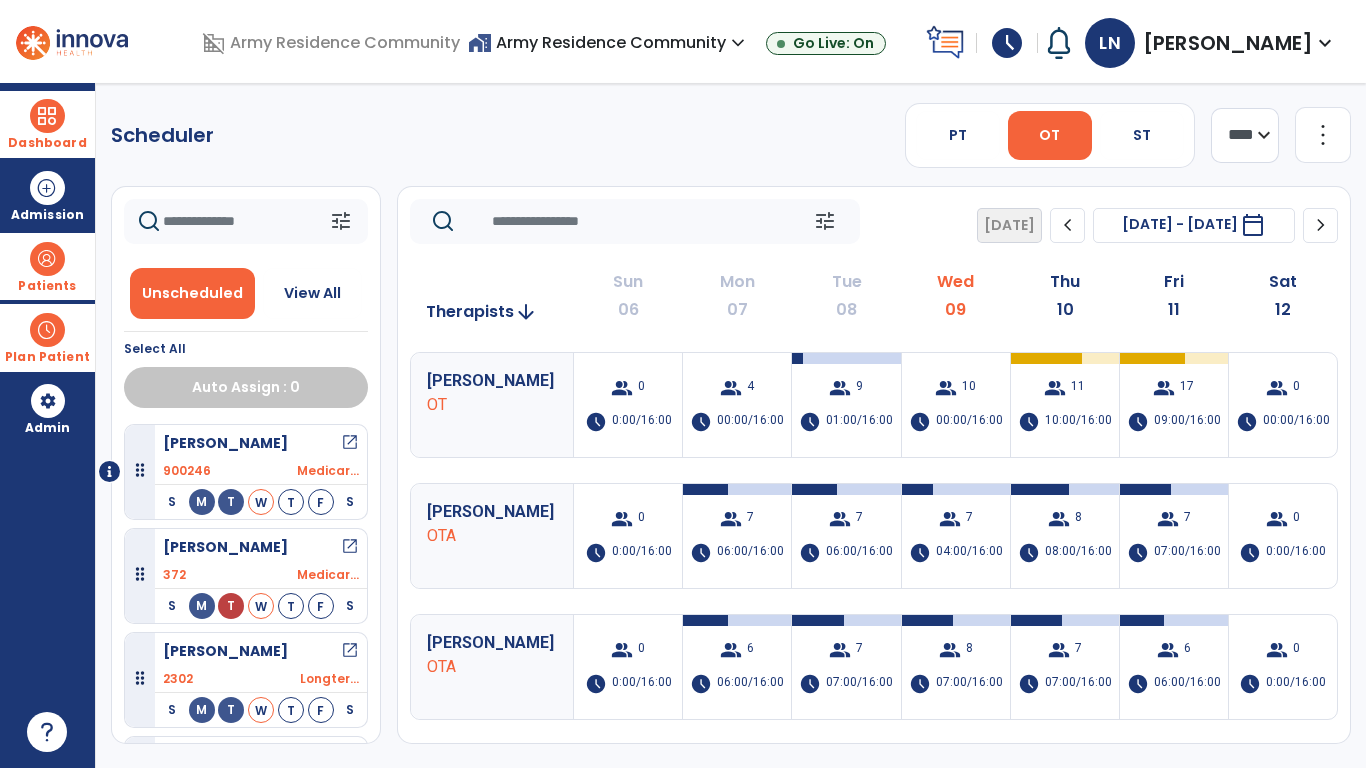 click on "Dashboard  dashboard  Therapist Dashboard" at bounding box center (47, 124) 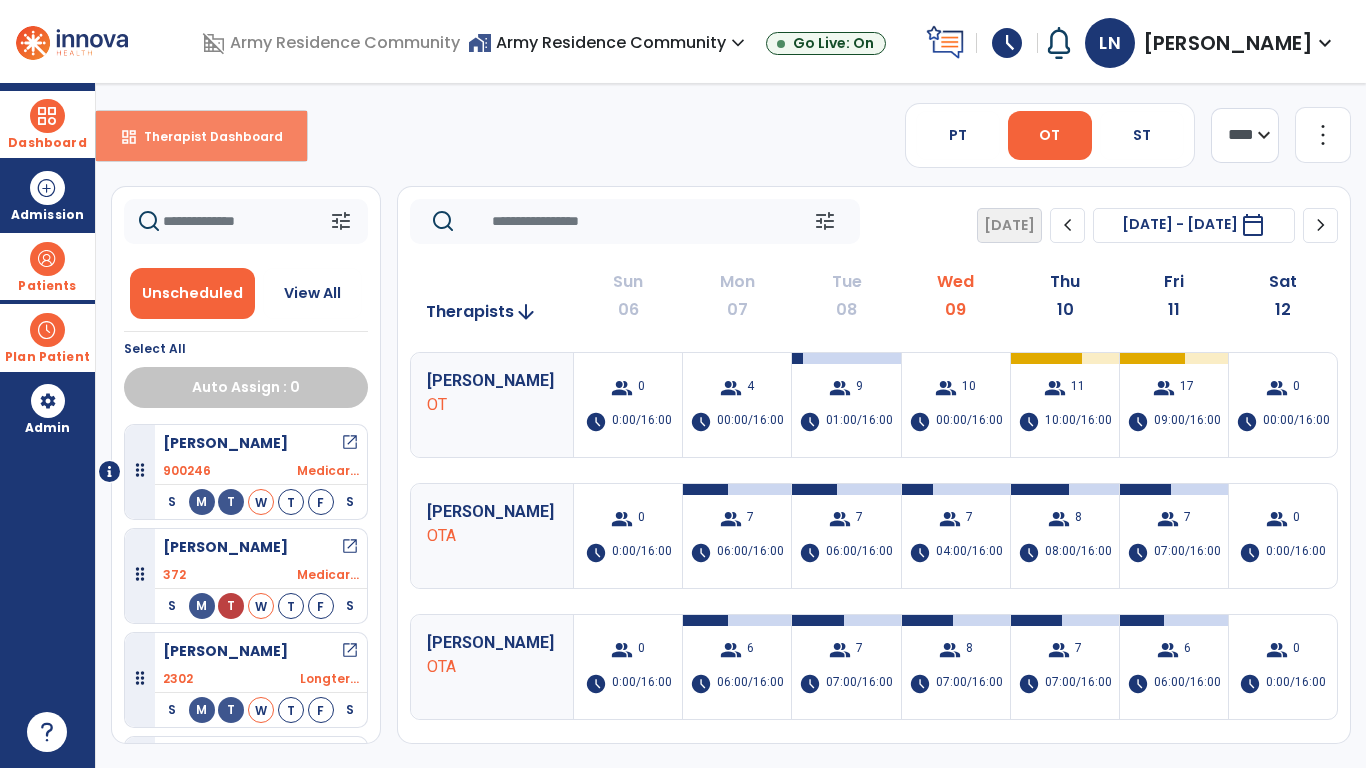 click on "Therapist Dashboard" at bounding box center [205, 136] 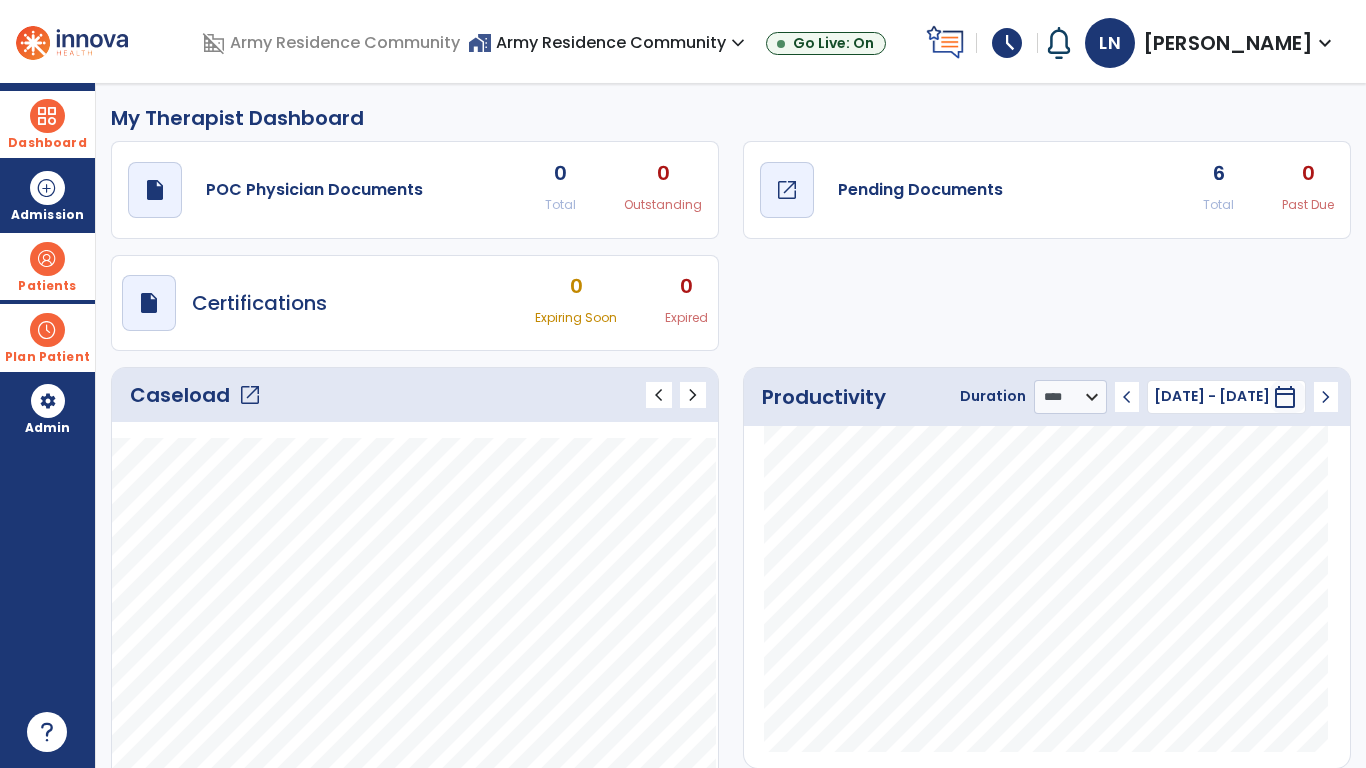 click on "draft   open_in_new" 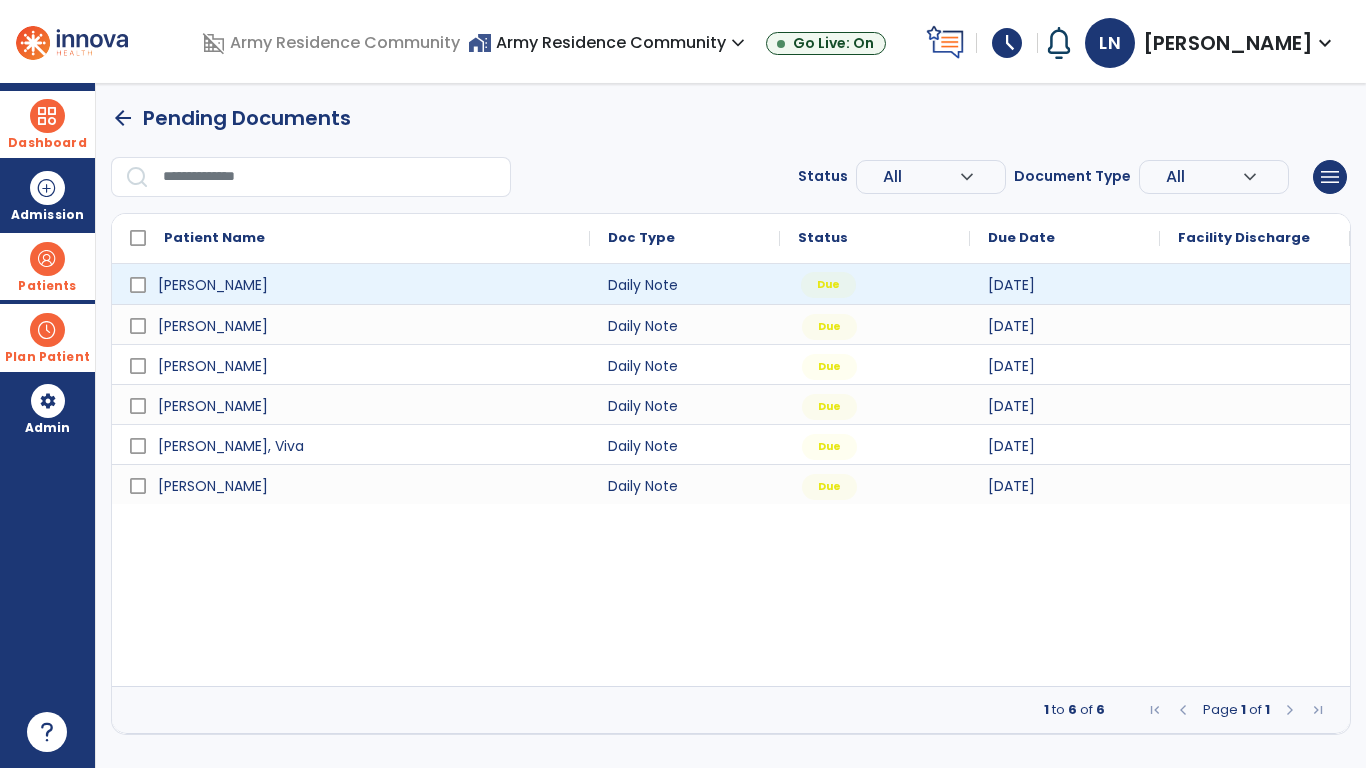 click on "Due" at bounding box center [828, 285] 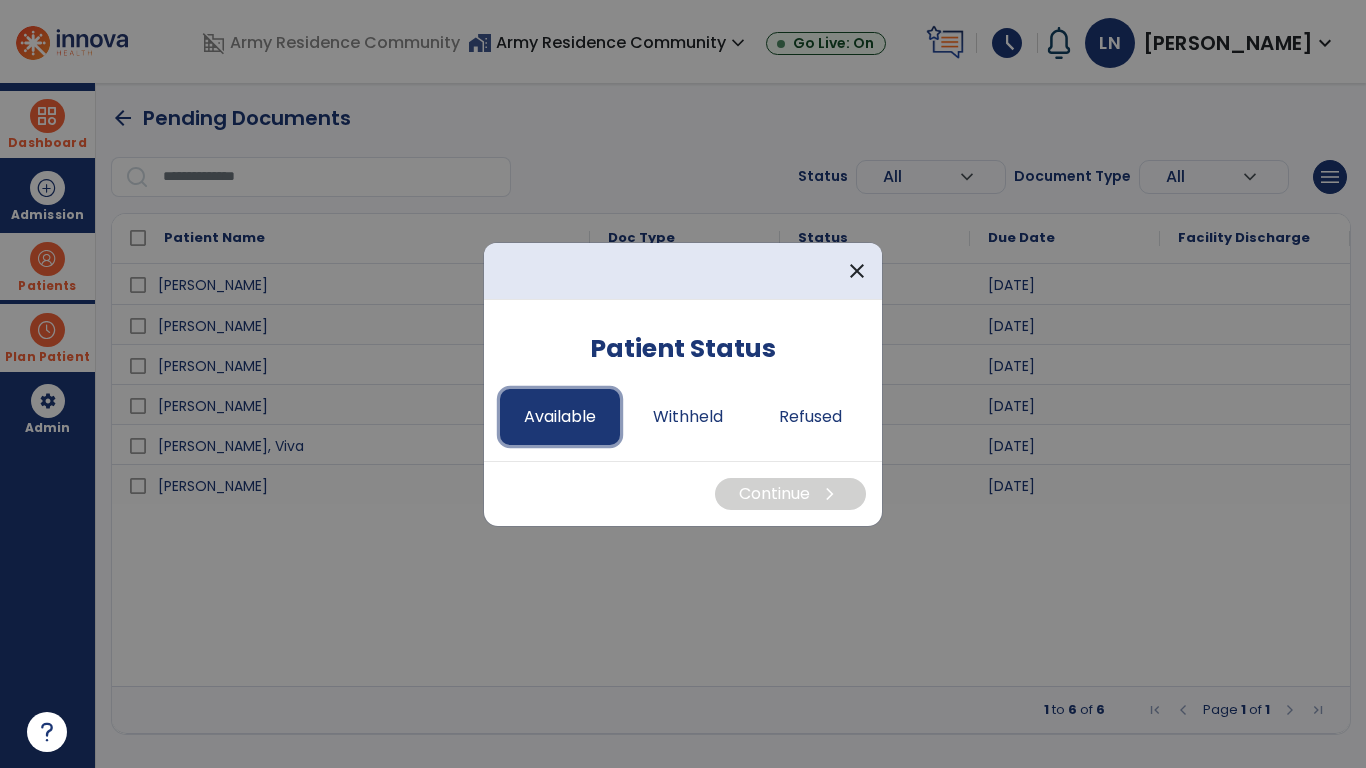 click on "Available" at bounding box center [560, 417] 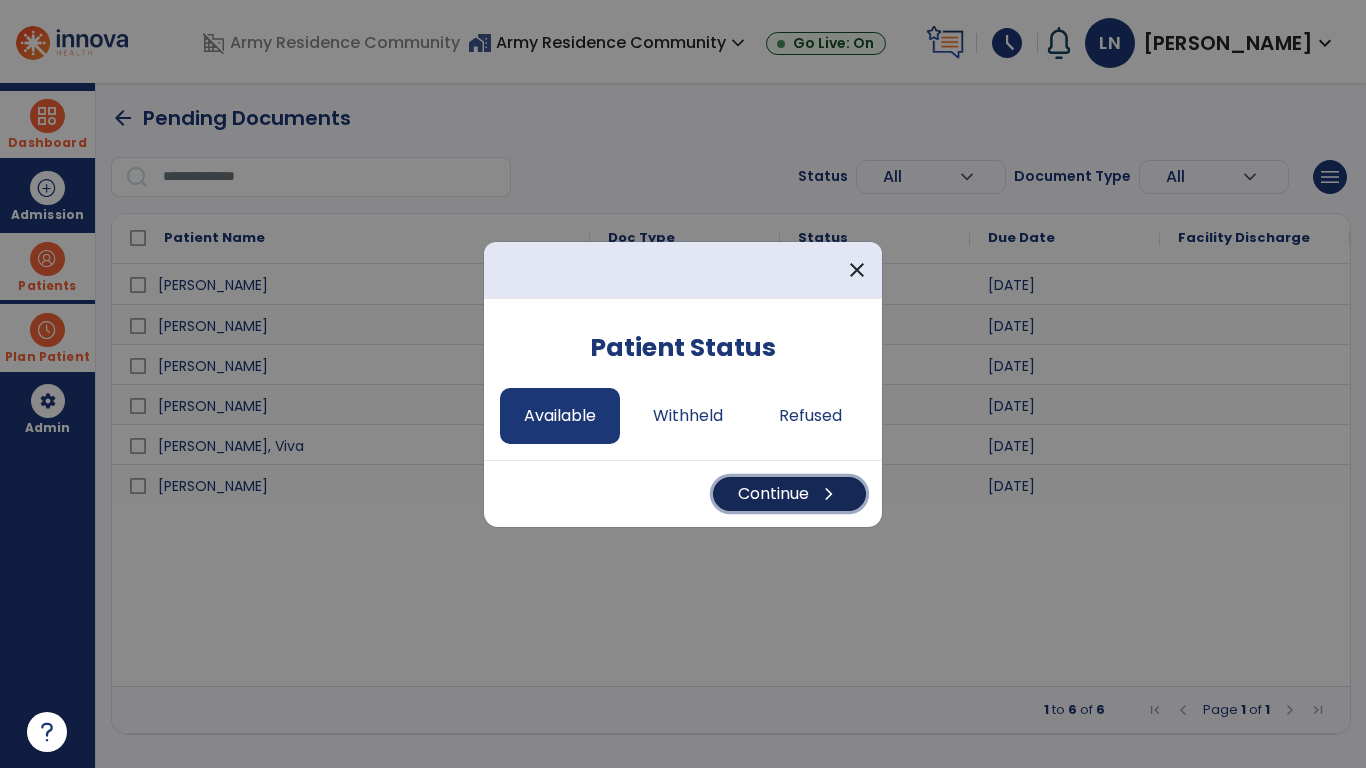 click on "Continue   chevron_right" at bounding box center (789, 494) 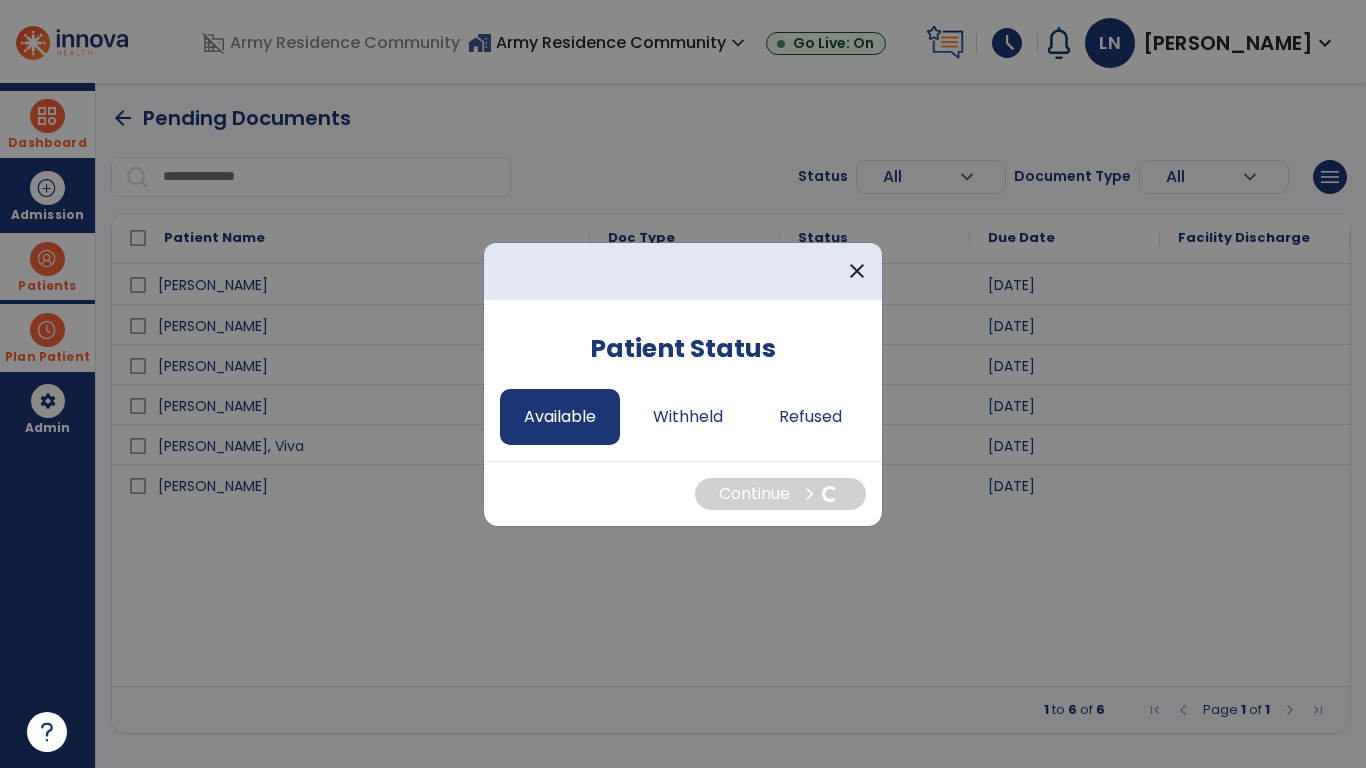 select on "*" 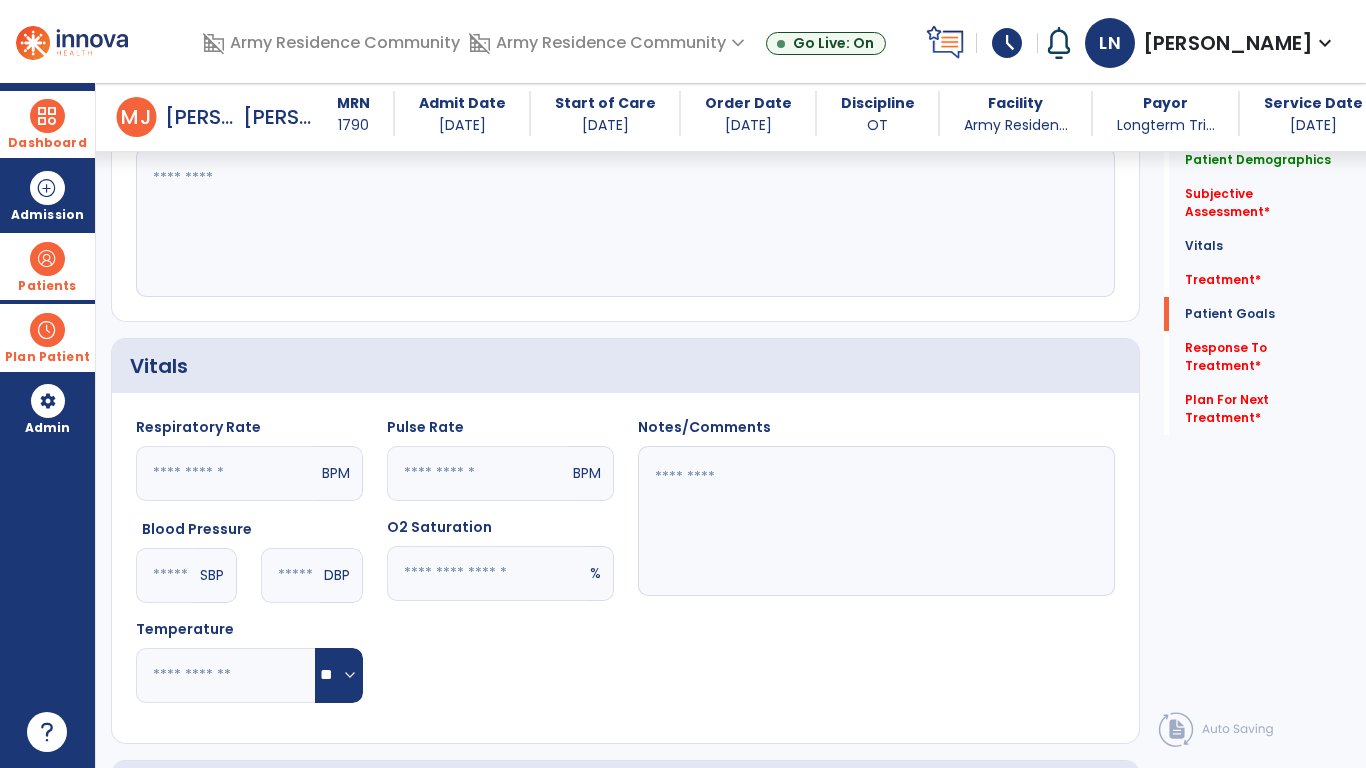 scroll, scrollTop: 1798, scrollLeft: 0, axis: vertical 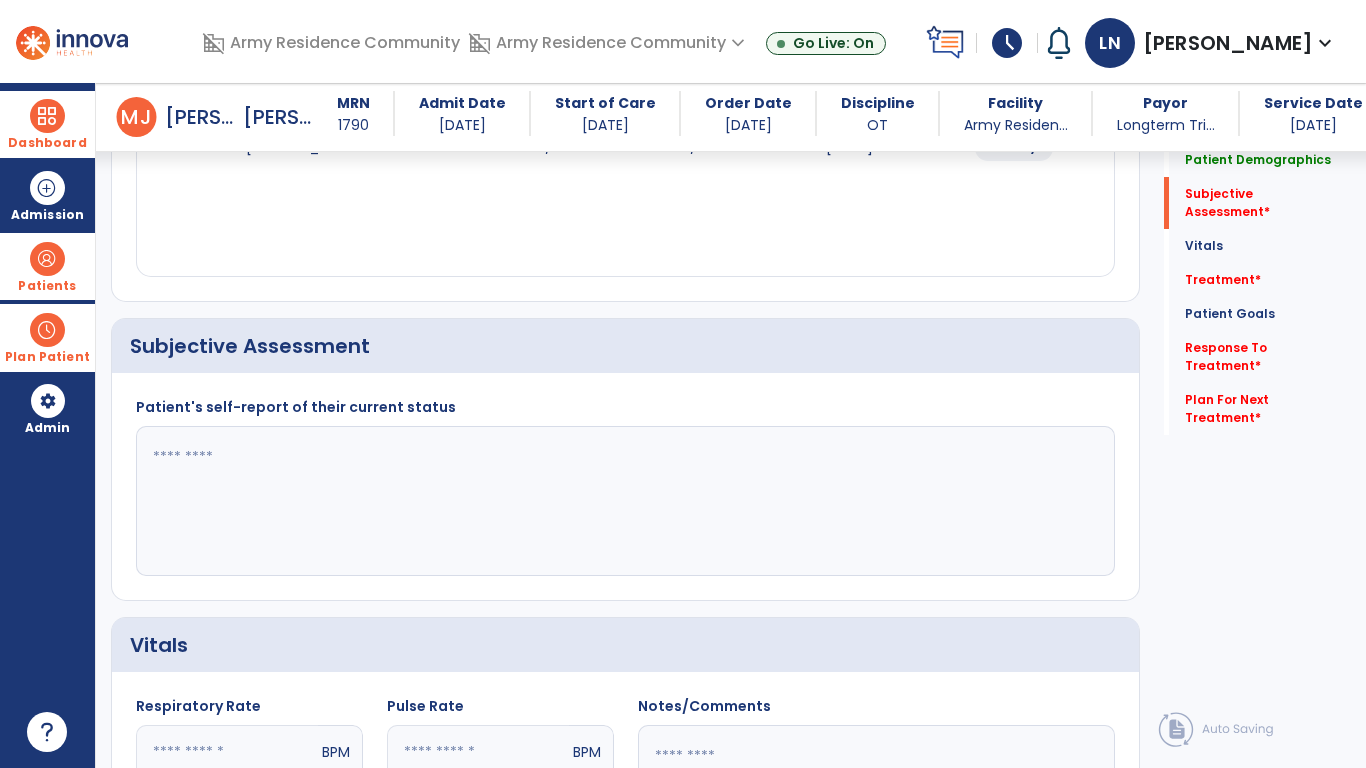 click 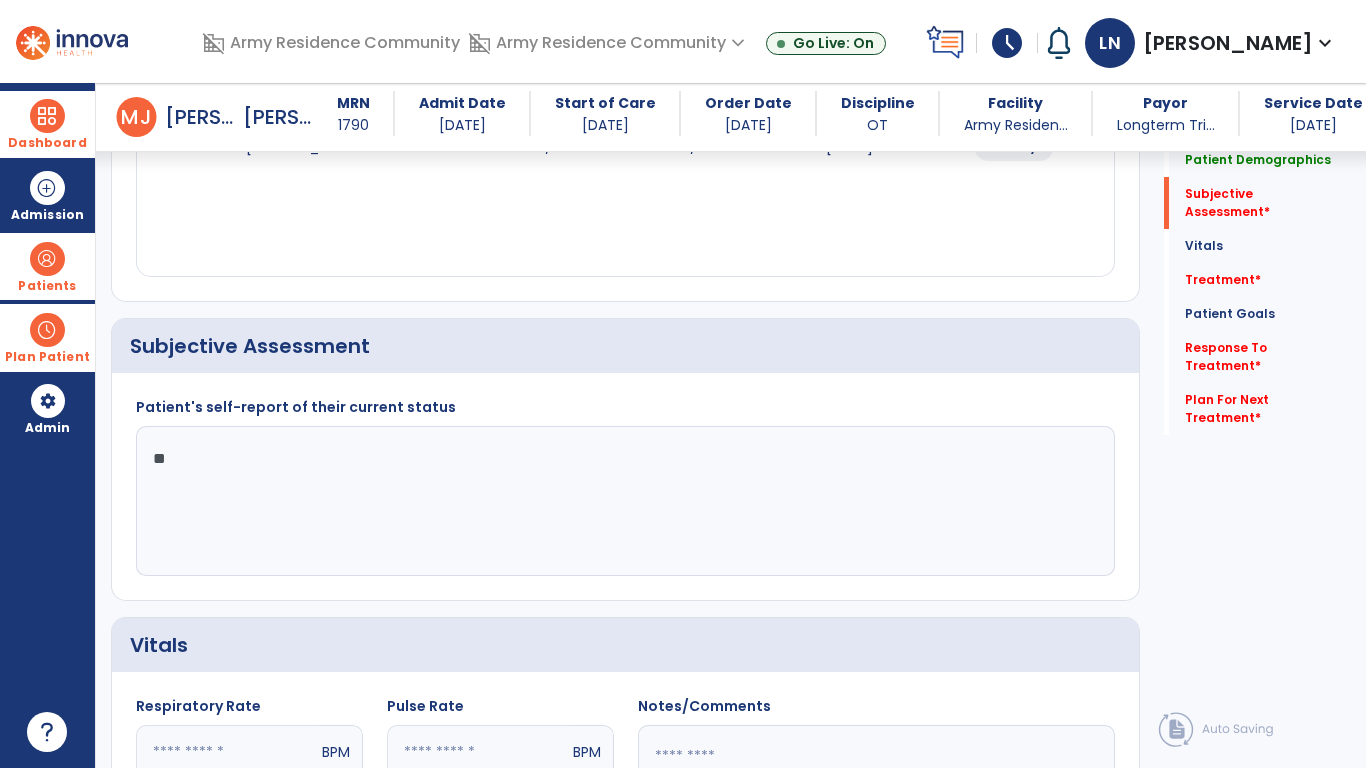 type on "*" 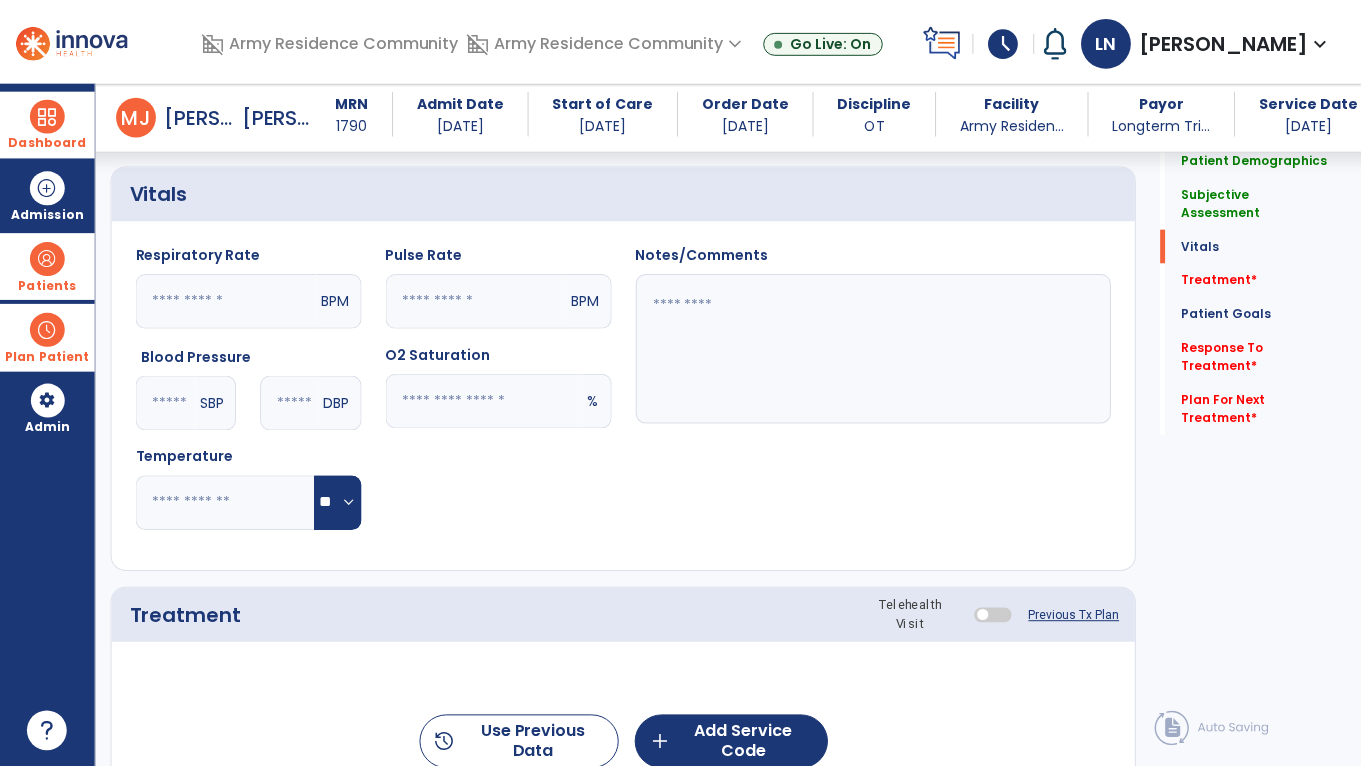 scroll, scrollTop: 815, scrollLeft: 0, axis: vertical 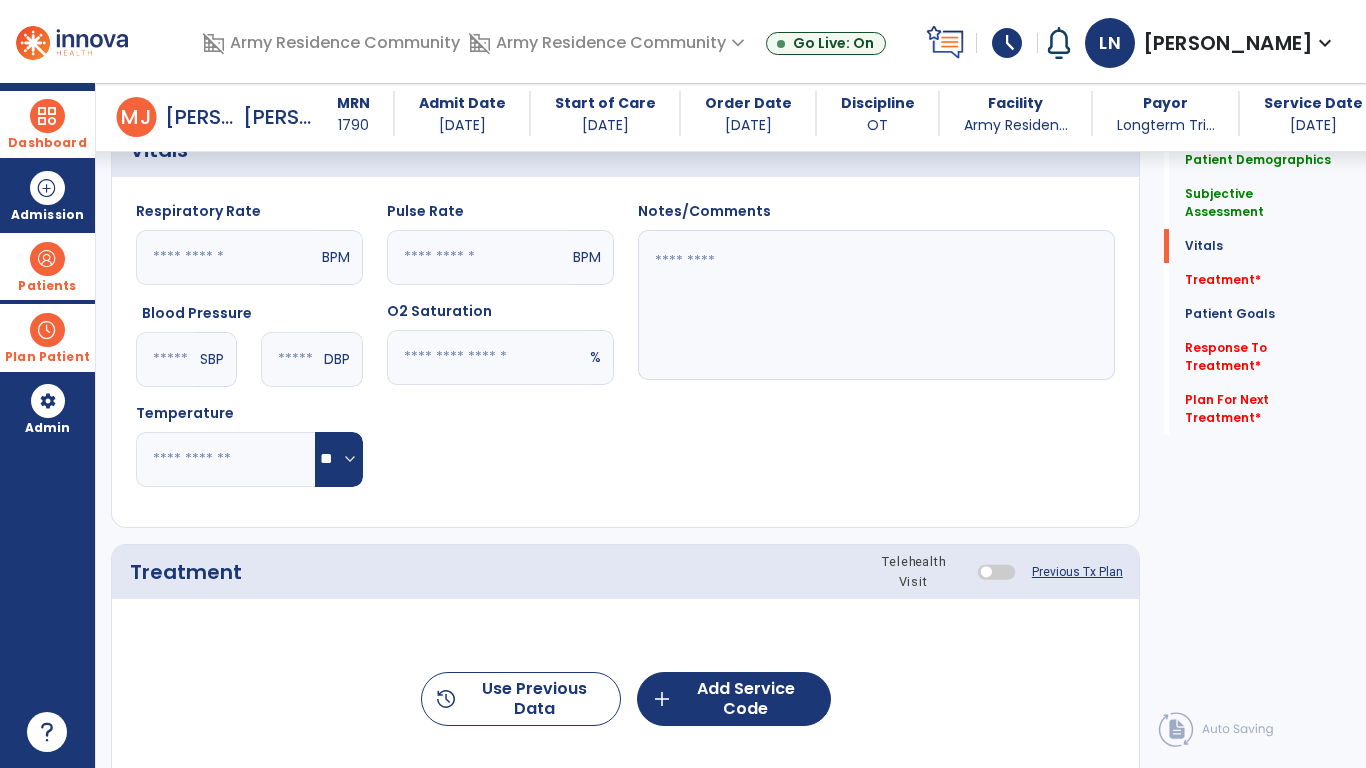 type on "**********" 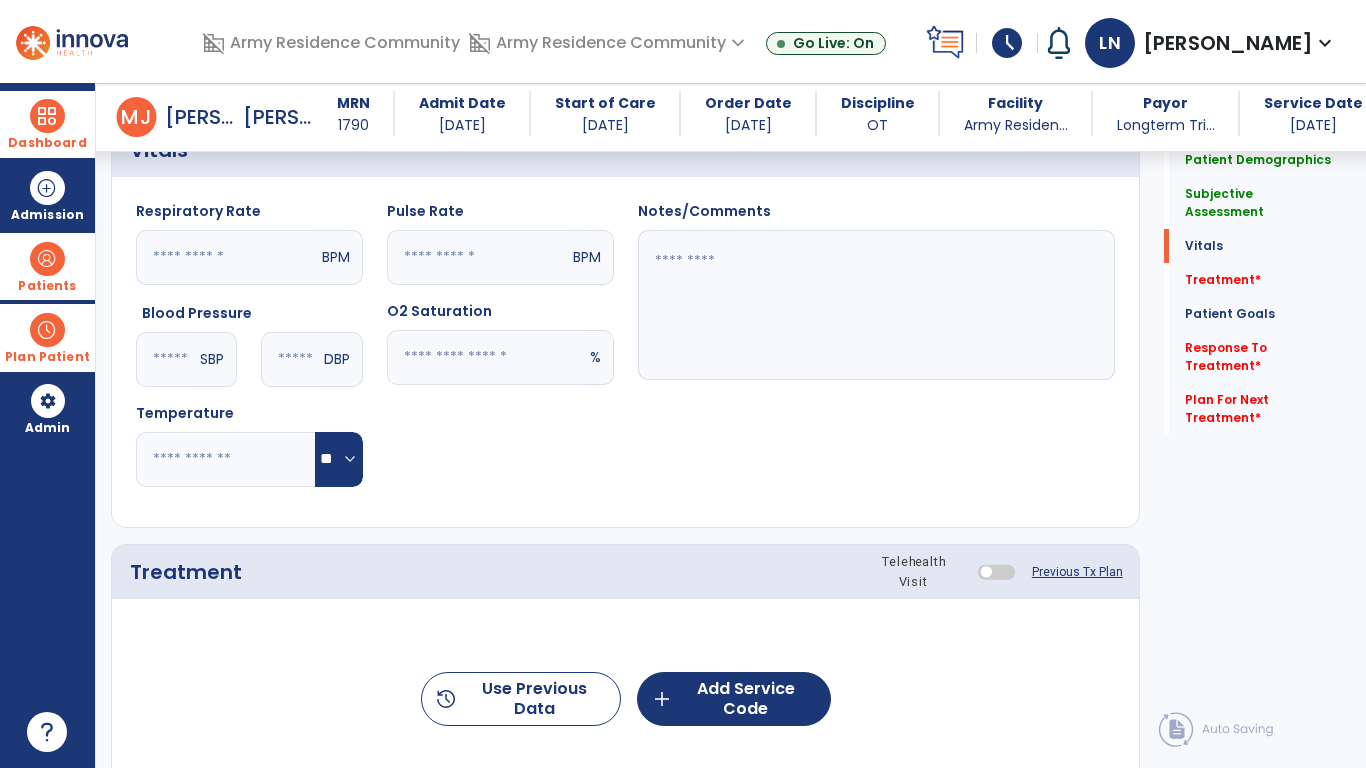 click 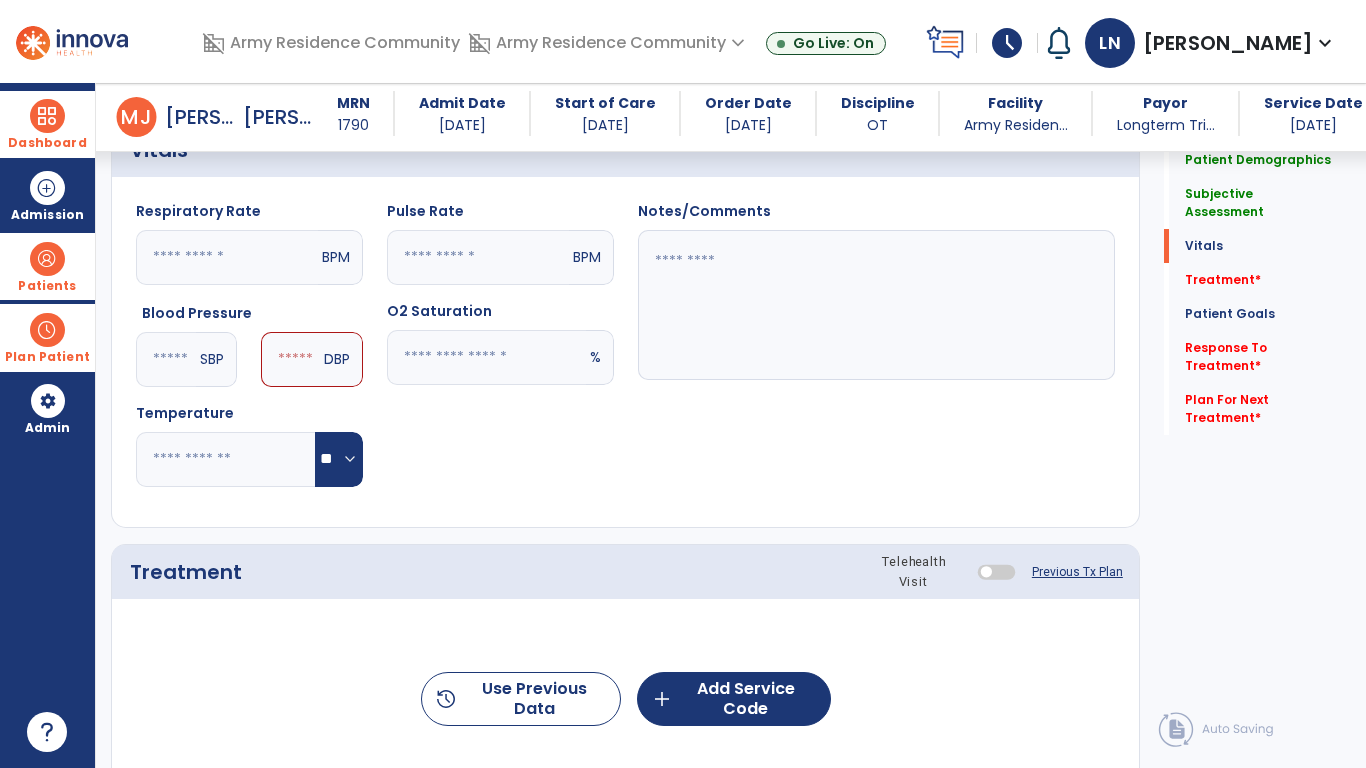 click 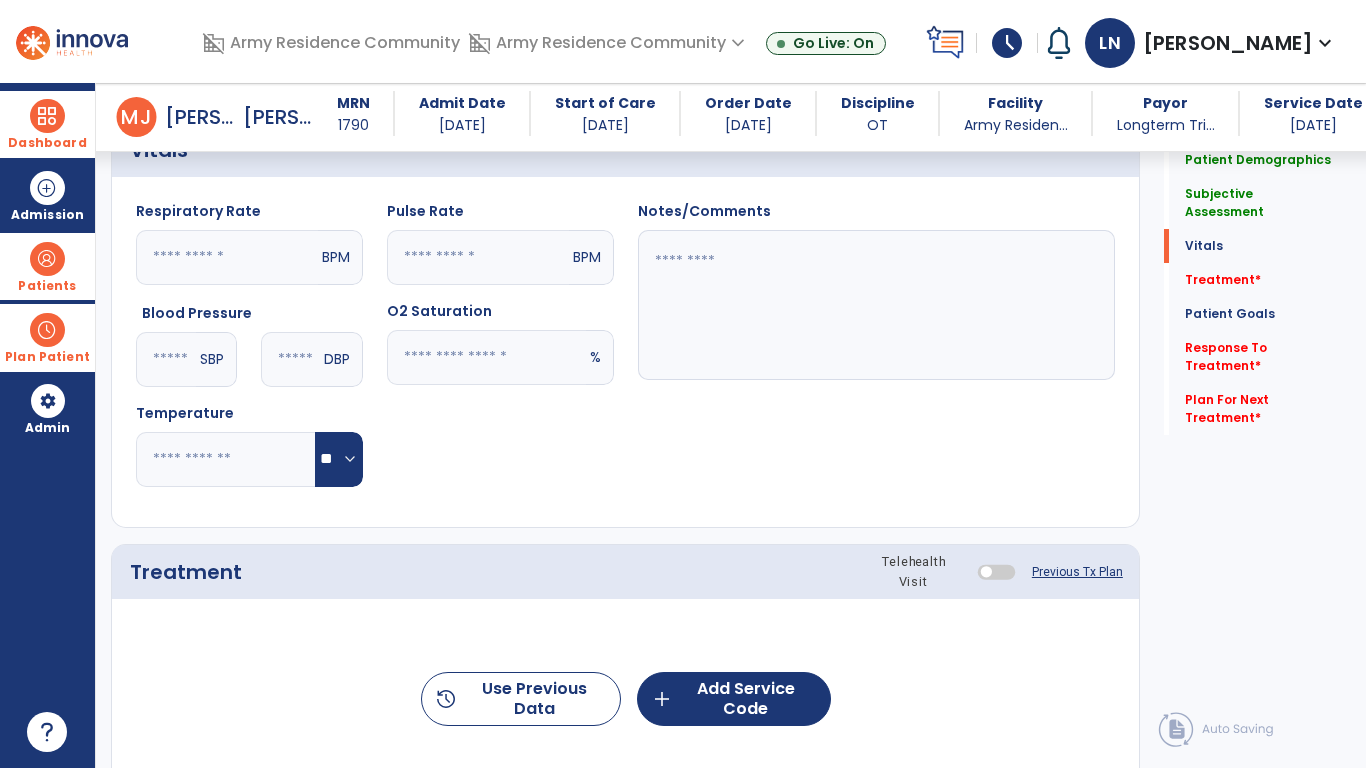 type on "**" 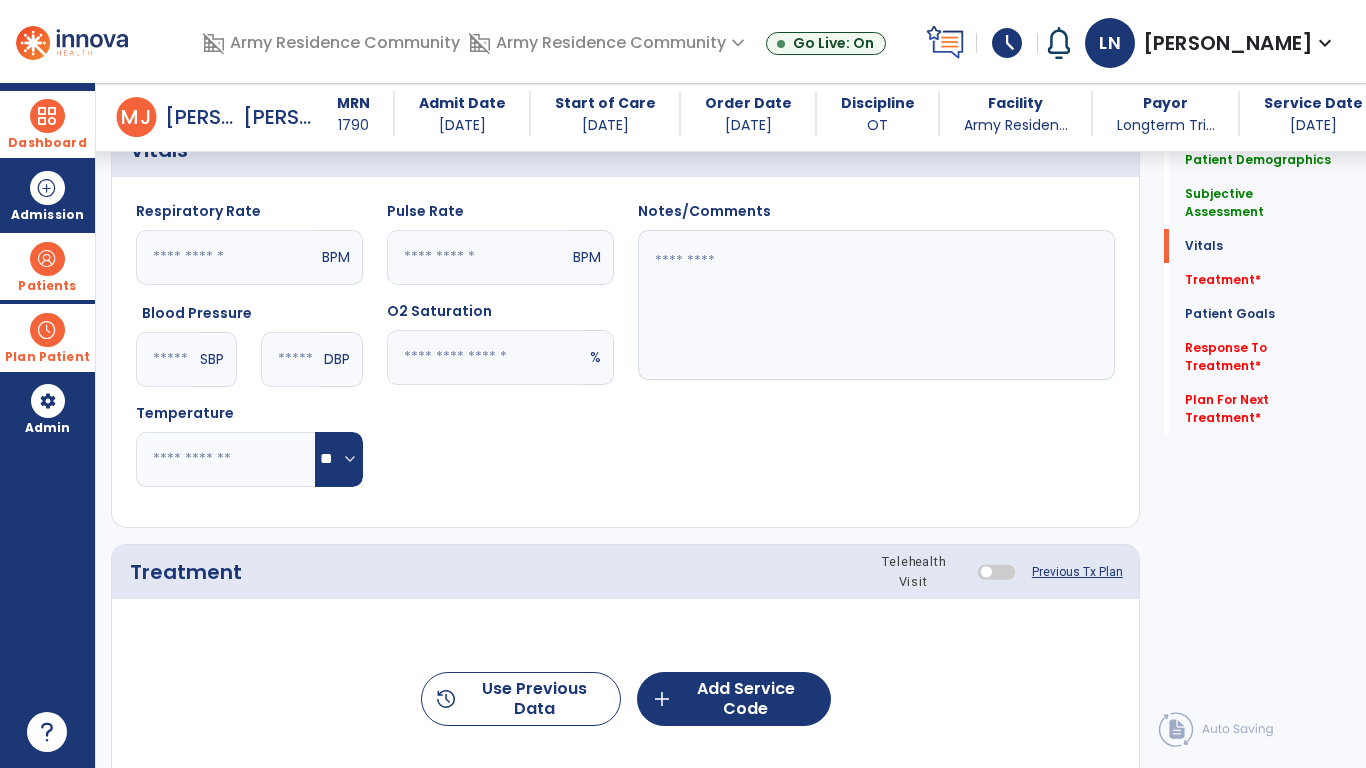 click 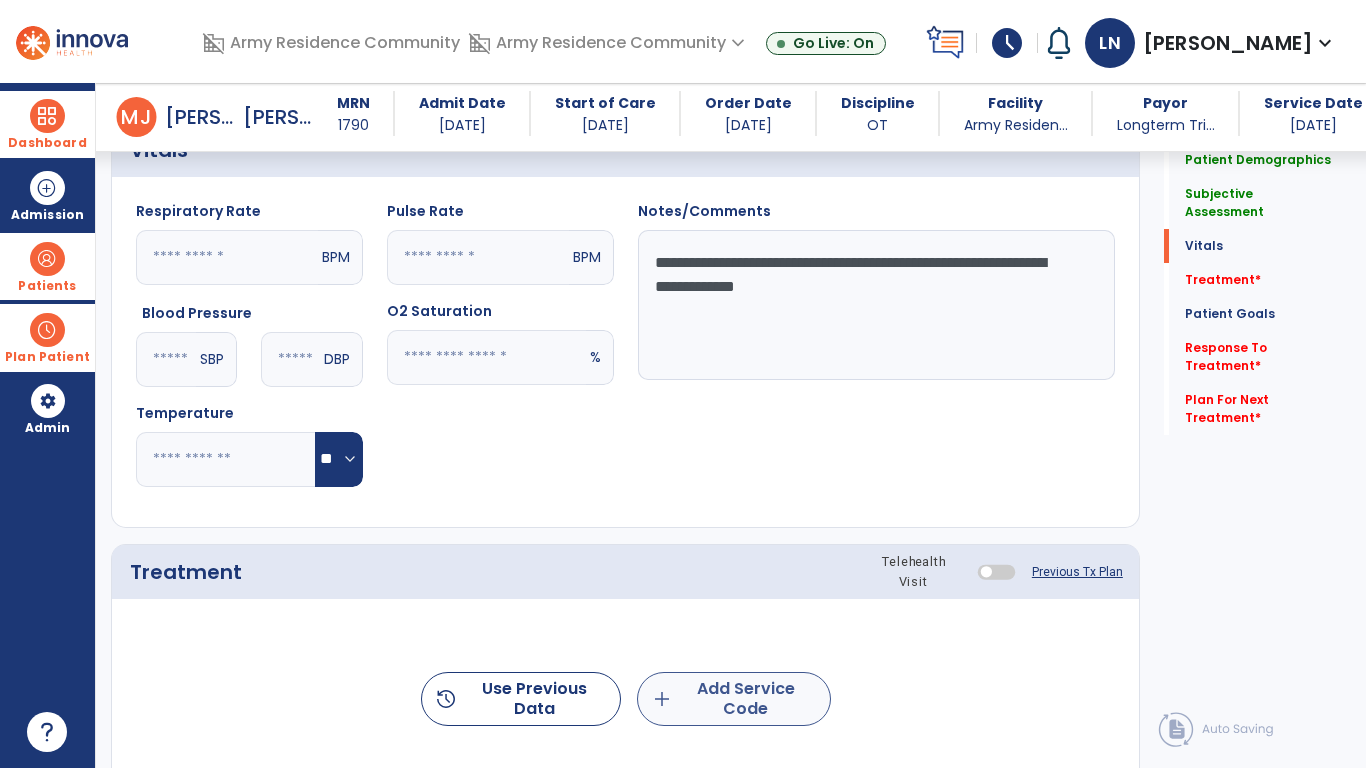 type on "**********" 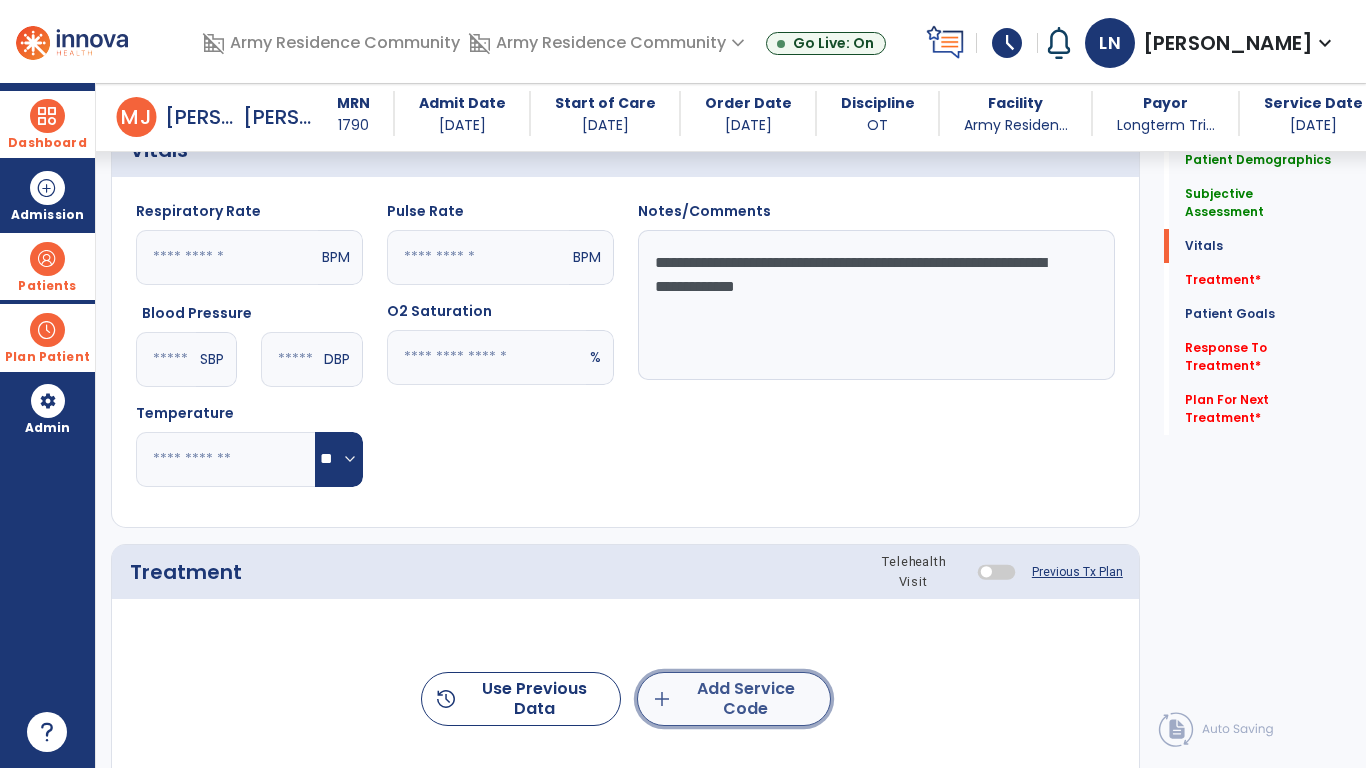 click on "add  Add Service Code" 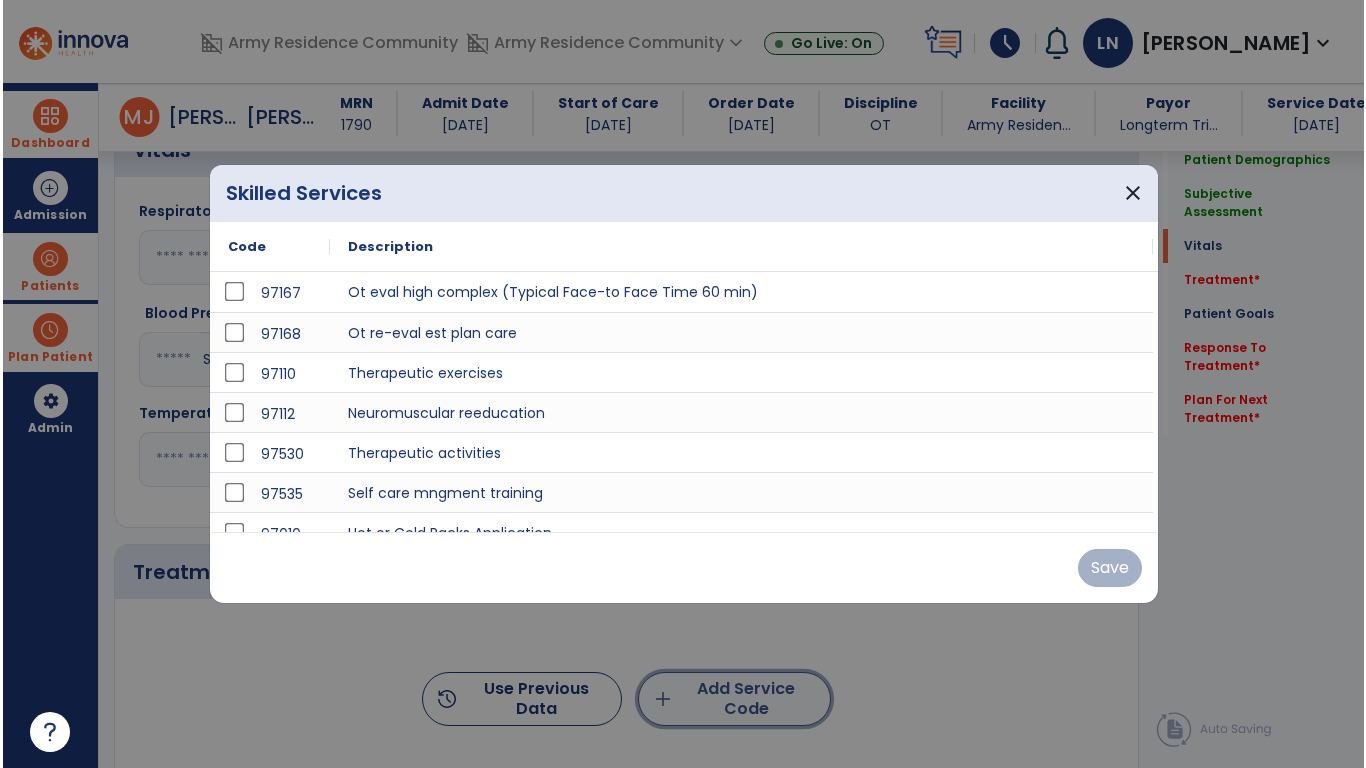 scroll, scrollTop: 815, scrollLeft: 0, axis: vertical 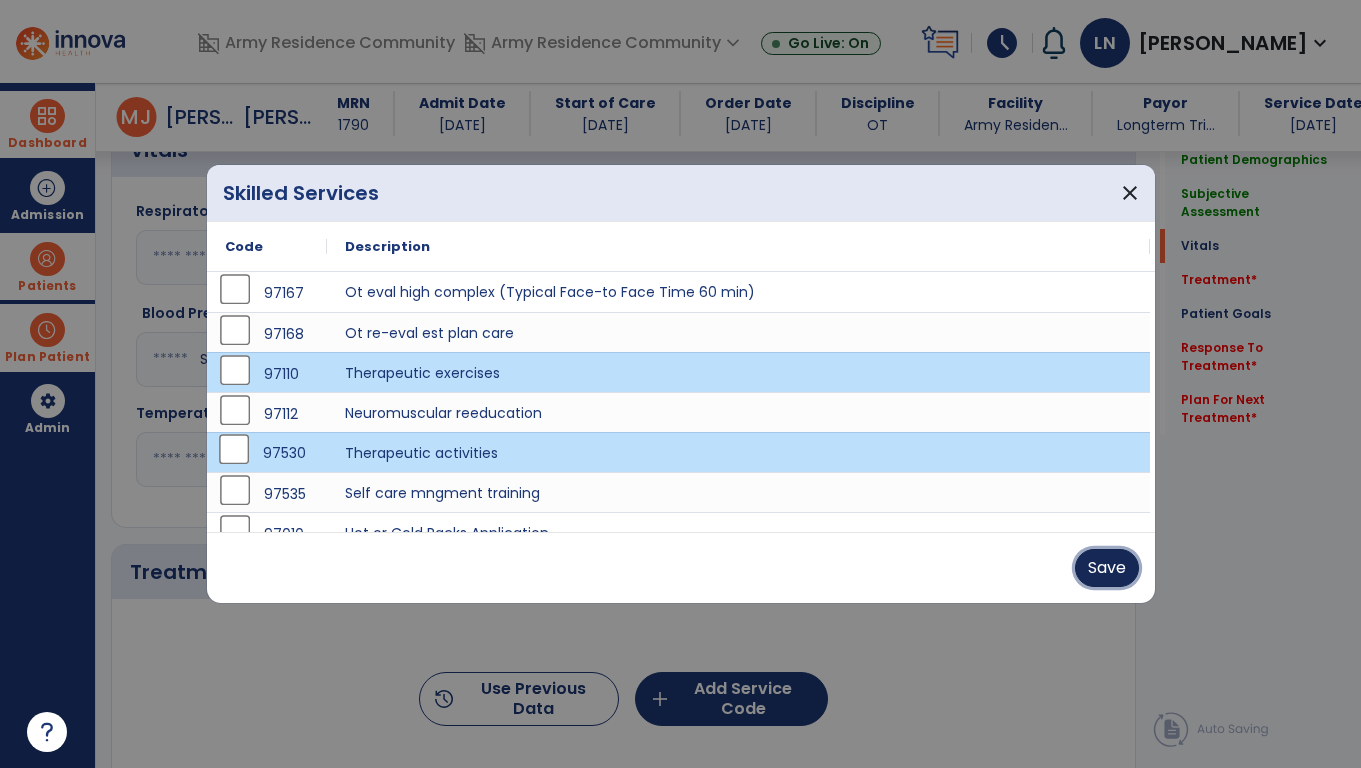 click on "Save" at bounding box center (1107, 568) 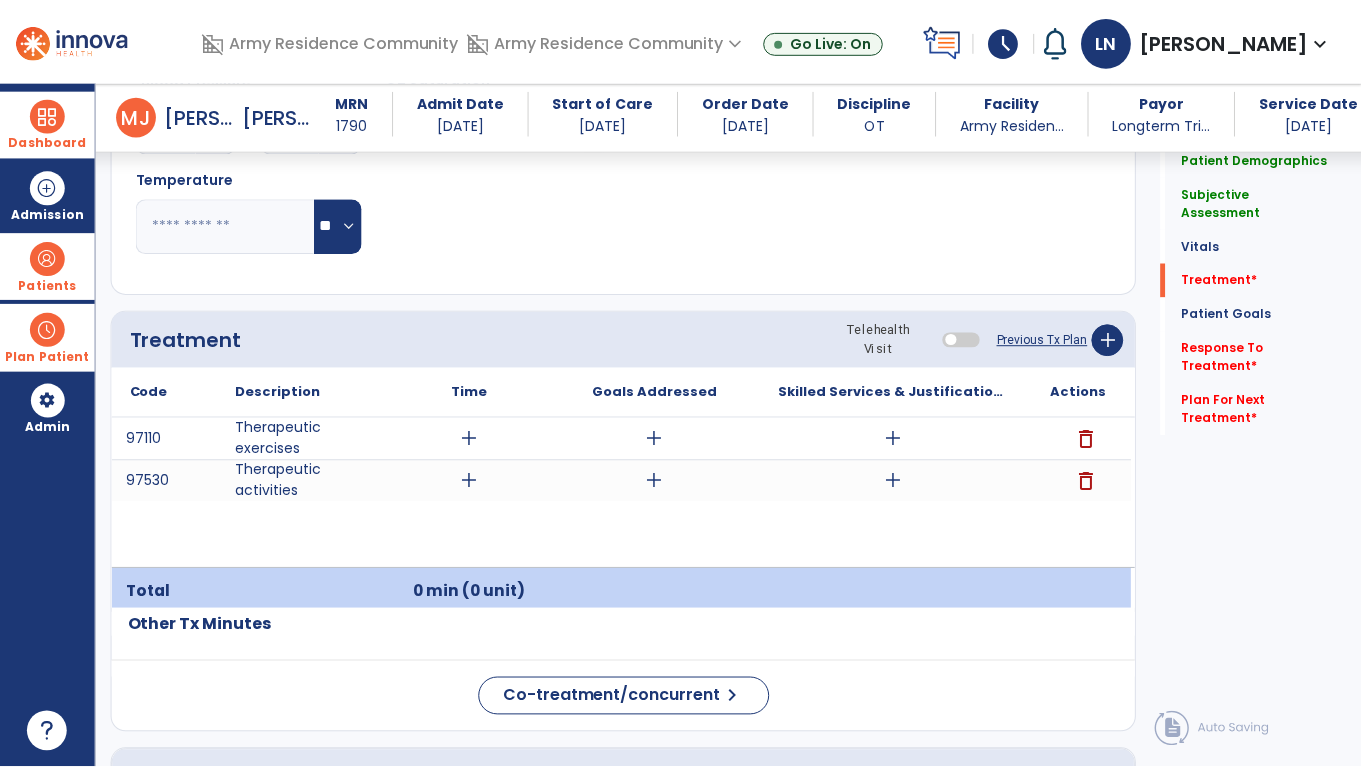 scroll, scrollTop: 1055, scrollLeft: 0, axis: vertical 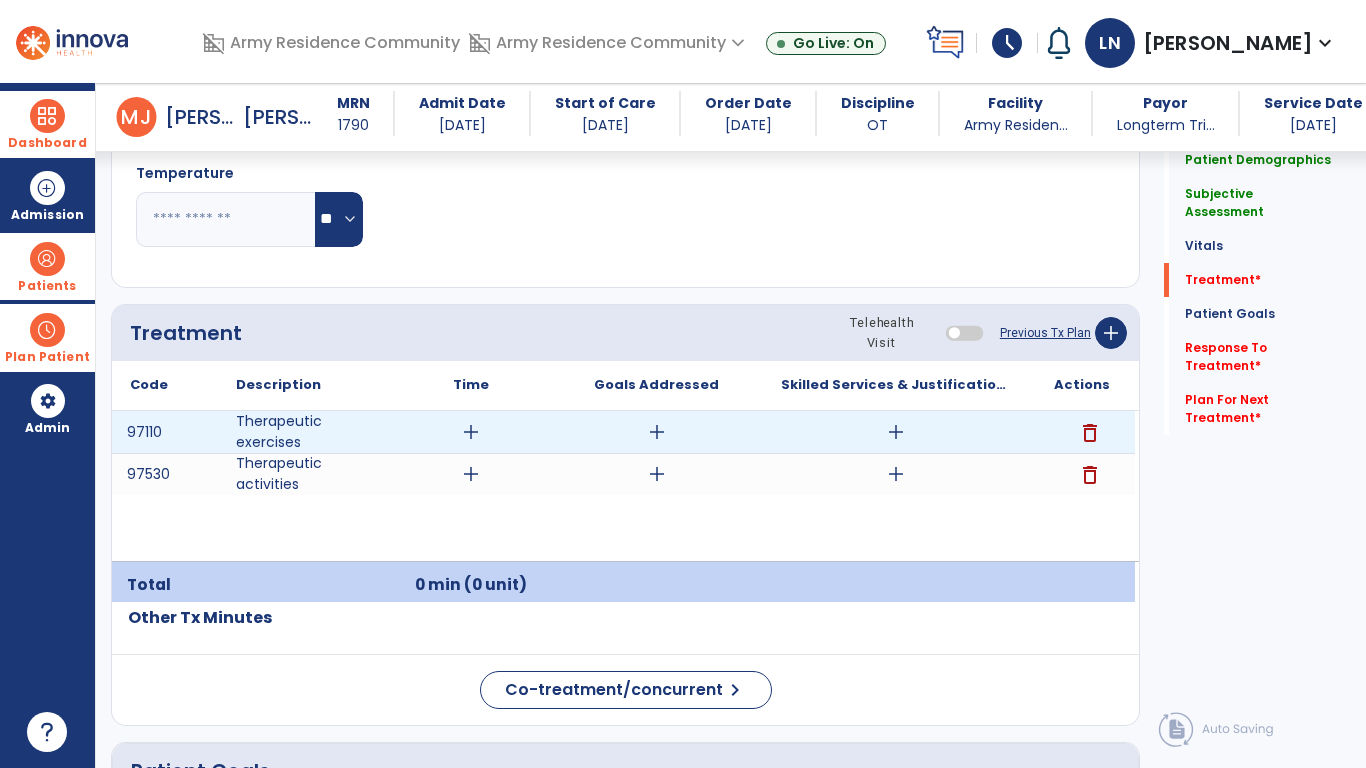 click on "add" at bounding box center (471, 432) 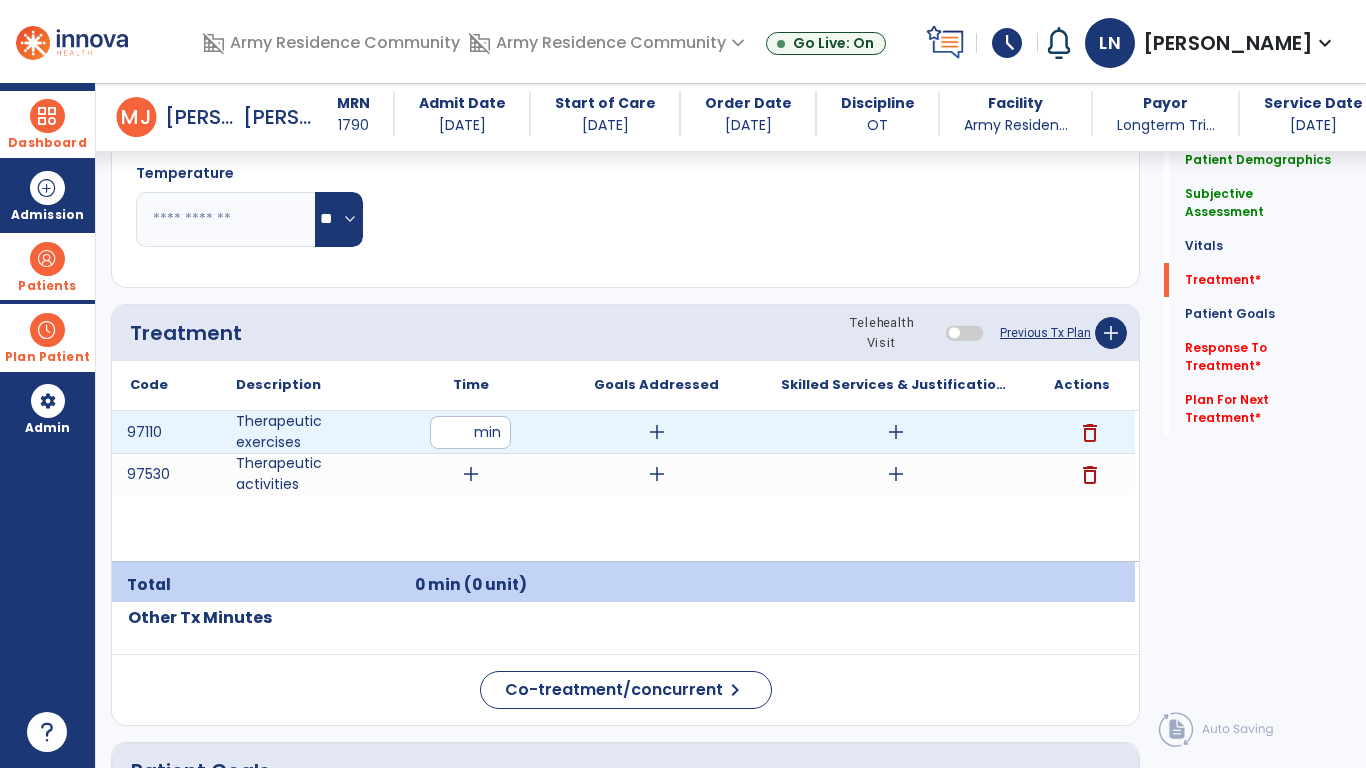 type on "**" 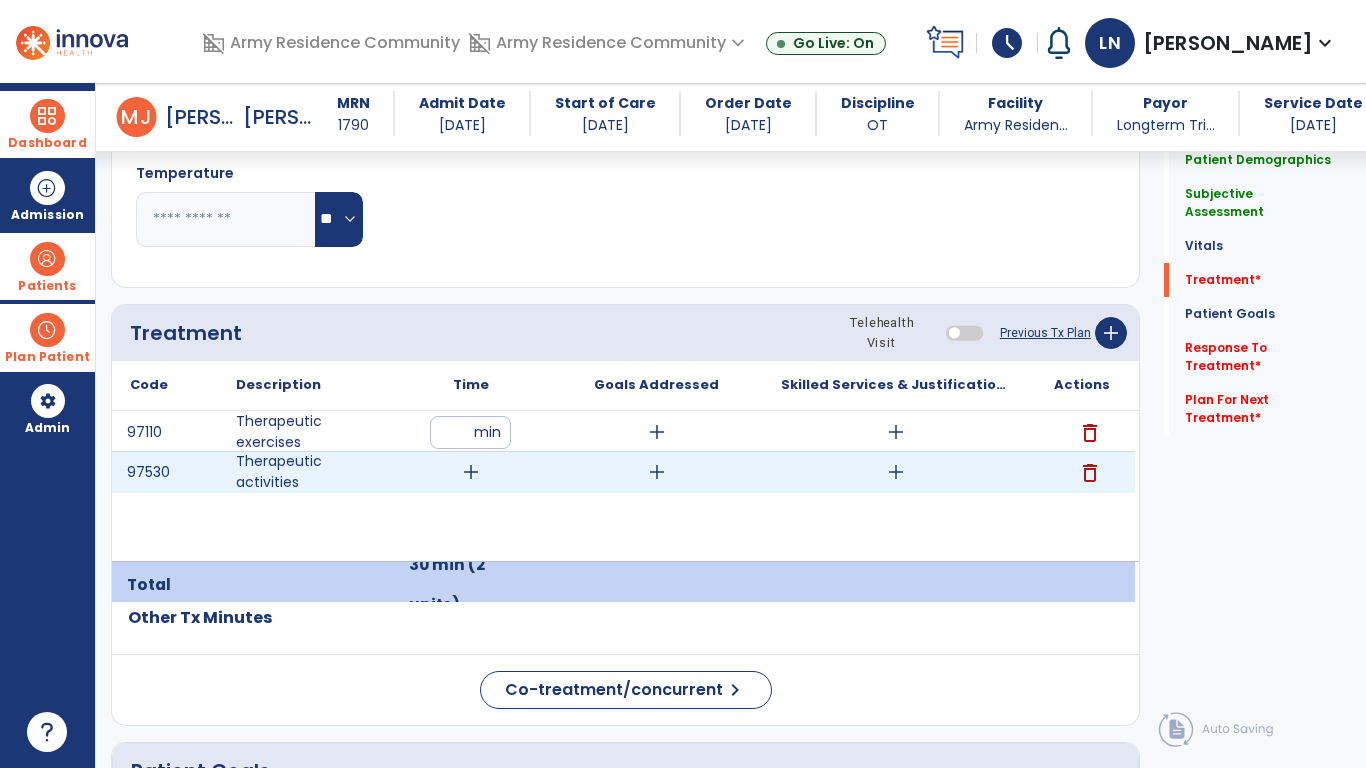 click on "add" at bounding box center (471, 472) 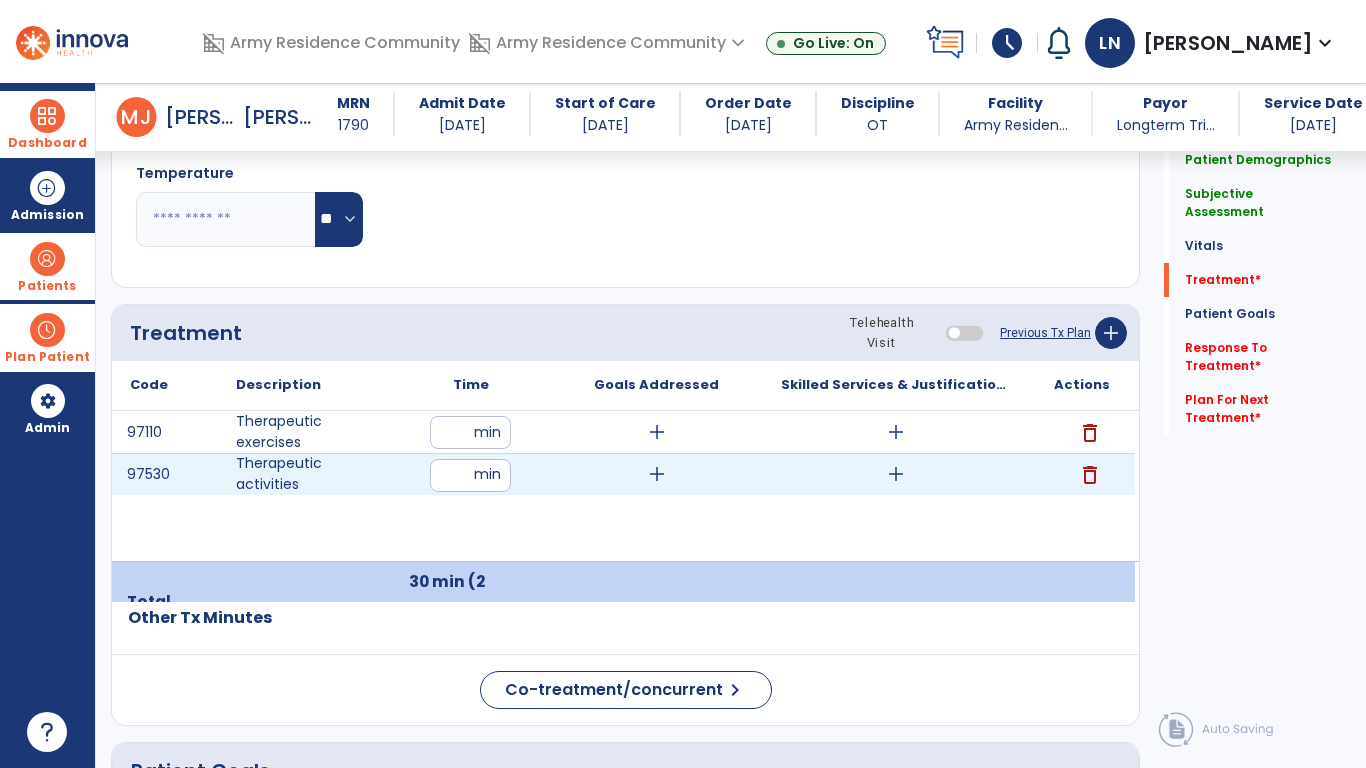 type on "**" 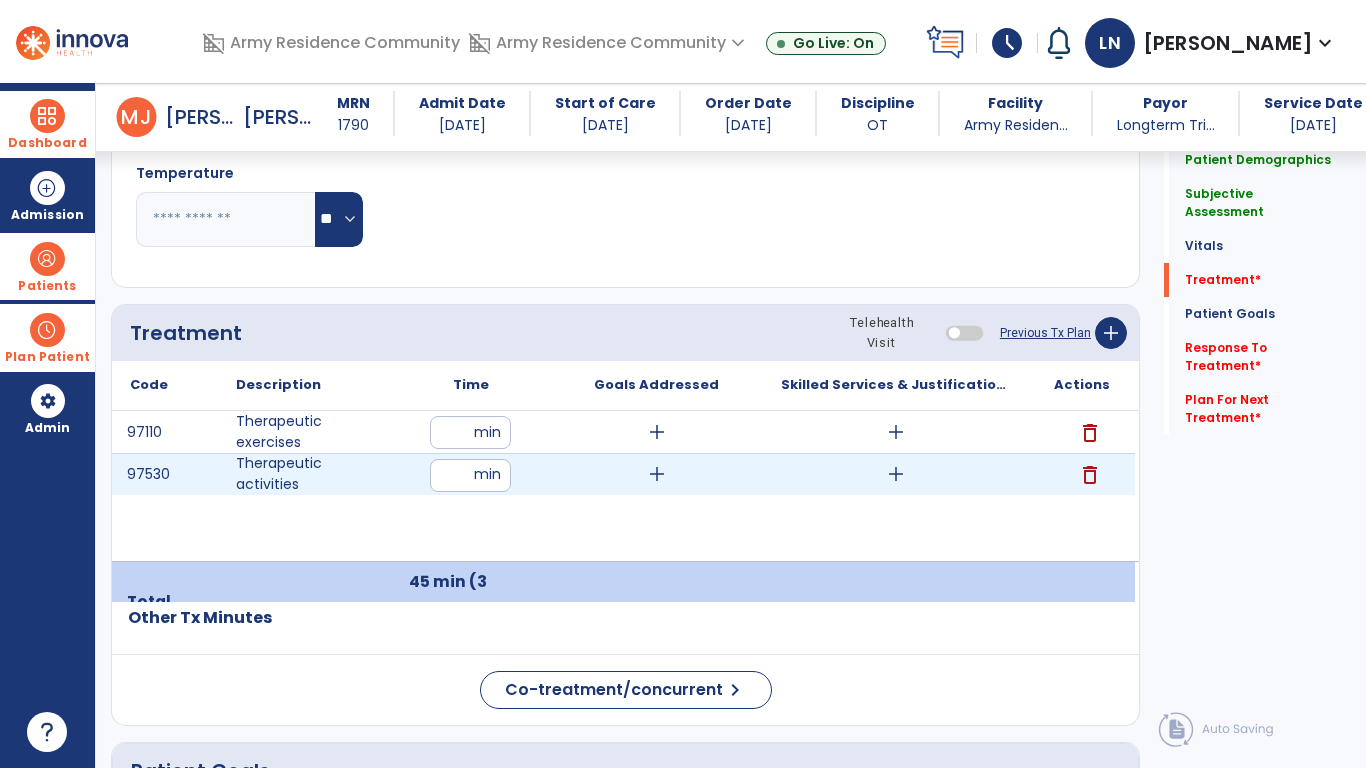 click on "add" at bounding box center [896, 474] 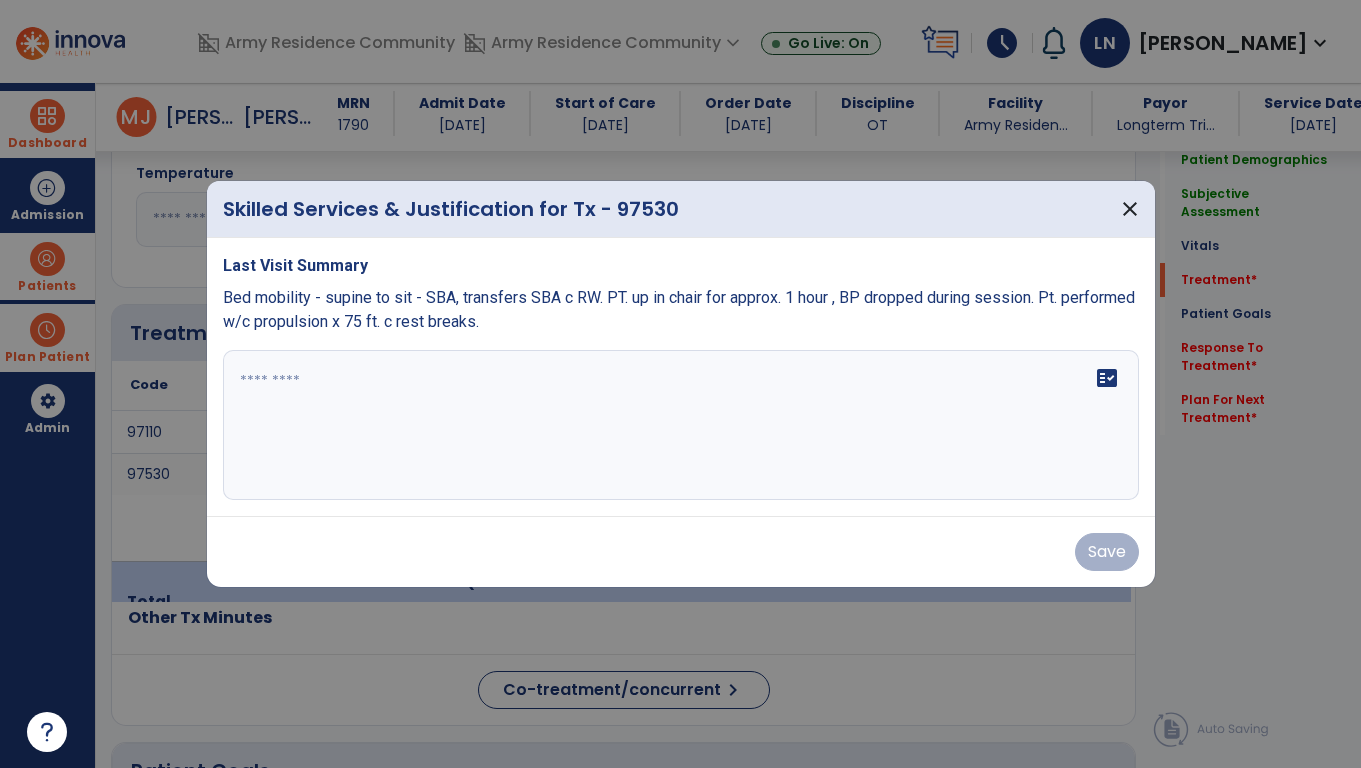 scroll, scrollTop: 1055, scrollLeft: 0, axis: vertical 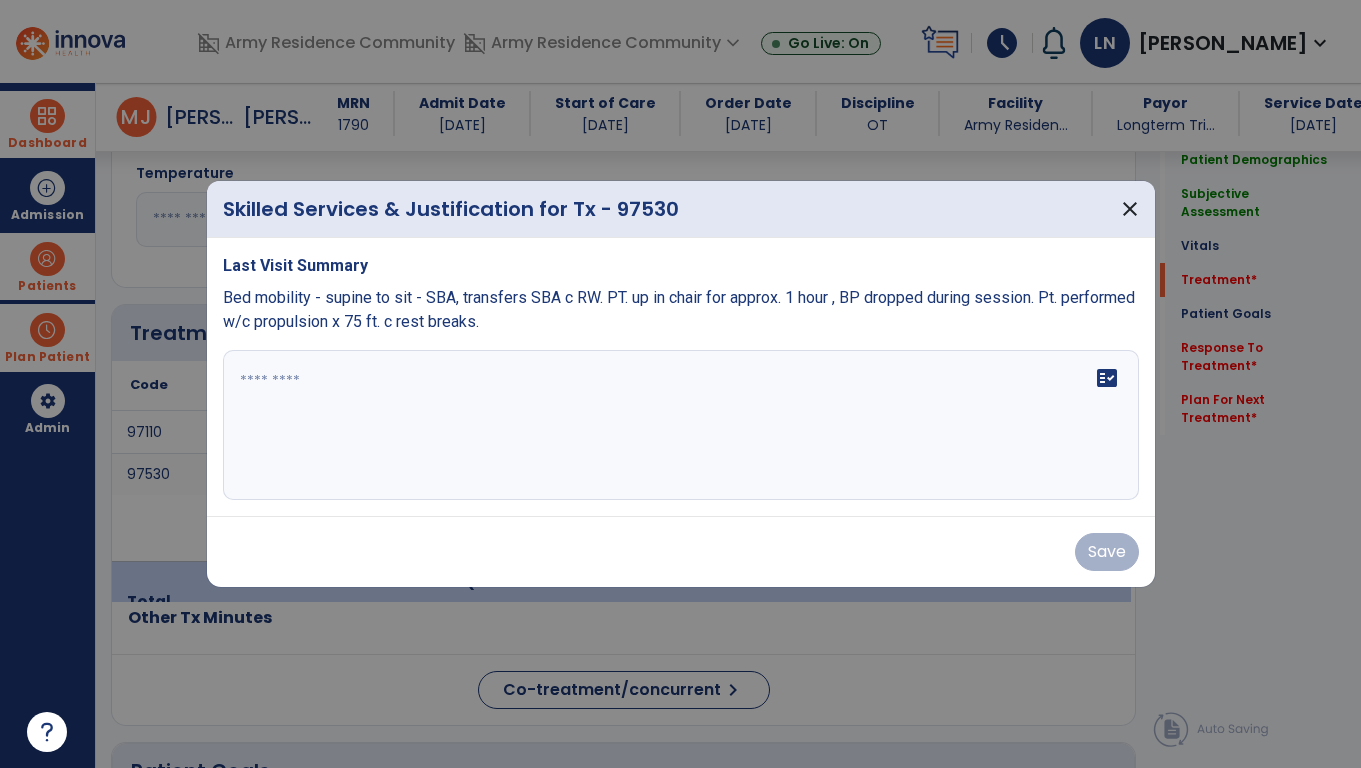 click at bounding box center [681, 425] 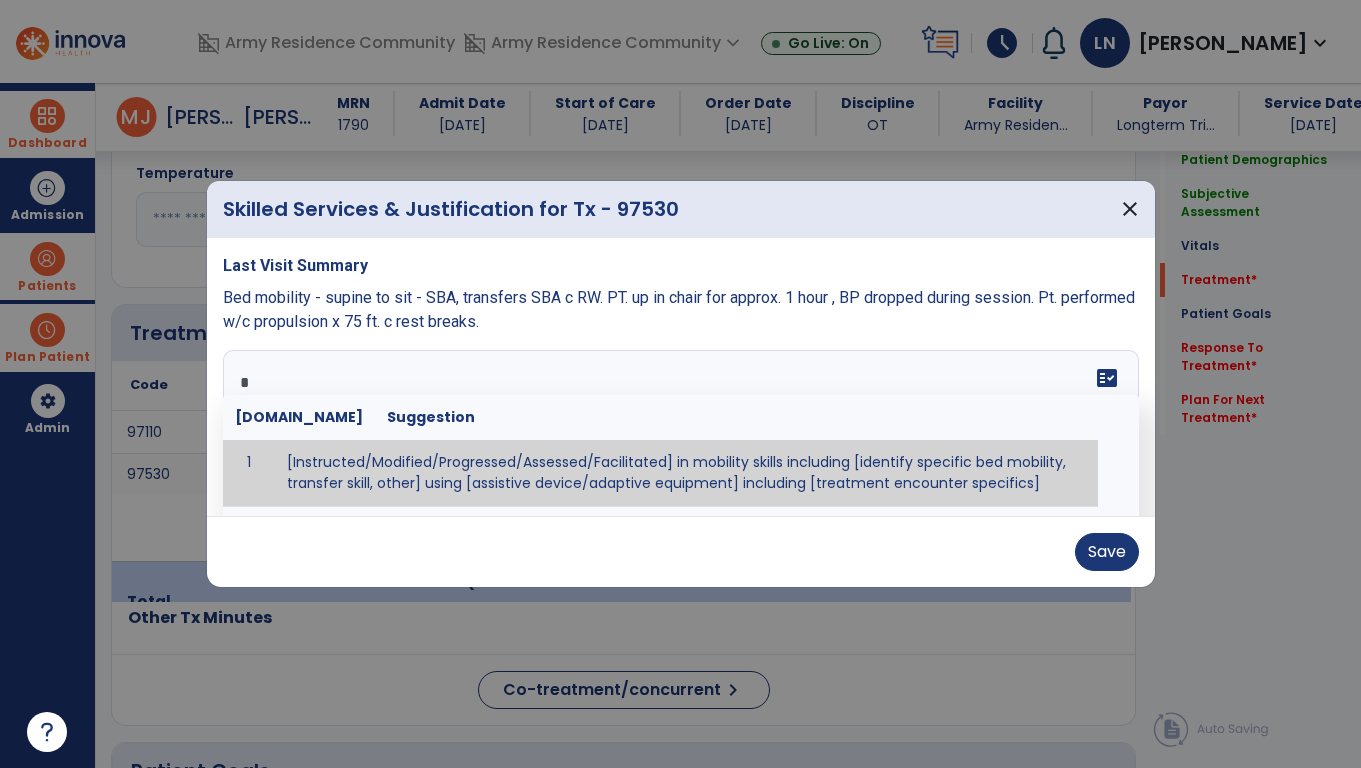 type on "**" 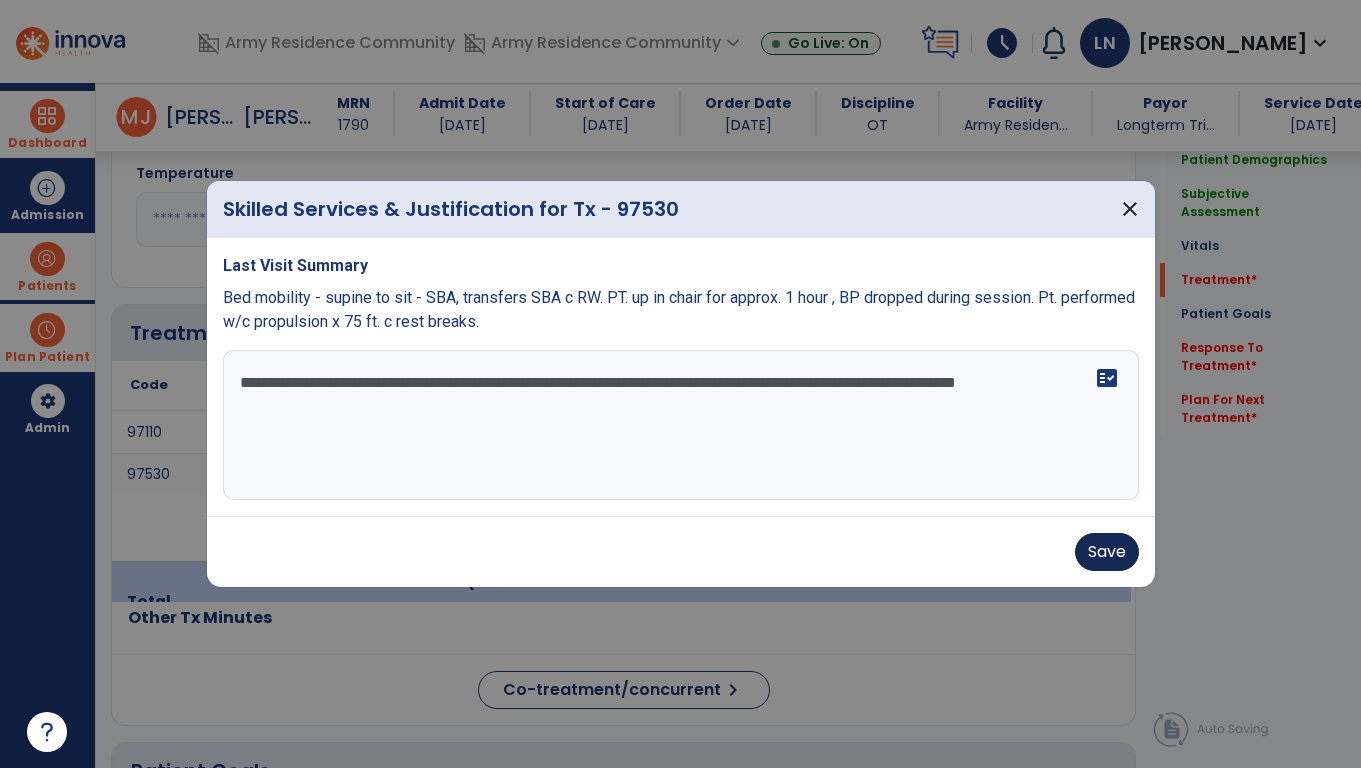 type on "**********" 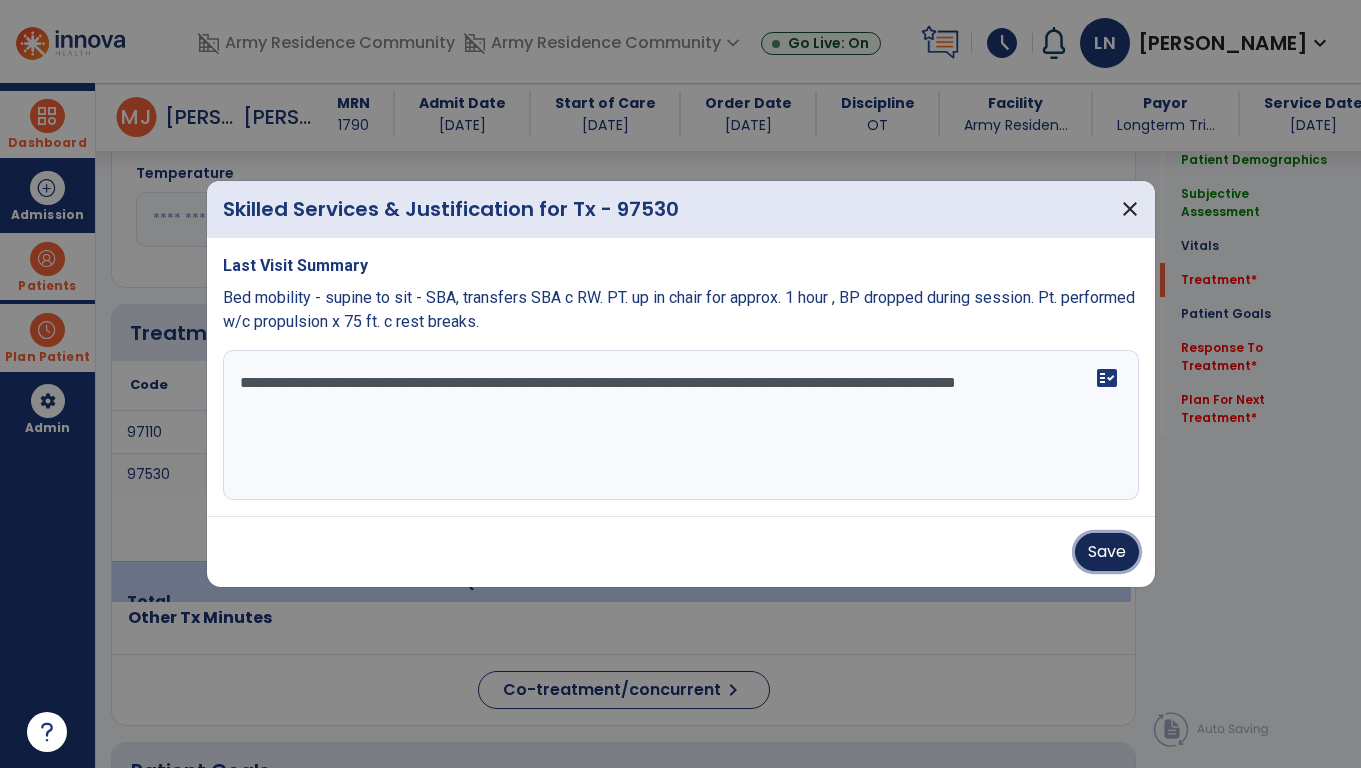 click on "Save" at bounding box center (1107, 552) 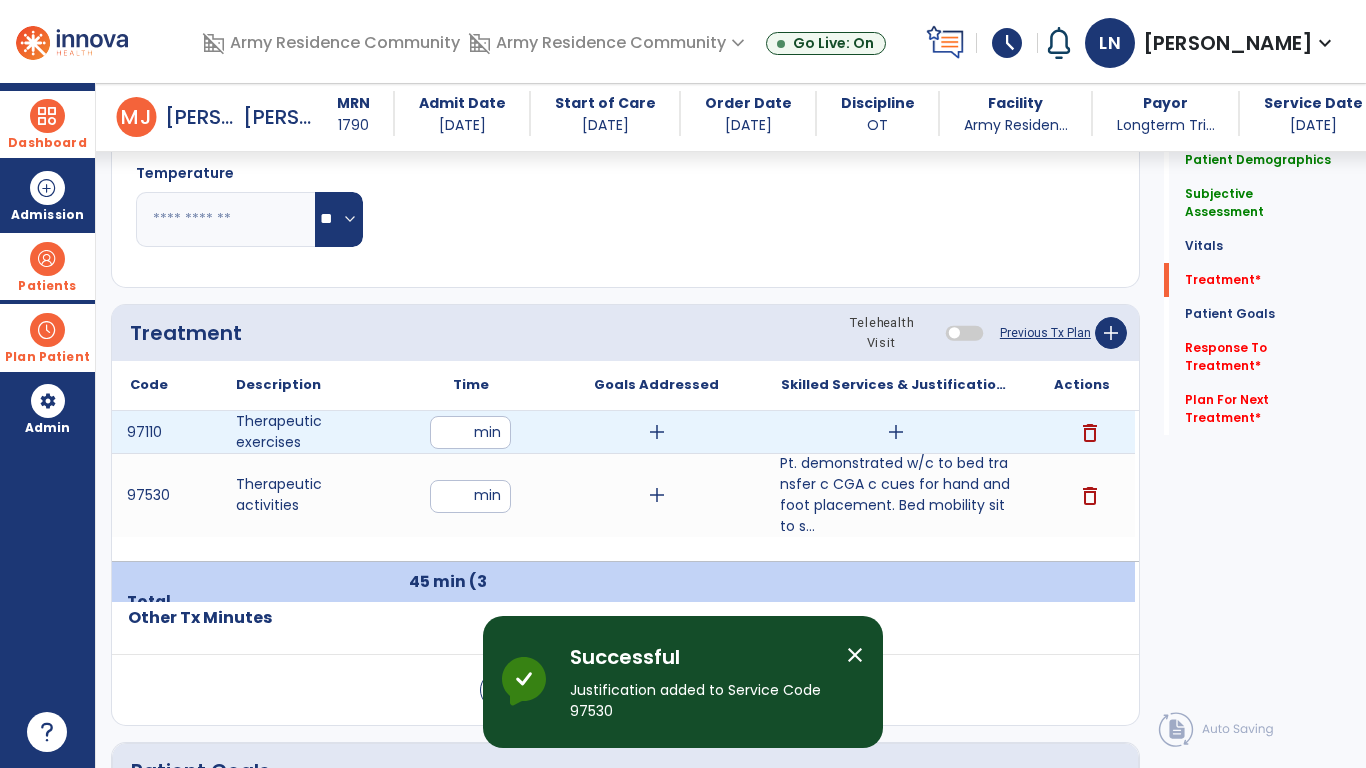 click on "add" at bounding box center (896, 432) 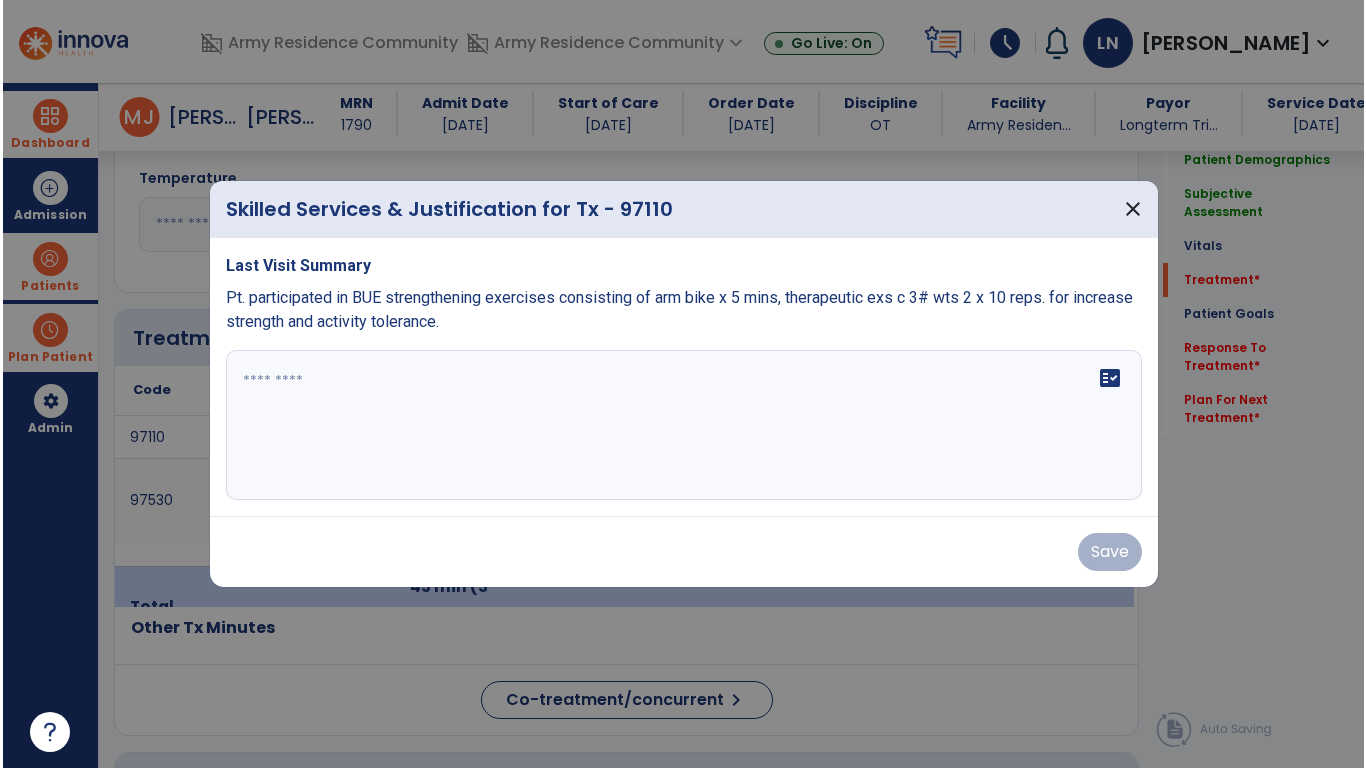 scroll, scrollTop: 1055, scrollLeft: 0, axis: vertical 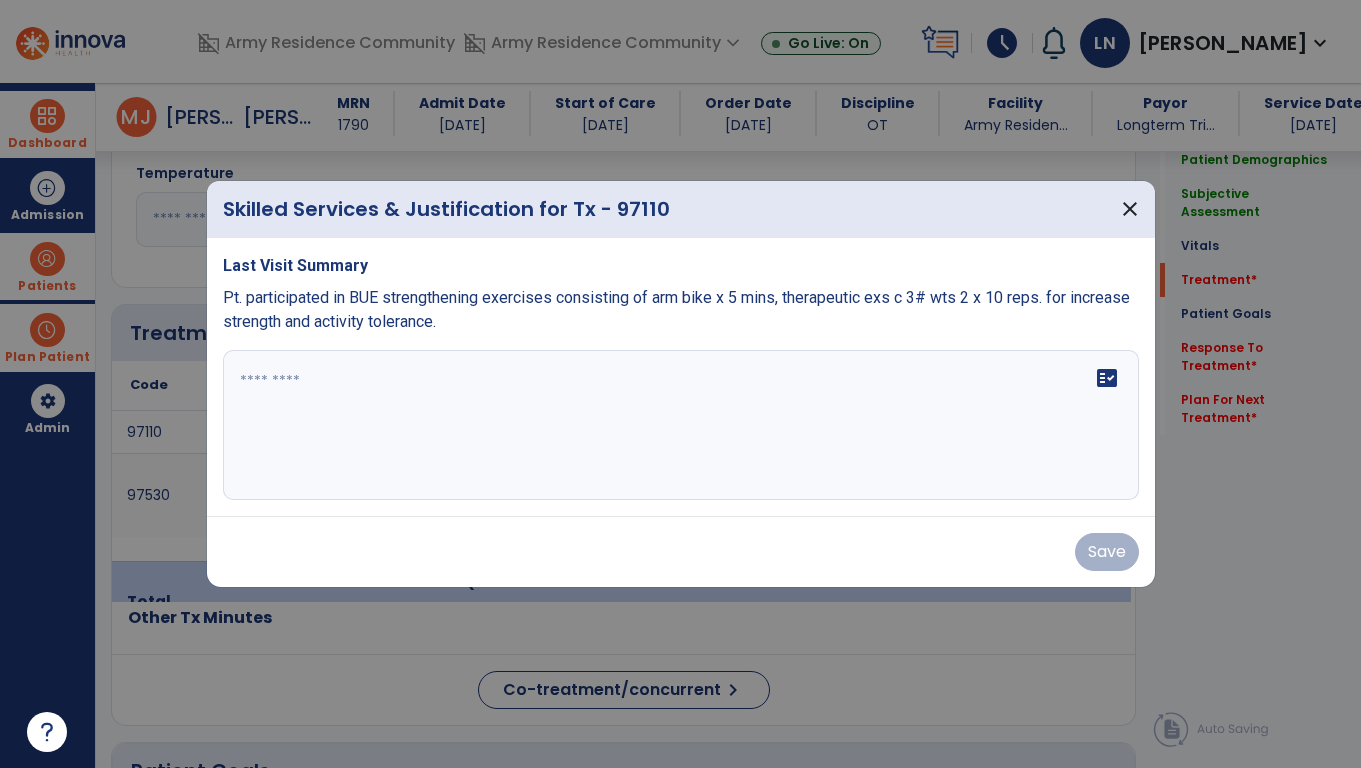 click on "fact_check" at bounding box center (681, 425) 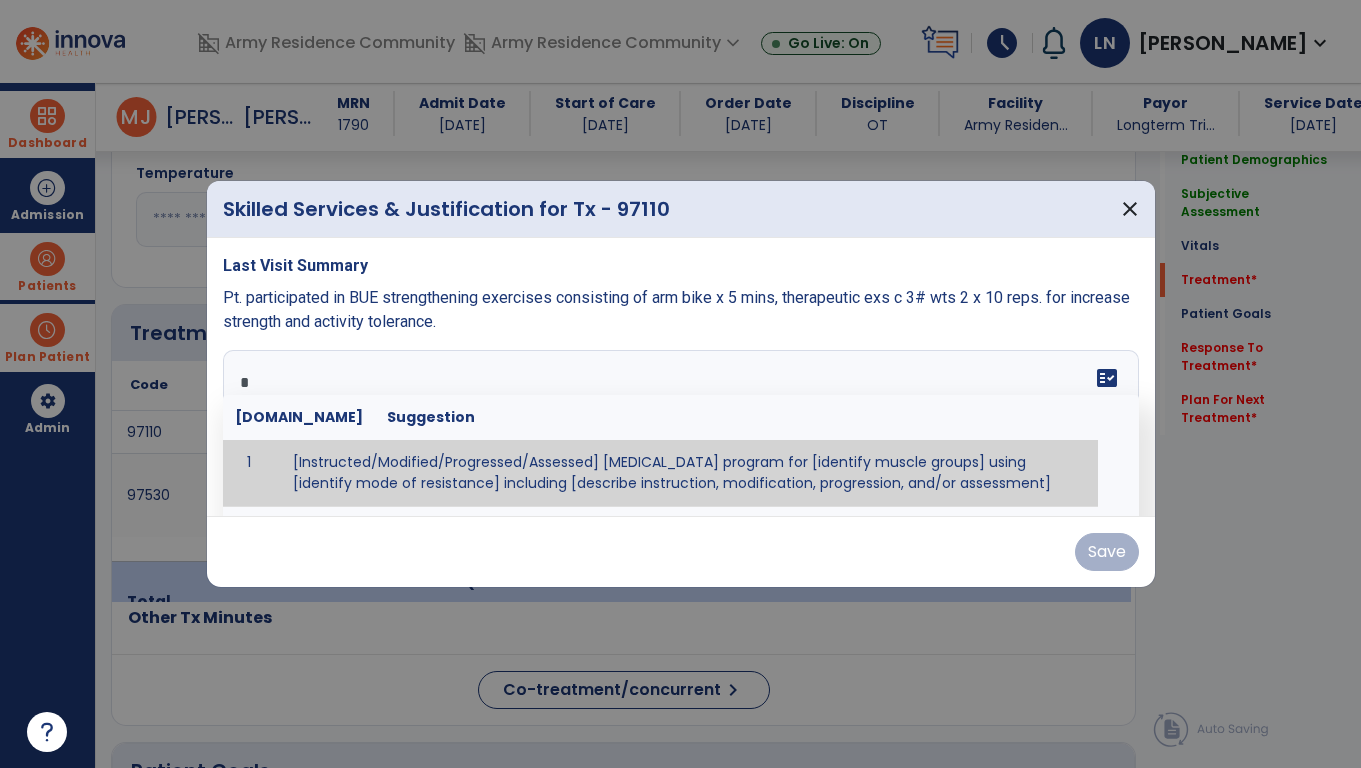 type on "**" 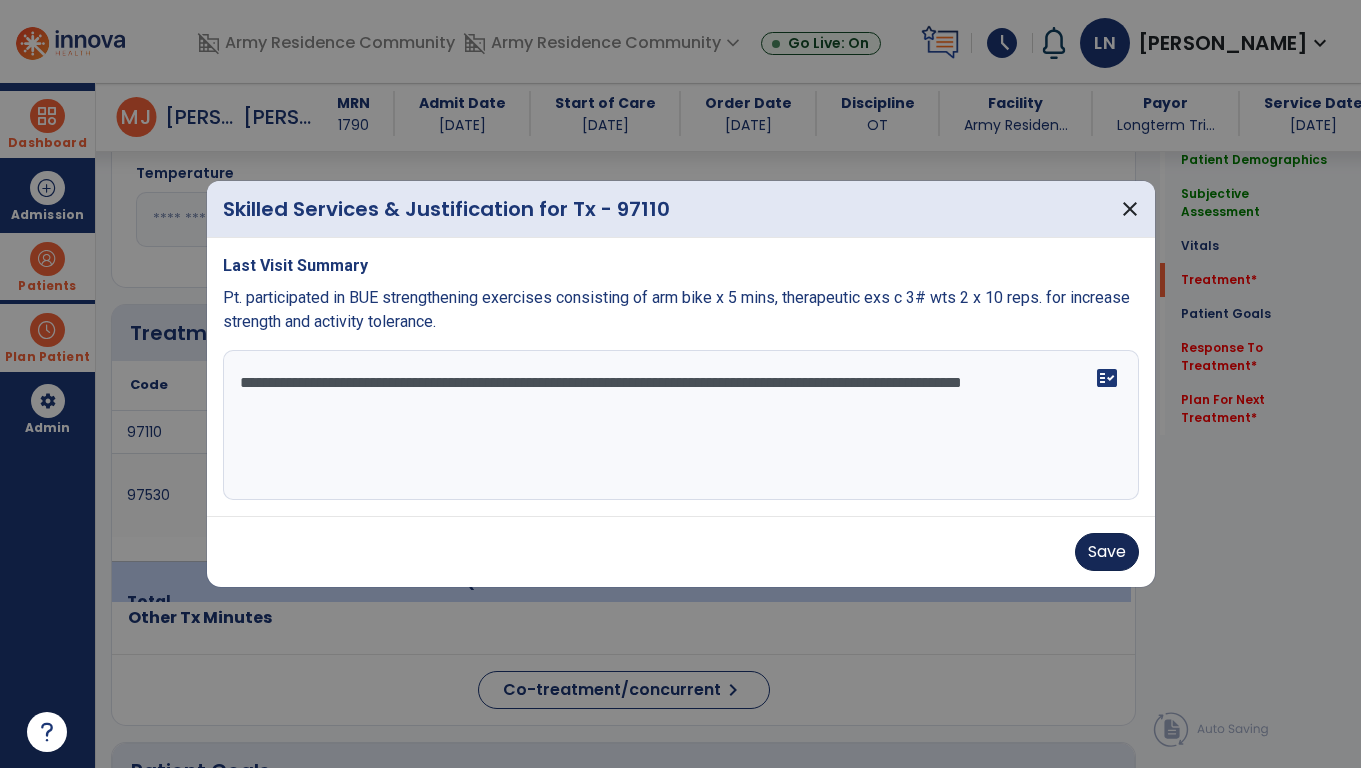 type on "**********" 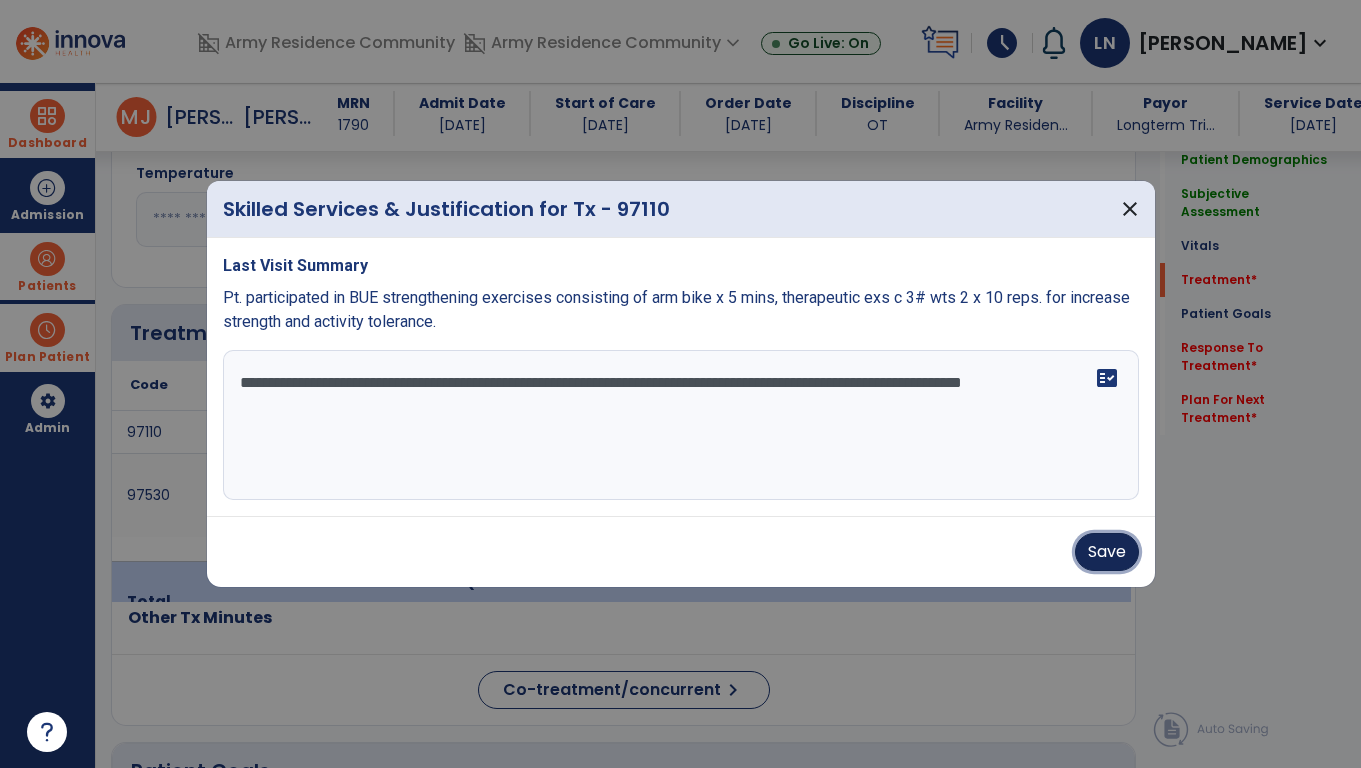 click on "Save" at bounding box center (1107, 552) 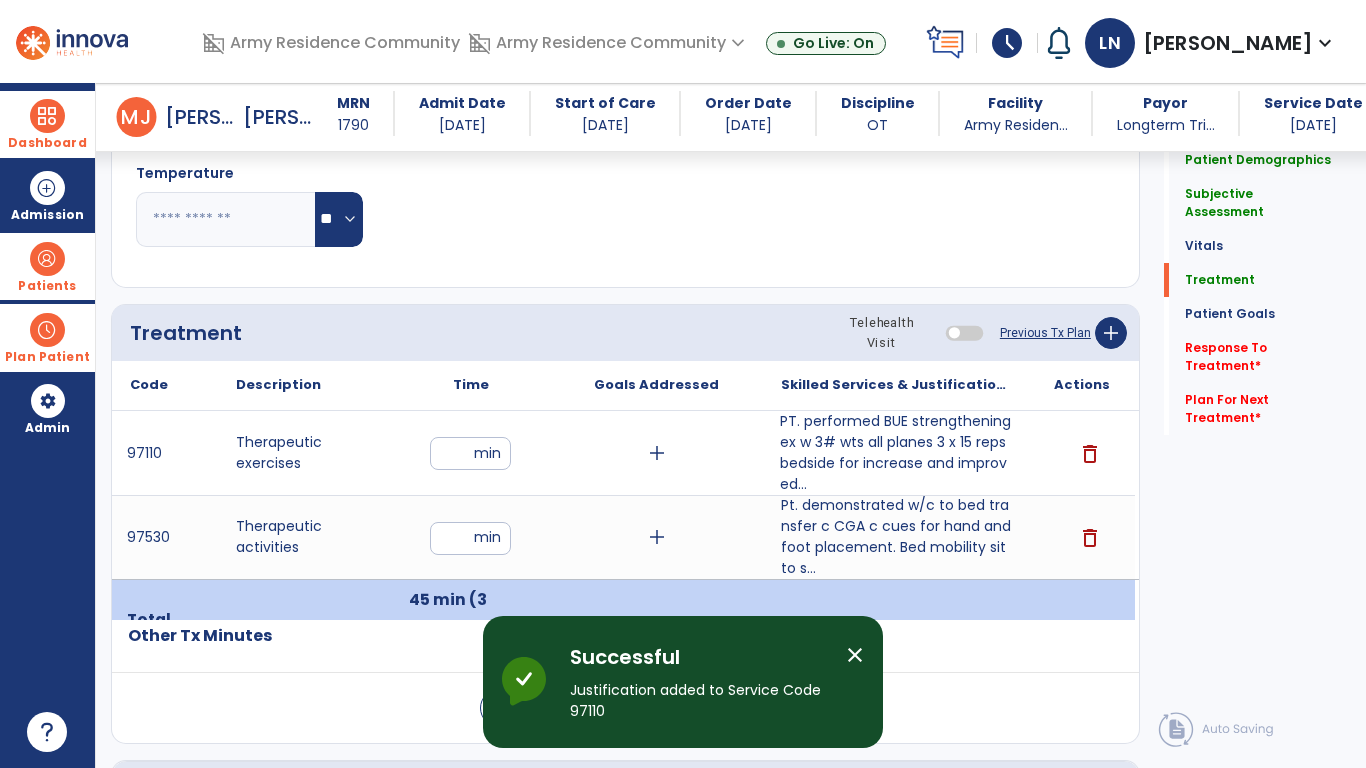 click on "Quick Links  Patient Demographics   Patient Demographics   Subjective Assessment   Subjective Assessment   Vitals   Vitals   Treatment   Treatment   Patient Goals   Patient Goals   Response To Treatment   *  Response To Treatment   *  Plan For Next Treatment   *  Plan For Next Treatment   *" 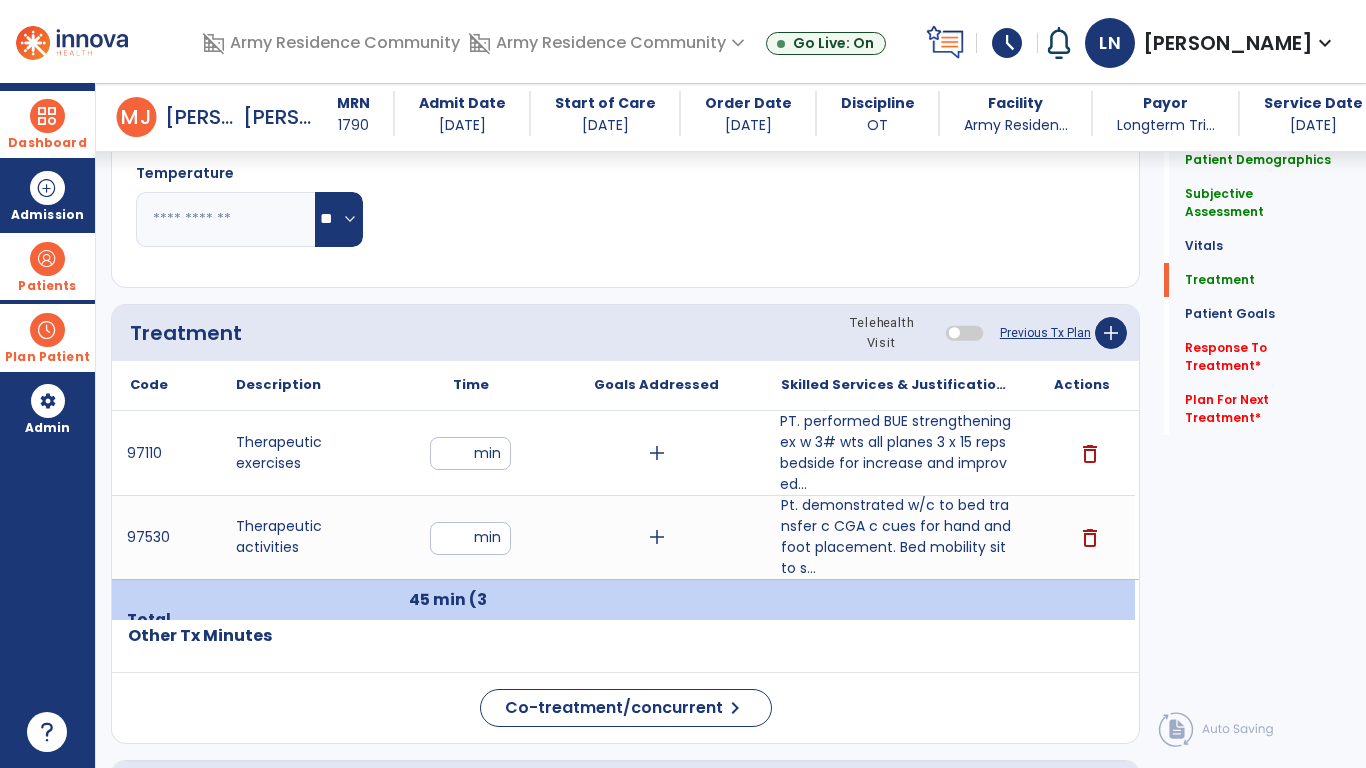 click on "Quick Links  Patient Demographics   Patient Demographics   Subjective Assessment   Subjective Assessment   Vitals   Vitals   Treatment   Treatment   Patient Goals   Patient Goals   Response To Treatment   *  Response To Treatment   *  Plan For Next Treatment   *  Plan For Next Treatment   *" 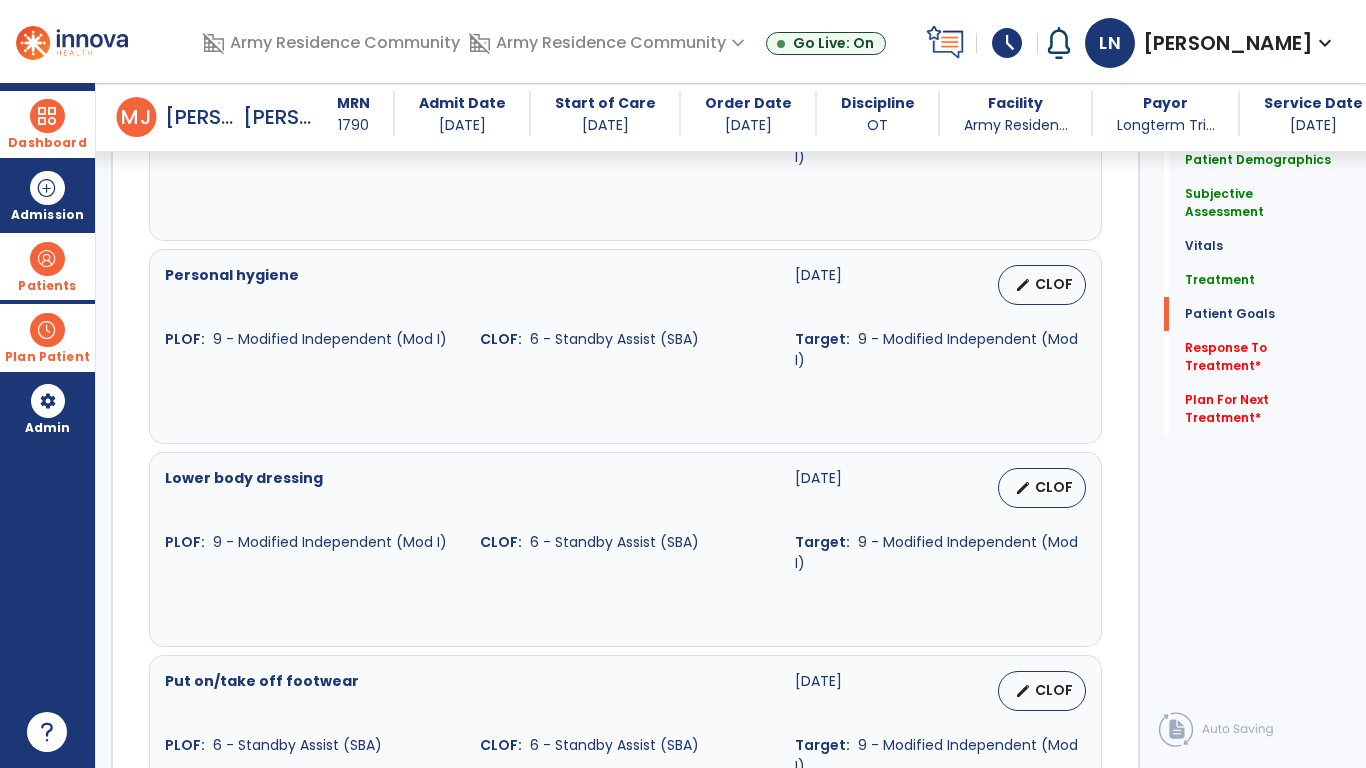 scroll, scrollTop: 2244, scrollLeft: 0, axis: vertical 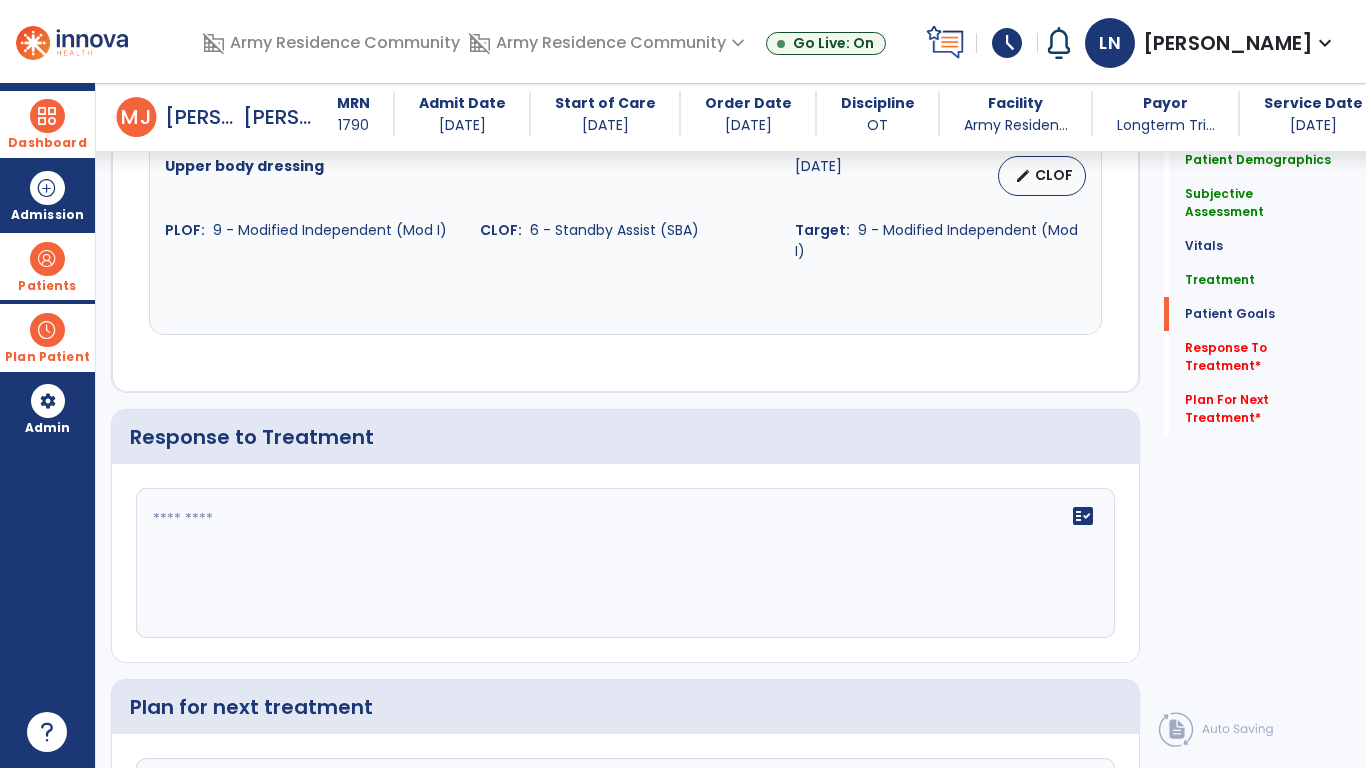 click on "fact_check" 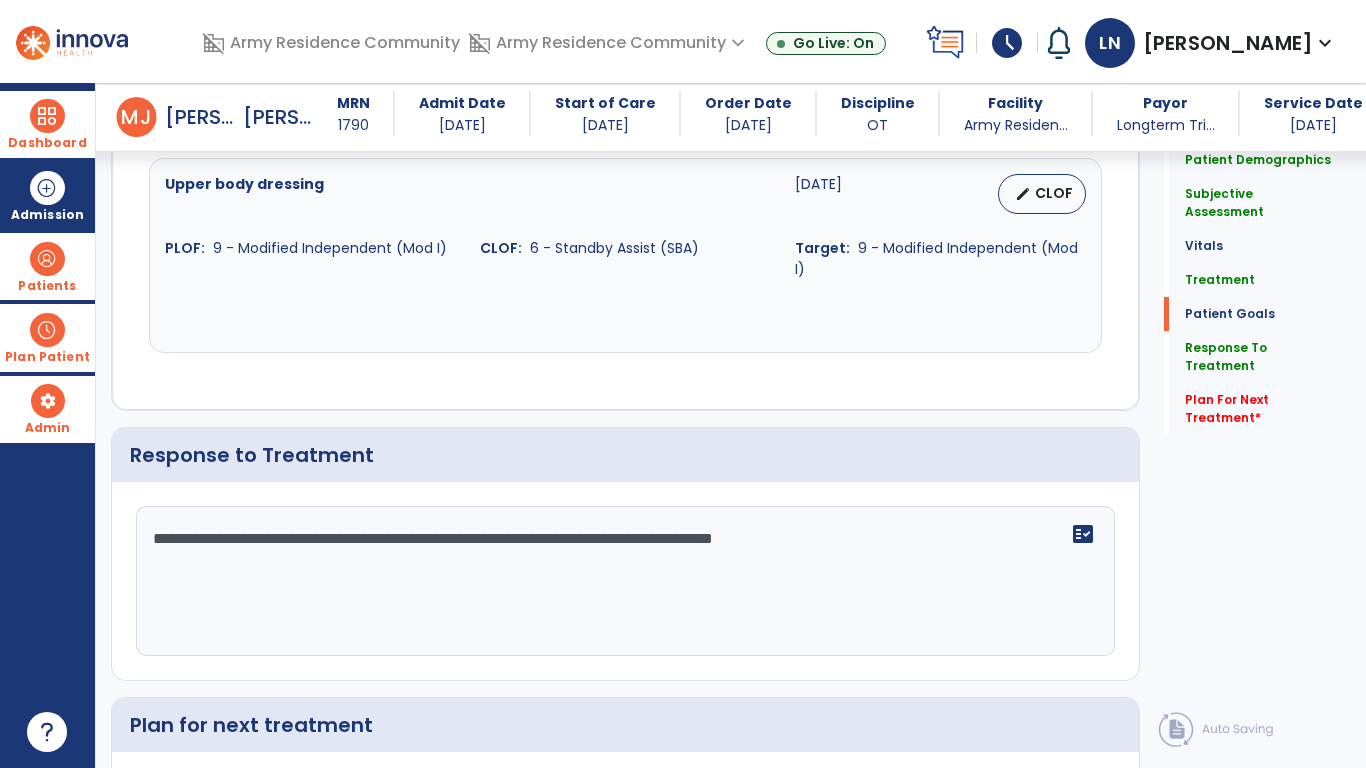 scroll, scrollTop: 3564, scrollLeft: 0, axis: vertical 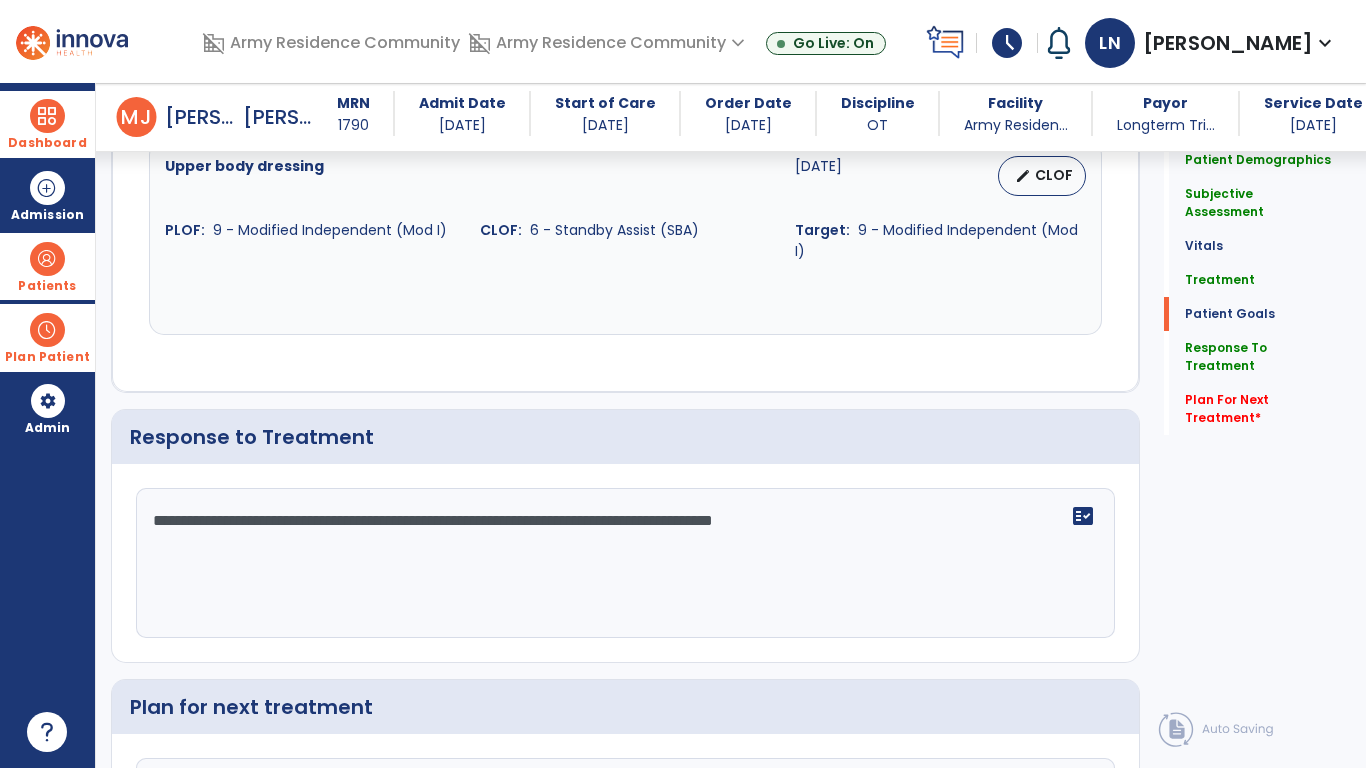 click on "**********" 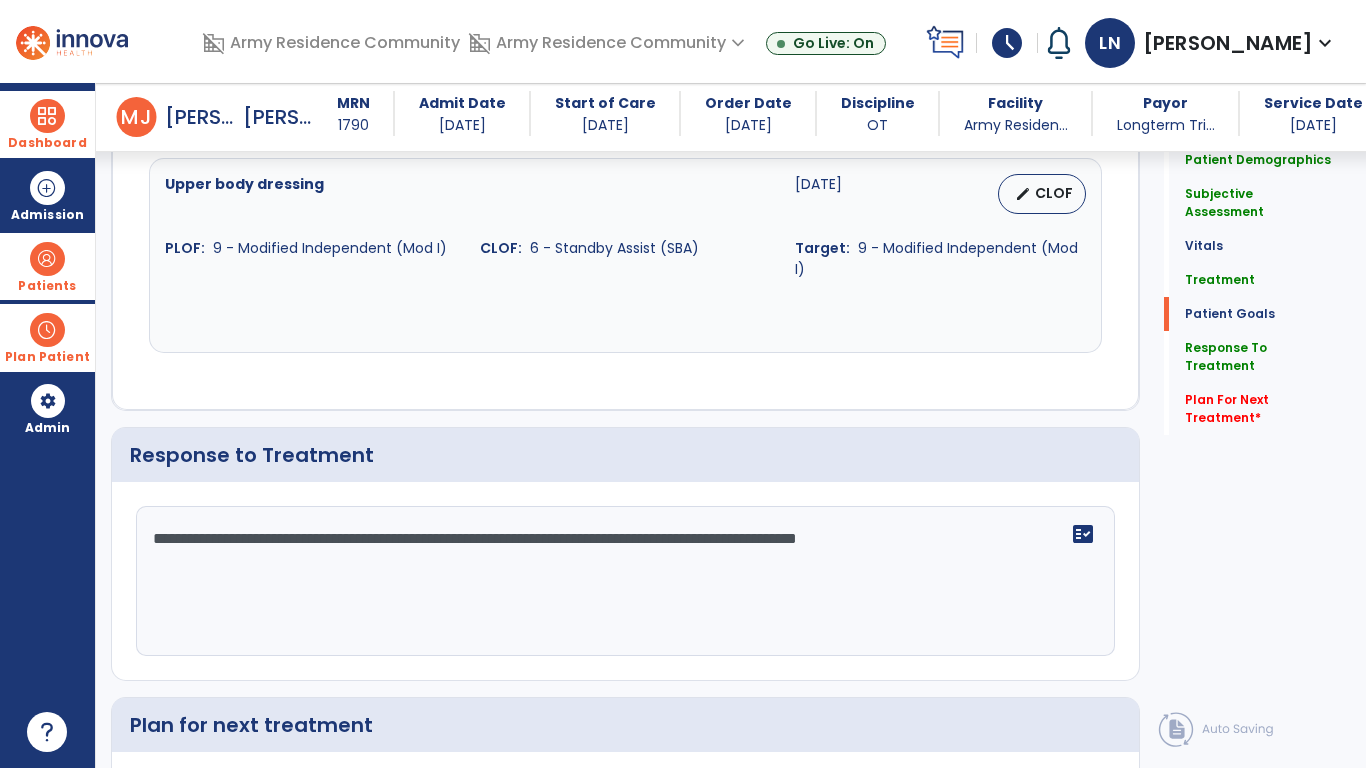 scroll, scrollTop: 3564, scrollLeft: 0, axis: vertical 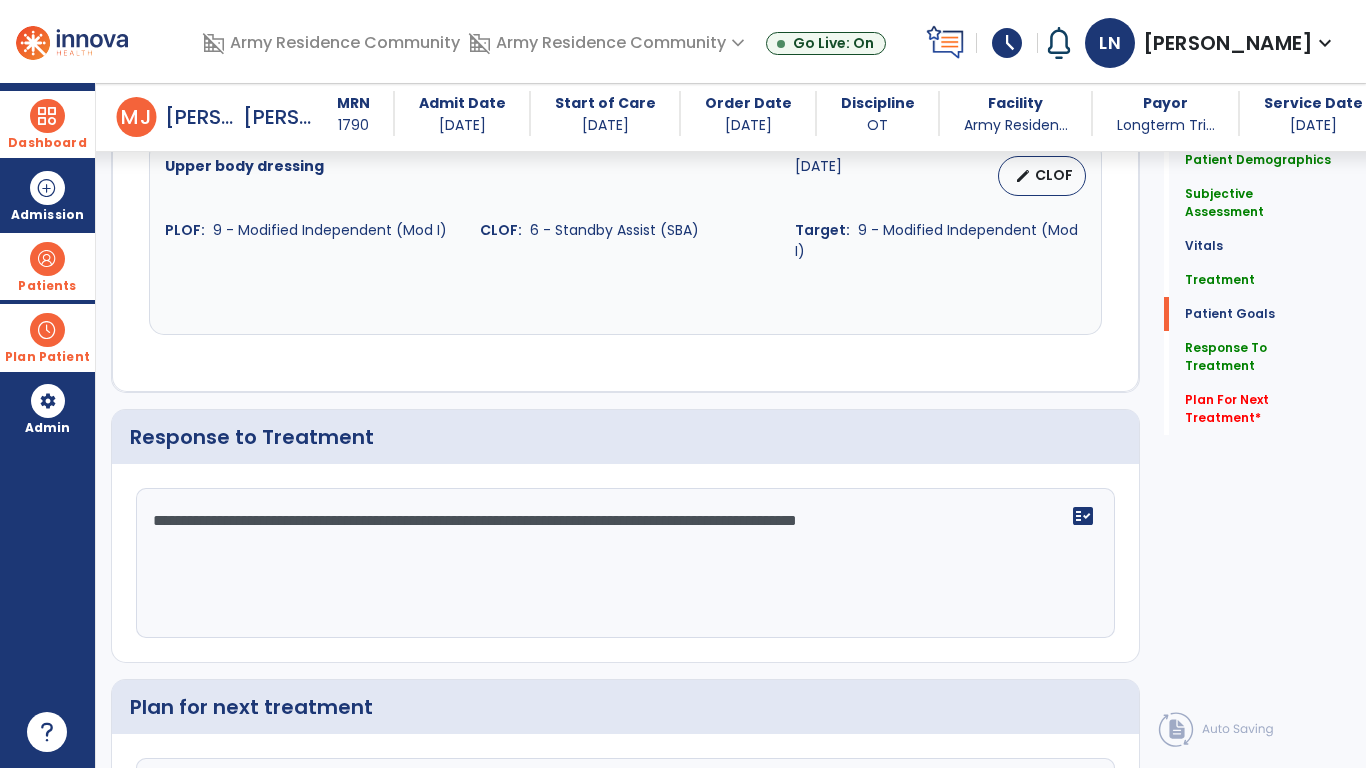 click on "**********" 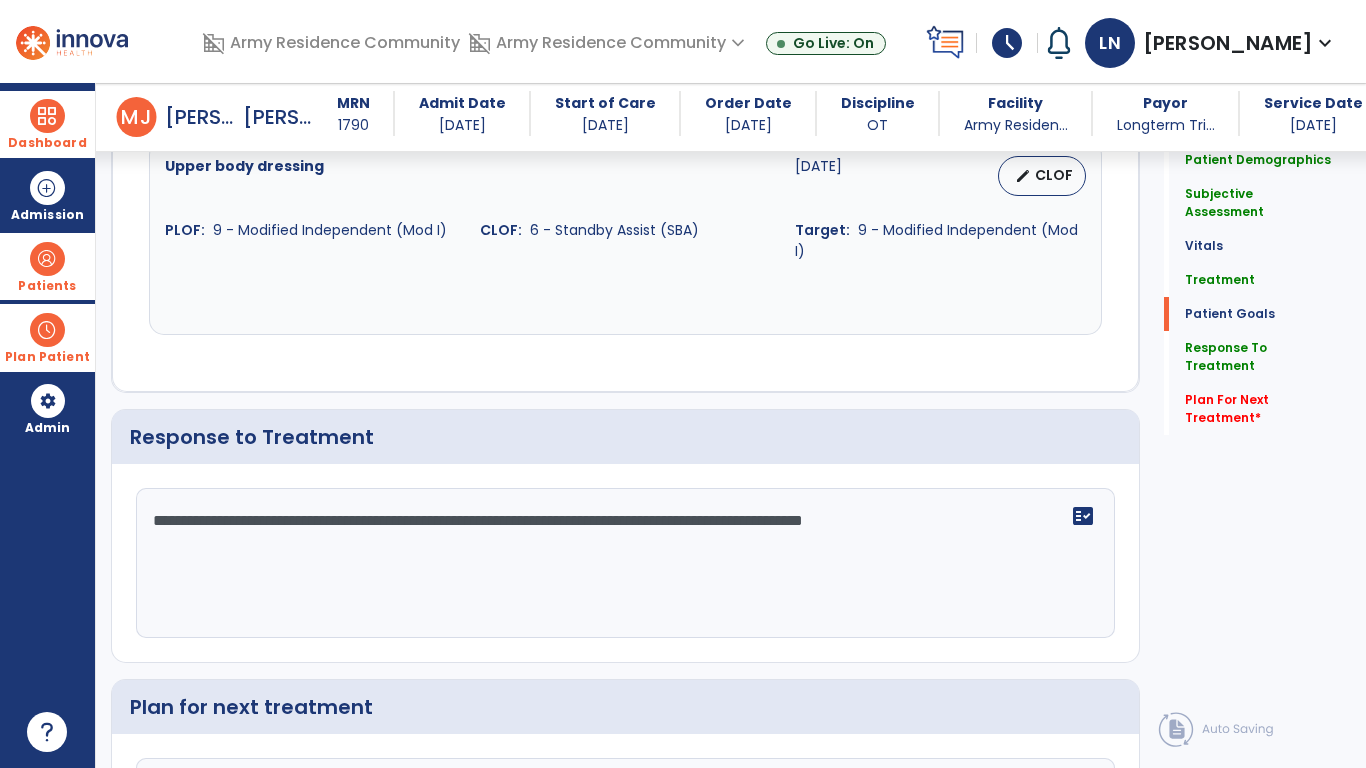 click on "**********" 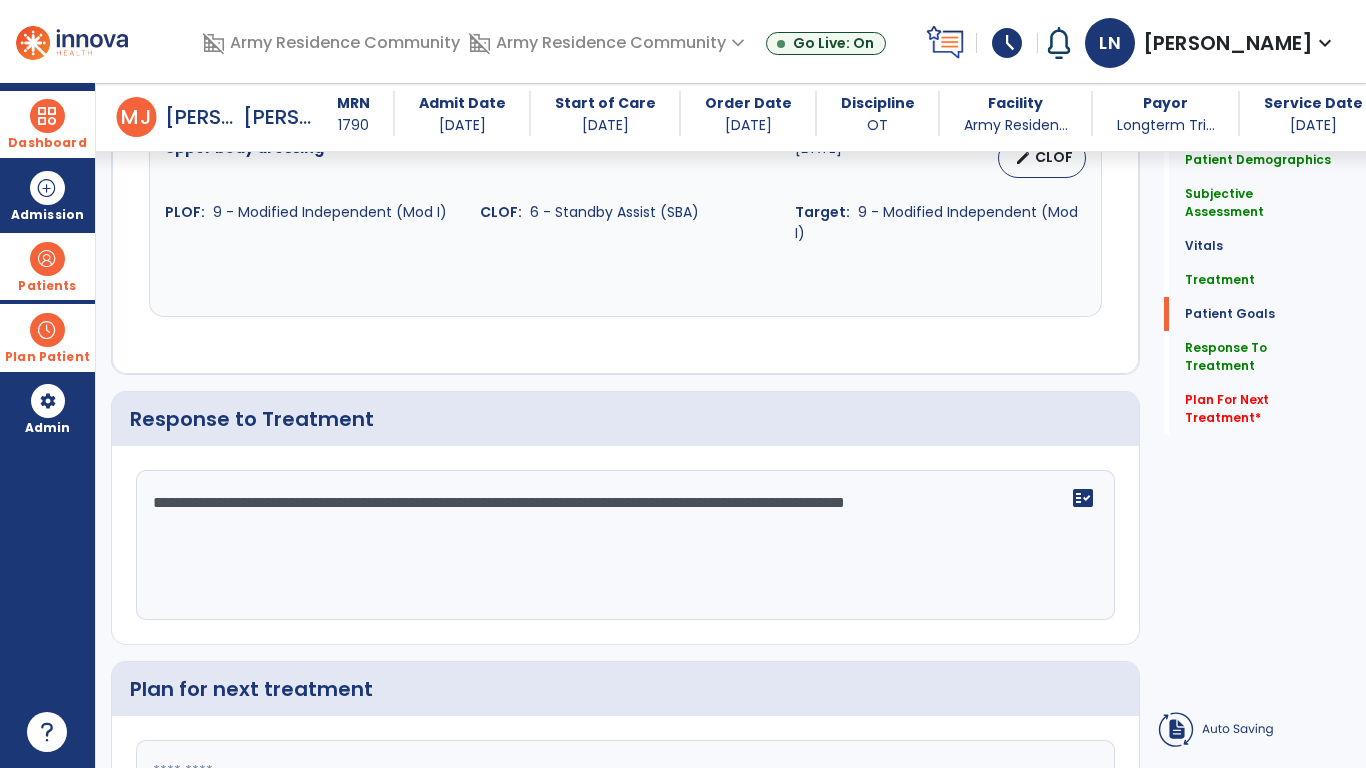 scroll, scrollTop: 3546, scrollLeft: 0, axis: vertical 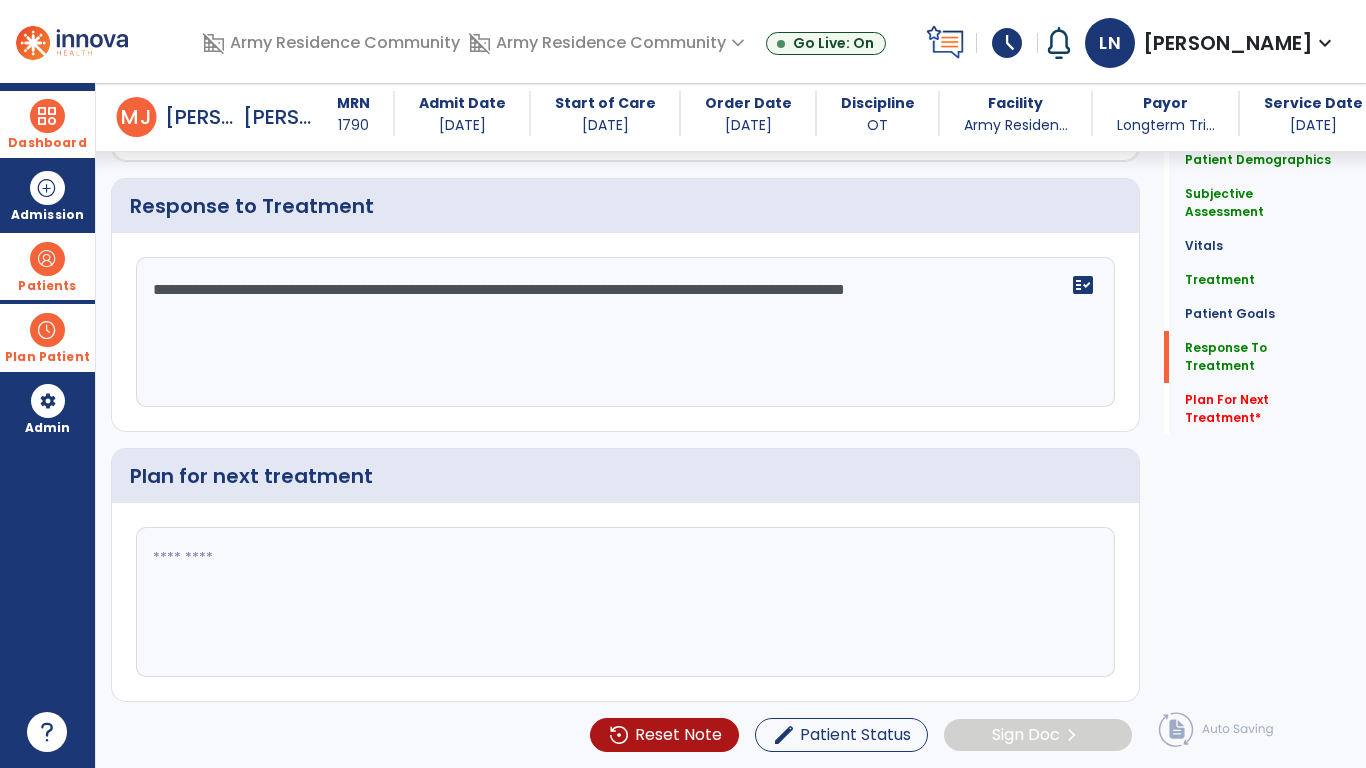 type on "**********" 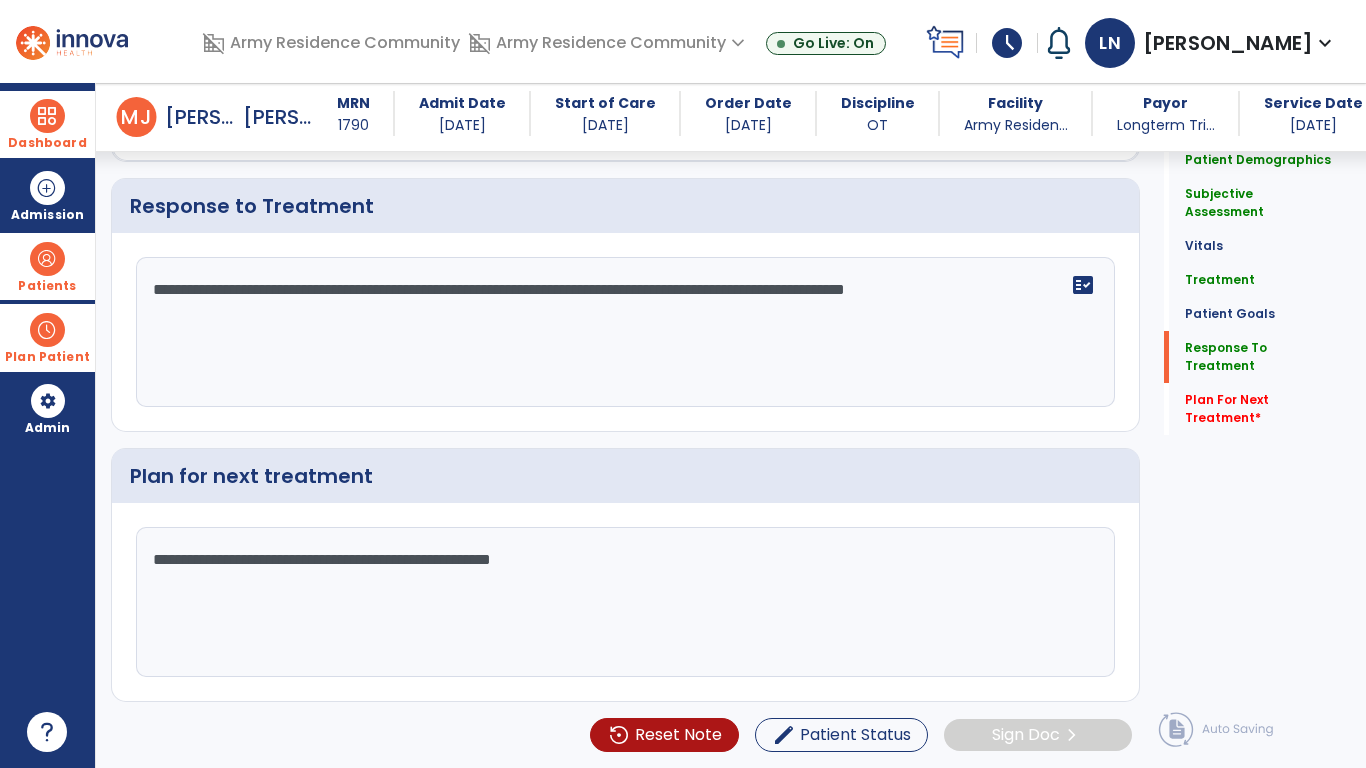 type on "**********" 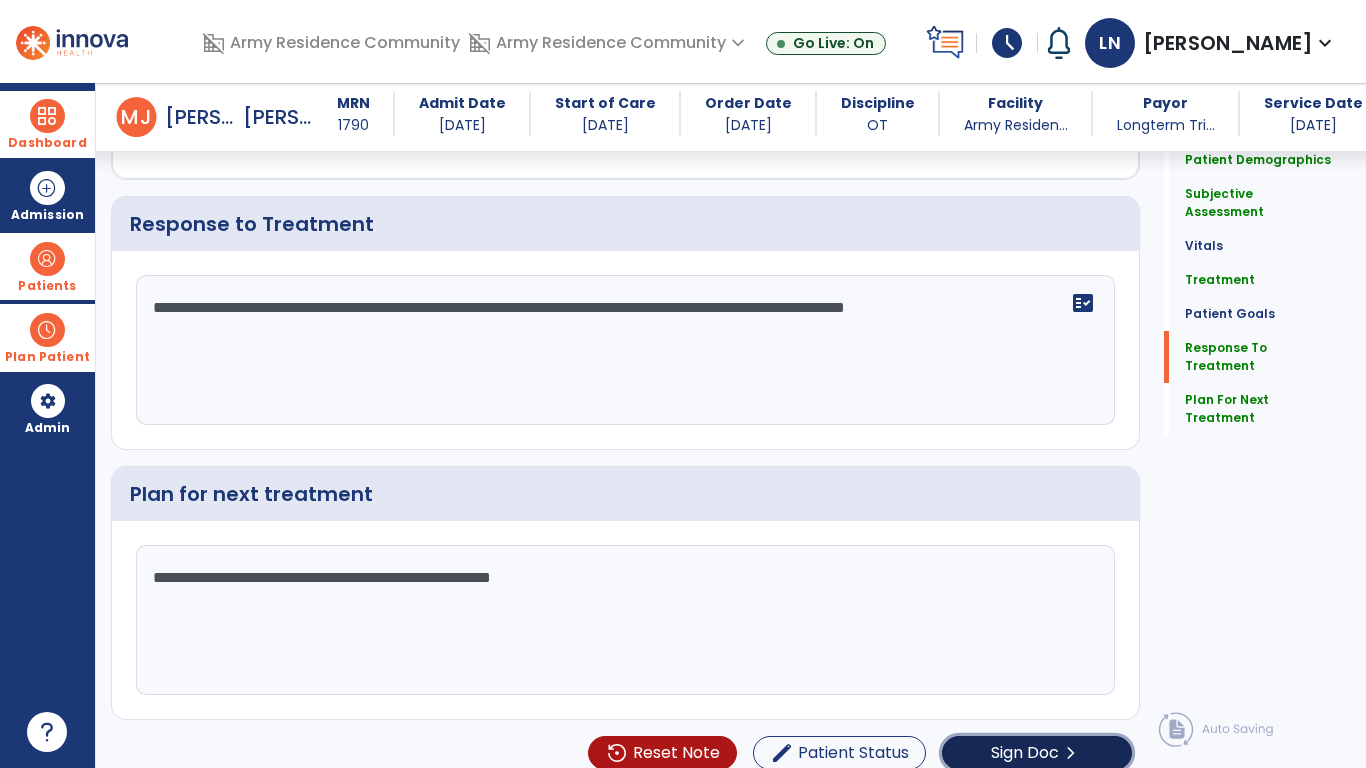 click on "Sign Doc  chevron_right" 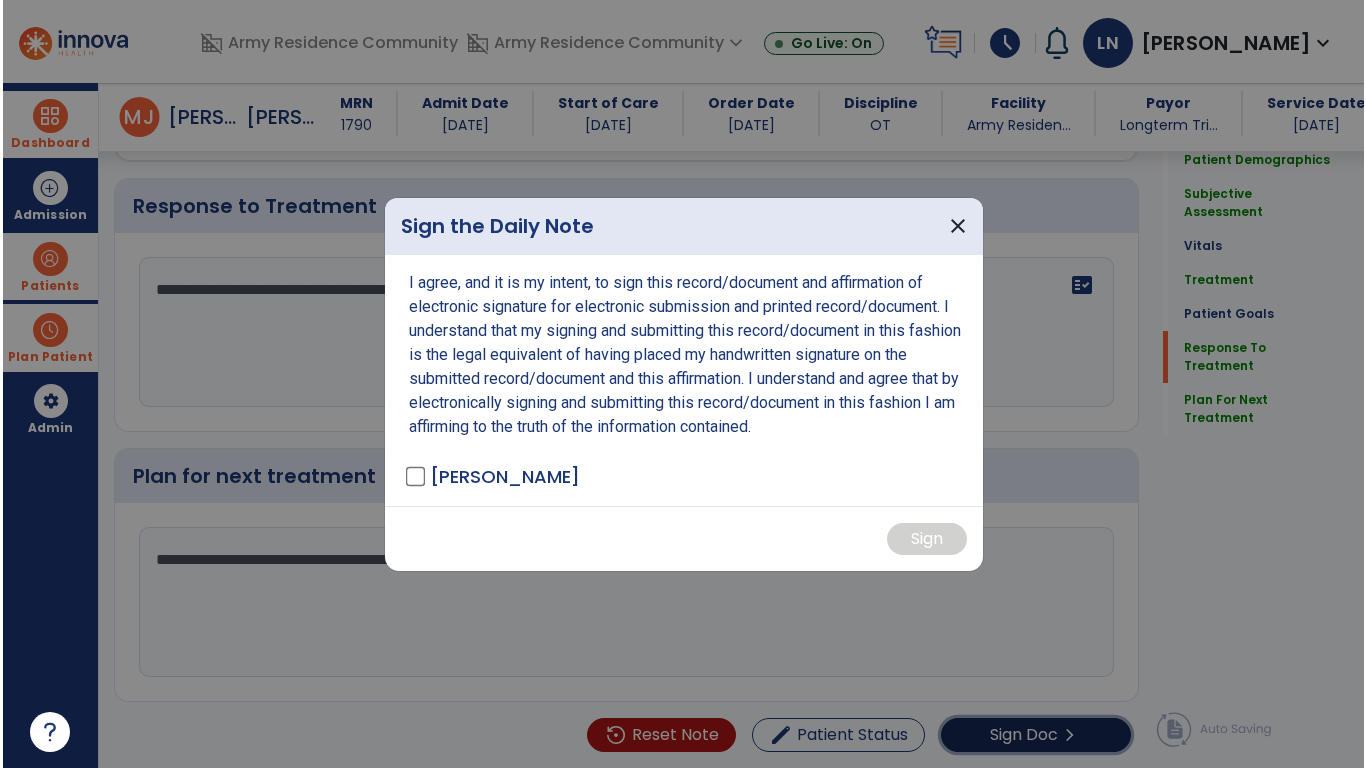 scroll, scrollTop: 3795, scrollLeft: 0, axis: vertical 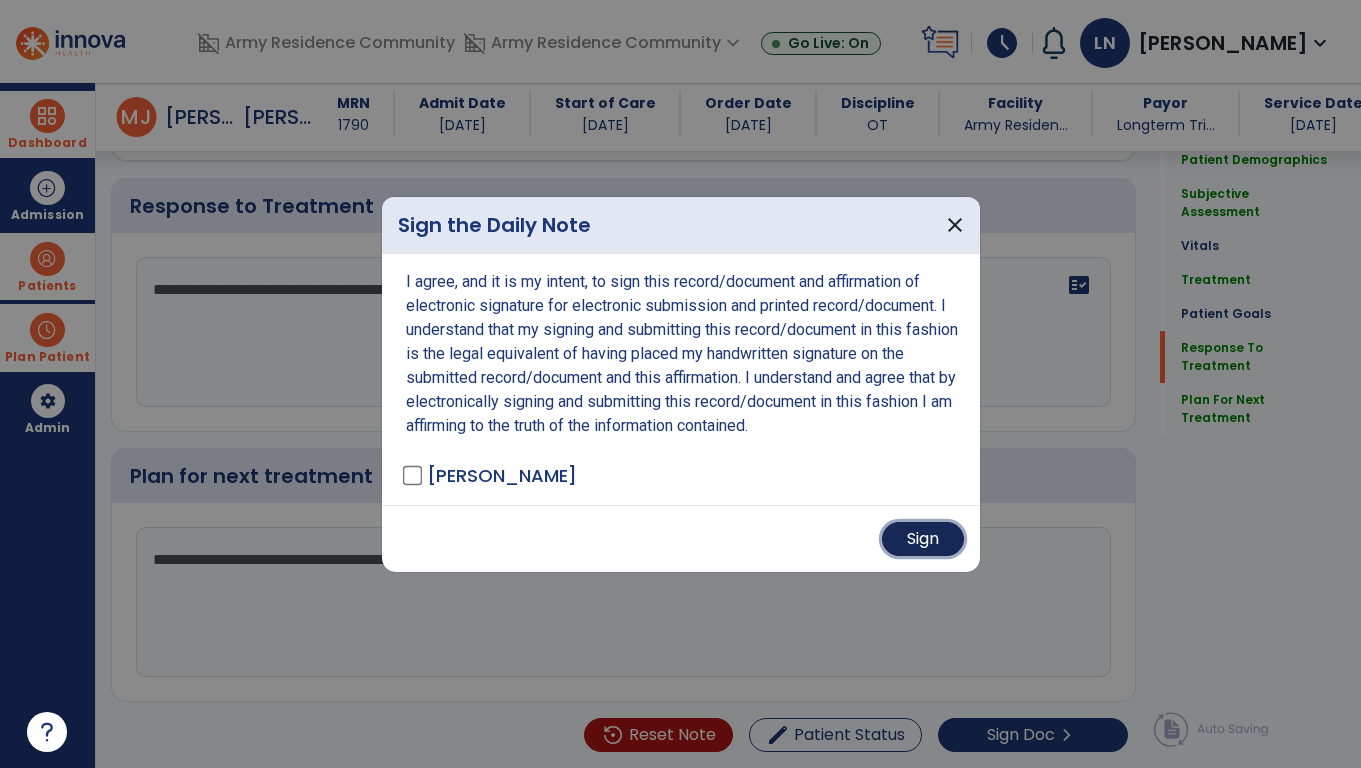 click on "Sign" at bounding box center [923, 539] 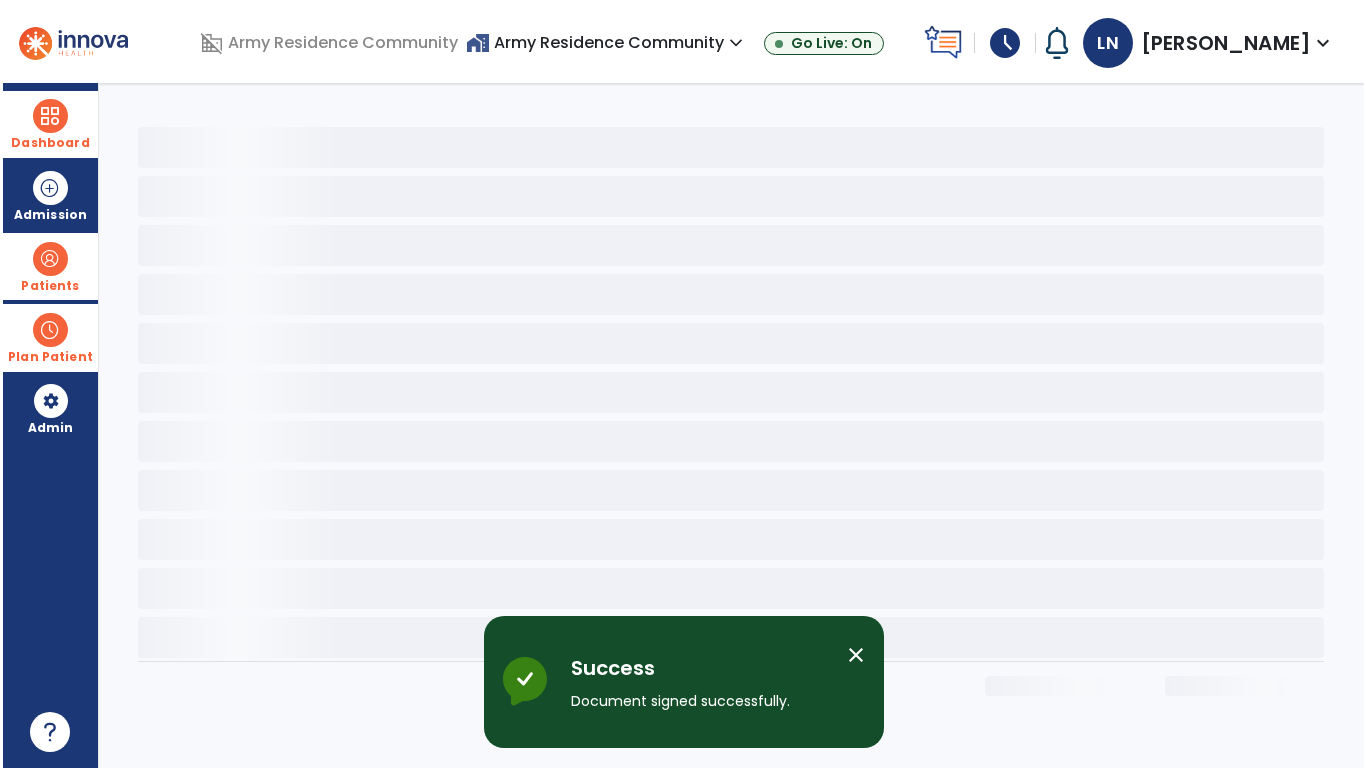 scroll, scrollTop: 0, scrollLeft: 0, axis: both 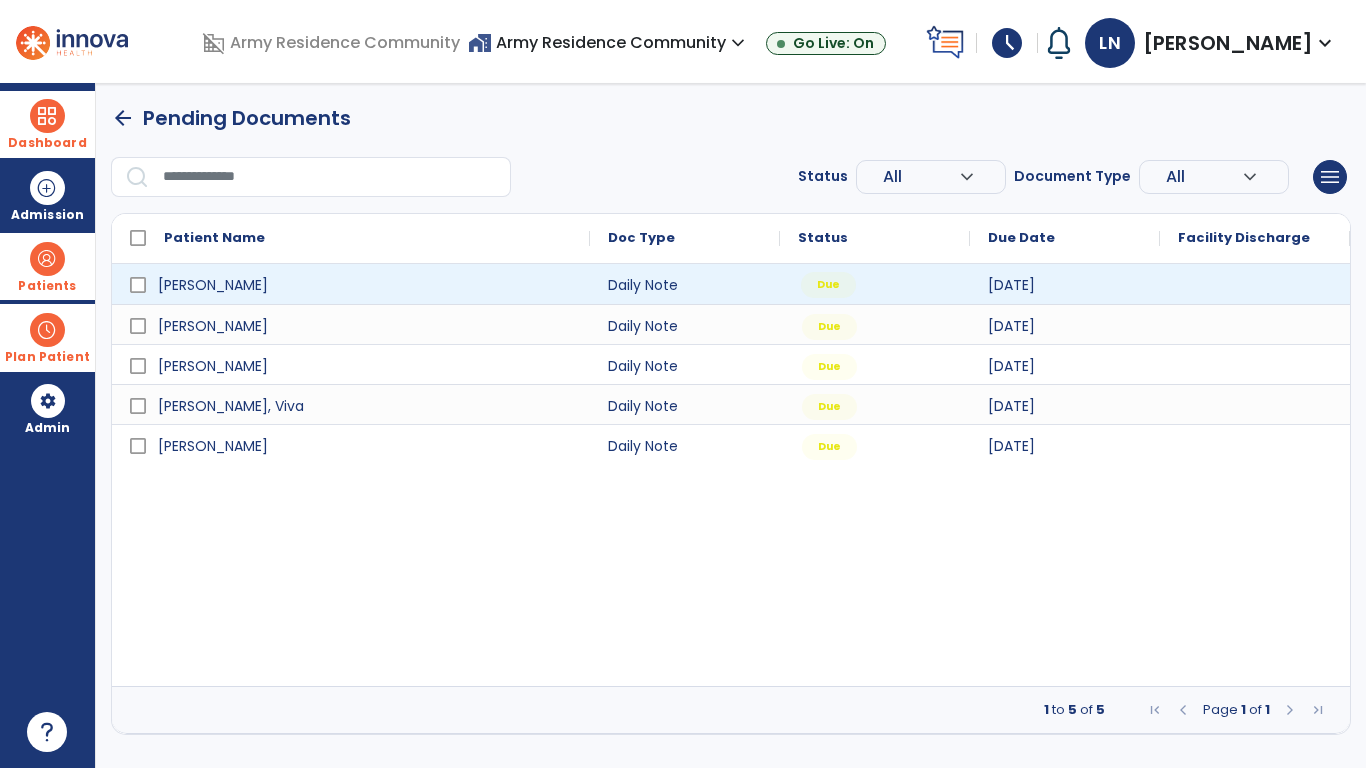 click on "Due" at bounding box center (828, 285) 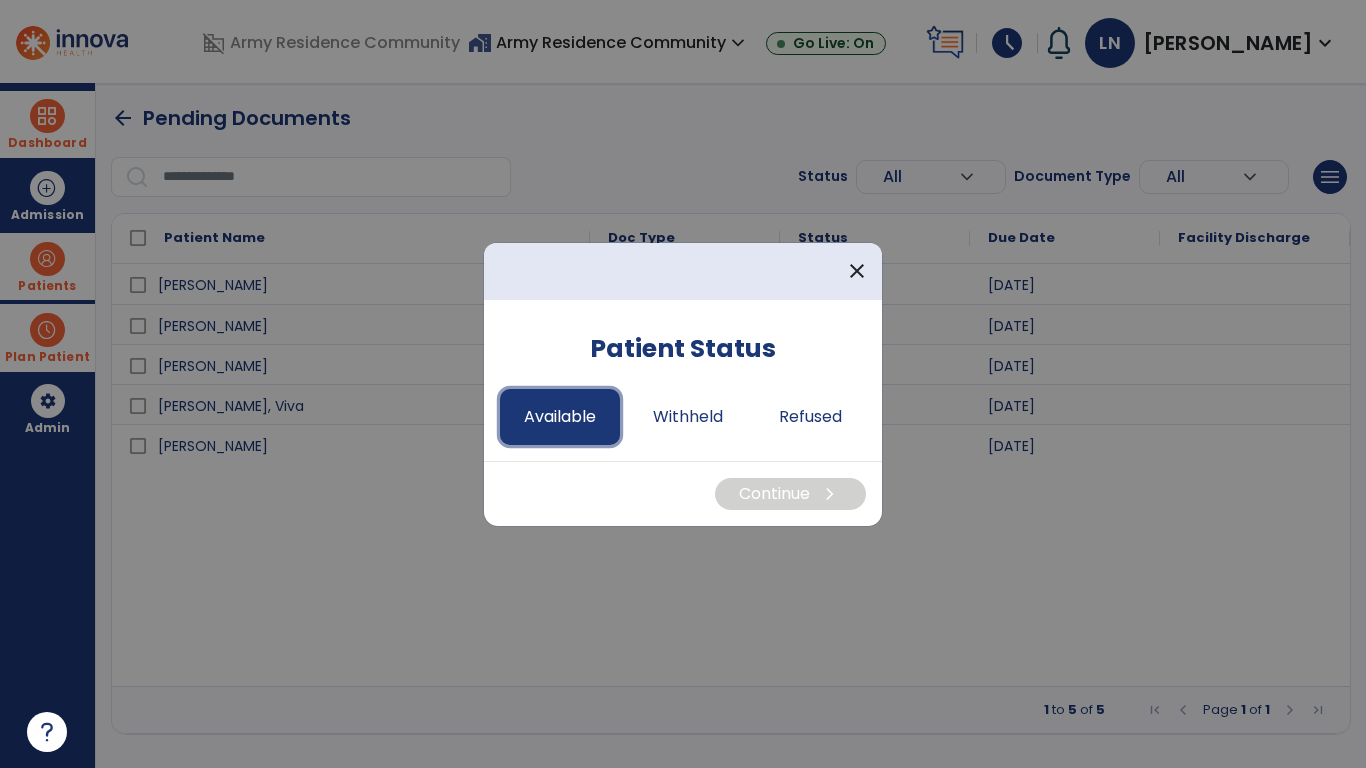 click on "Available" at bounding box center [560, 417] 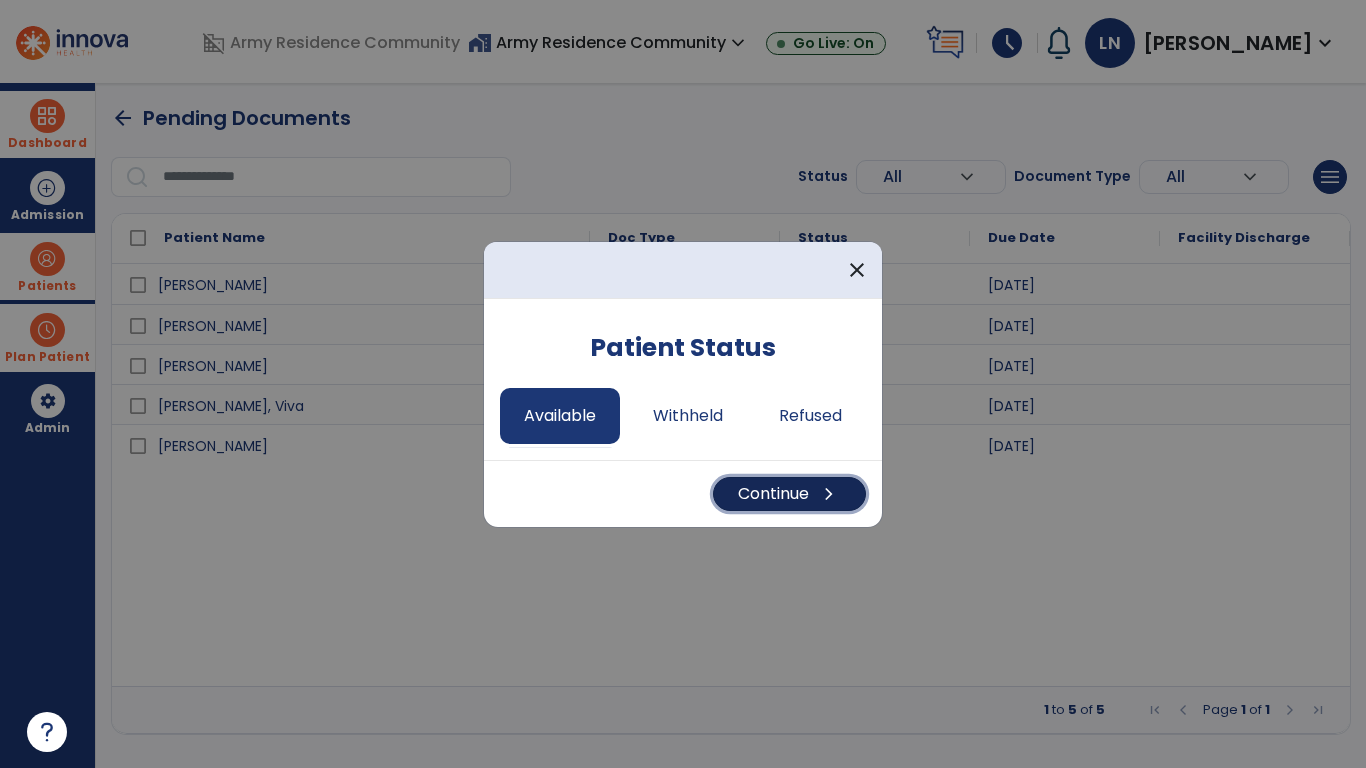 click on "Continue   chevron_right" at bounding box center (789, 494) 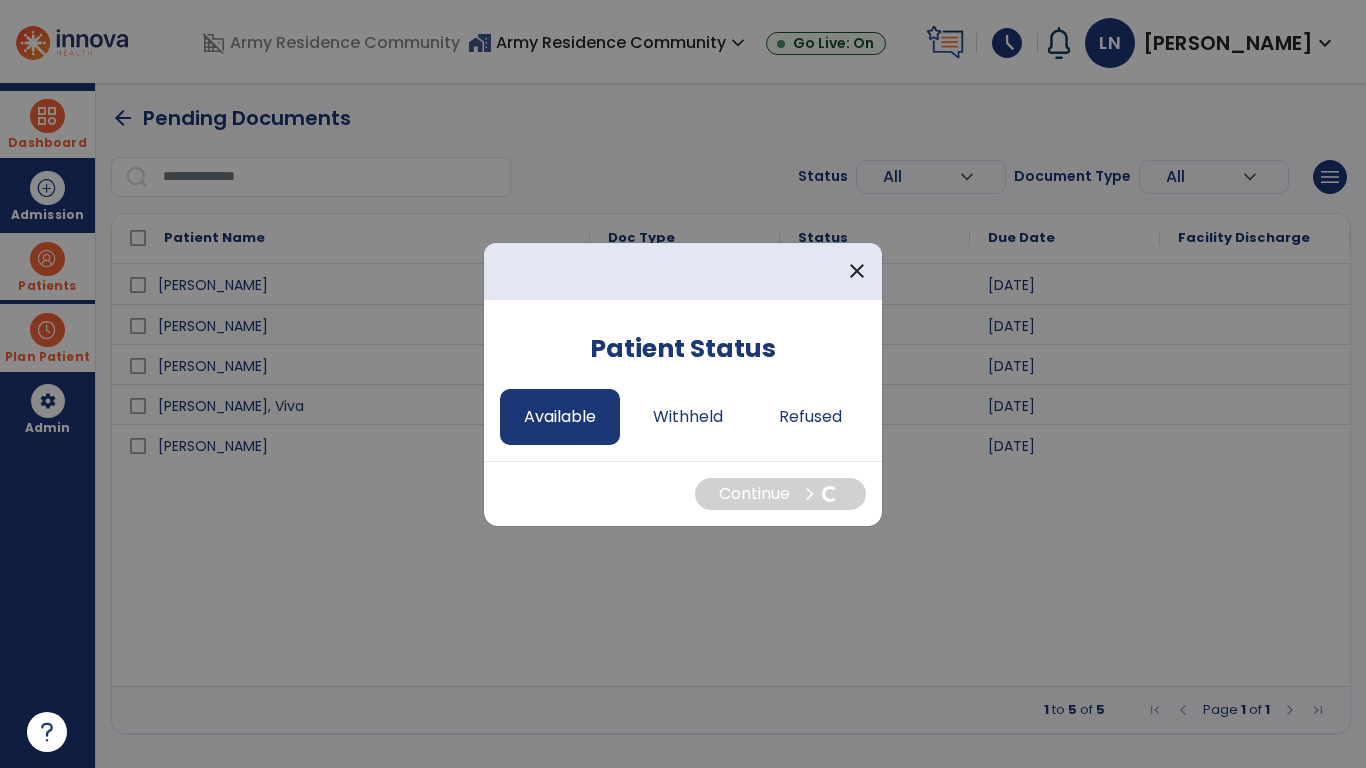 select on "*" 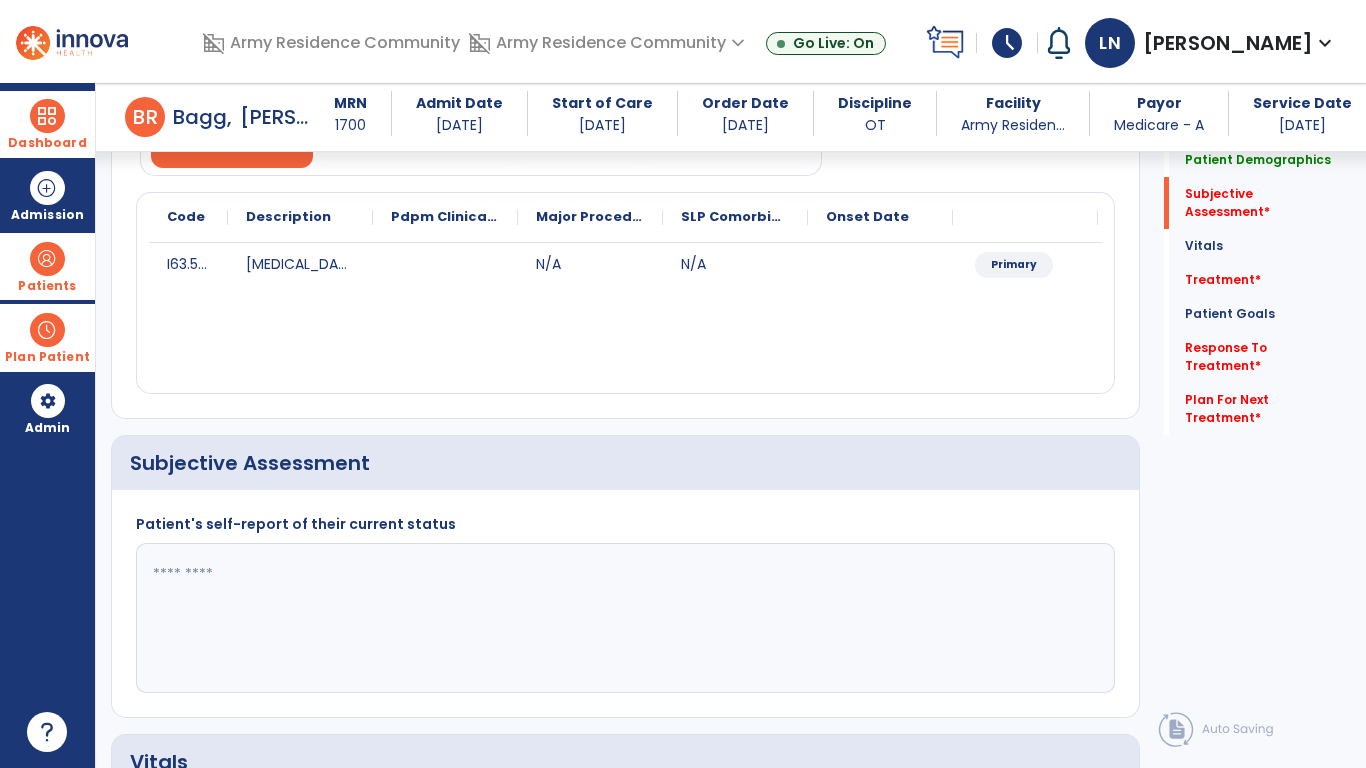 scroll, scrollTop: 326, scrollLeft: 0, axis: vertical 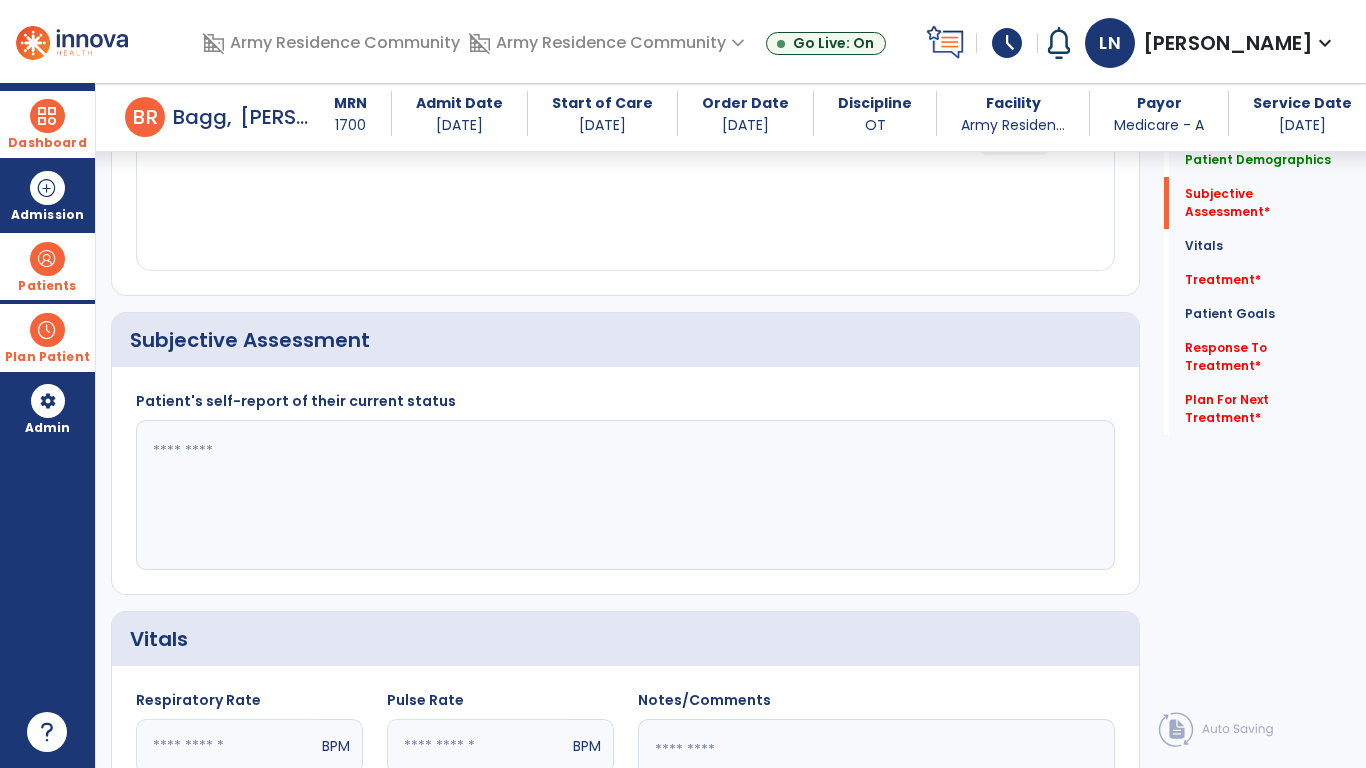 click 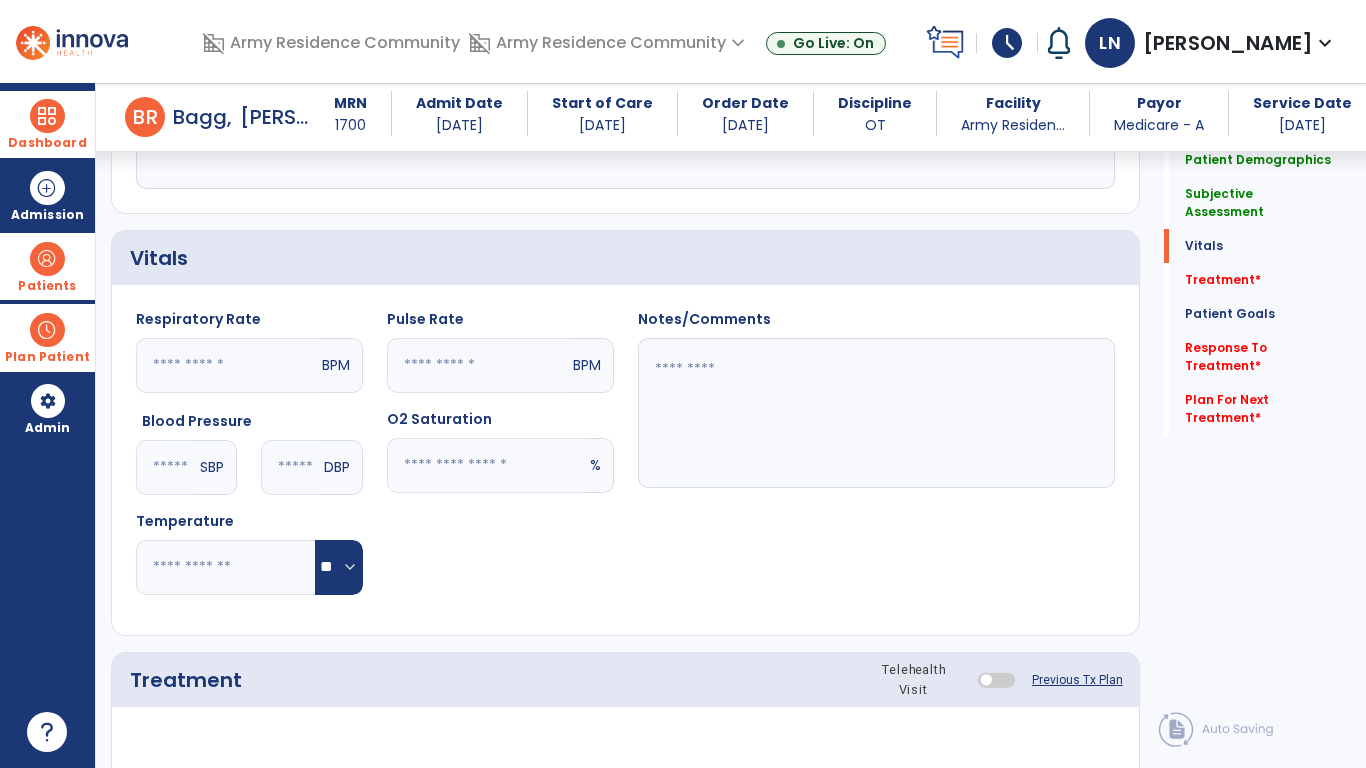 scroll, scrollTop: 719, scrollLeft: 0, axis: vertical 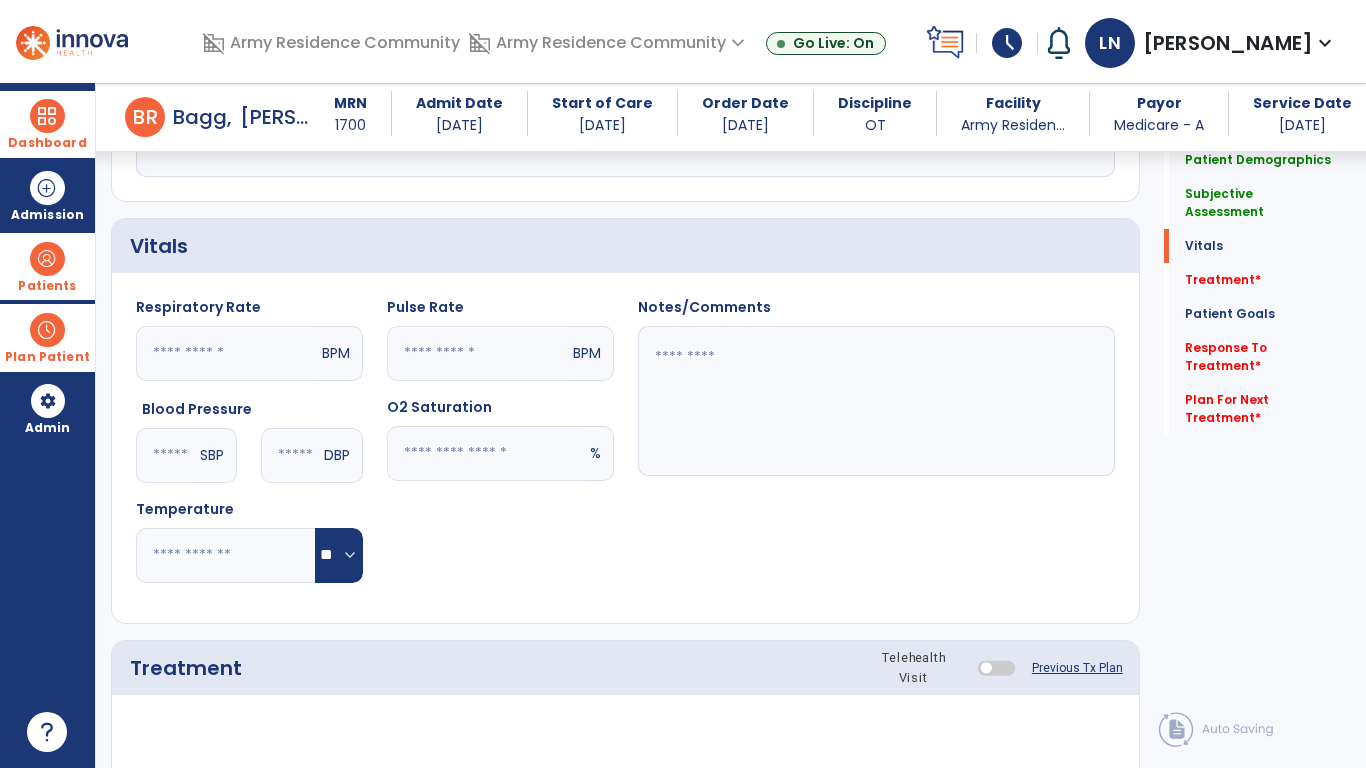 type on "**********" 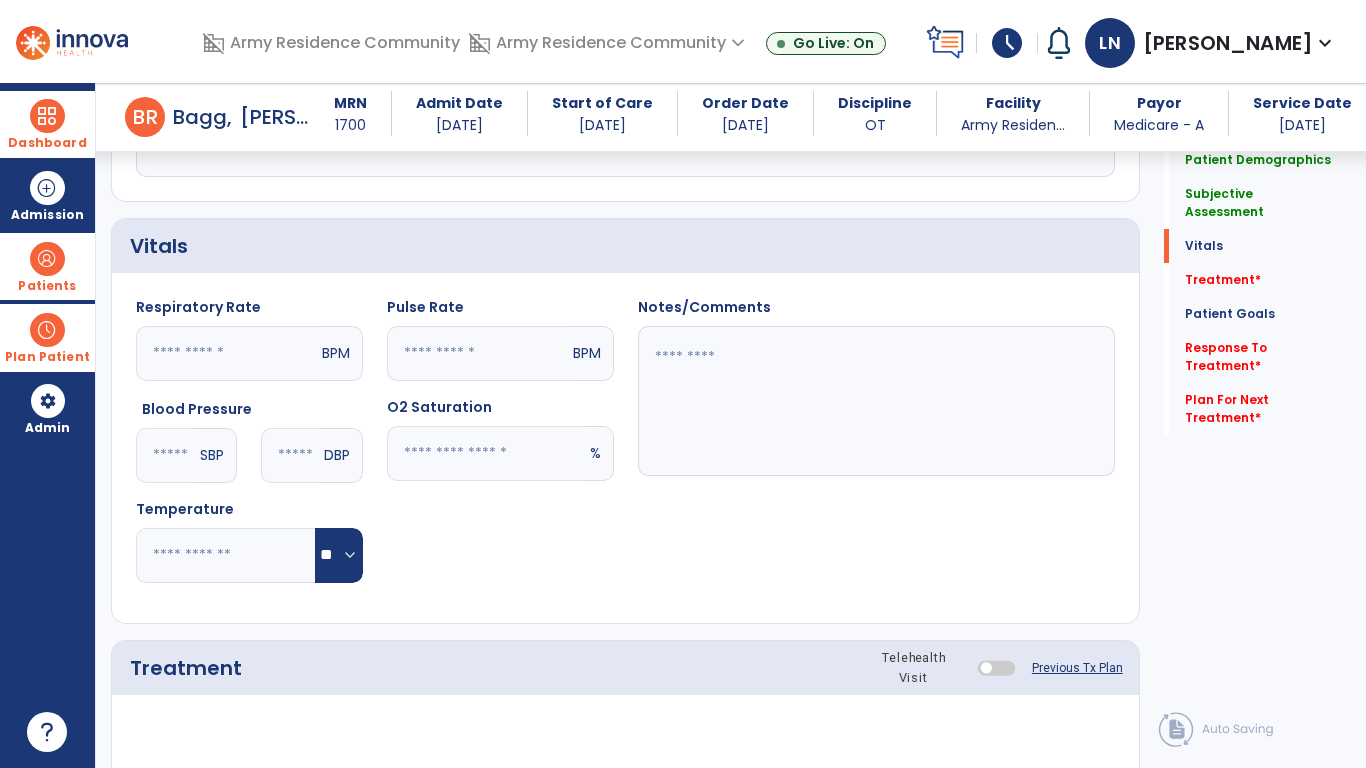 click 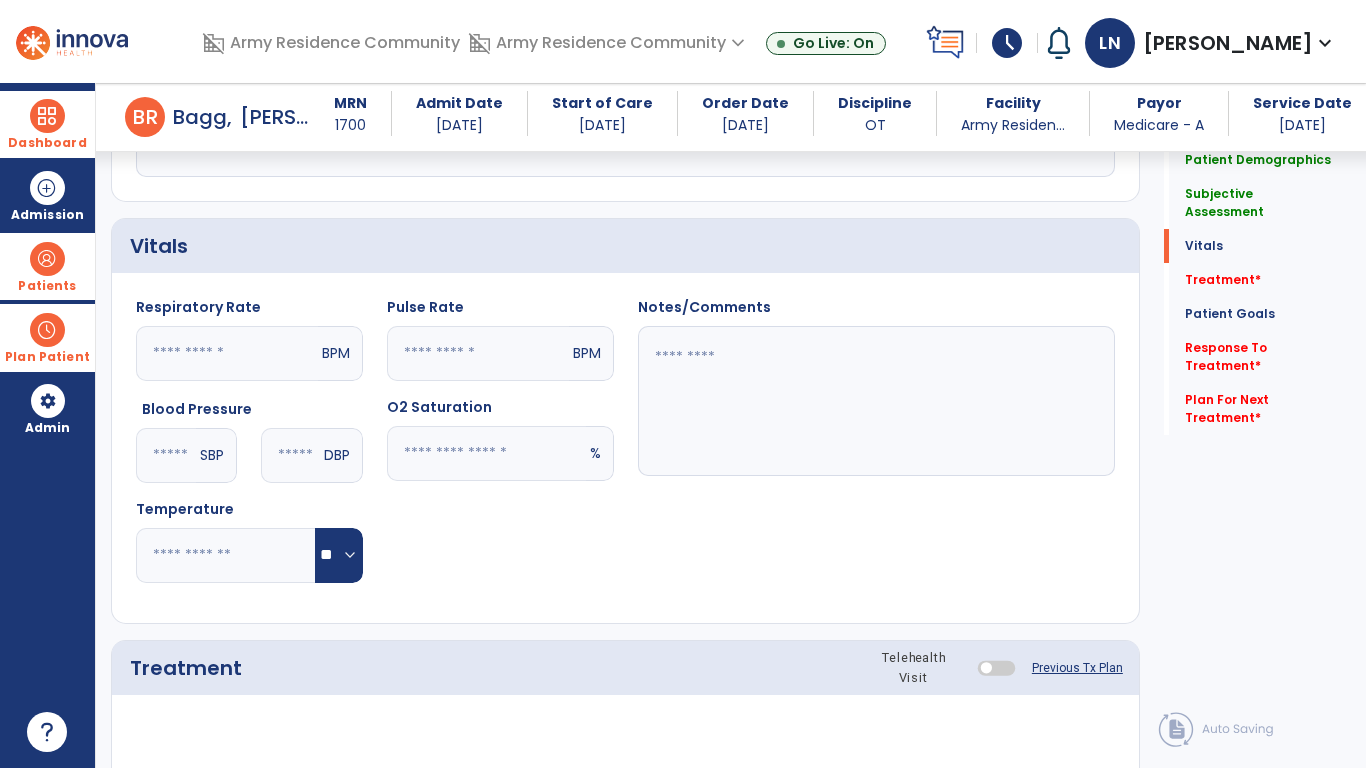 type on "**" 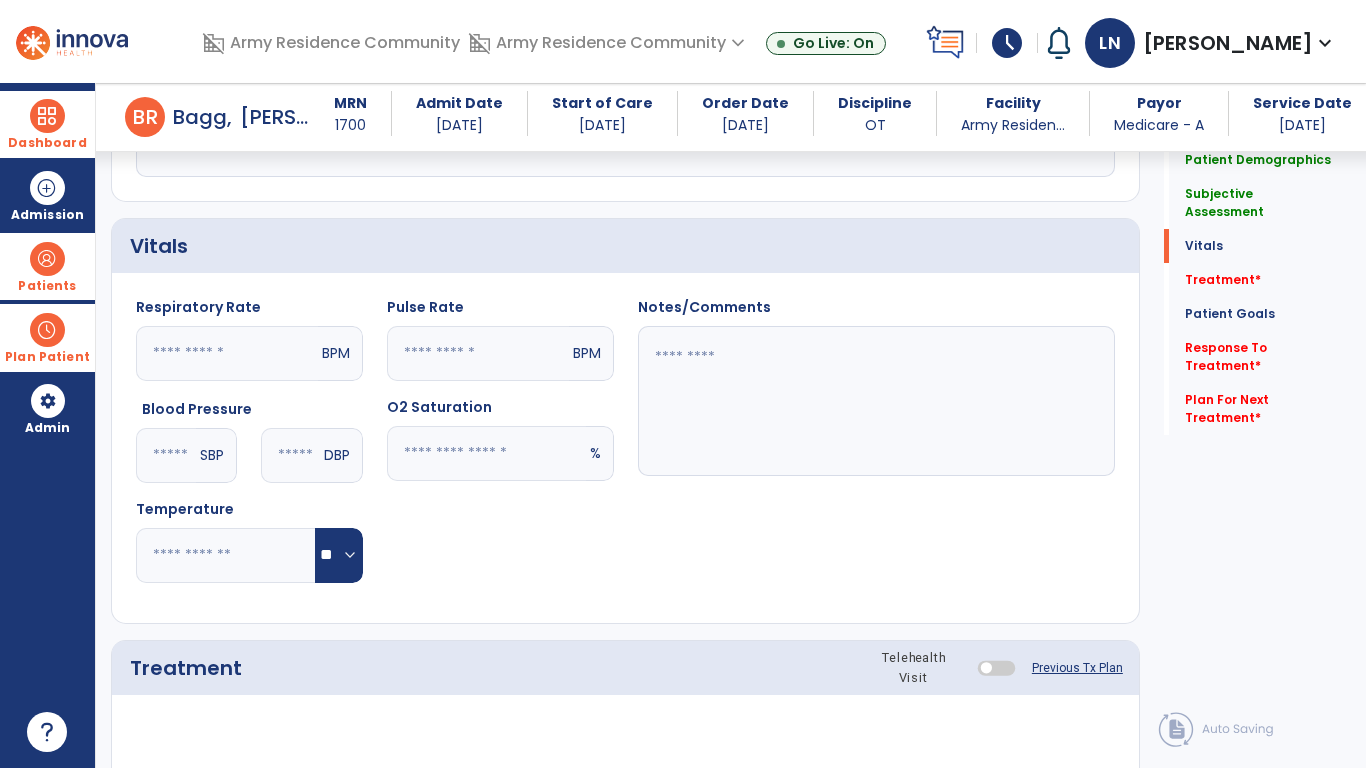 click 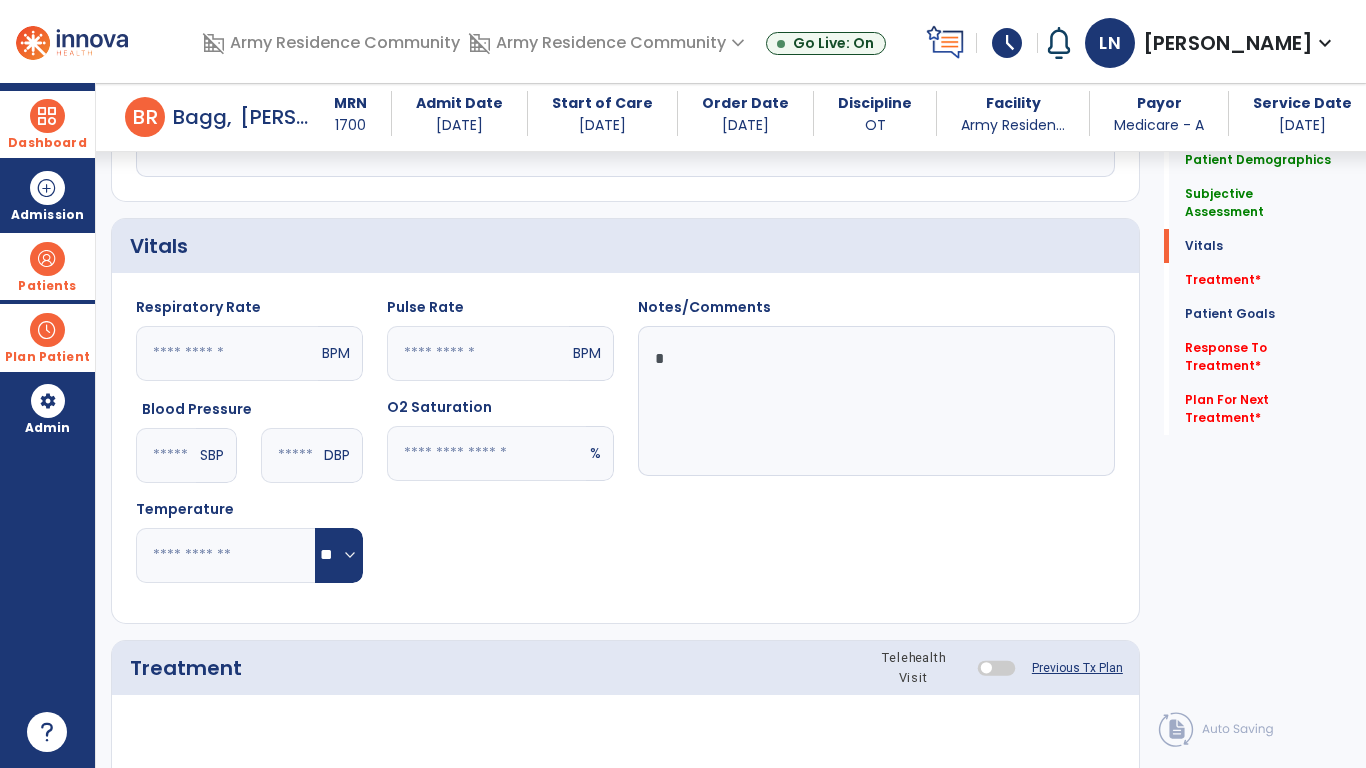 type on "**" 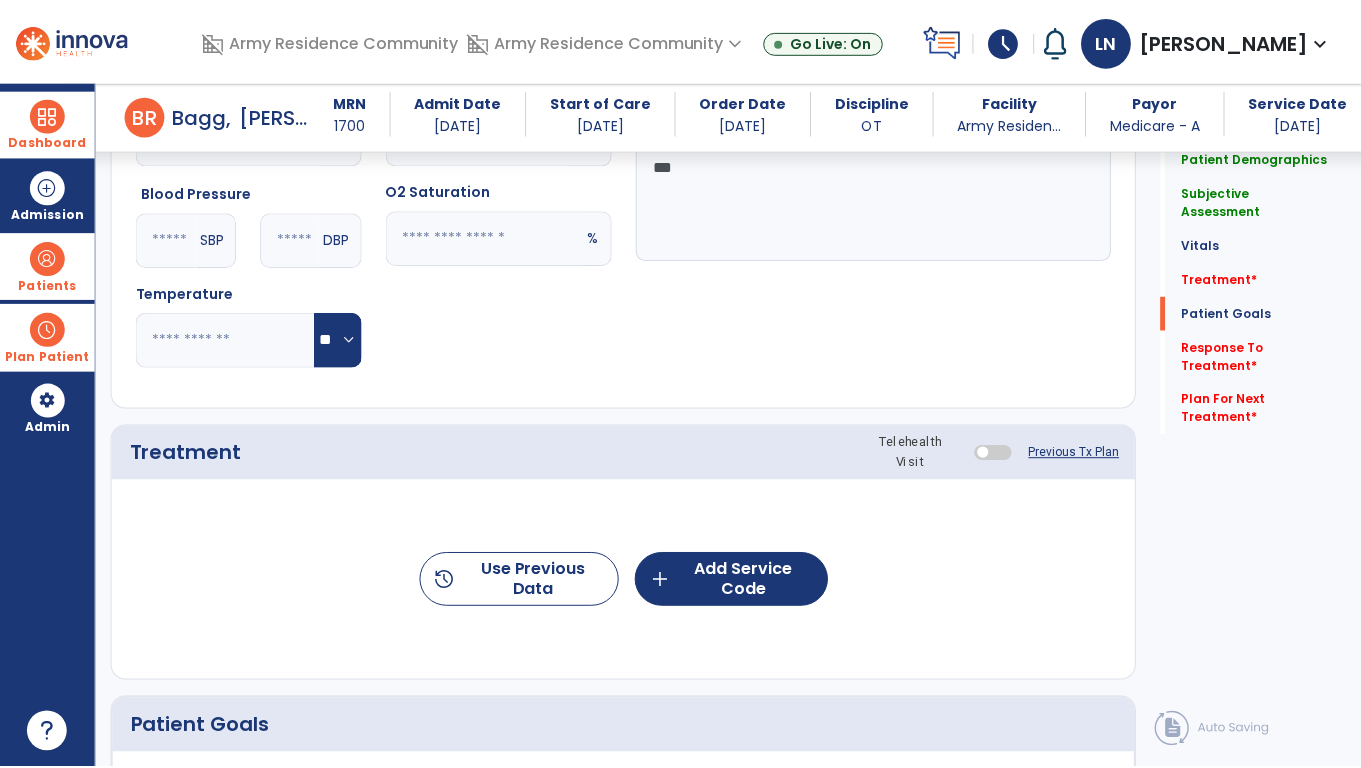 scroll, scrollTop: 1297, scrollLeft: 0, axis: vertical 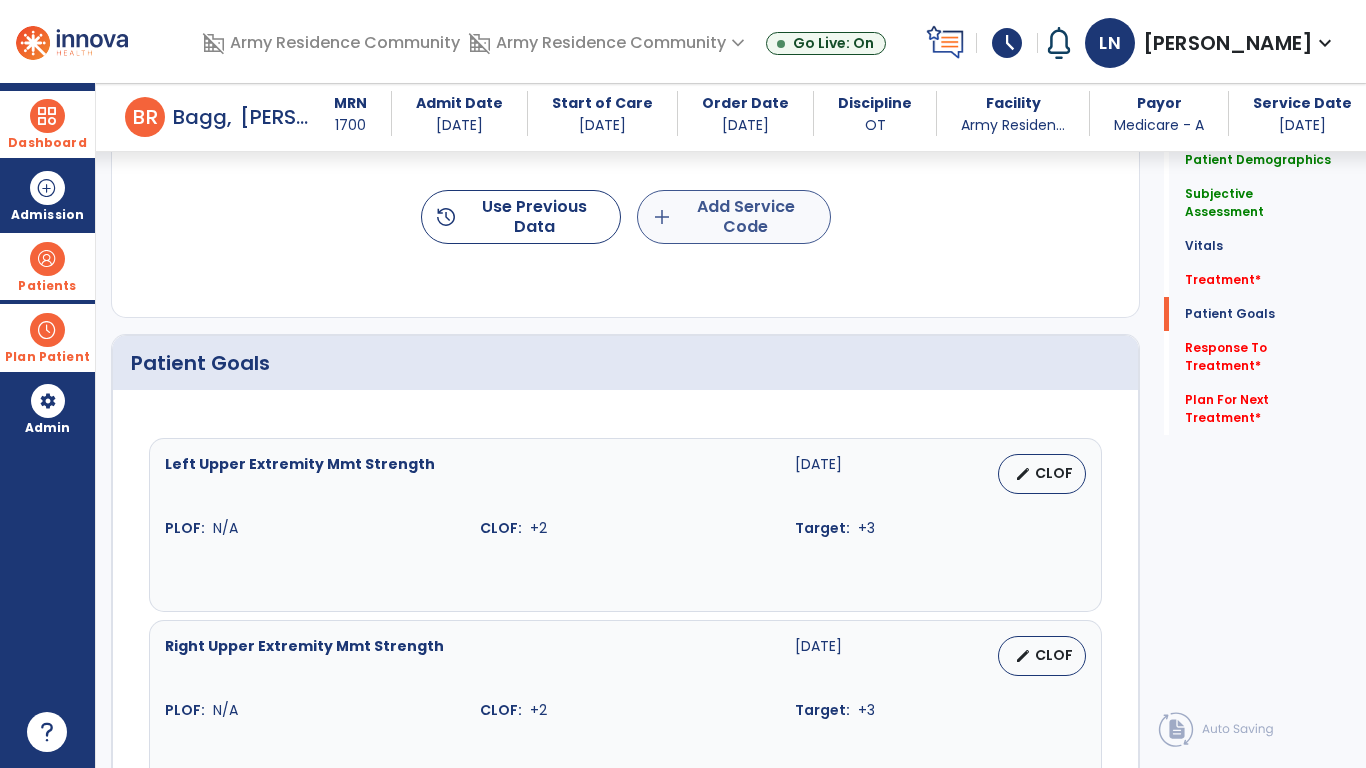 type on "**********" 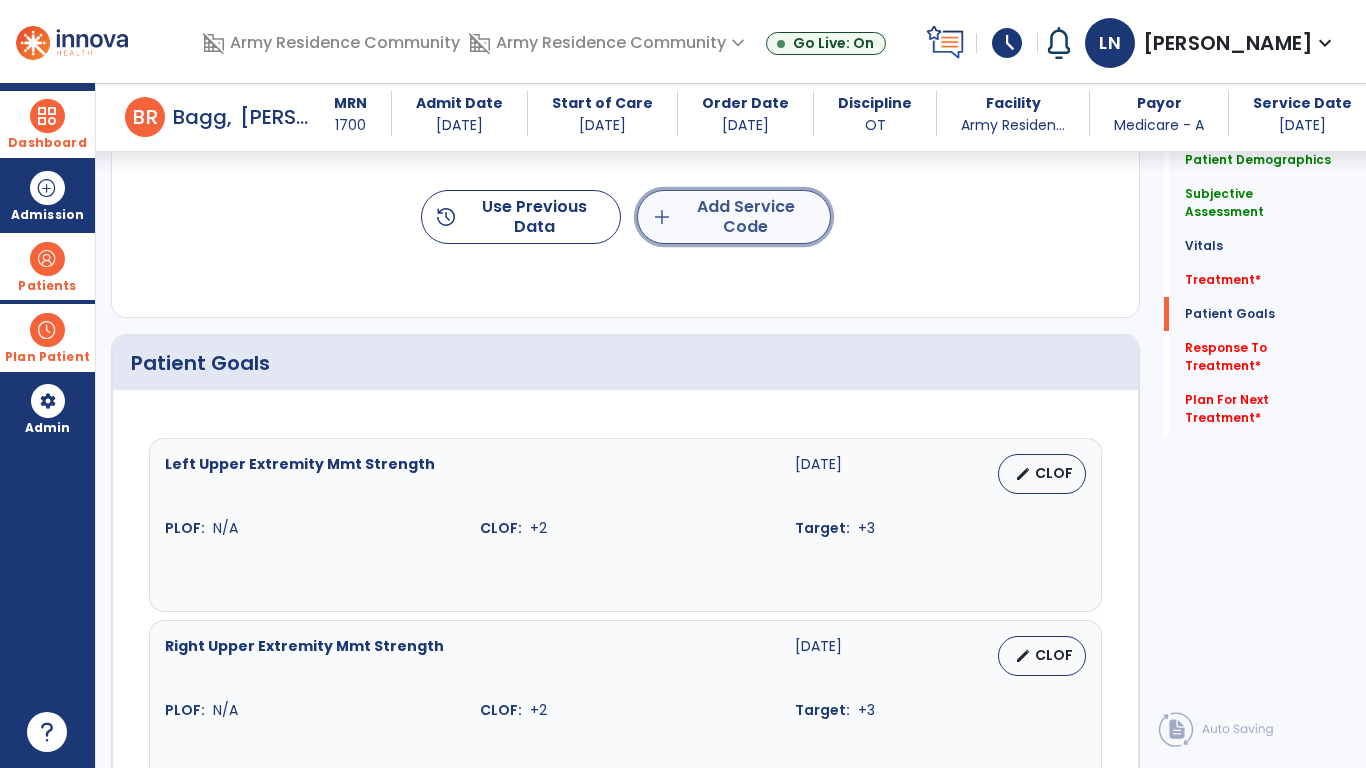 click on "add  Add Service Code" 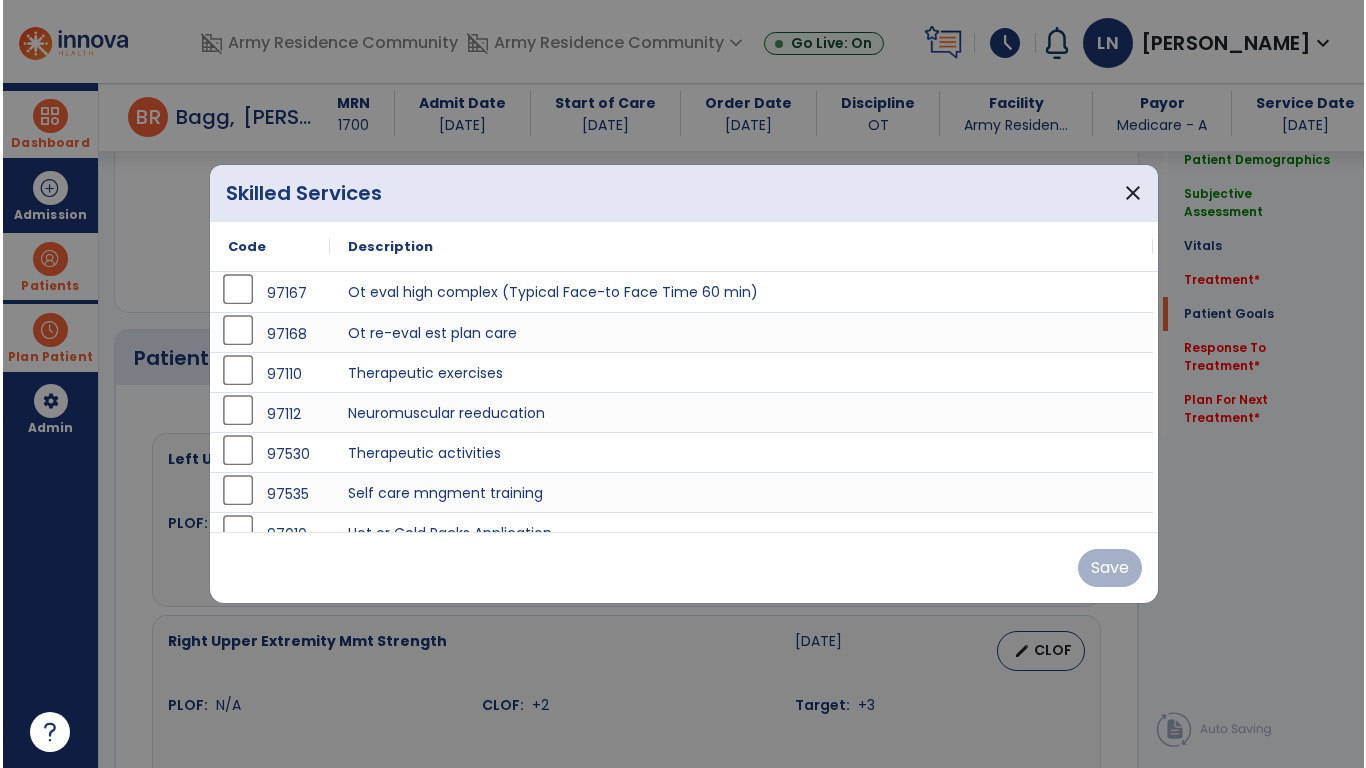 scroll, scrollTop: 1297, scrollLeft: 0, axis: vertical 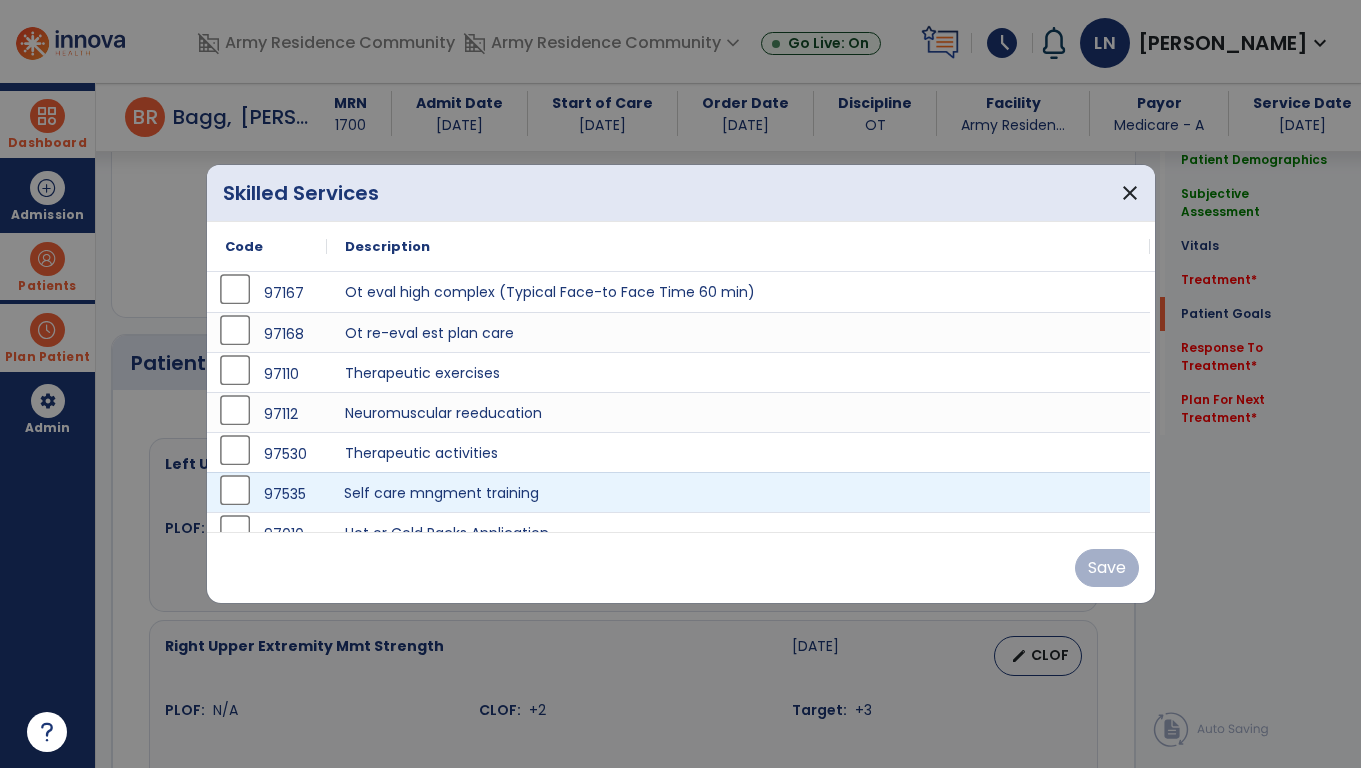 click on "Self care mngment training" at bounding box center (738, 492) 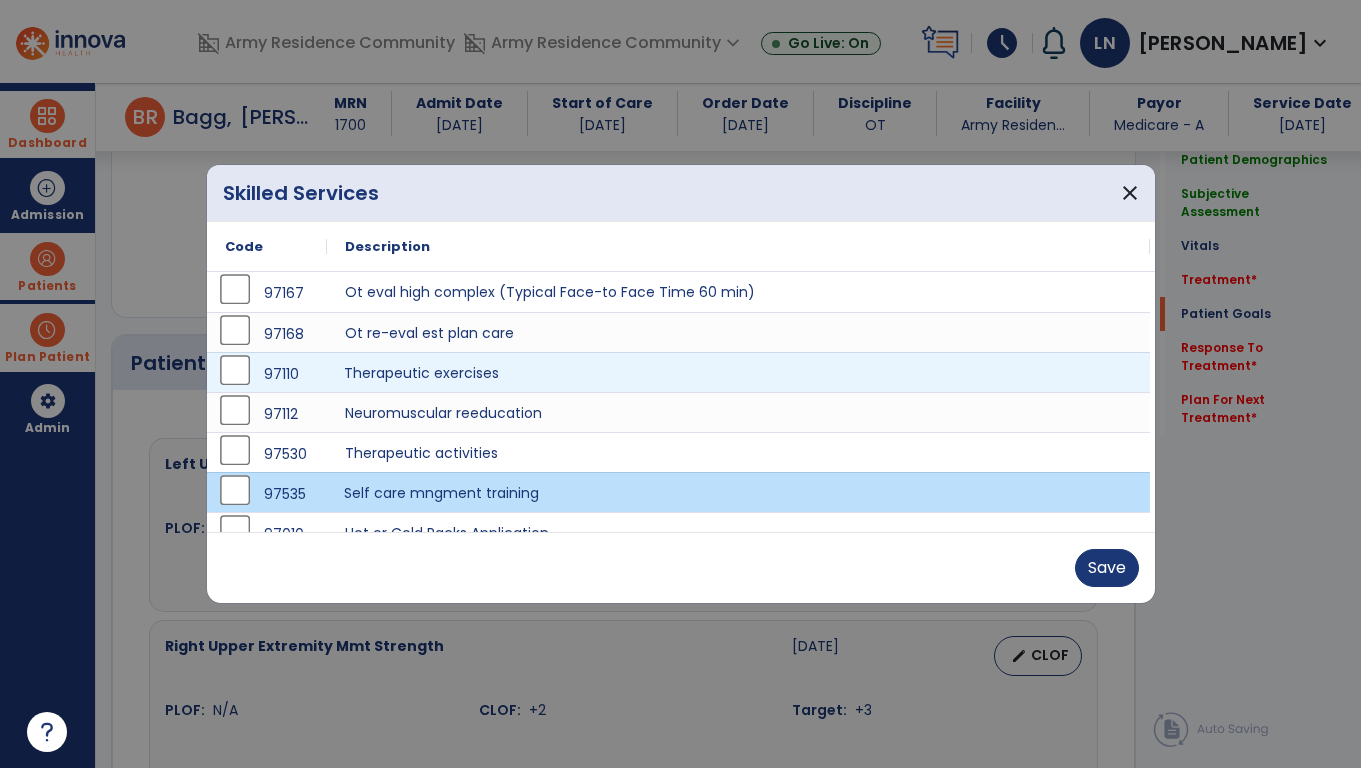 click on "Therapeutic exercises" at bounding box center (738, 372) 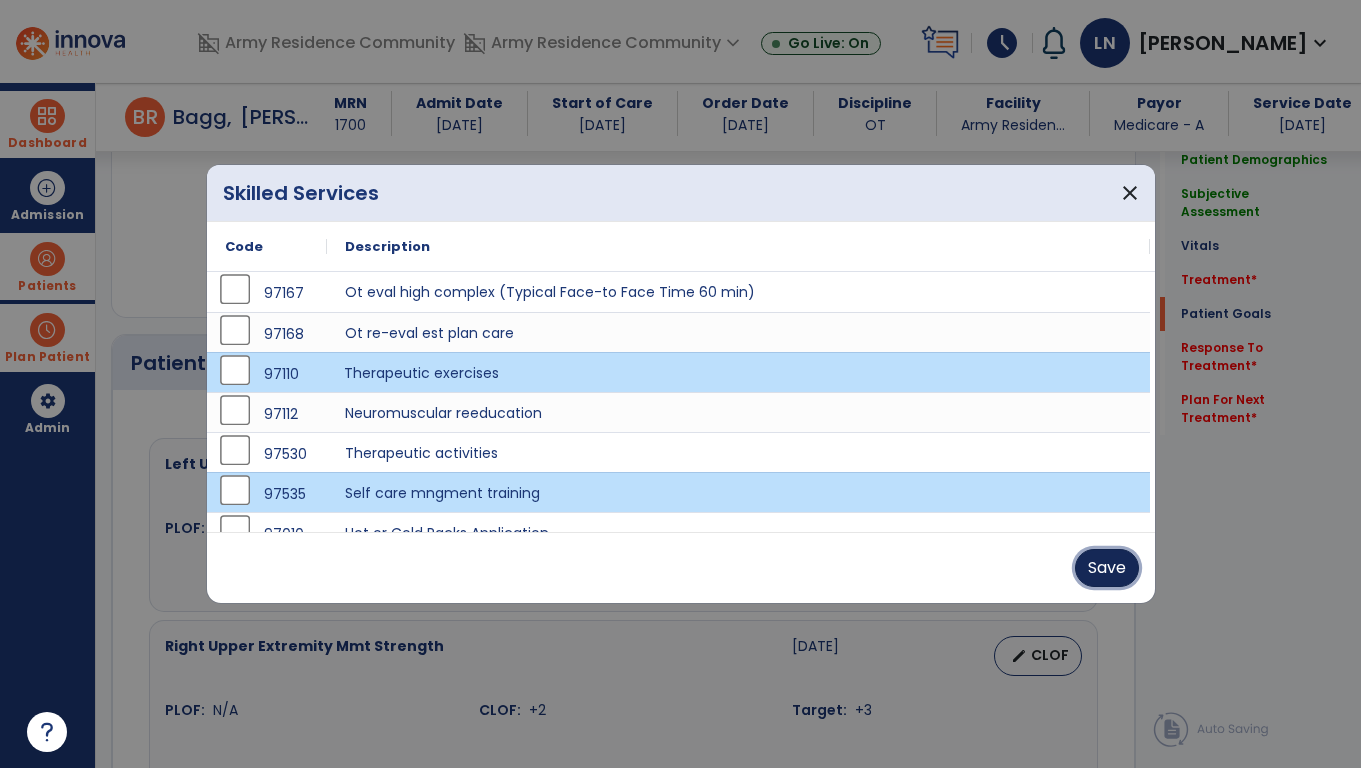 click on "Save" at bounding box center [1107, 568] 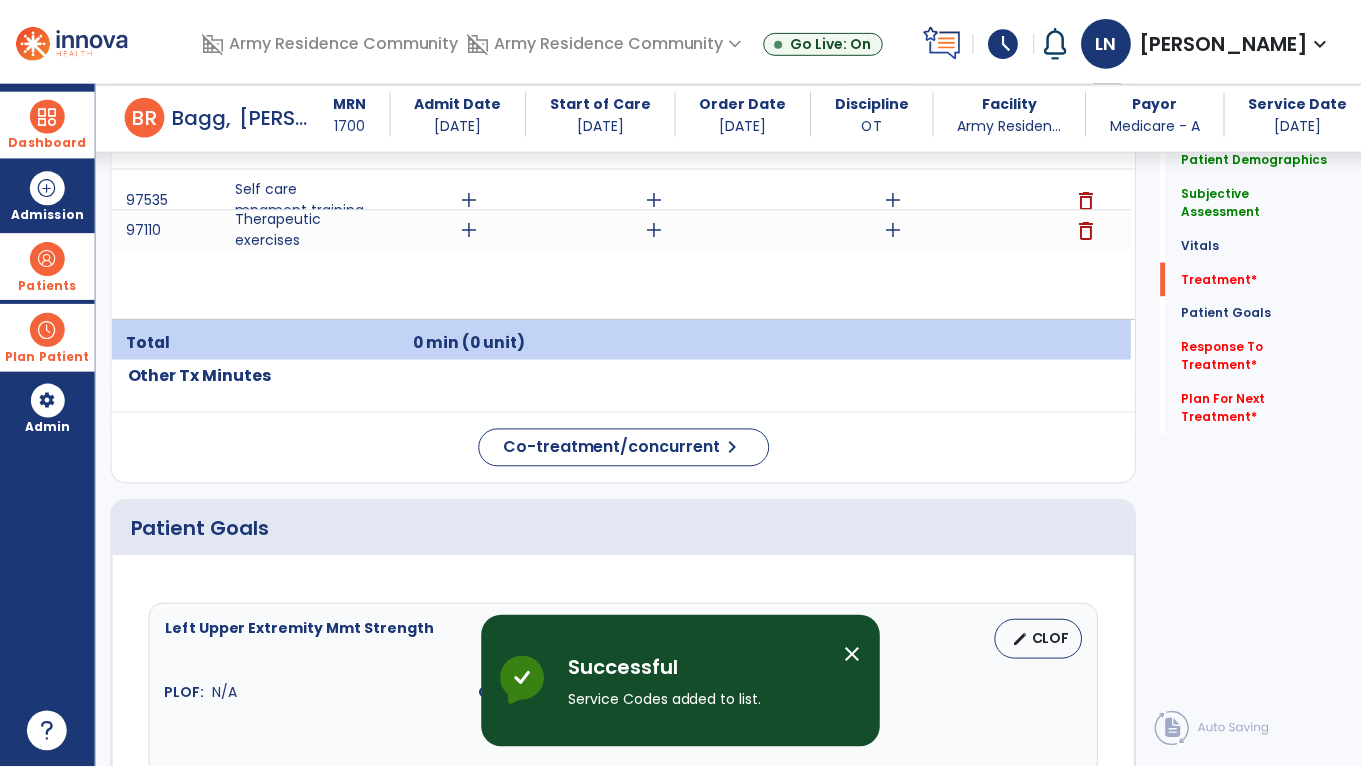 scroll, scrollTop: 1298, scrollLeft: 0, axis: vertical 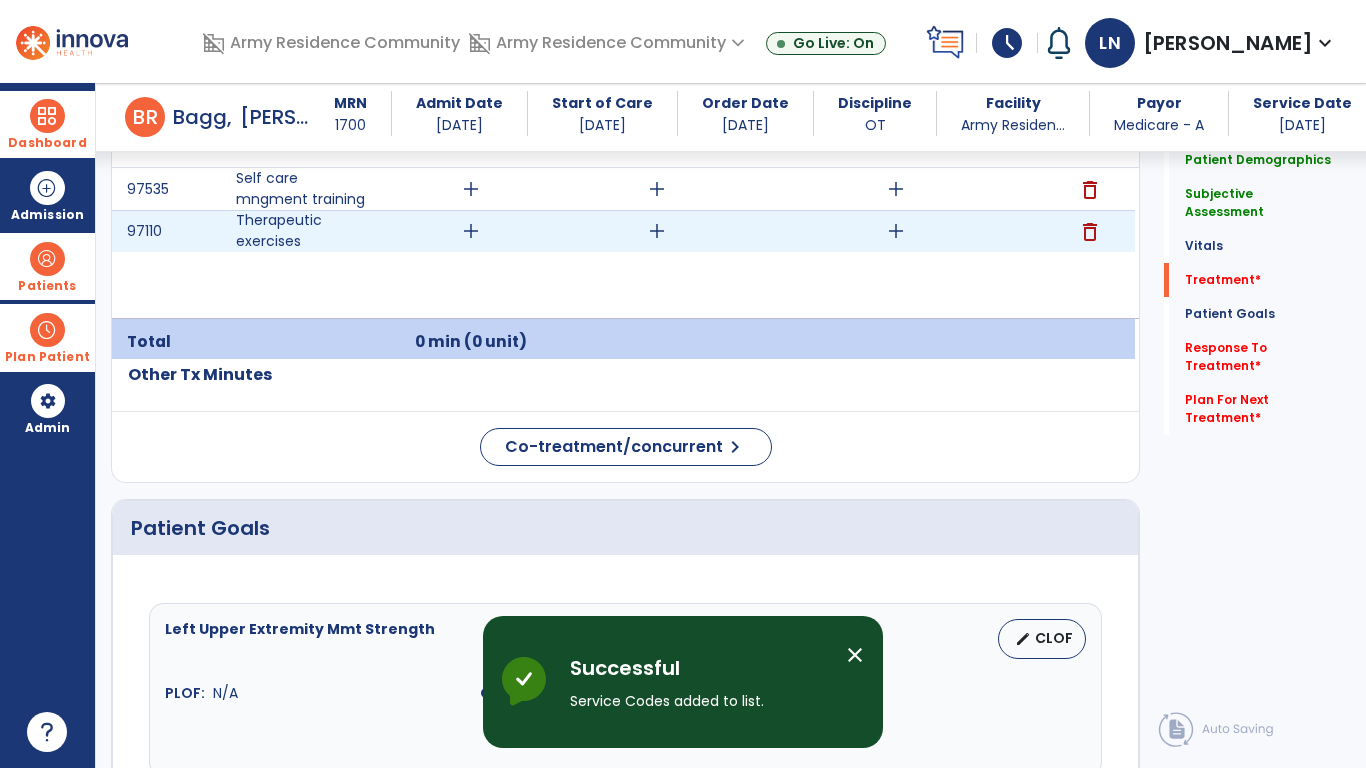 click on "add" at bounding box center [471, 231] 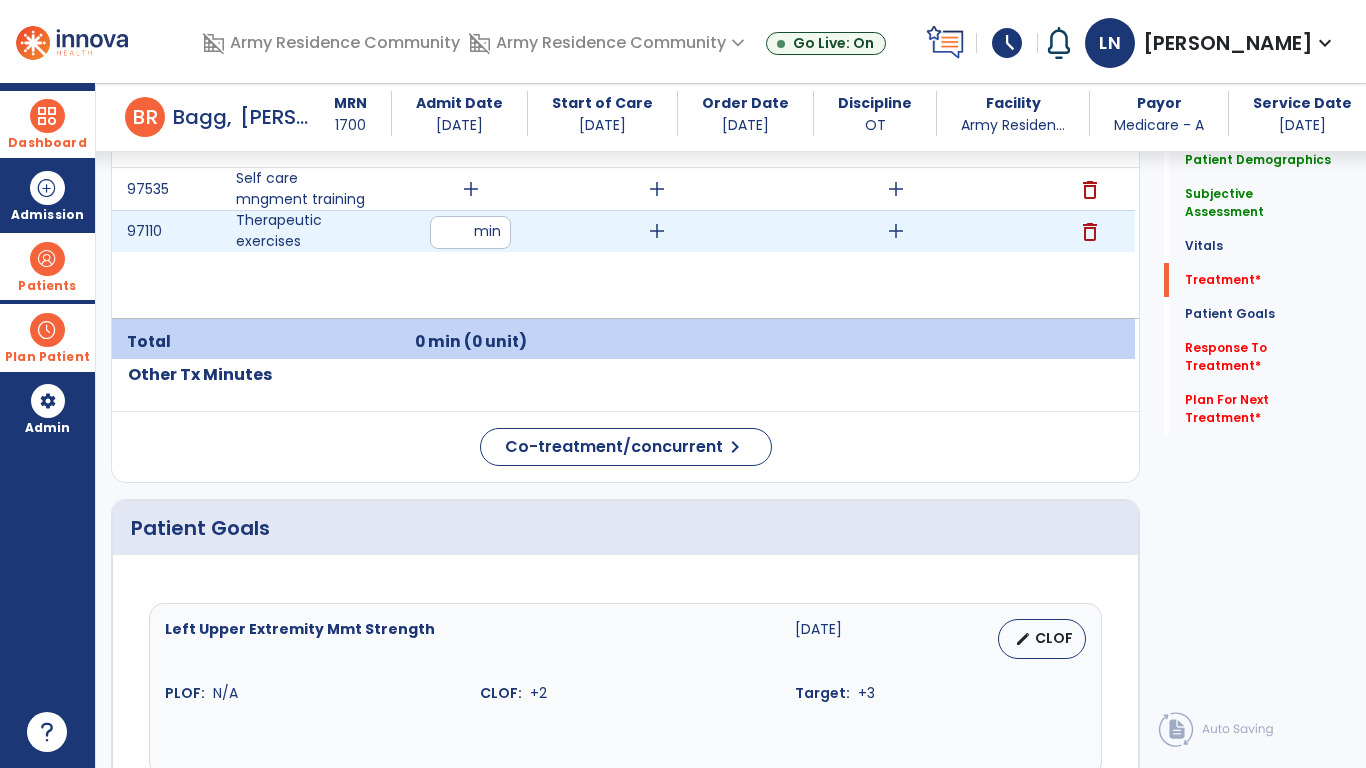 type on "**" 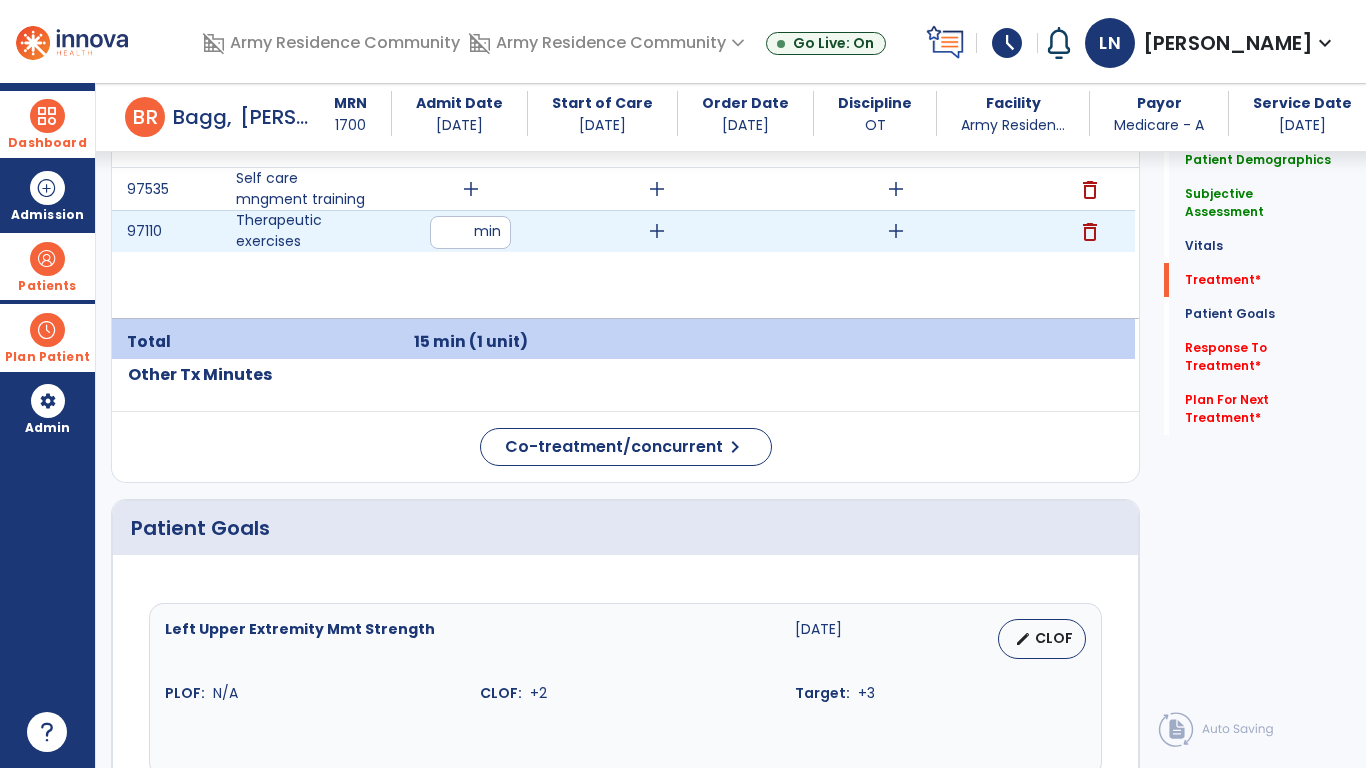 click on "**" at bounding box center [470, 232] 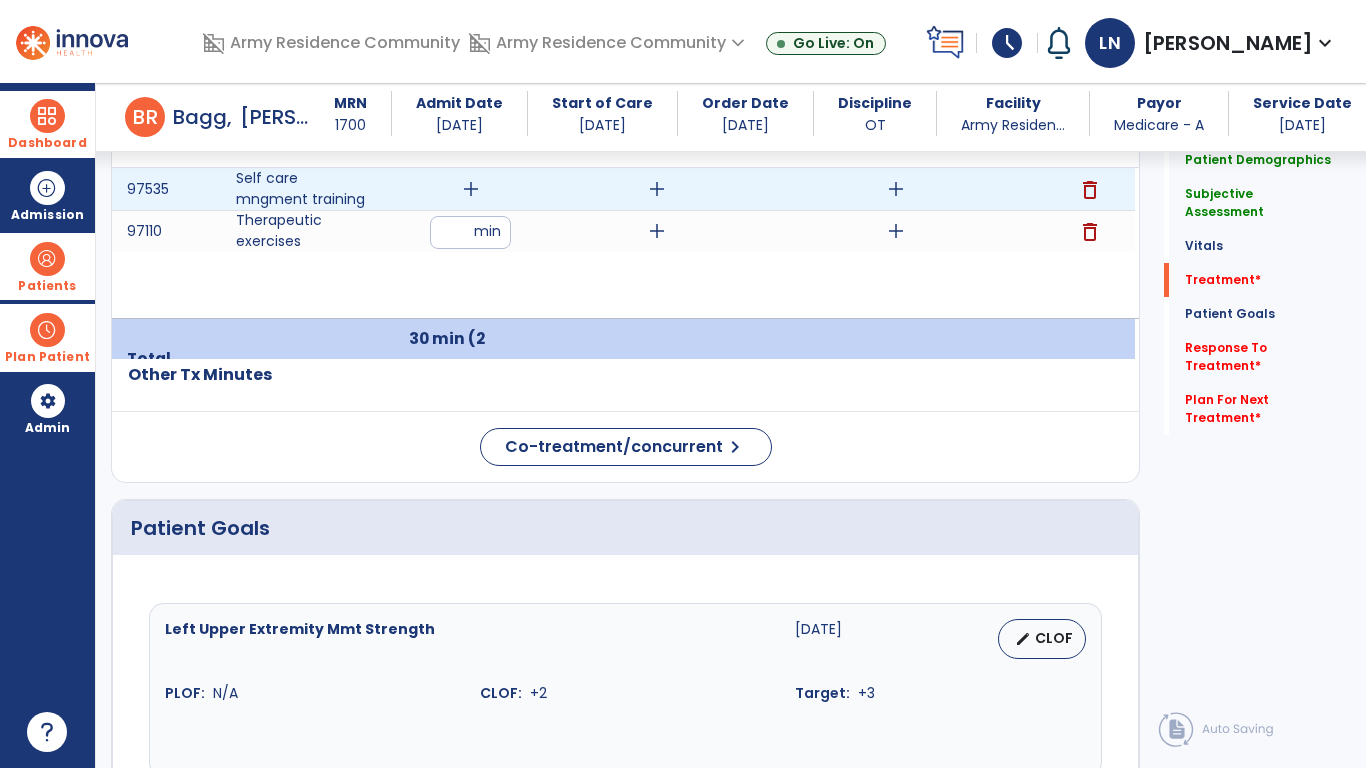 click on "add" at bounding box center [471, 189] 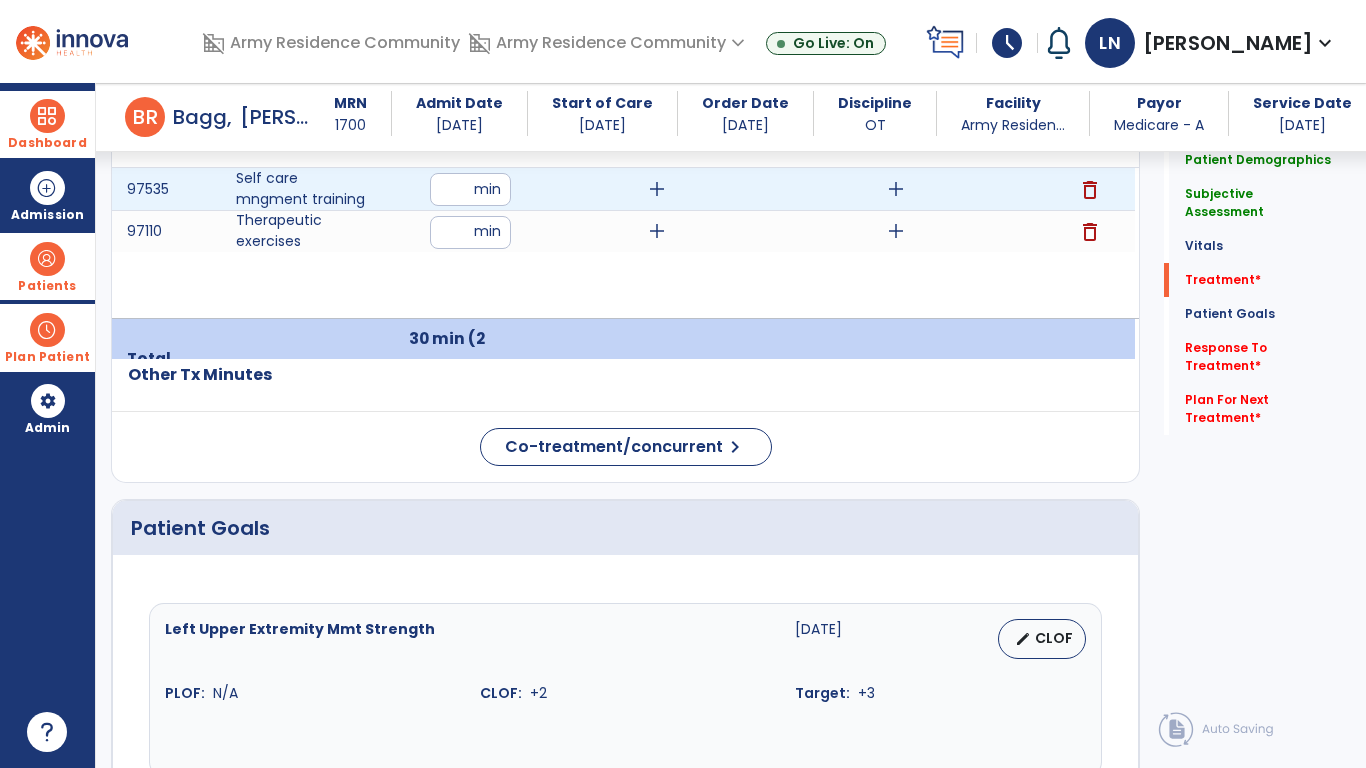type on "**" 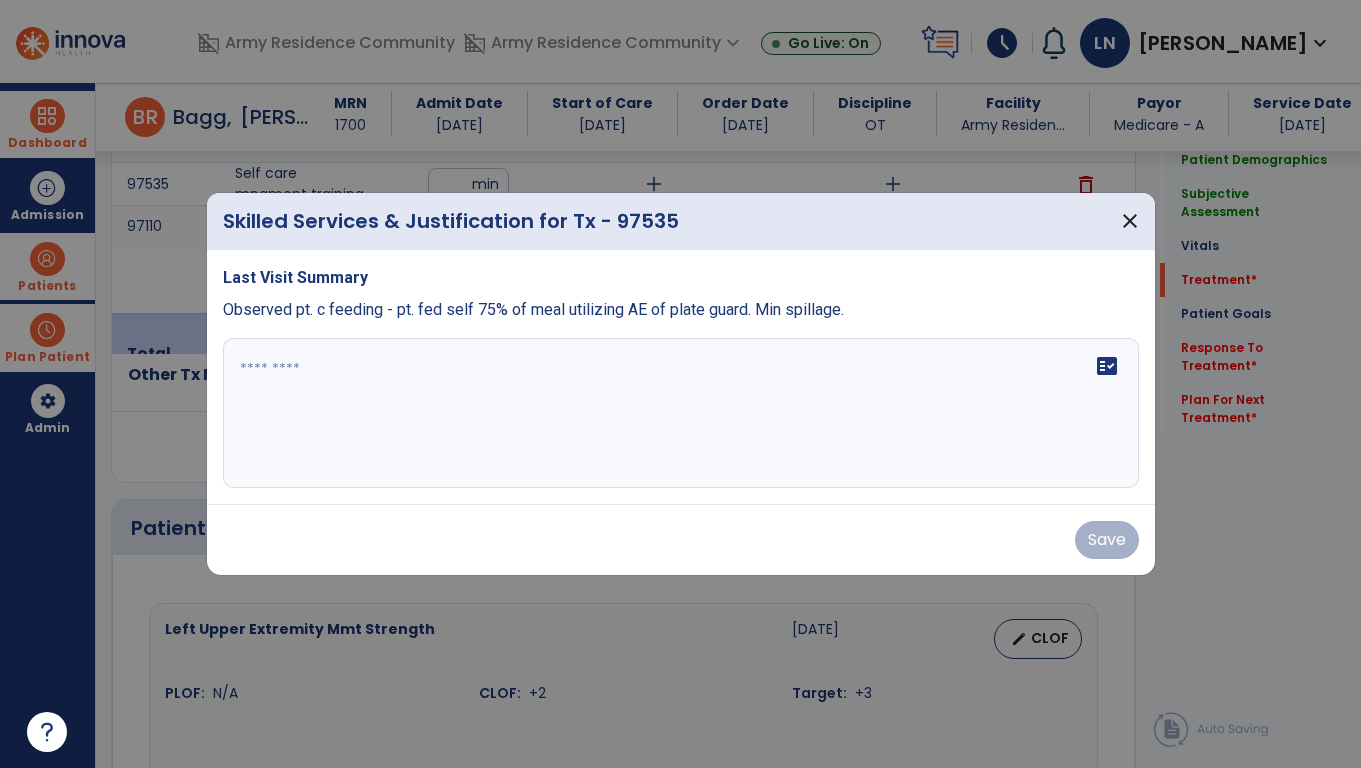 scroll, scrollTop: 1298, scrollLeft: 0, axis: vertical 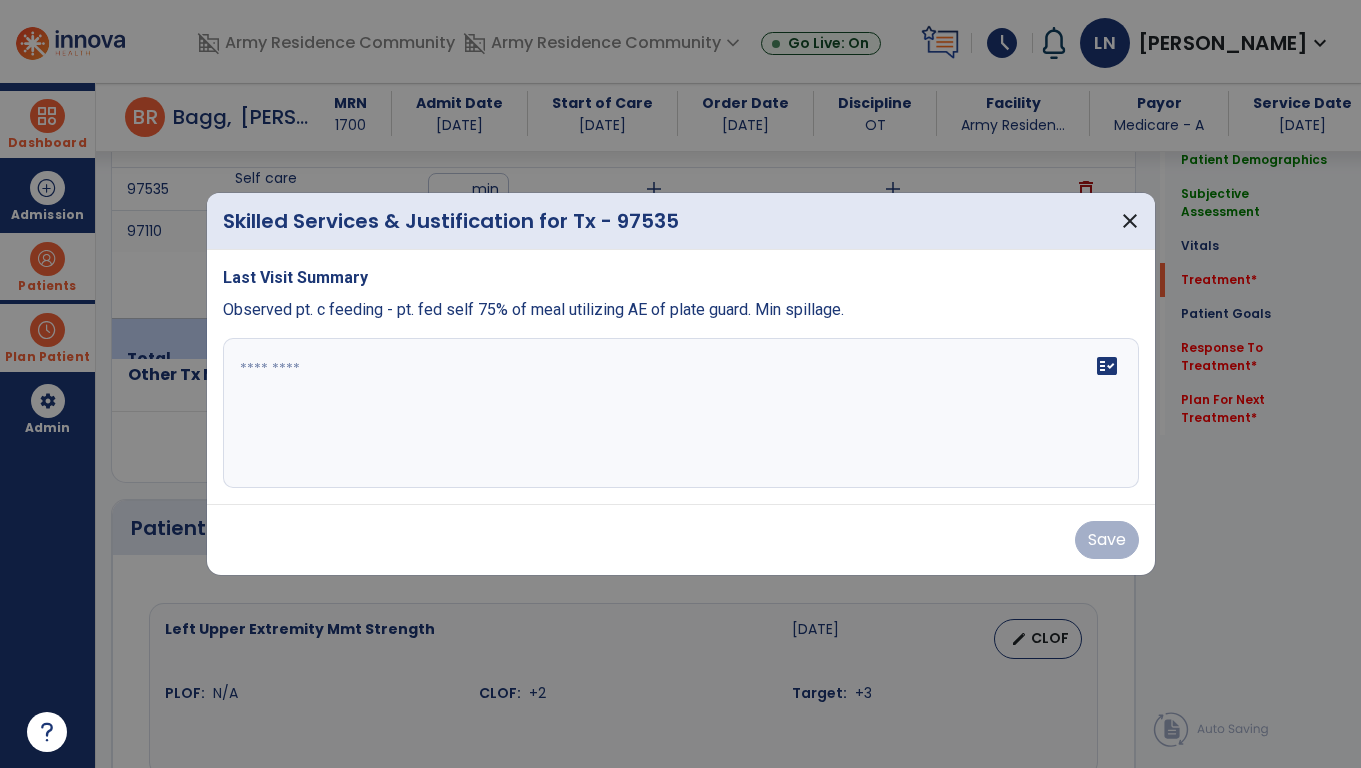 click on "fact_check" at bounding box center [681, 413] 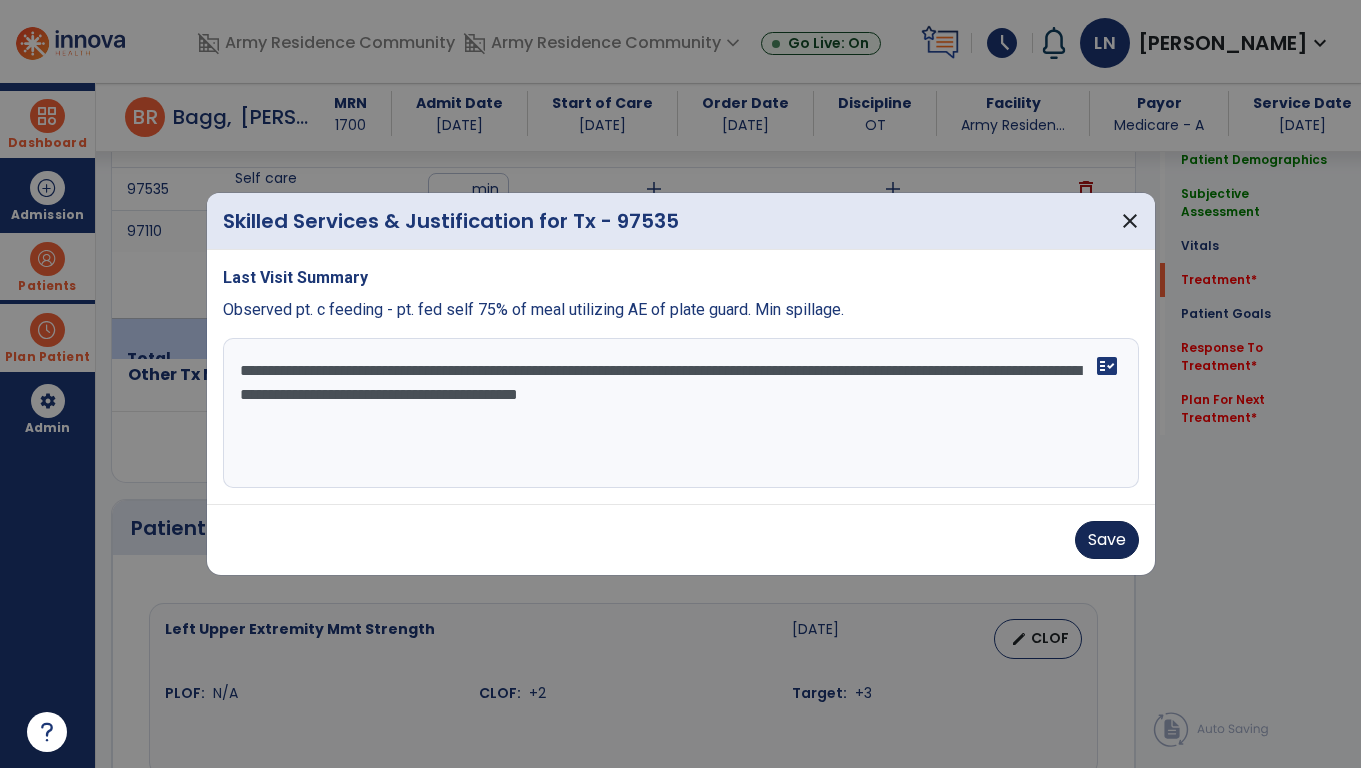 type on "**********" 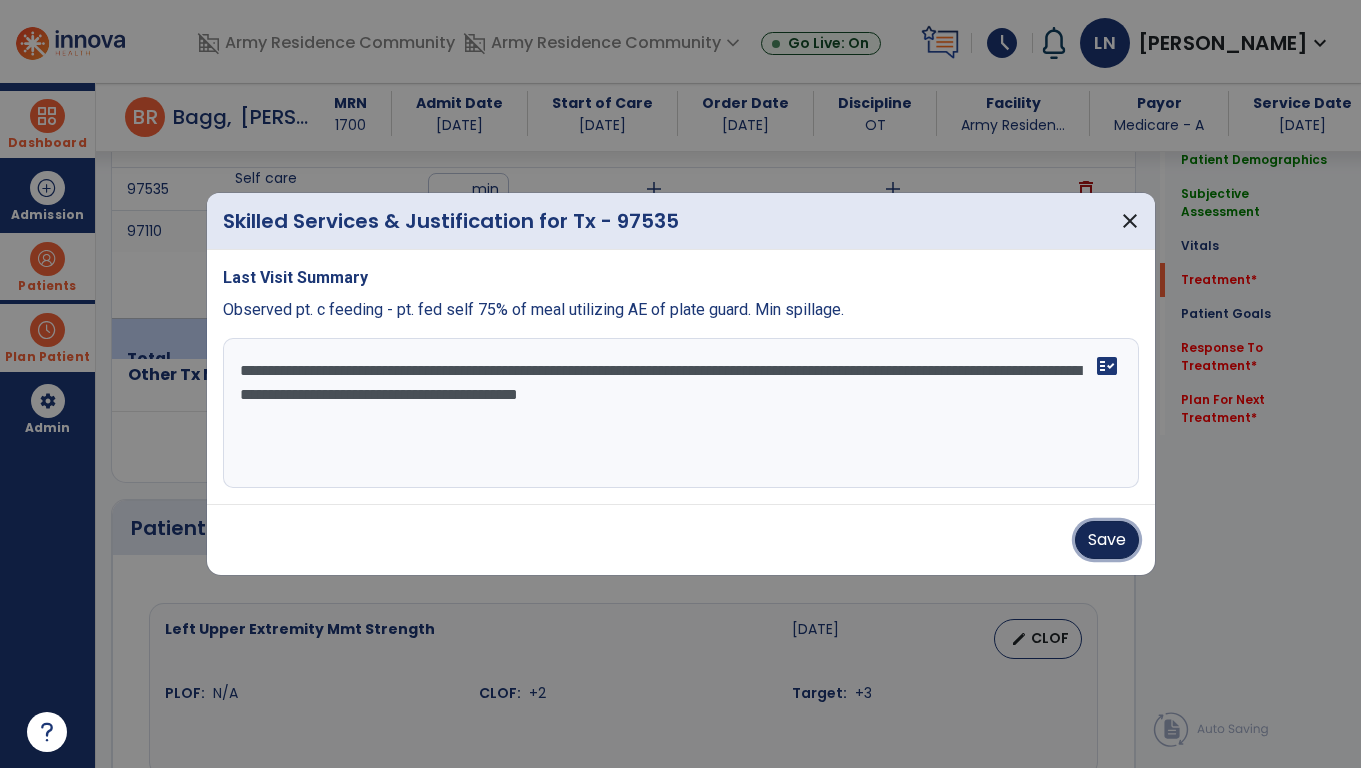 click on "Save" at bounding box center [1107, 540] 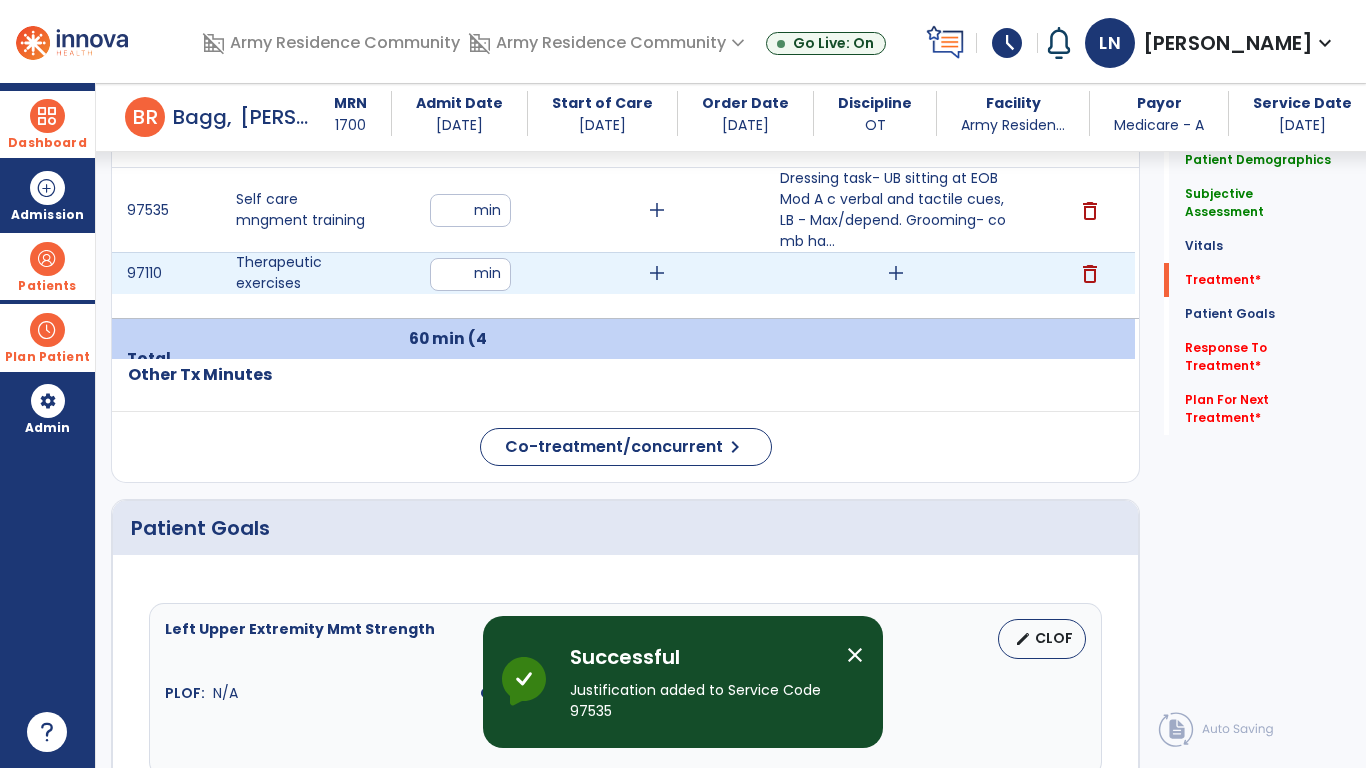 click on "add" at bounding box center (896, 273) 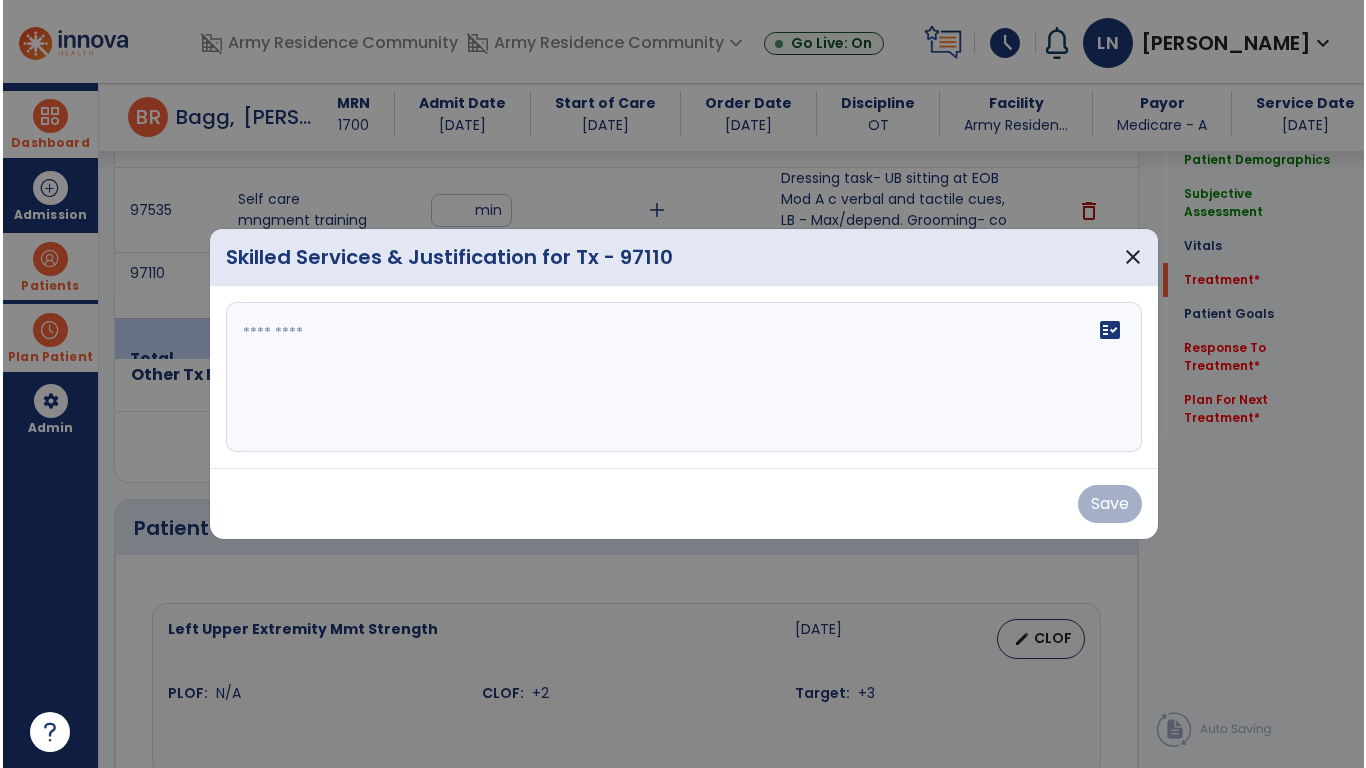 scroll, scrollTop: 1298, scrollLeft: 0, axis: vertical 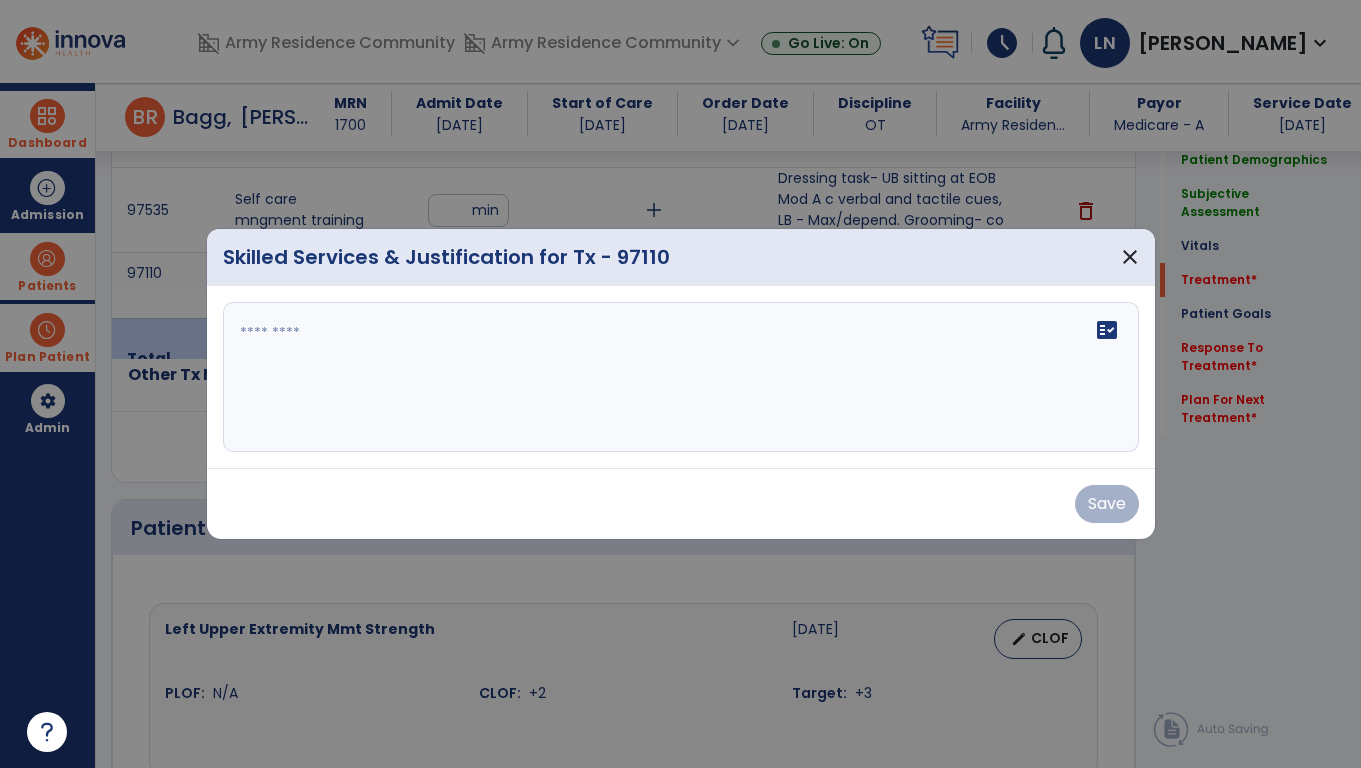 click at bounding box center (681, 377) 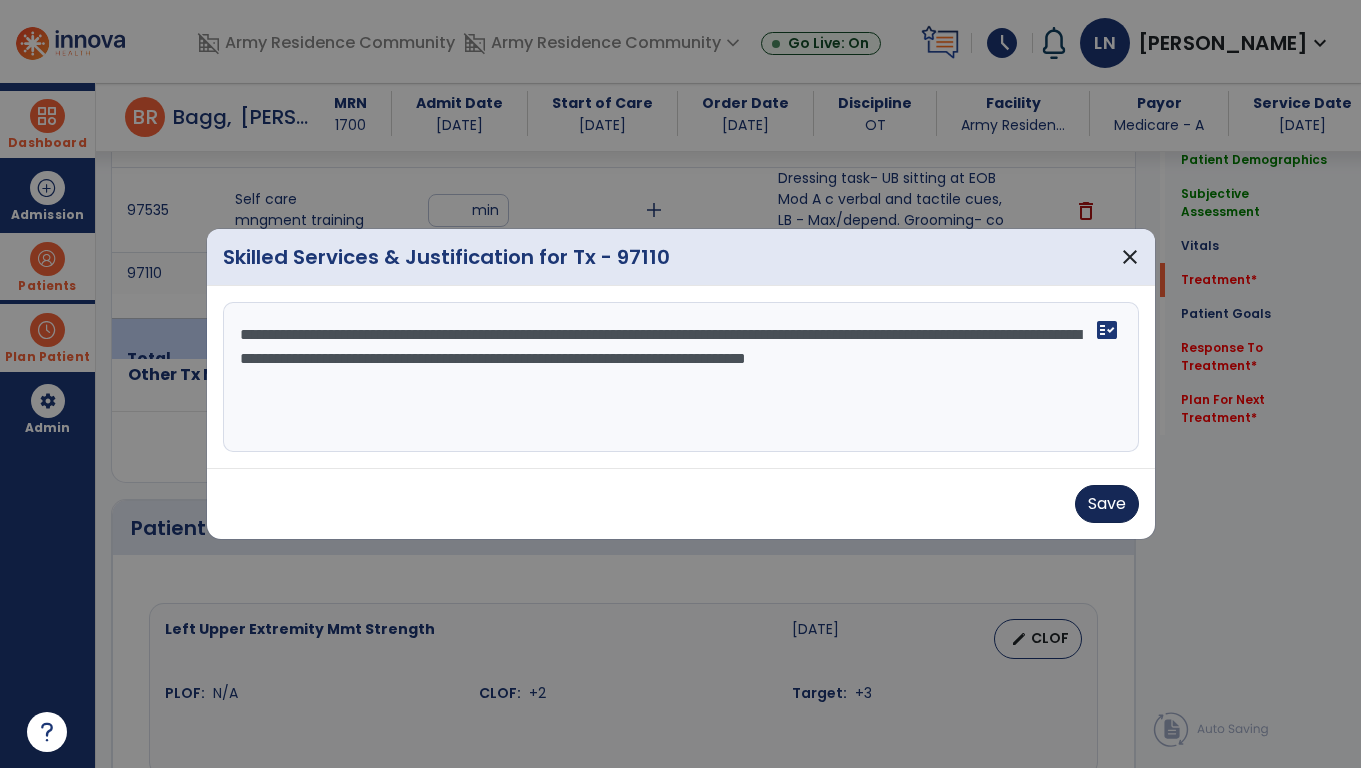 type on "**********" 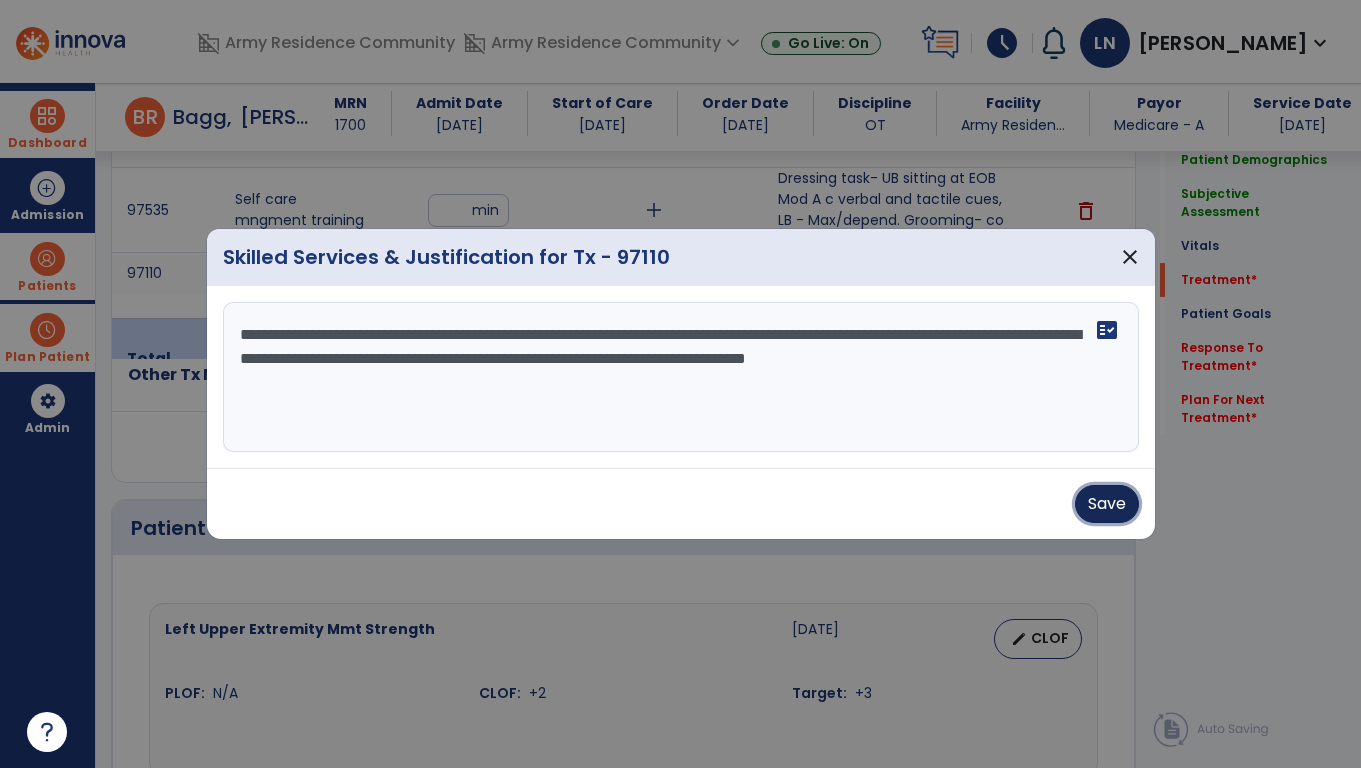 click on "Save" at bounding box center [1107, 504] 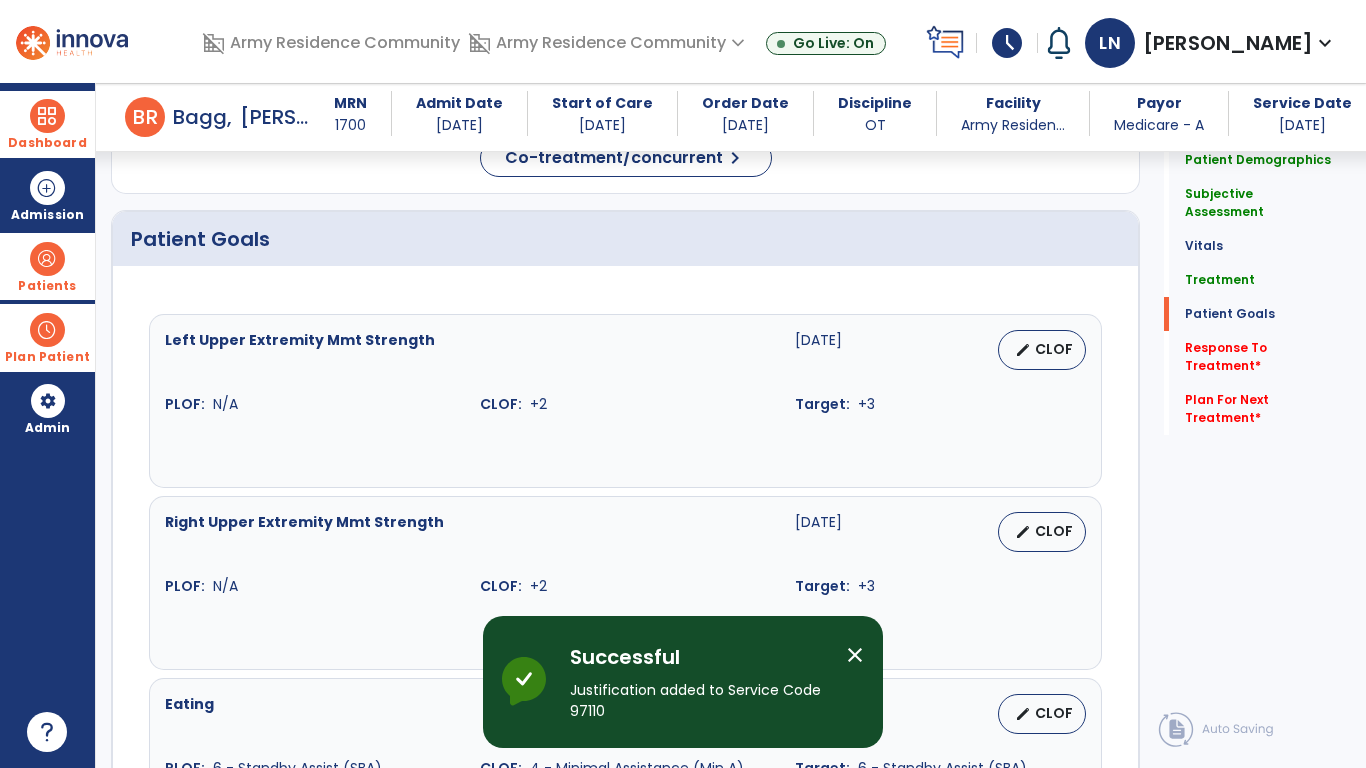 scroll, scrollTop: 1663, scrollLeft: 0, axis: vertical 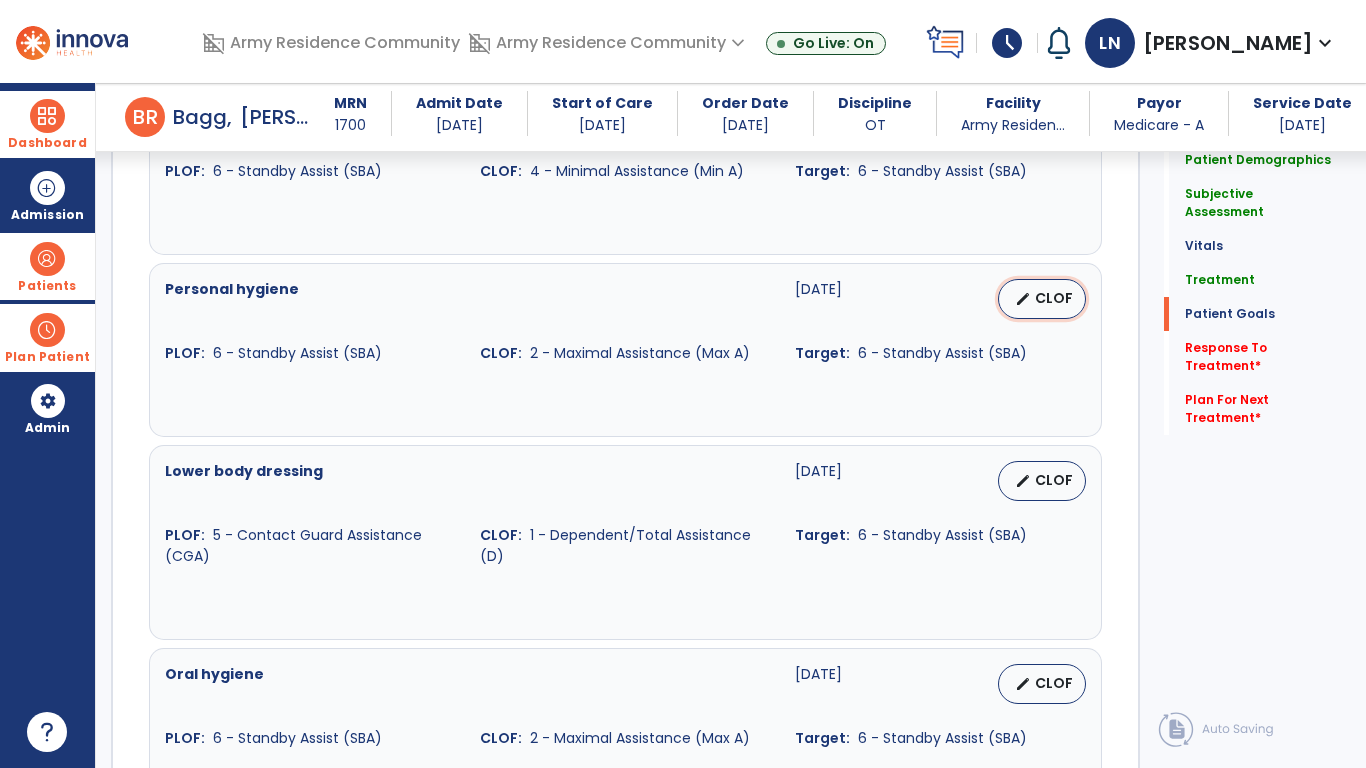 click on "CLOF" at bounding box center [1054, 298] 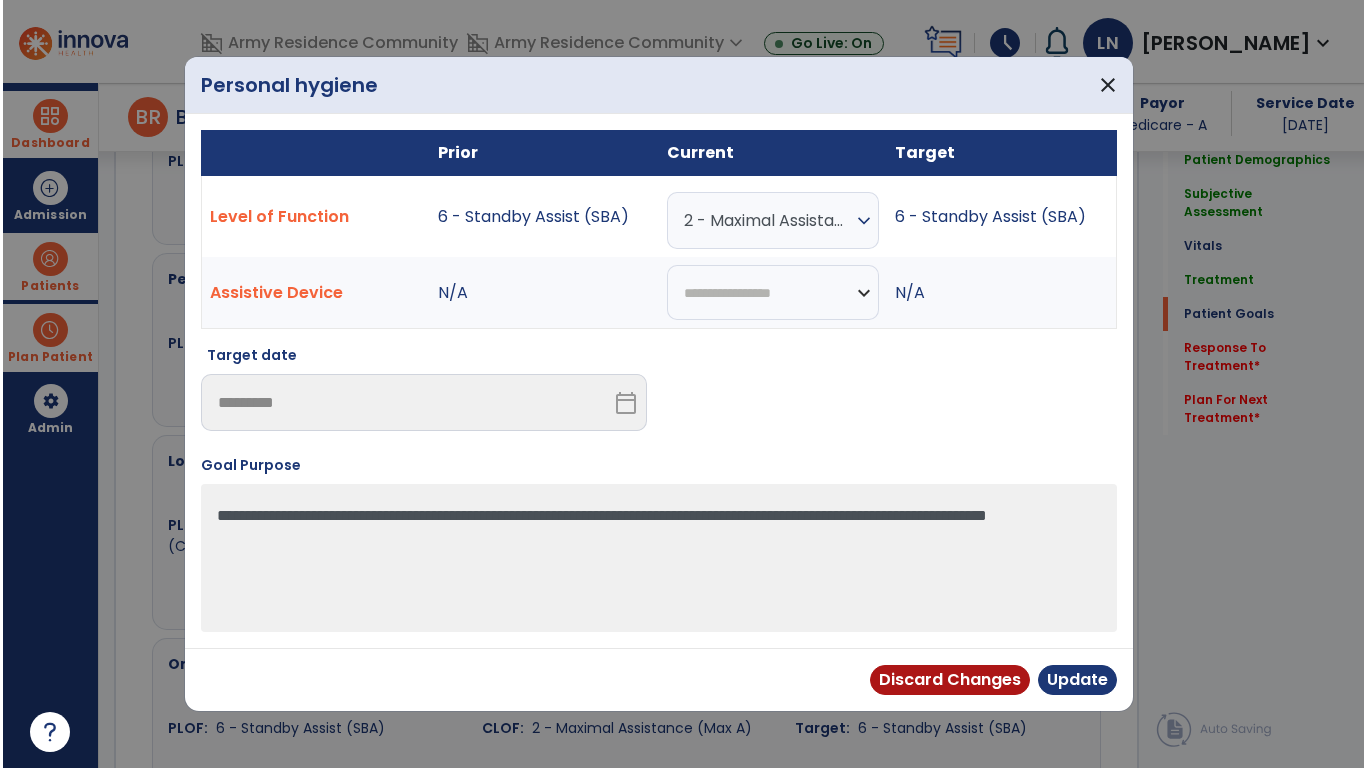 scroll, scrollTop: 2202, scrollLeft: 0, axis: vertical 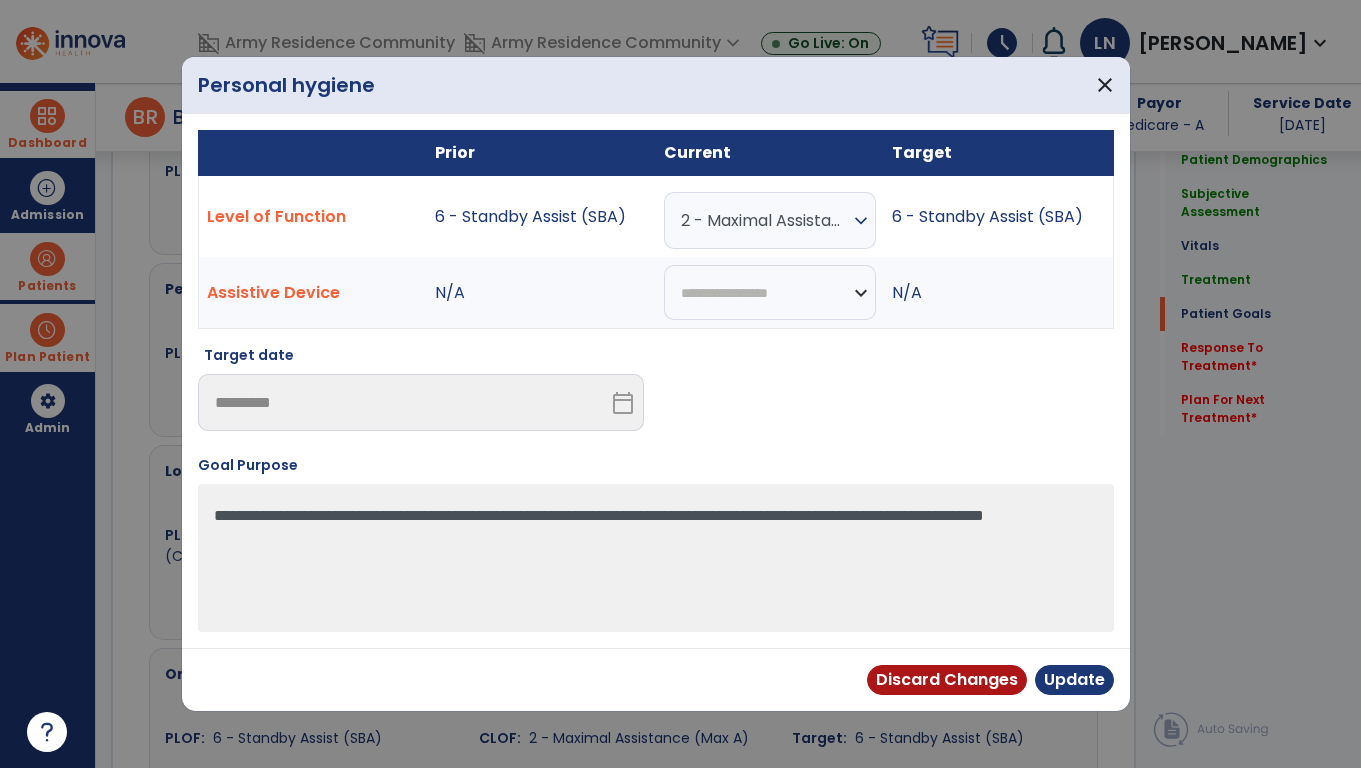 click on "expand_more" at bounding box center (861, 221) 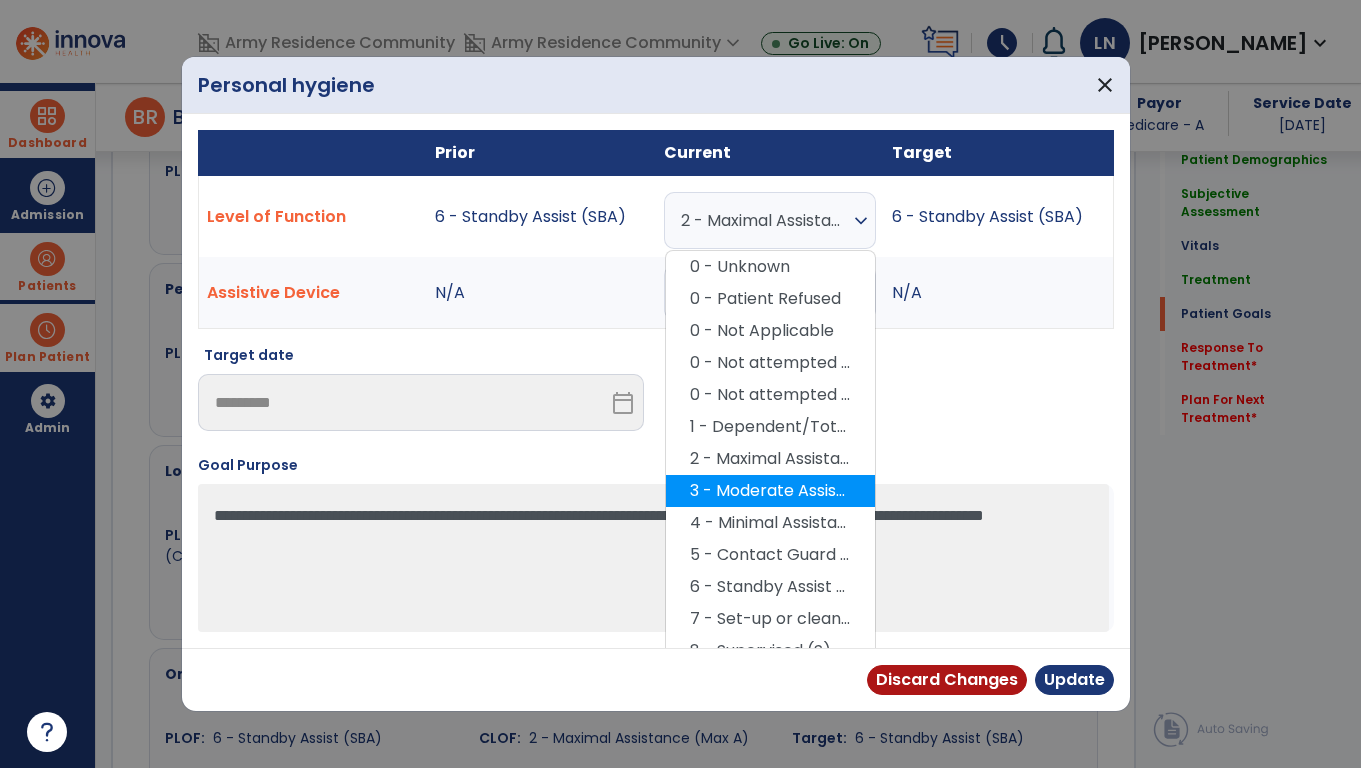 click on "3 - Moderate Assistance (Mod A)" at bounding box center [770, 491] 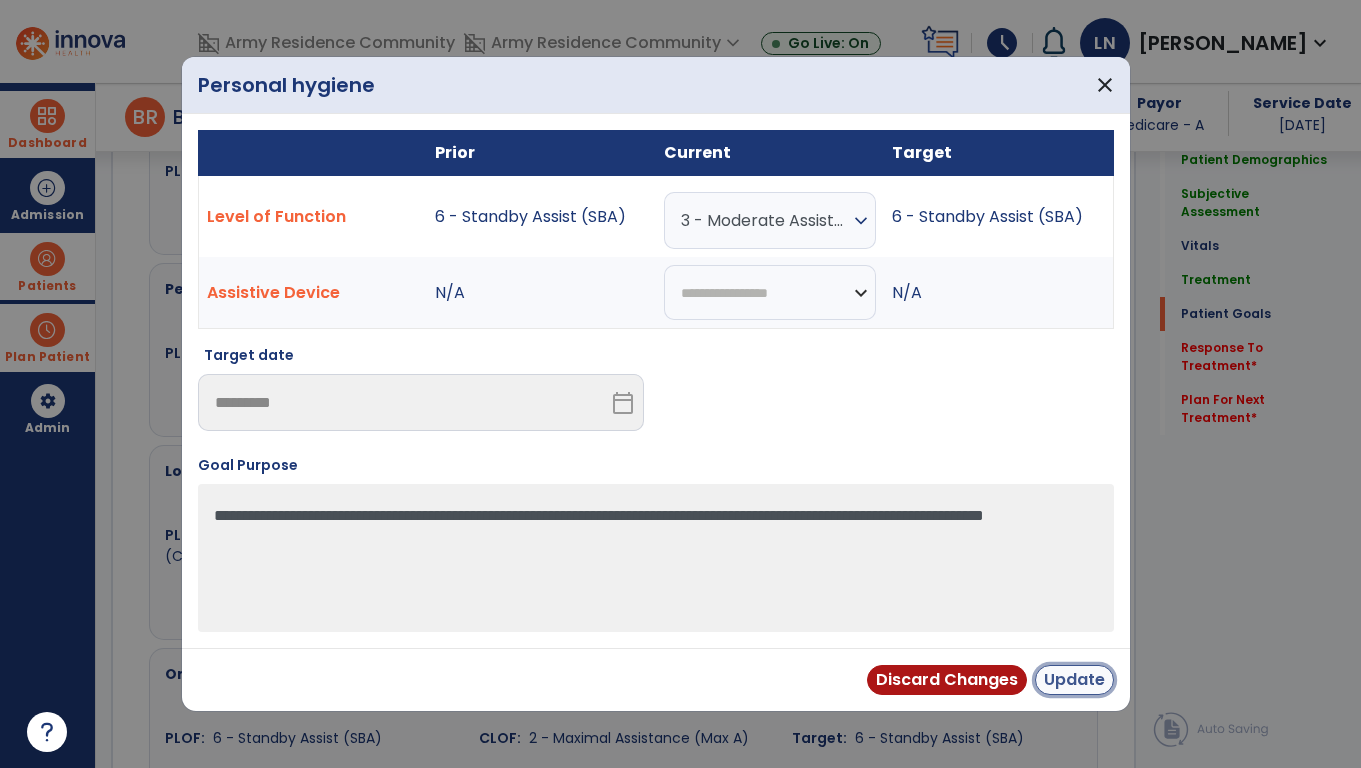 click on "Update" at bounding box center (1074, 680) 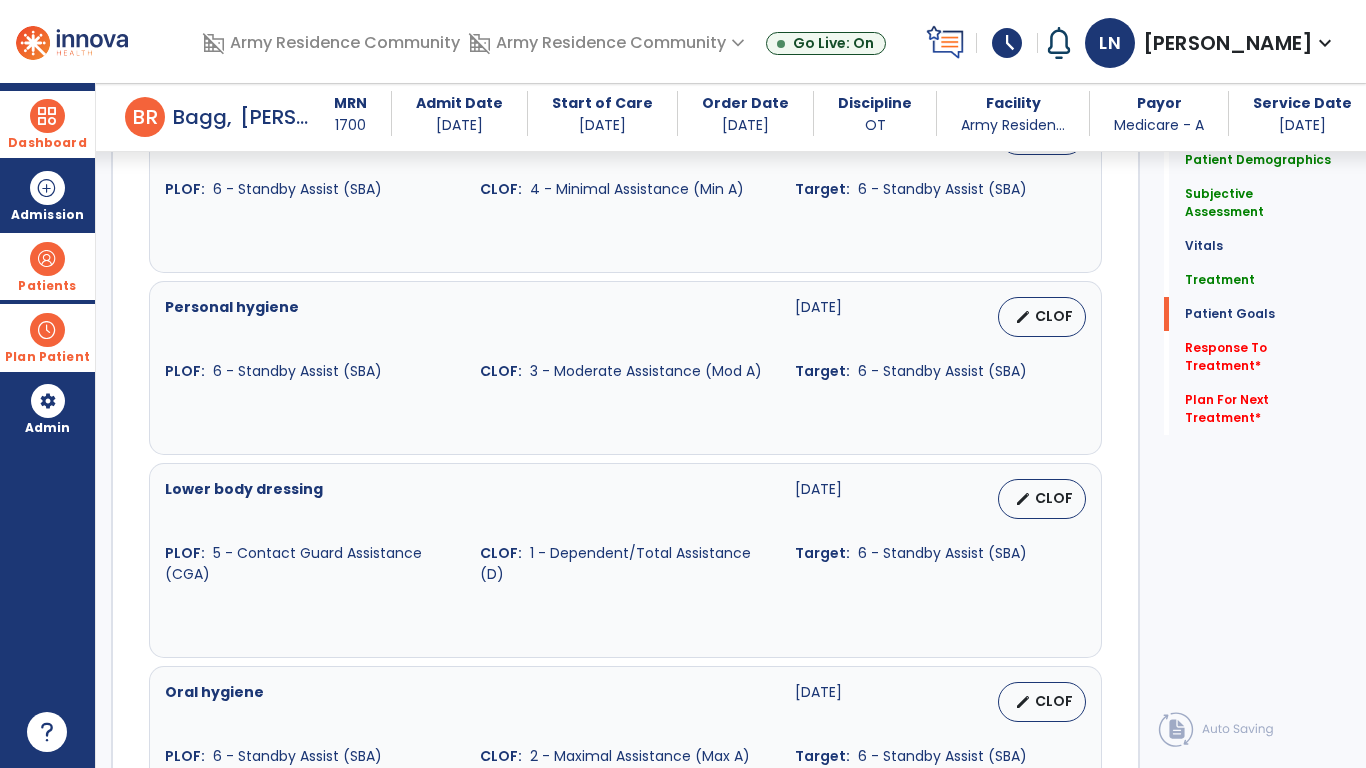 scroll, scrollTop: 2202, scrollLeft: 0, axis: vertical 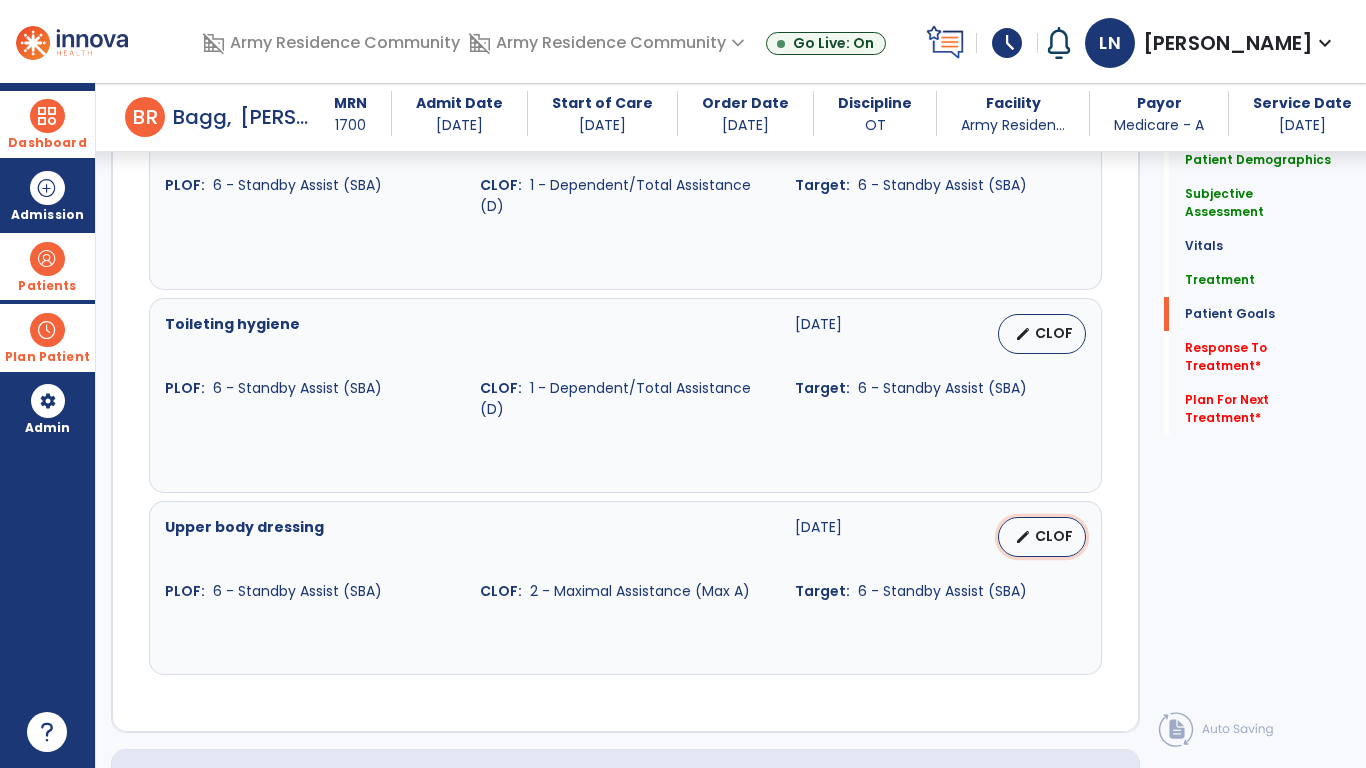 click on "CLOF" at bounding box center [1054, 536] 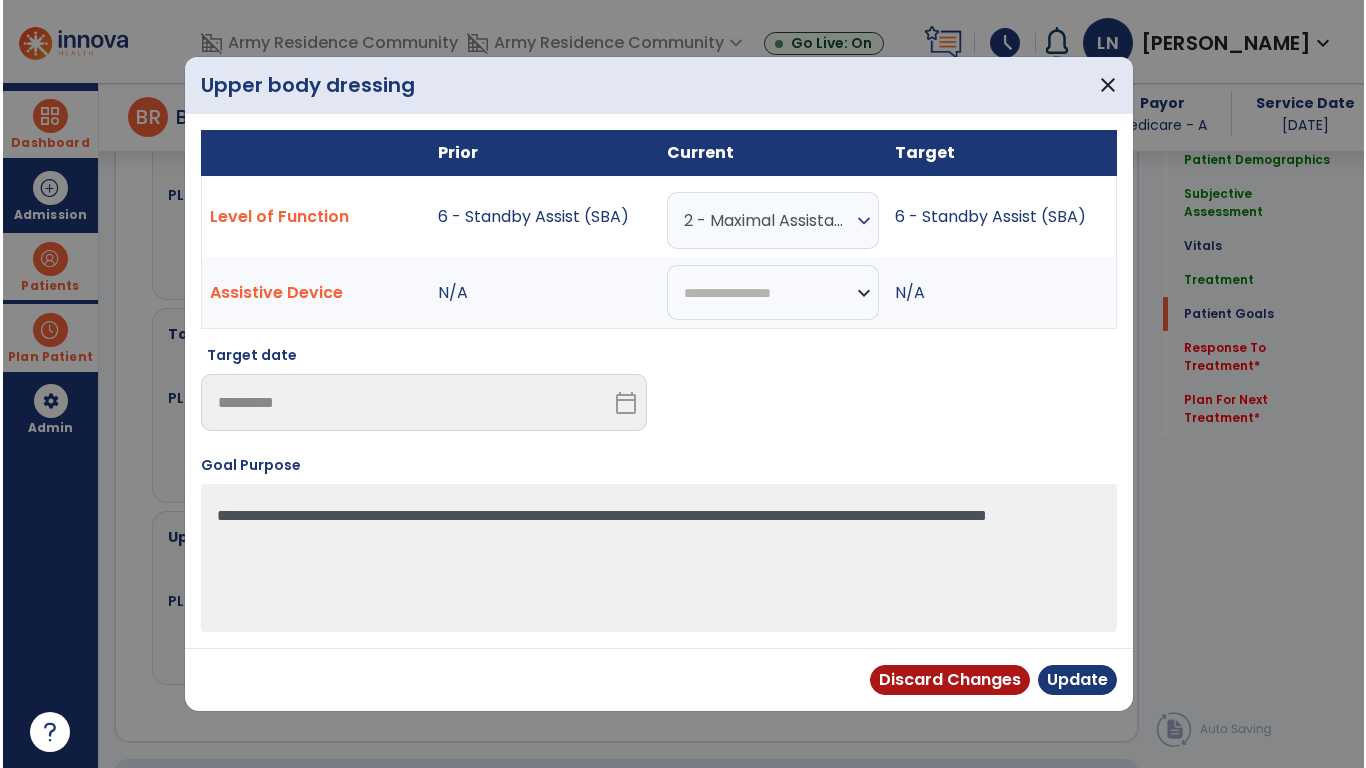 scroll, scrollTop: 3140, scrollLeft: 0, axis: vertical 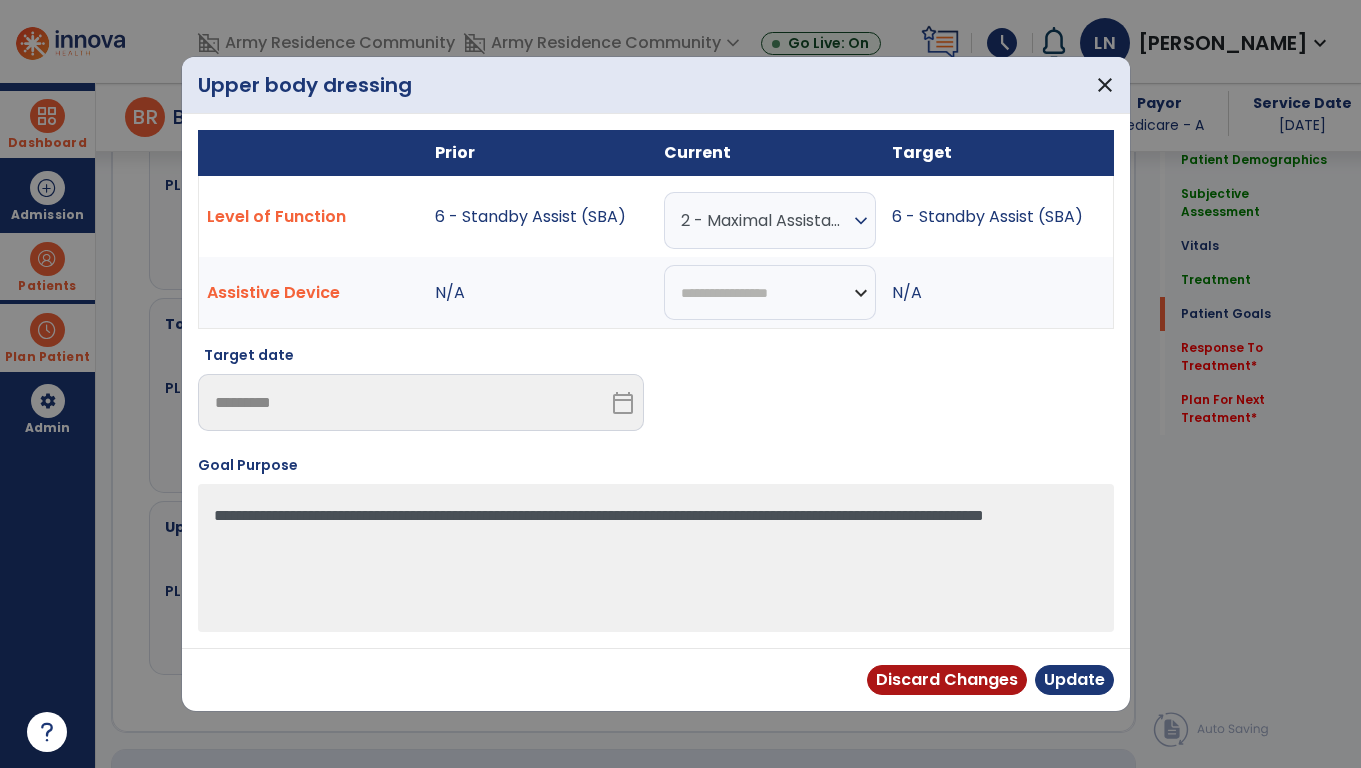 click on "expand_more" at bounding box center [861, 221] 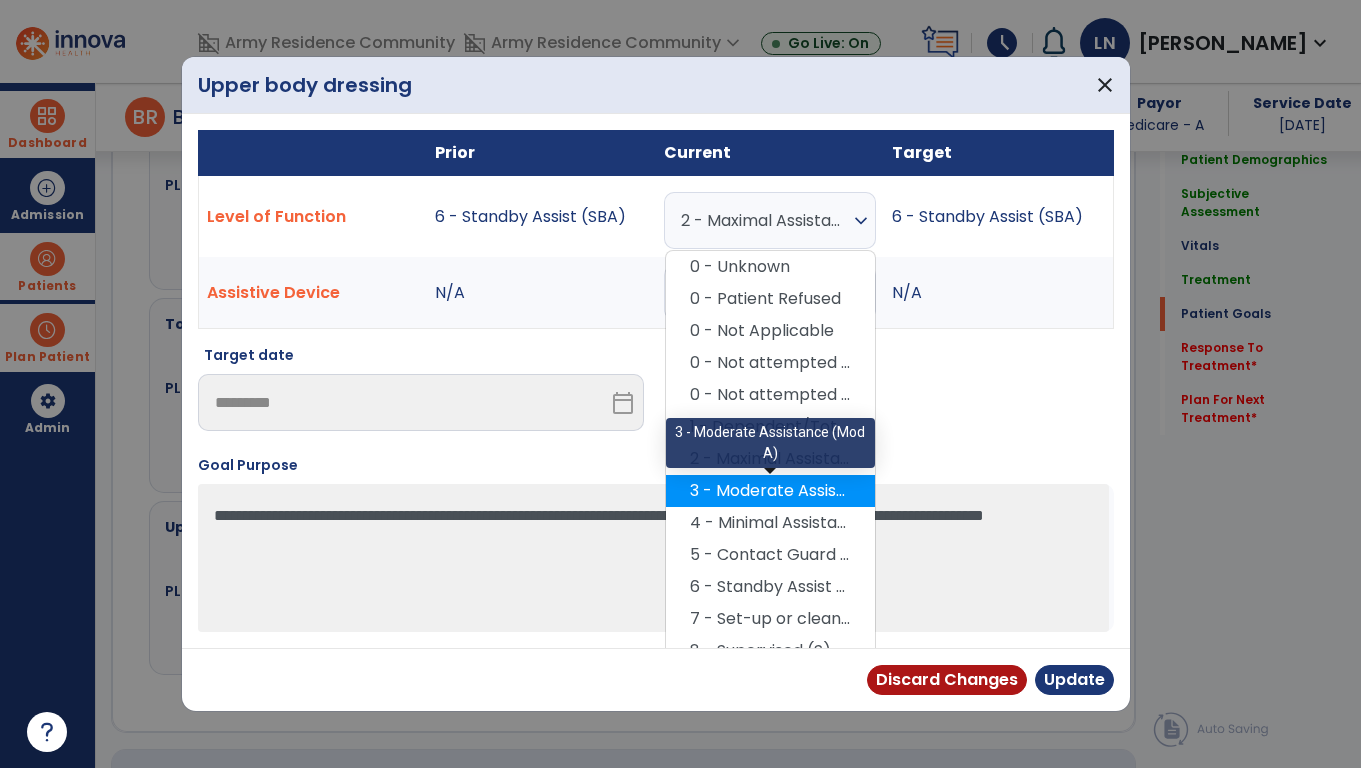 click on "3 - Moderate Assistance (Mod A)" at bounding box center [770, 491] 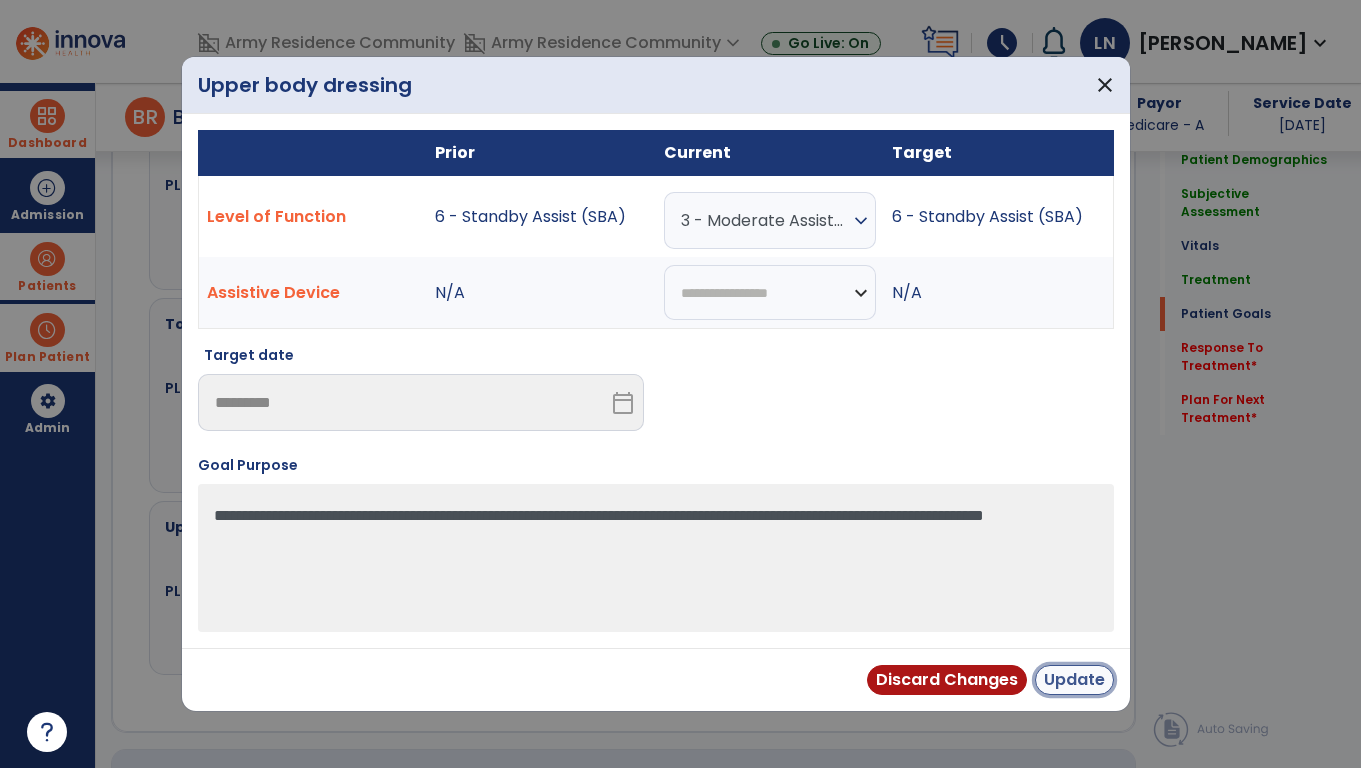 click on "Update" at bounding box center (1074, 680) 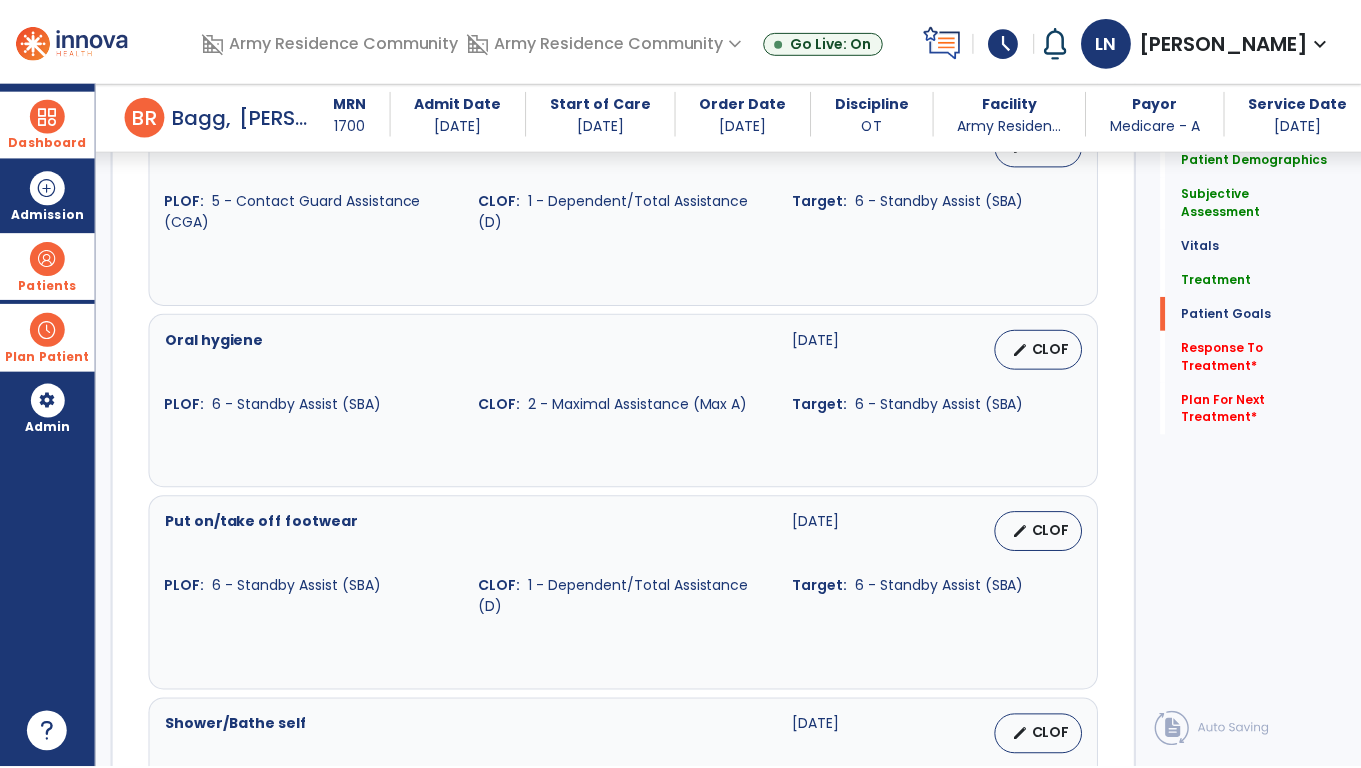 scroll, scrollTop: 2523, scrollLeft: 0, axis: vertical 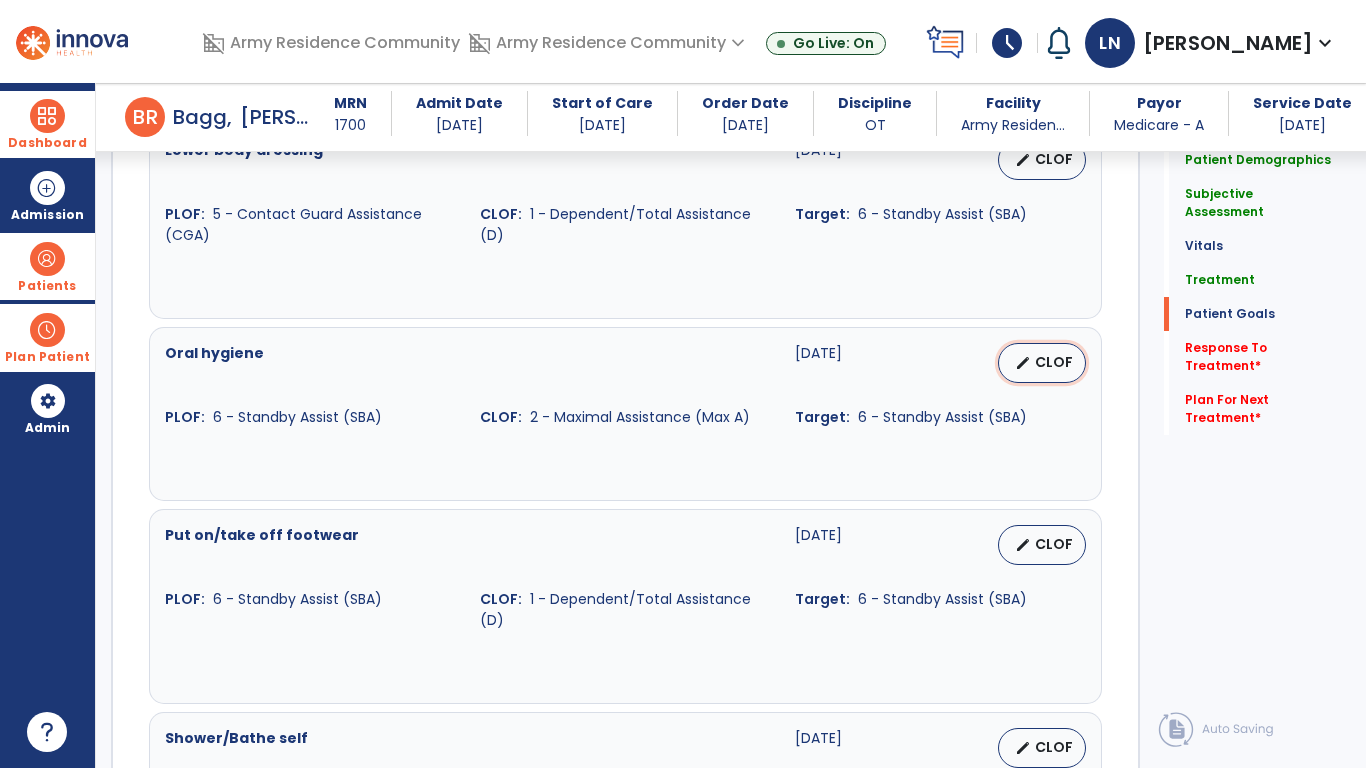 click on "CLOF" at bounding box center (1054, 362) 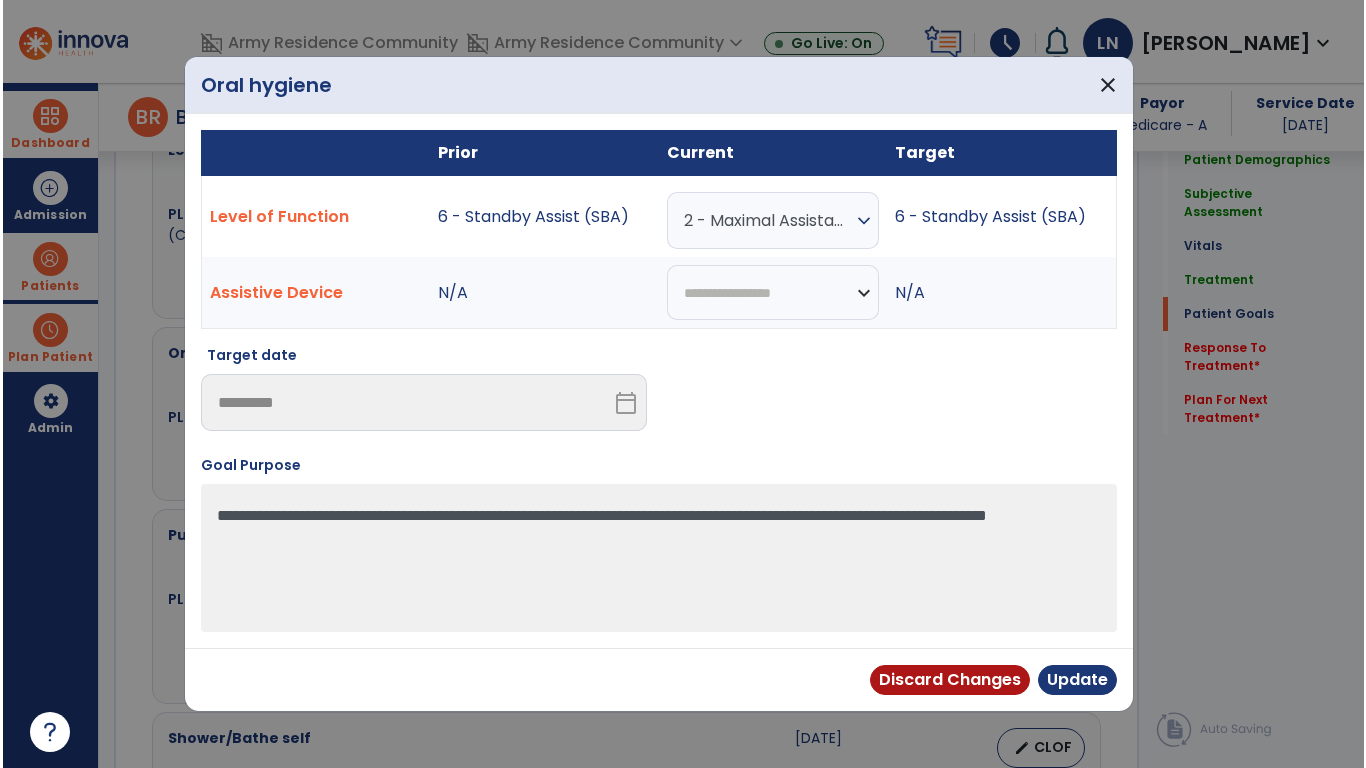 scroll, scrollTop: 2523, scrollLeft: 0, axis: vertical 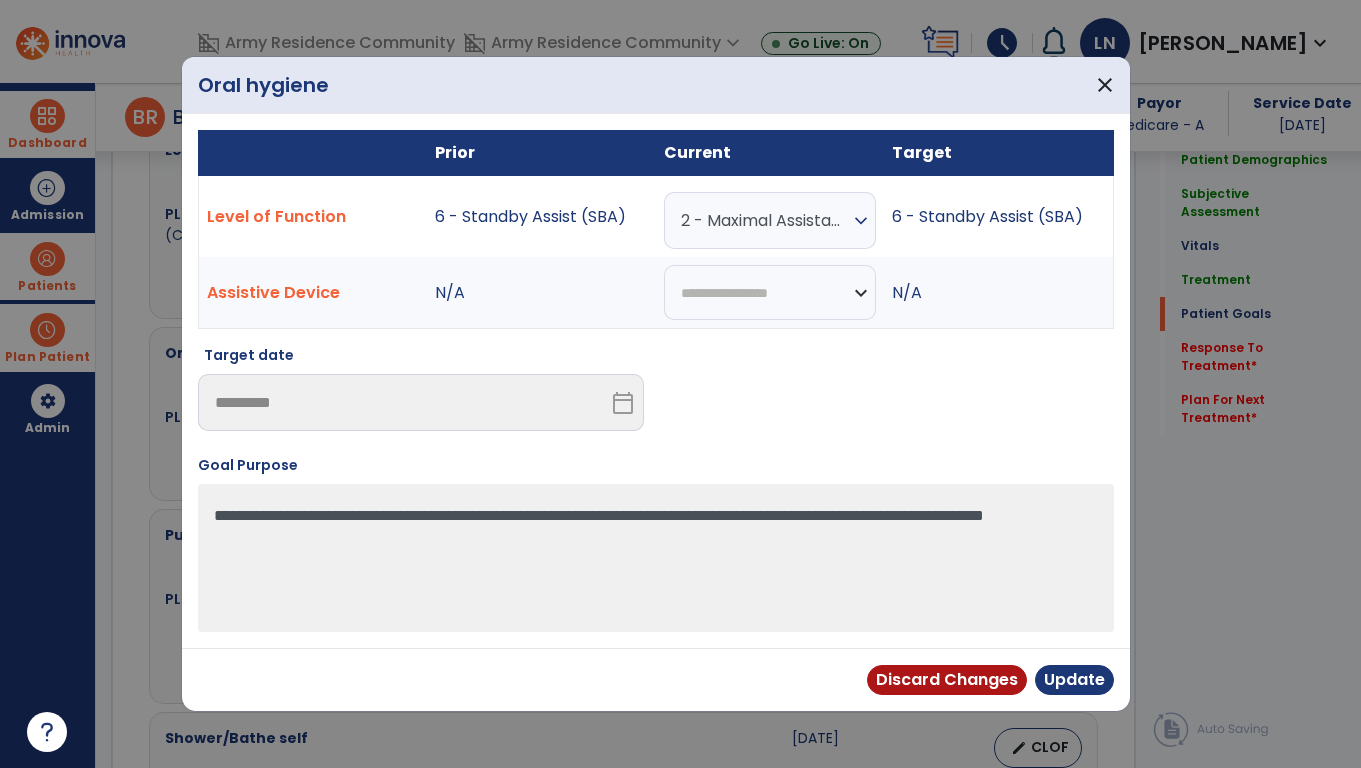 click on "expand_more" at bounding box center [861, 221] 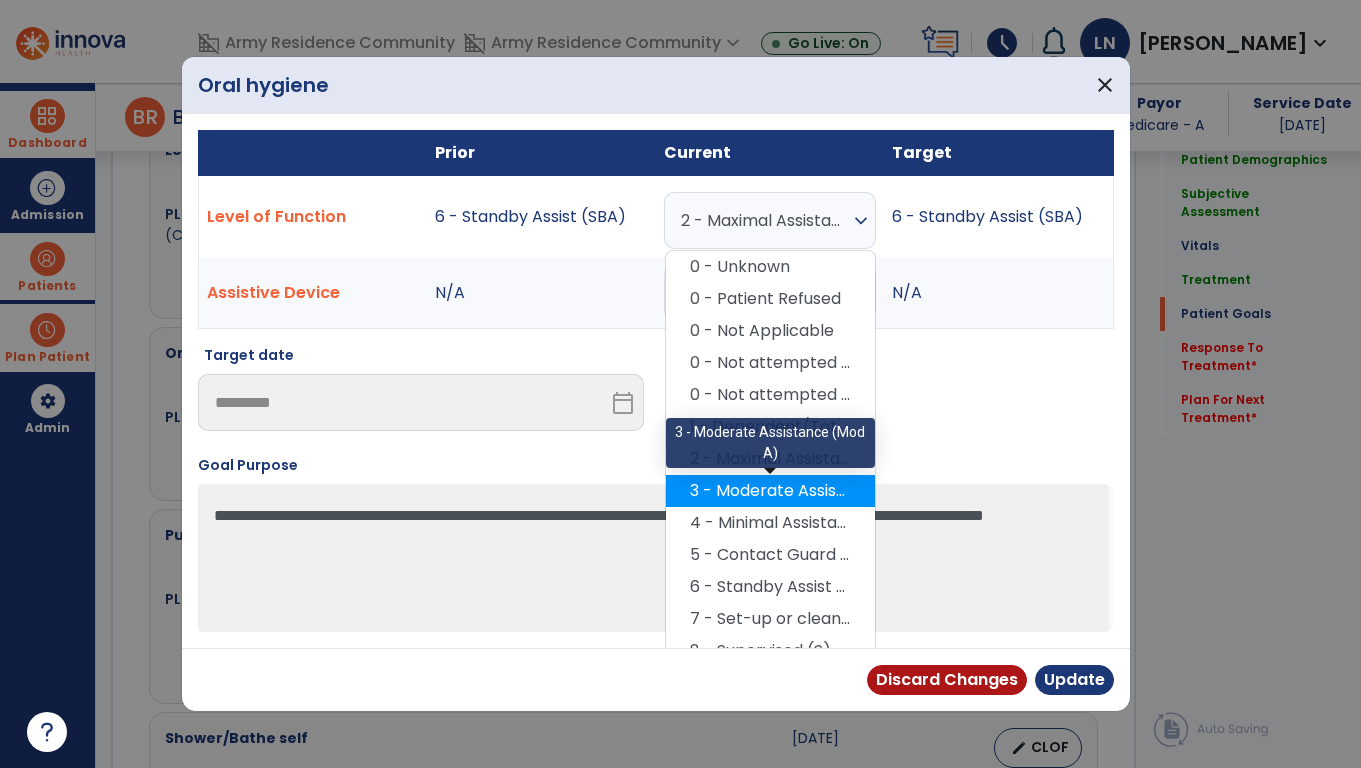 click on "3 - Moderate Assistance (Mod A)" at bounding box center [770, 491] 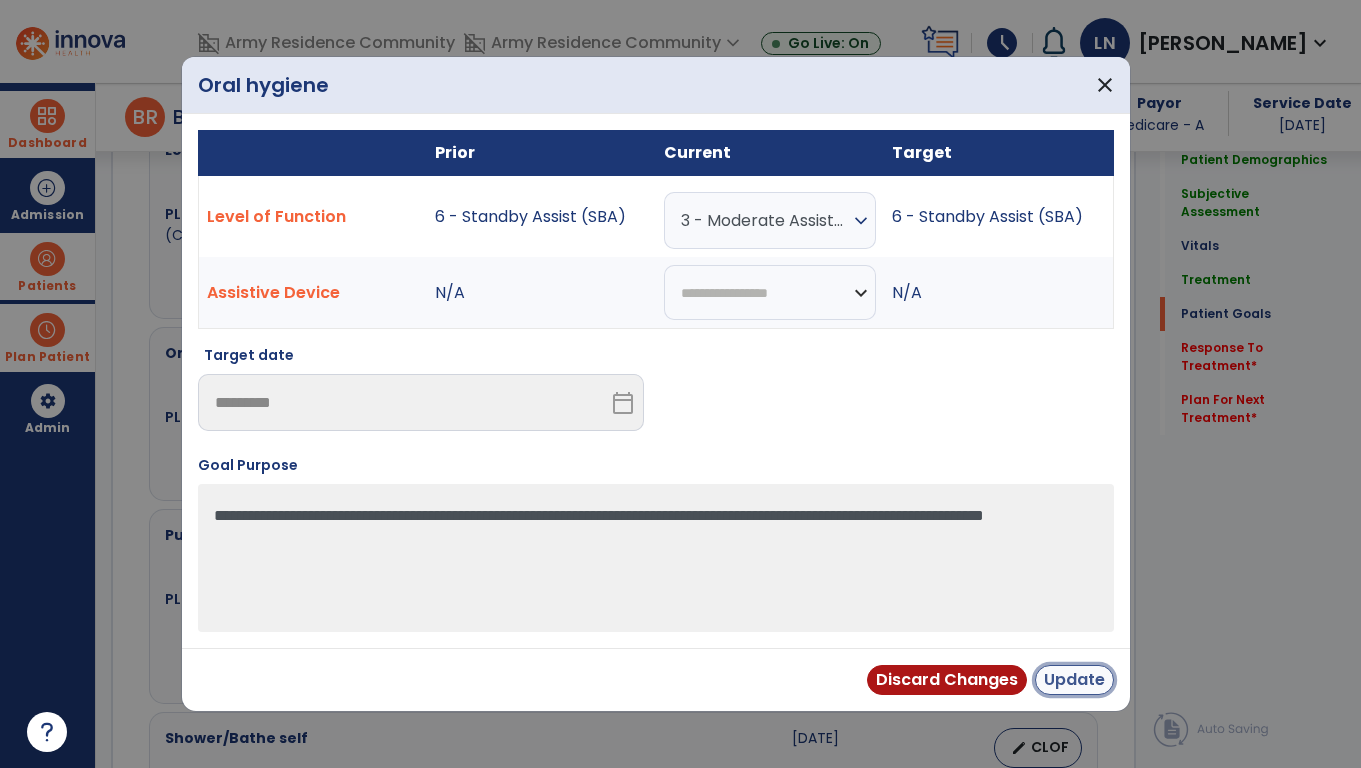 click on "Update" at bounding box center (1074, 680) 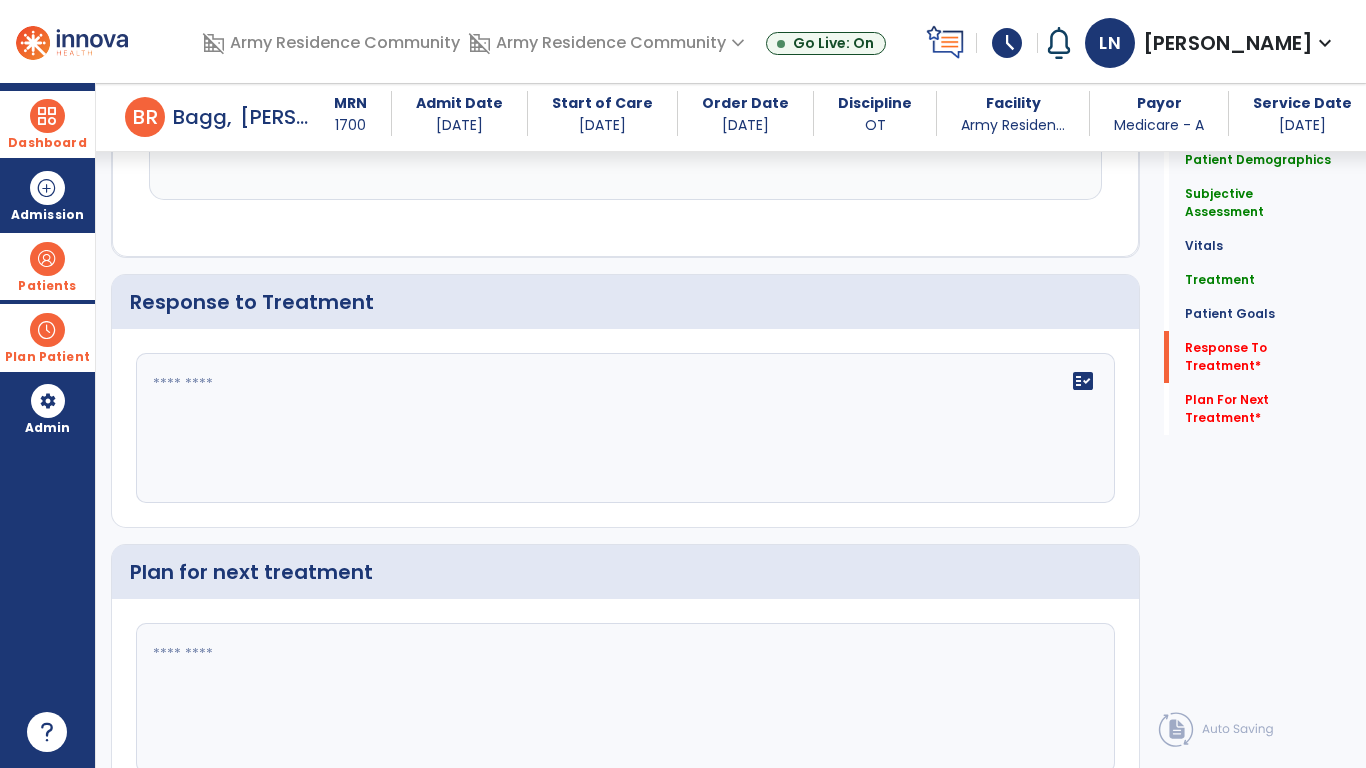 scroll, scrollTop: 3634, scrollLeft: 0, axis: vertical 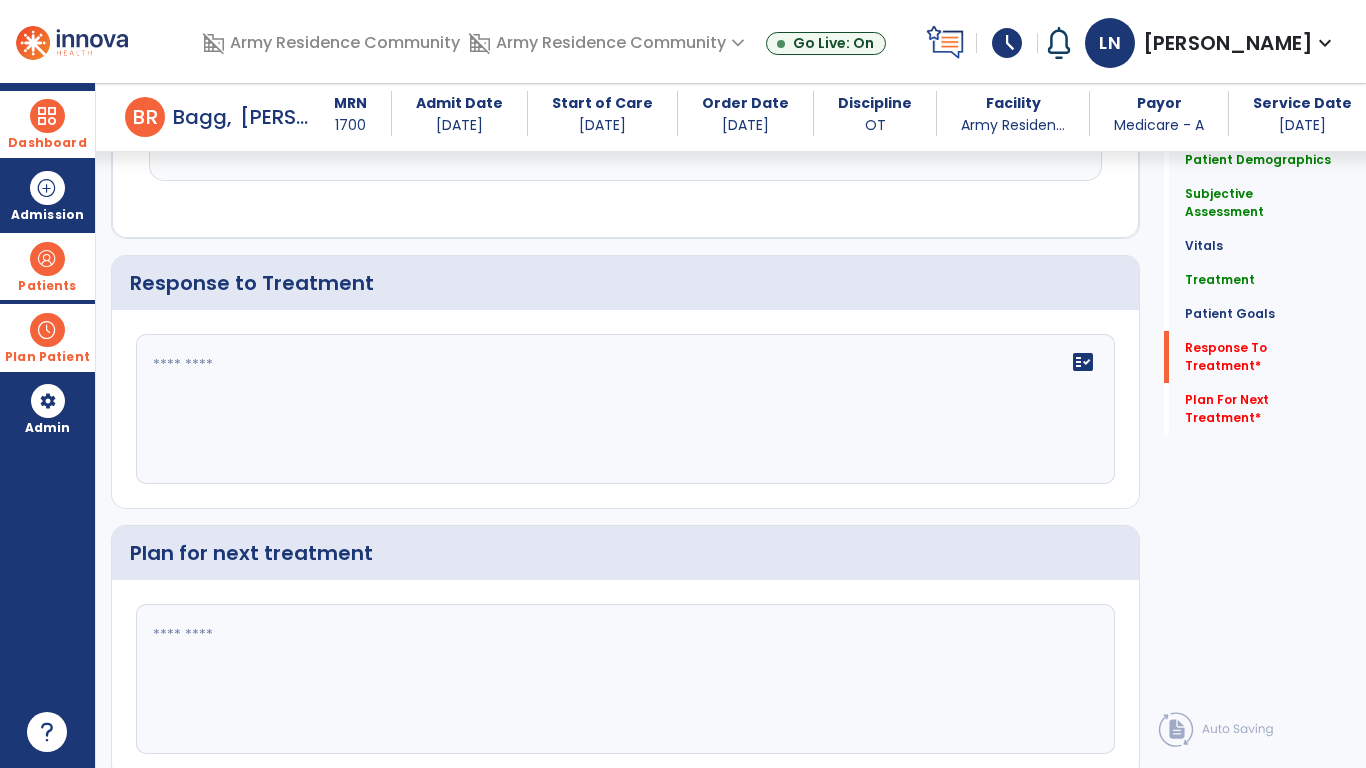 click 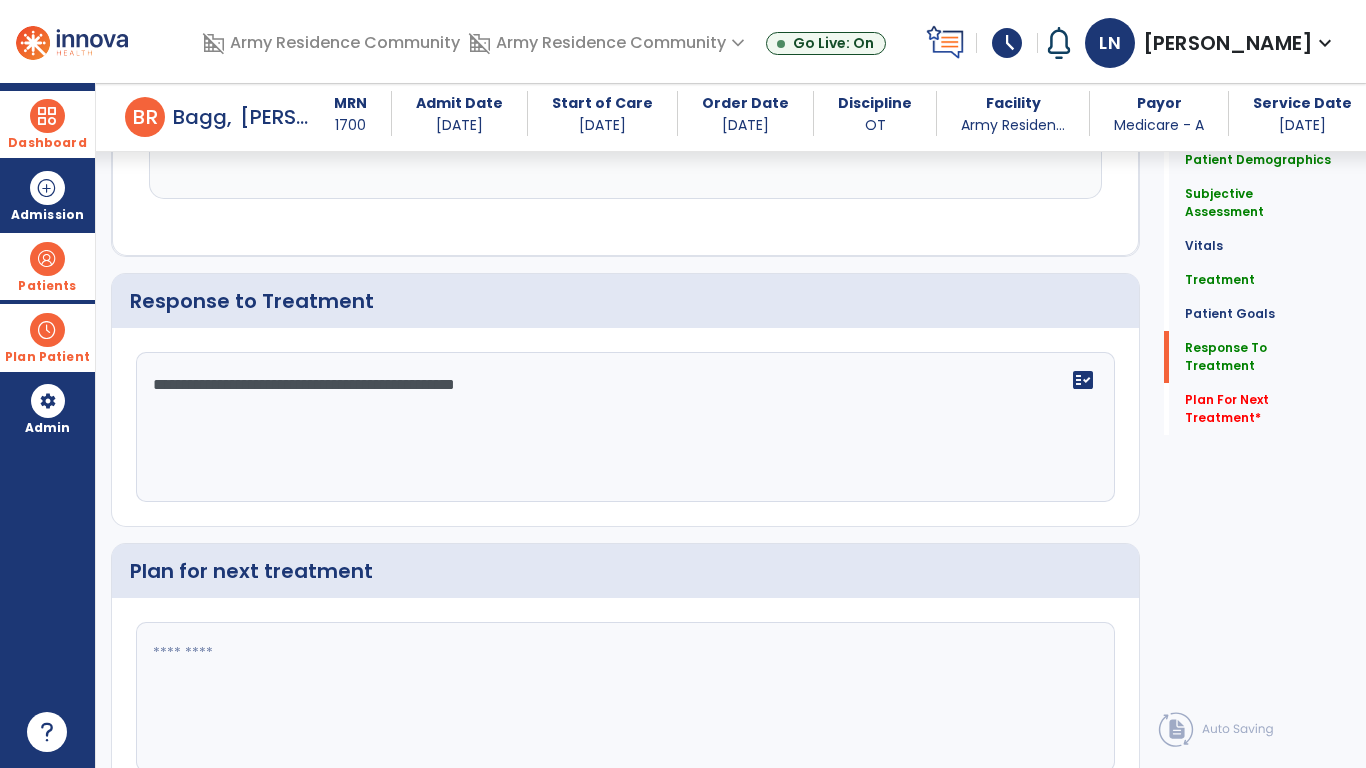 scroll, scrollTop: 3634, scrollLeft: 0, axis: vertical 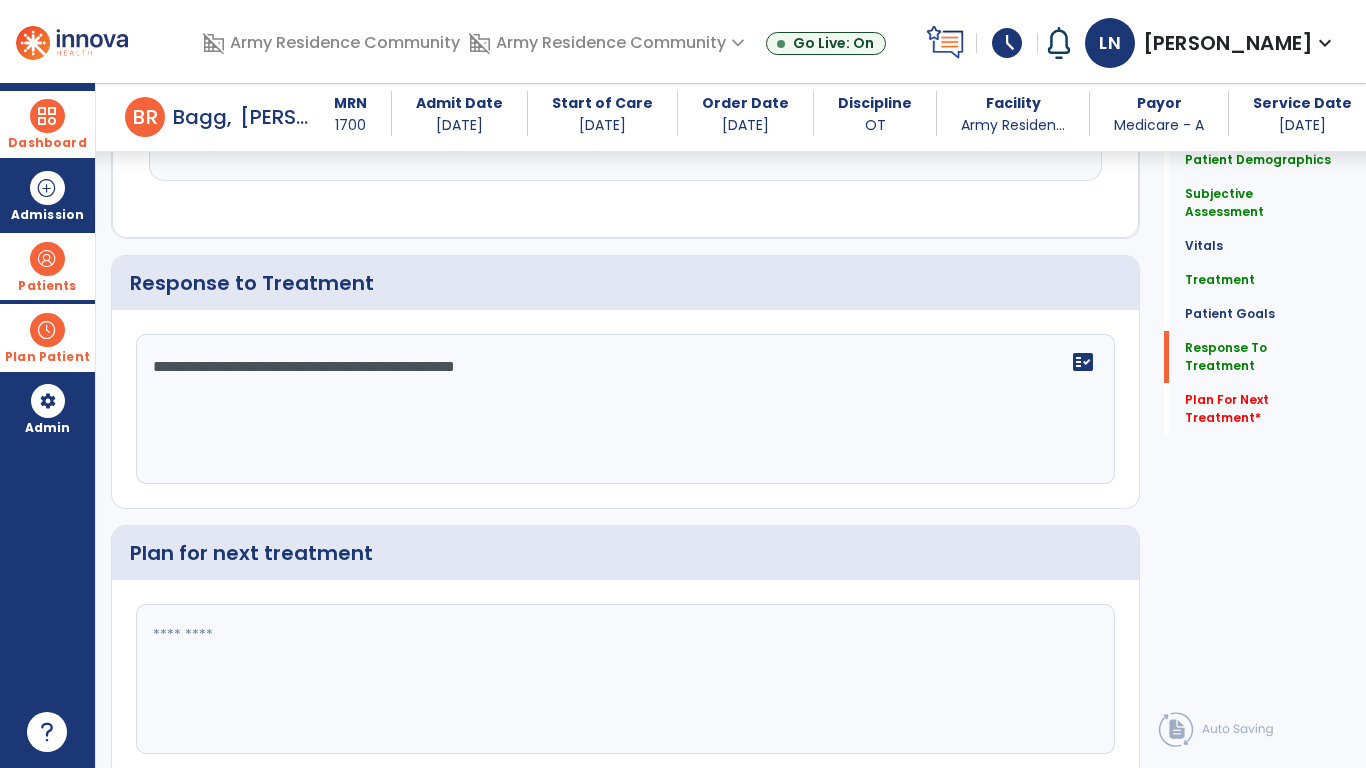 type on "**********" 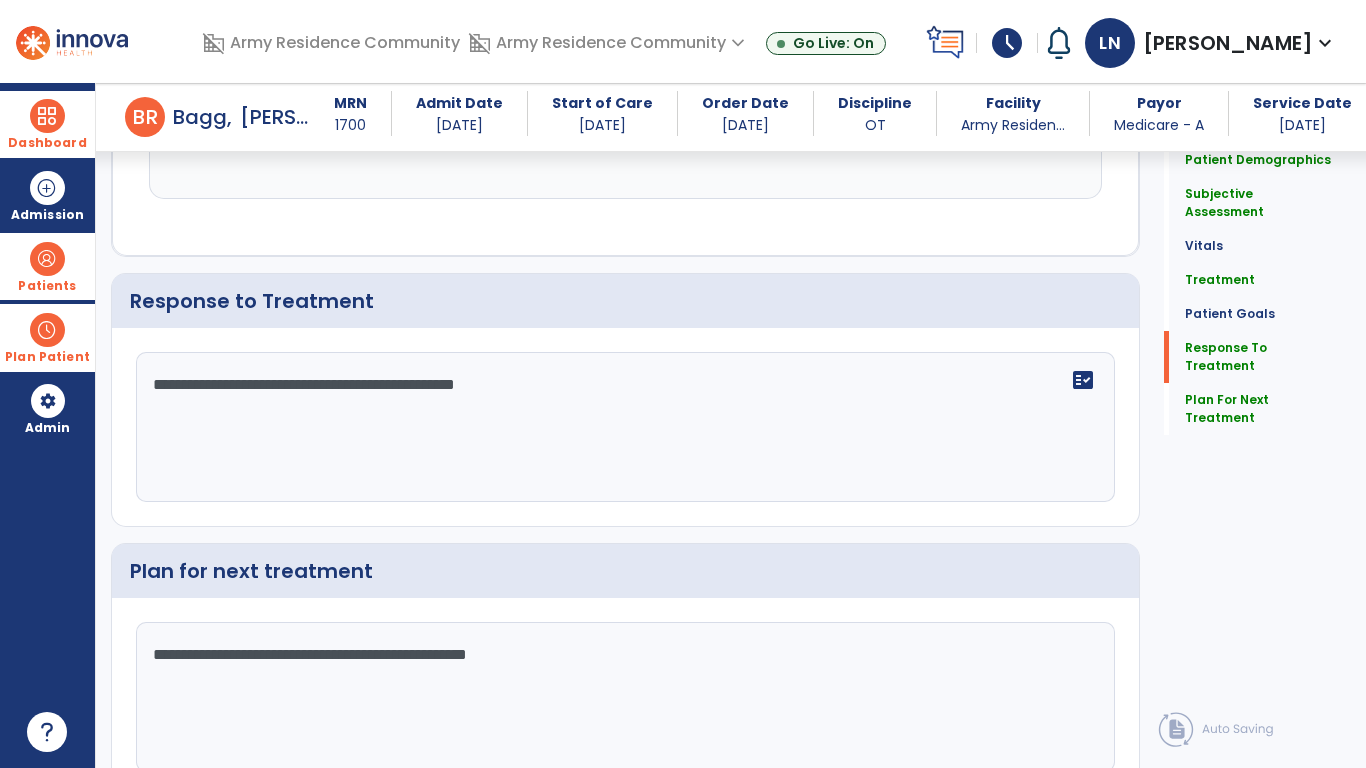 scroll, scrollTop: 3634, scrollLeft: 0, axis: vertical 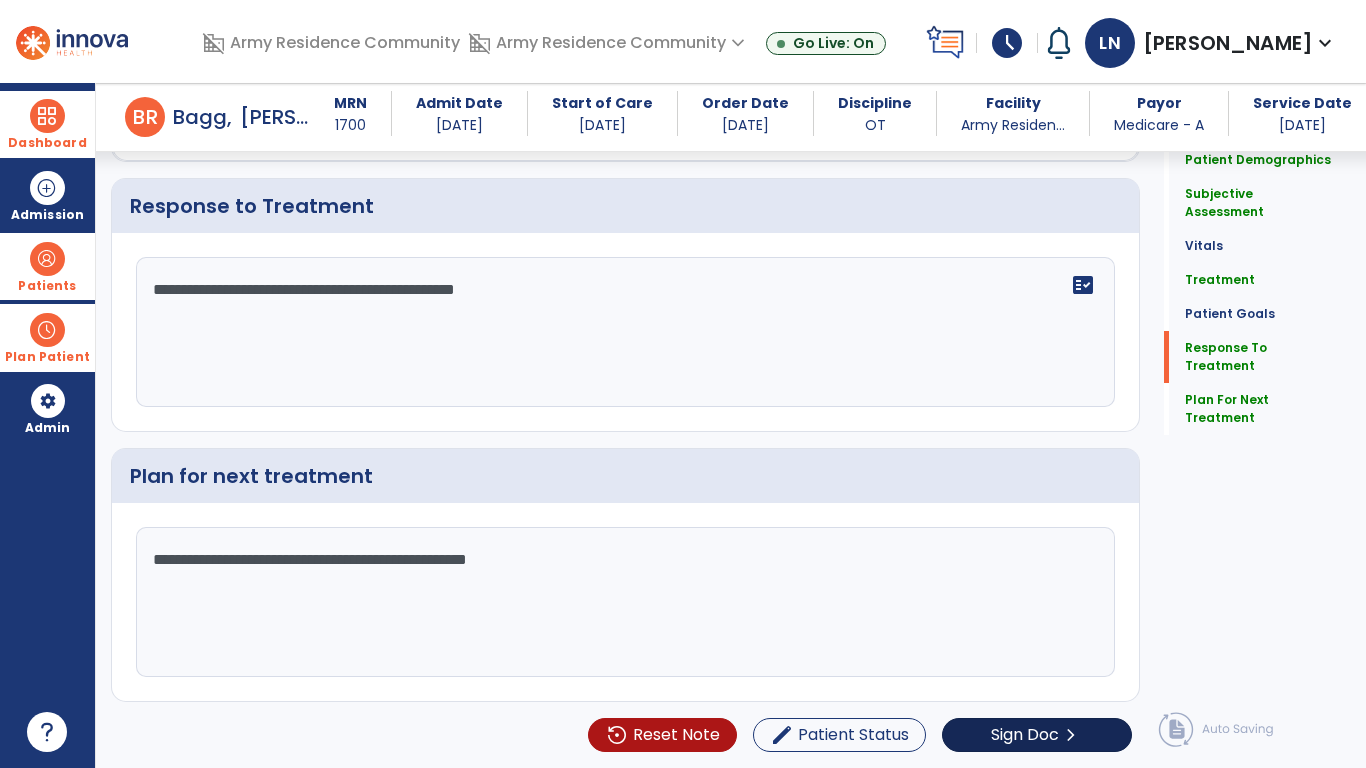type on "**********" 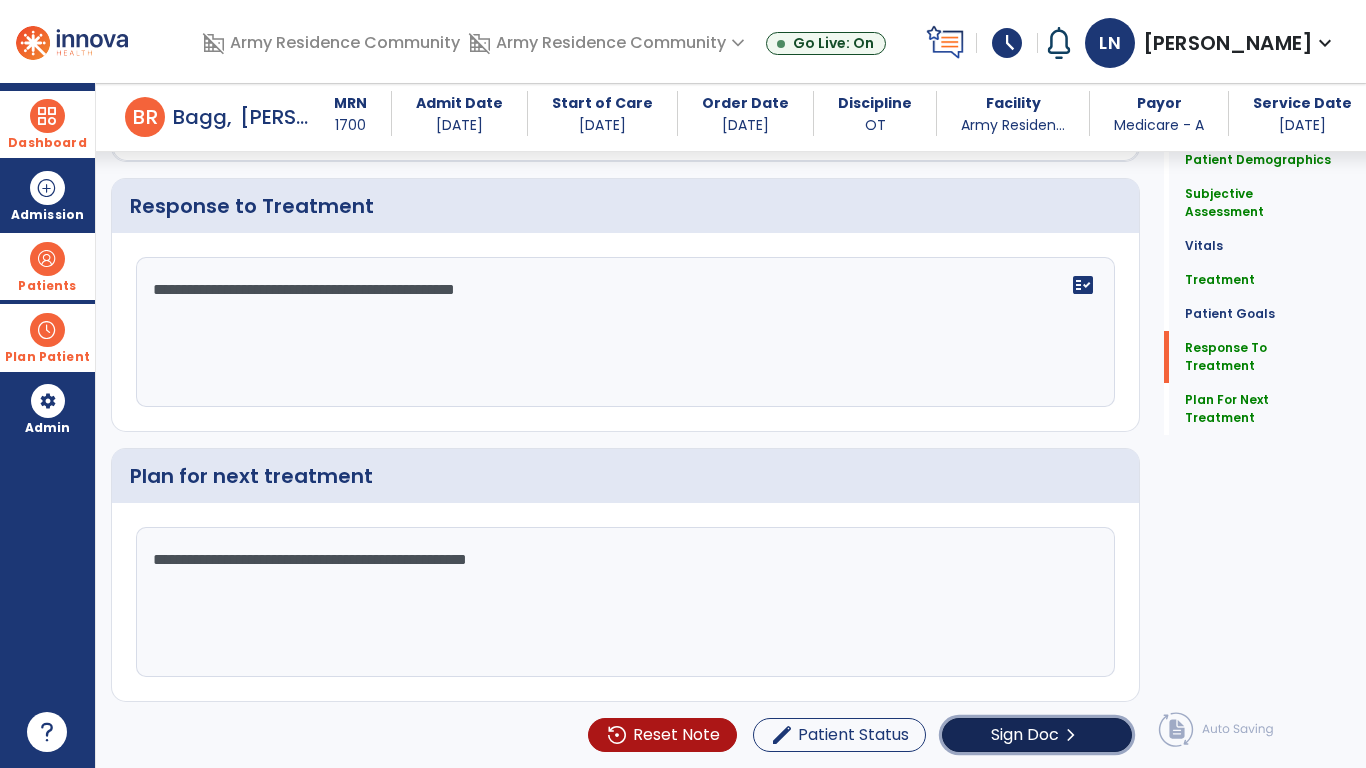 click on "Sign Doc" 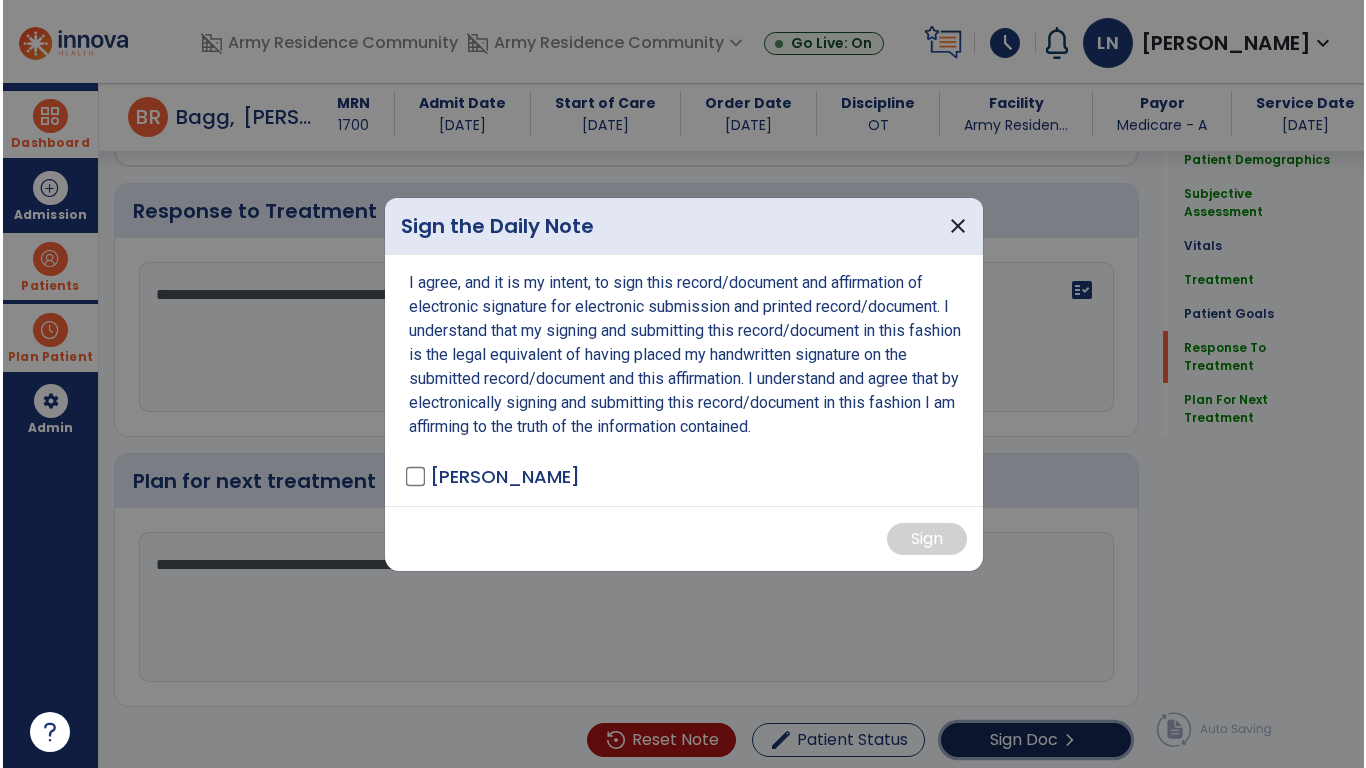 scroll, scrollTop: 3711, scrollLeft: 0, axis: vertical 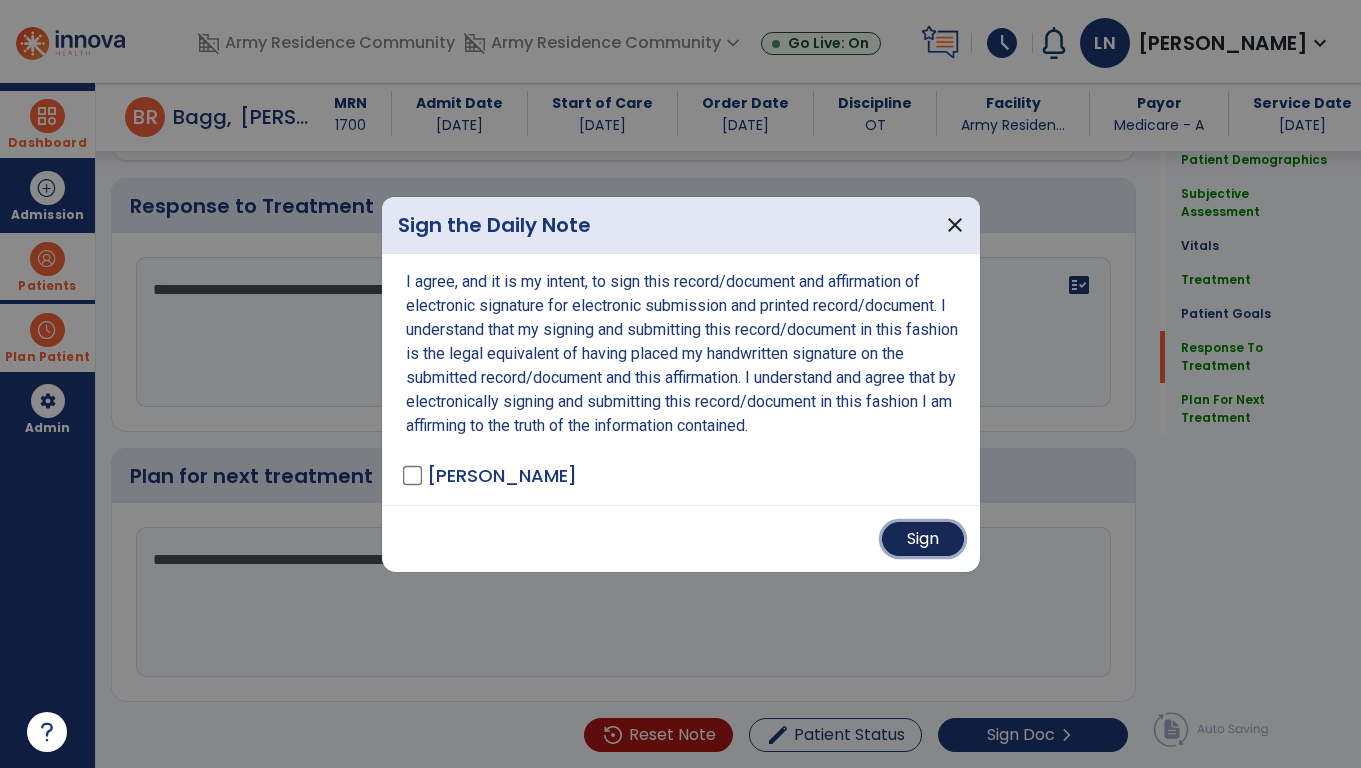 click on "Sign" at bounding box center [923, 539] 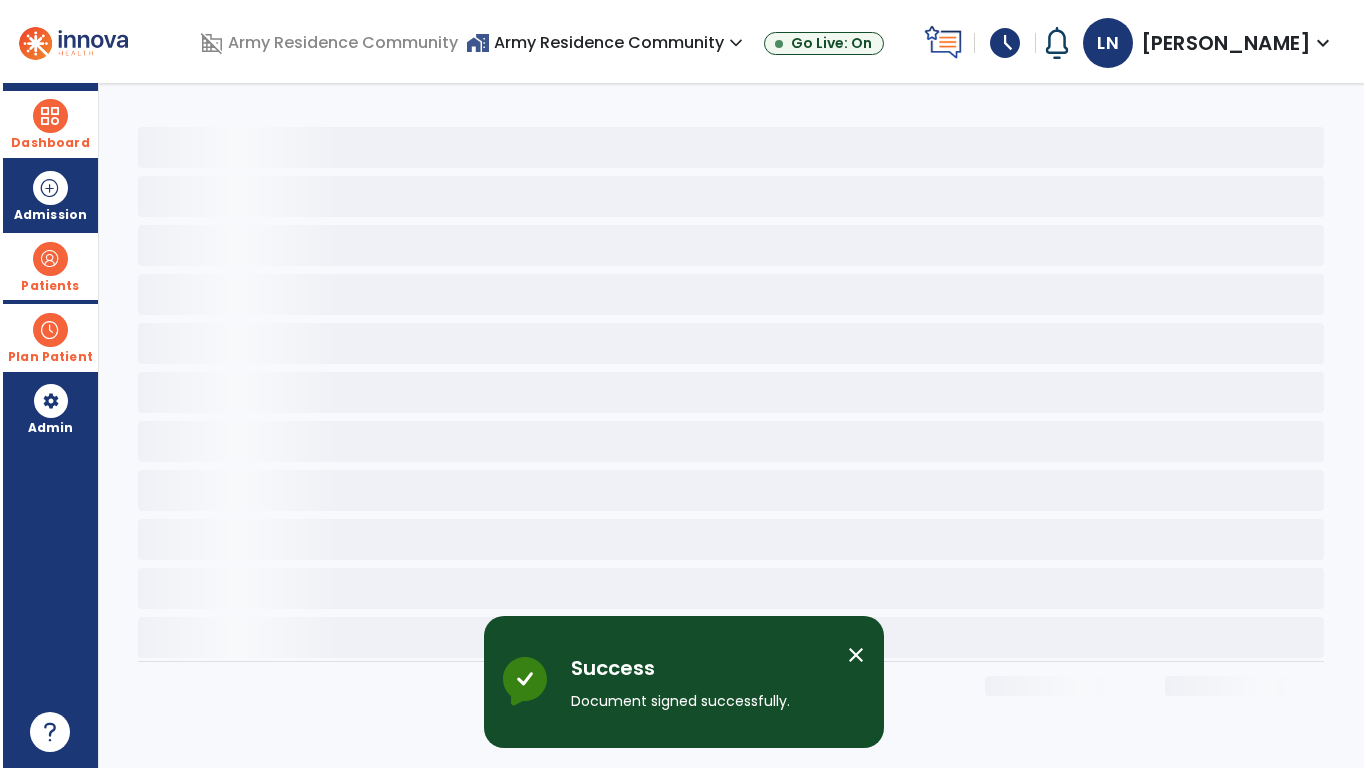 scroll, scrollTop: 0, scrollLeft: 0, axis: both 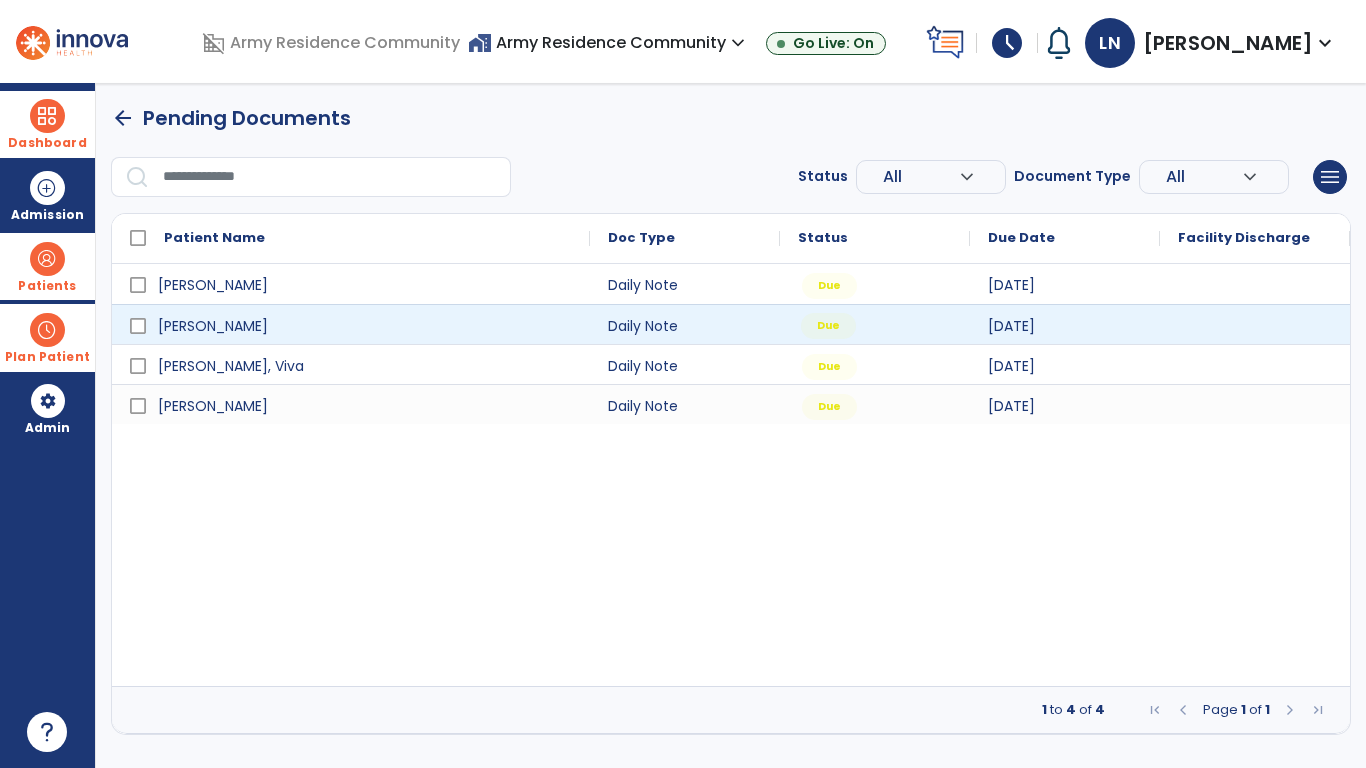 click on "Due" at bounding box center [828, 326] 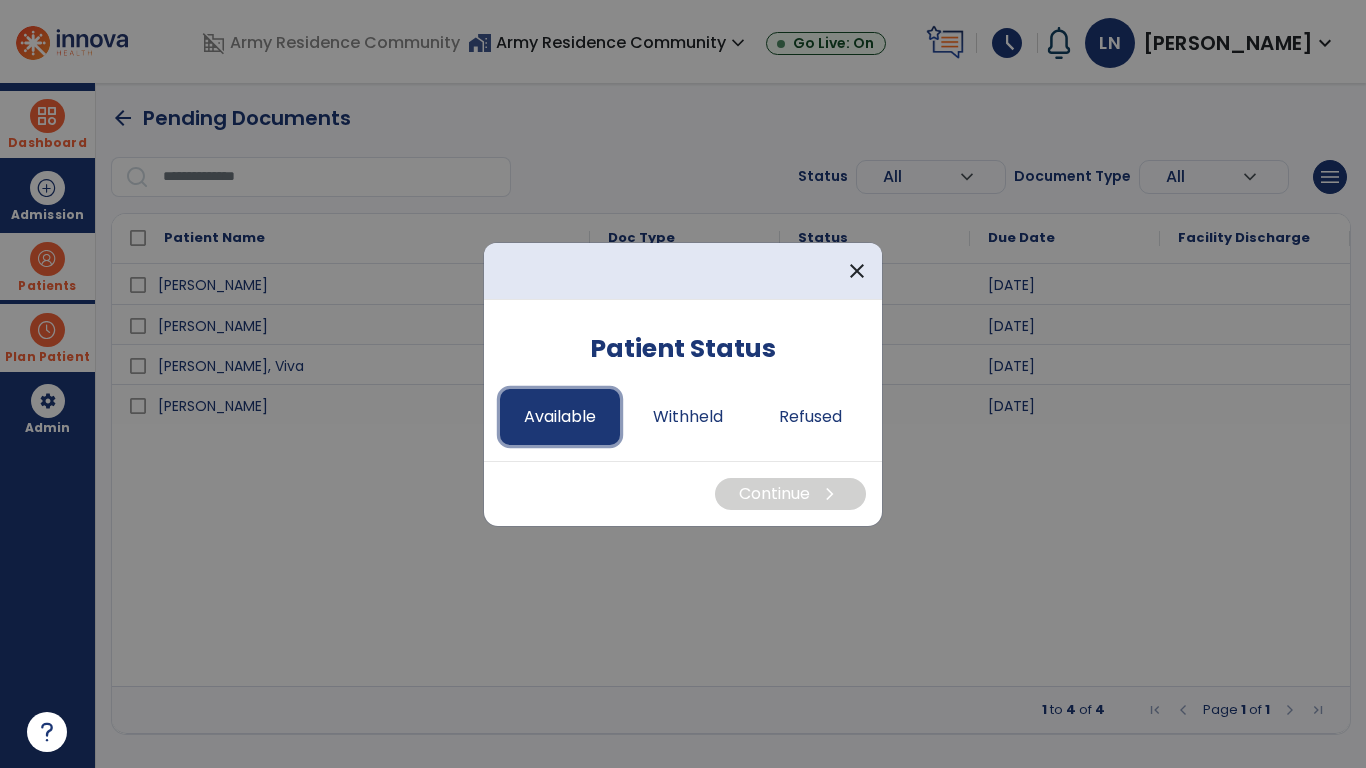 click on "Available" at bounding box center (560, 417) 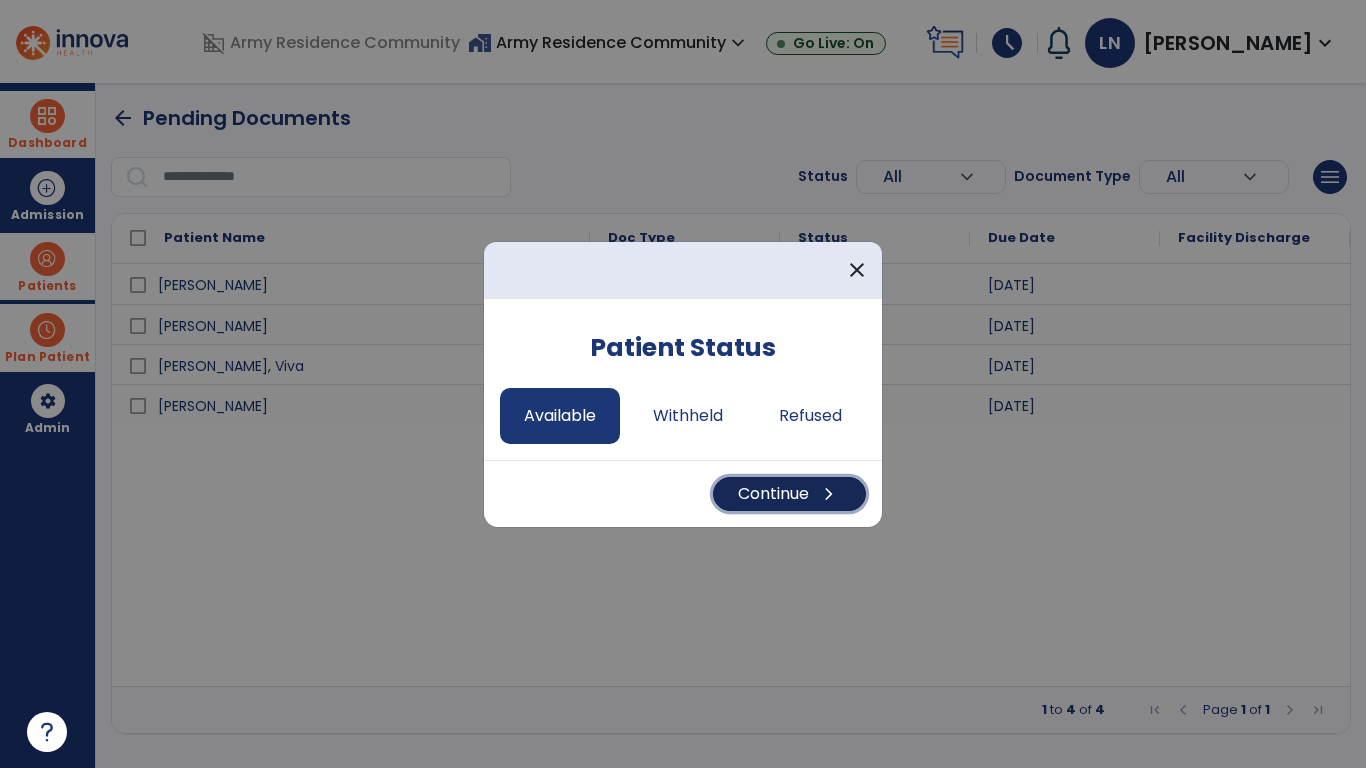click on "Continue   chevron_right" at bounding box center (789, 494) 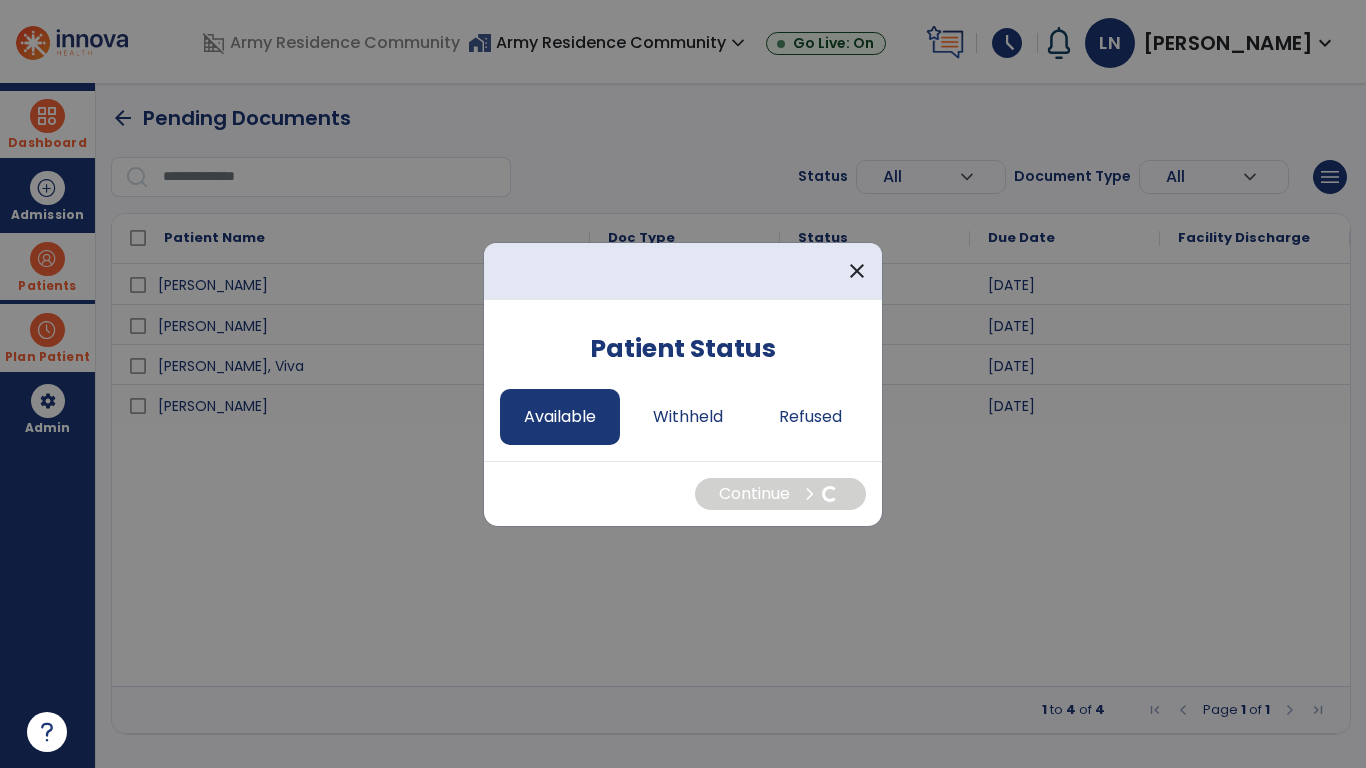 select on "*" 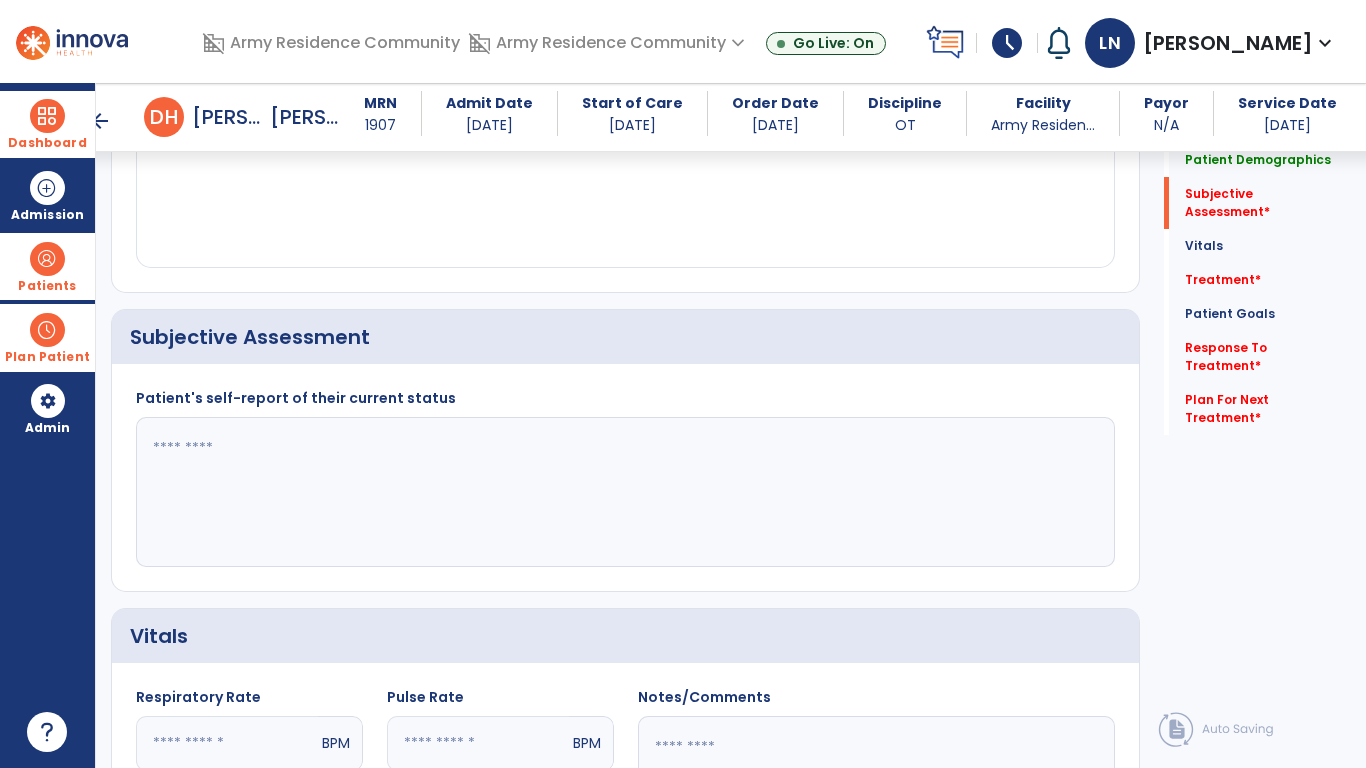 scroll, scrollTop: 335, scrollLeft: 0, axis: vertical 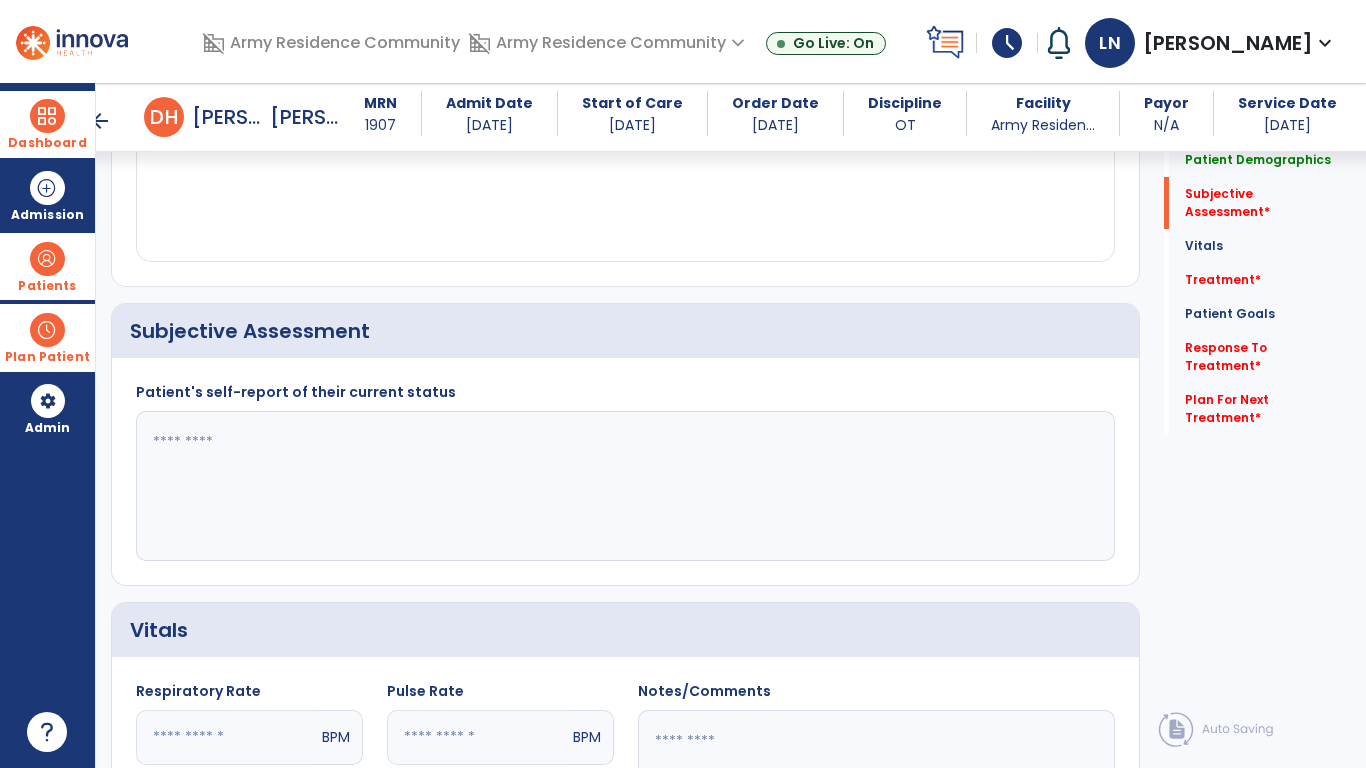 click 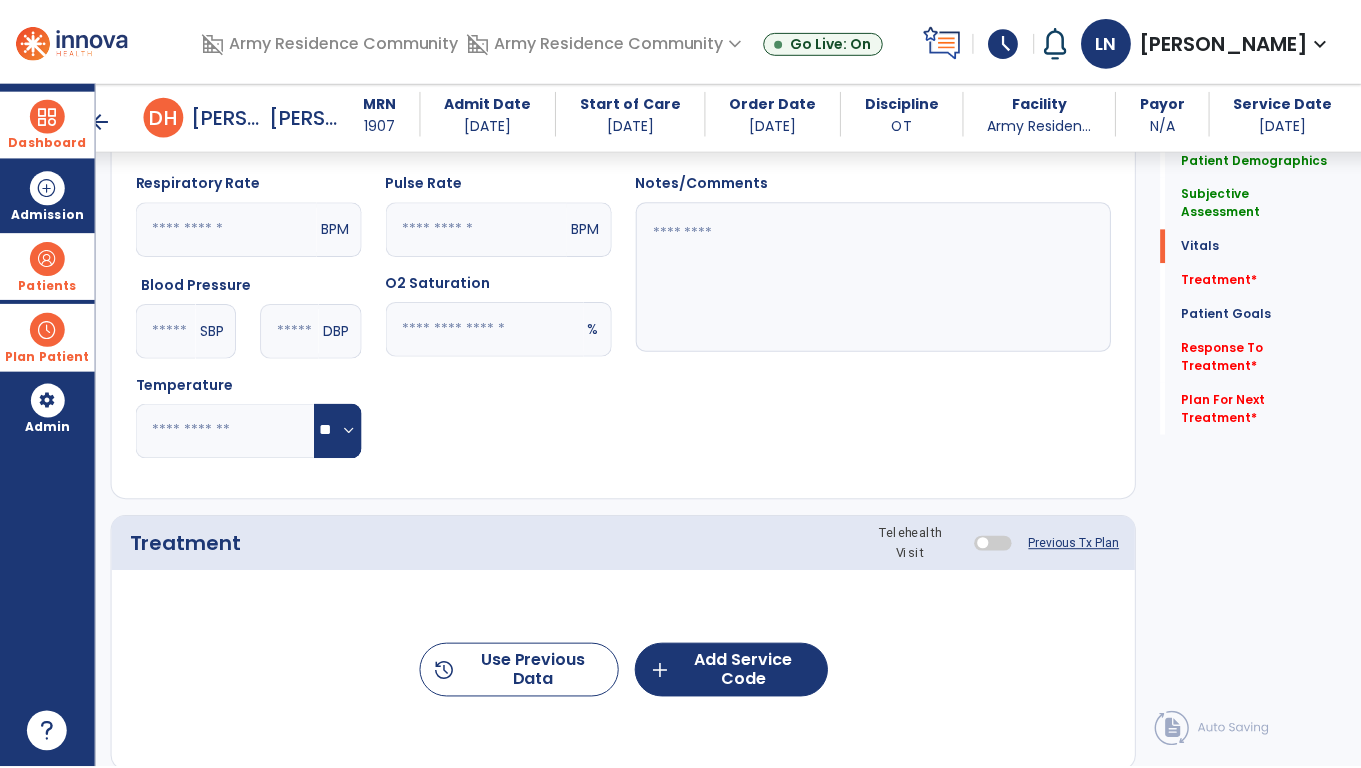 scroll, scrollTop: 921, scrollLeft: 0, axis: vertical 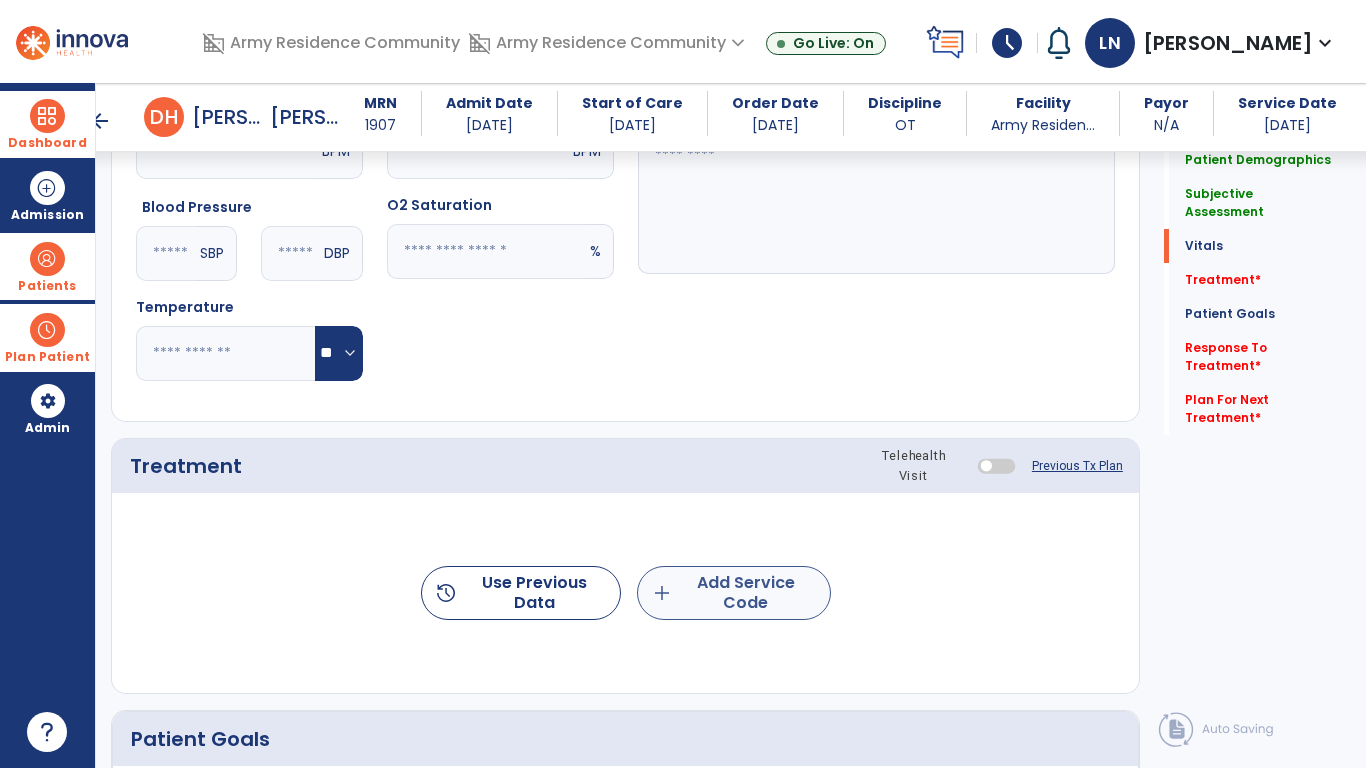 type on "**********" 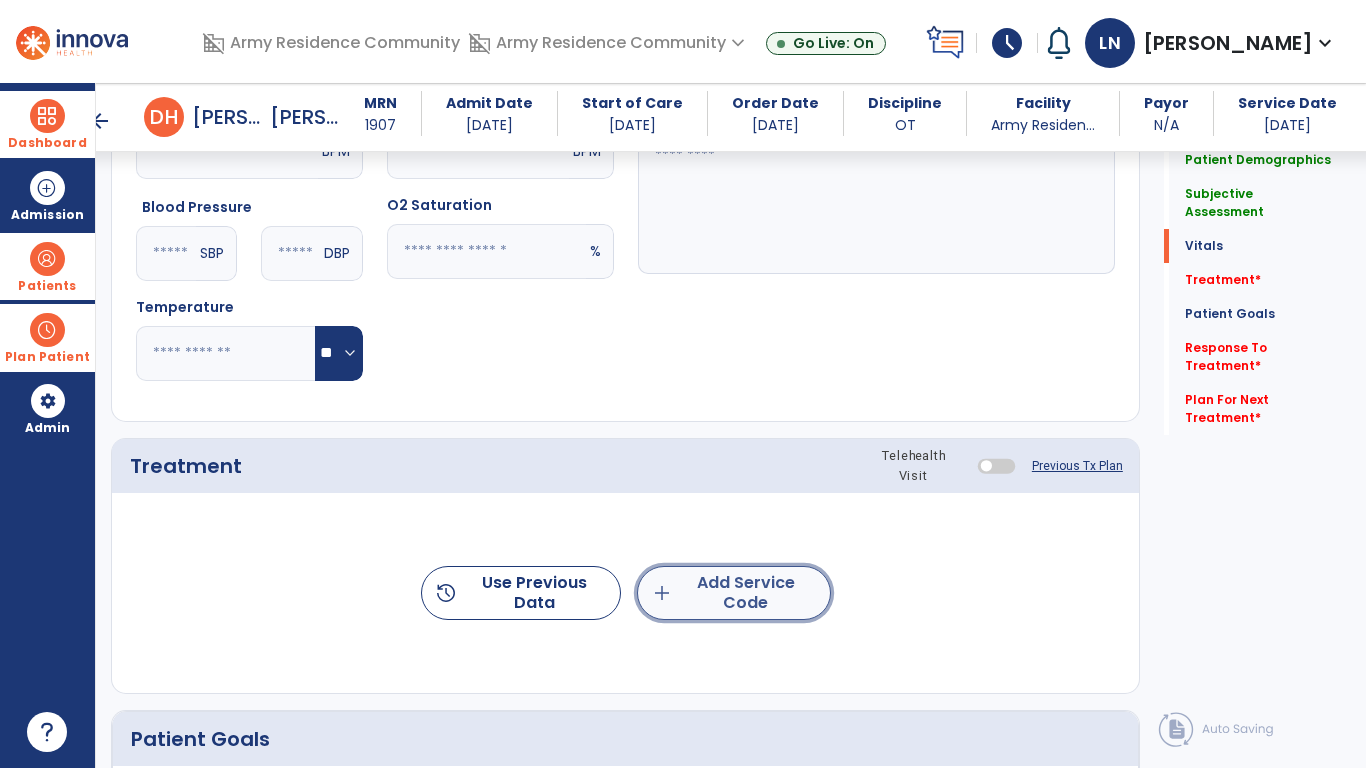 click on "add" 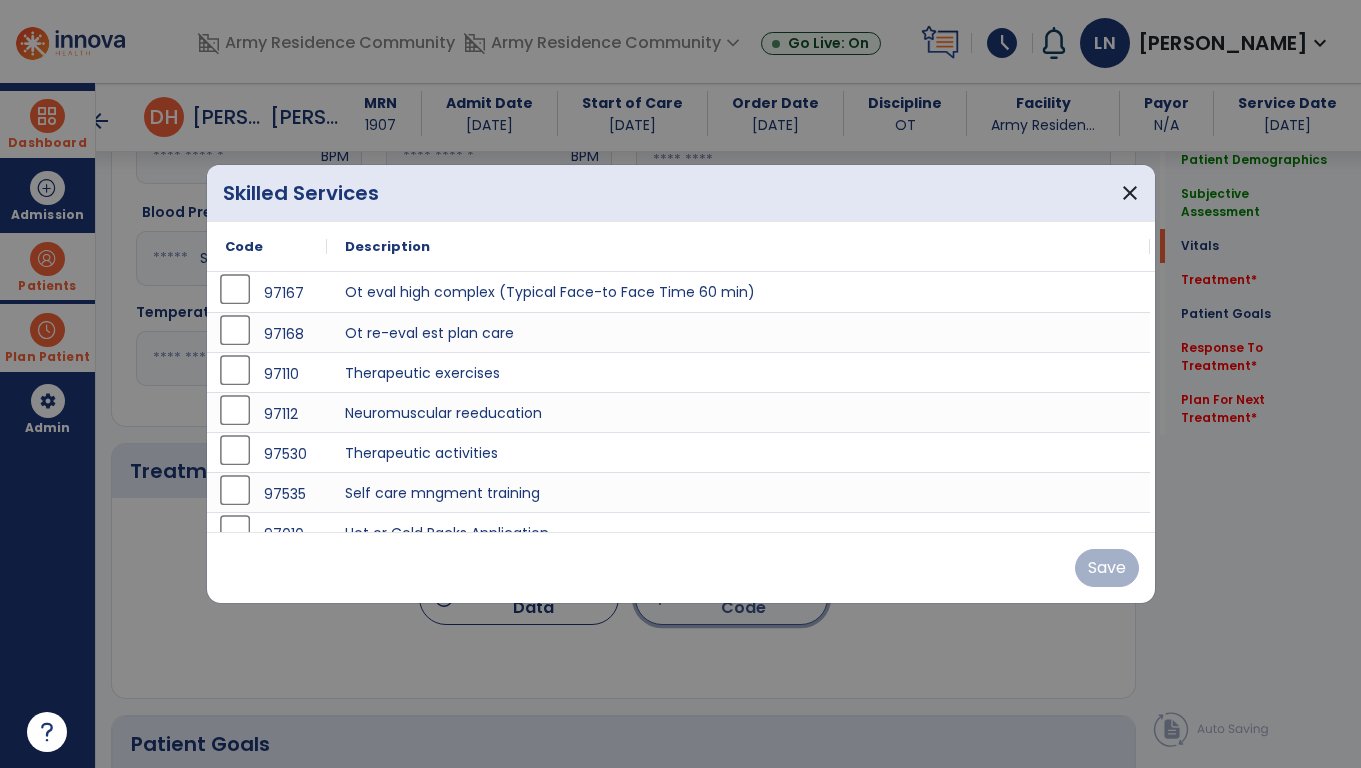 scroll, scrollTop: 921, scrollLeft: 0, axis: vertical 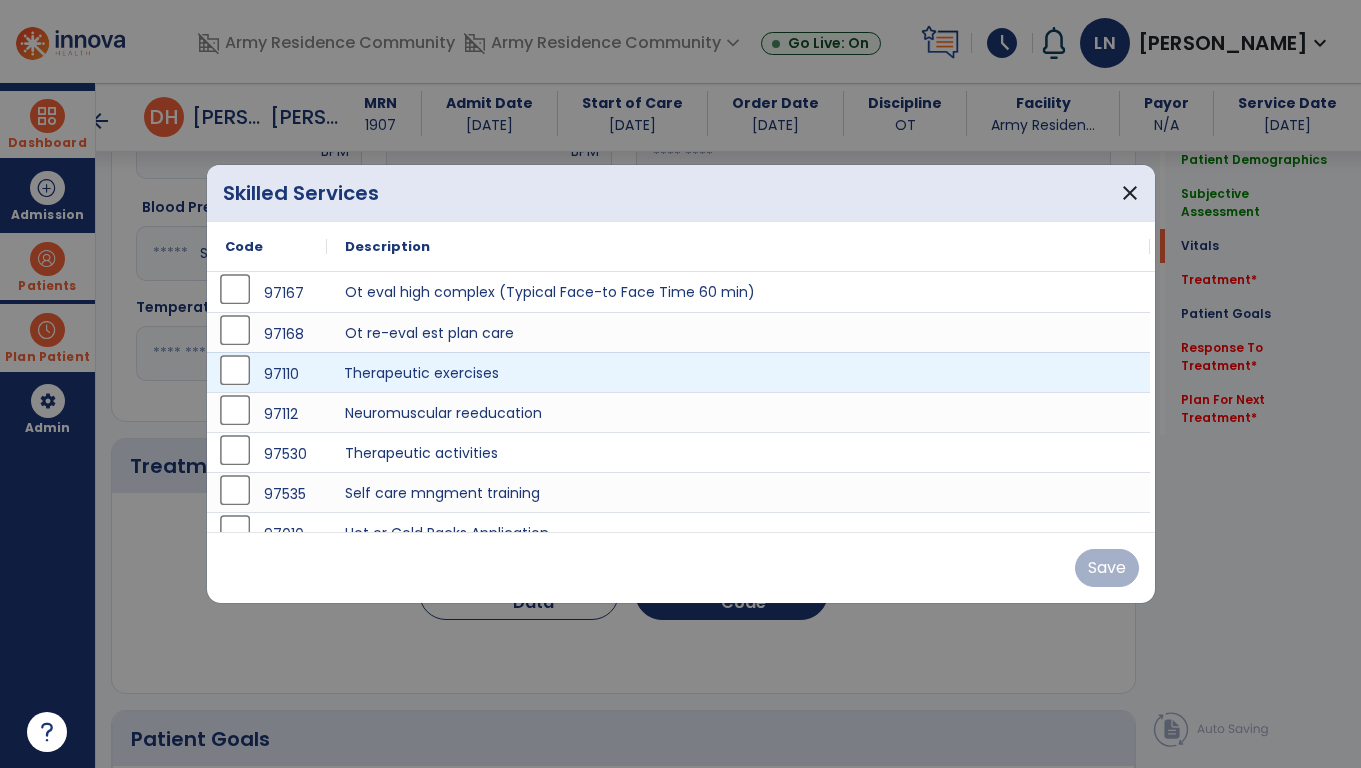click on "Therapeutic exercises" at bounding box center (738, 372) 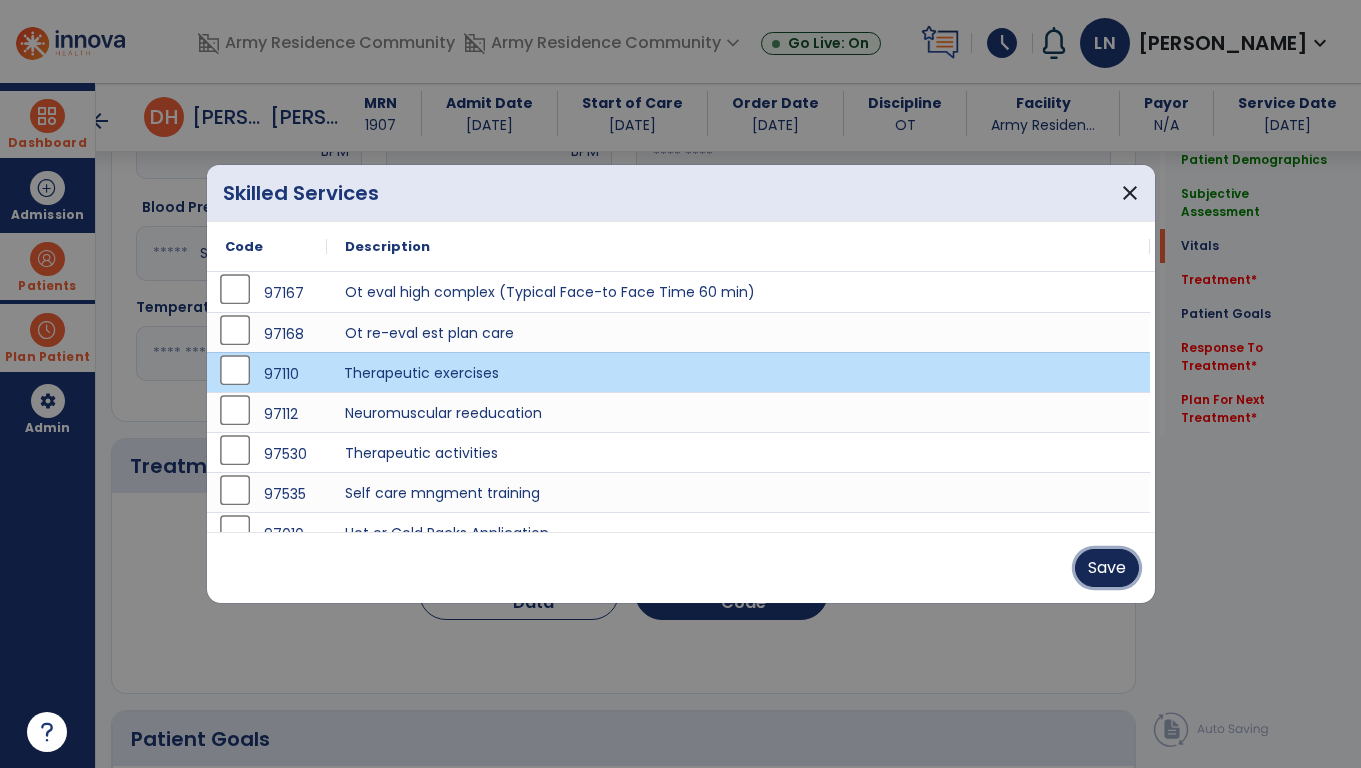 click on "Save" at bounding box center [1107, 568] 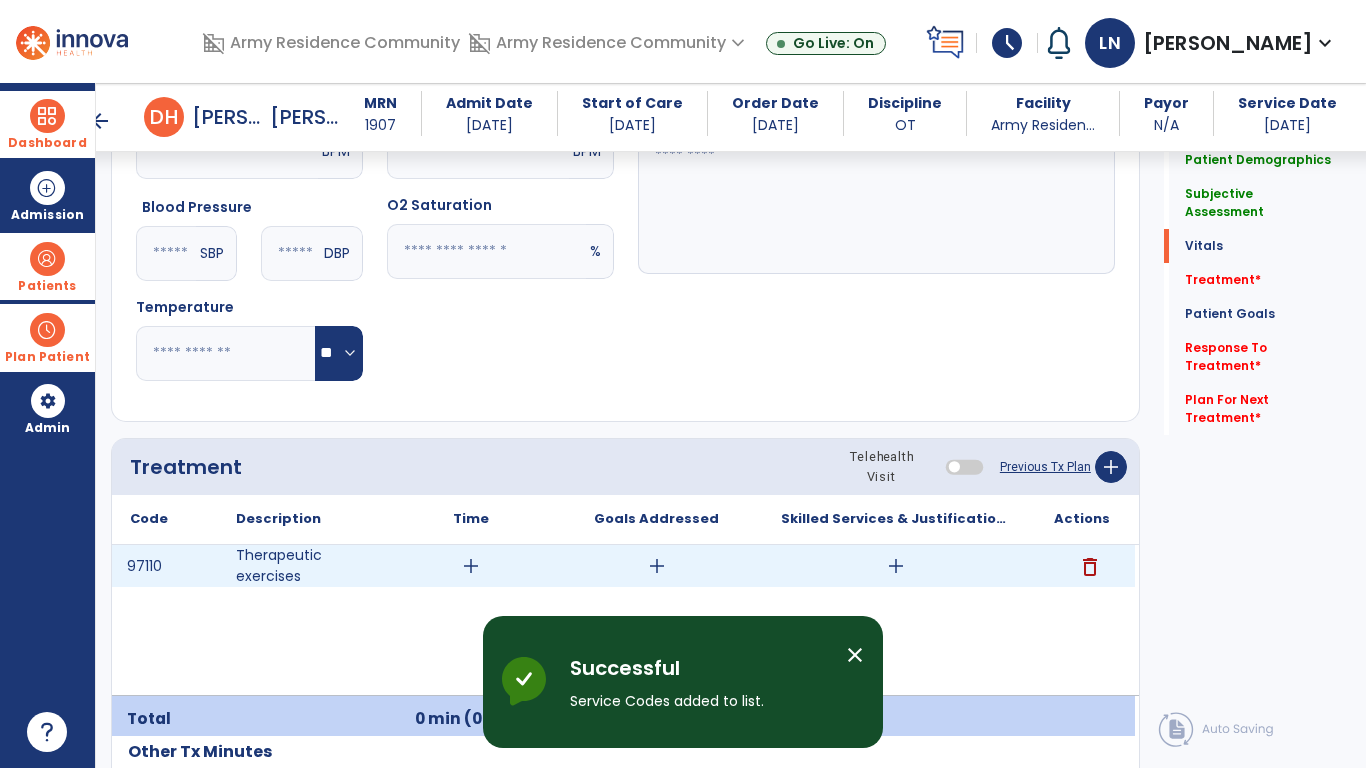 click on "add" at bounding box center [471, 566] 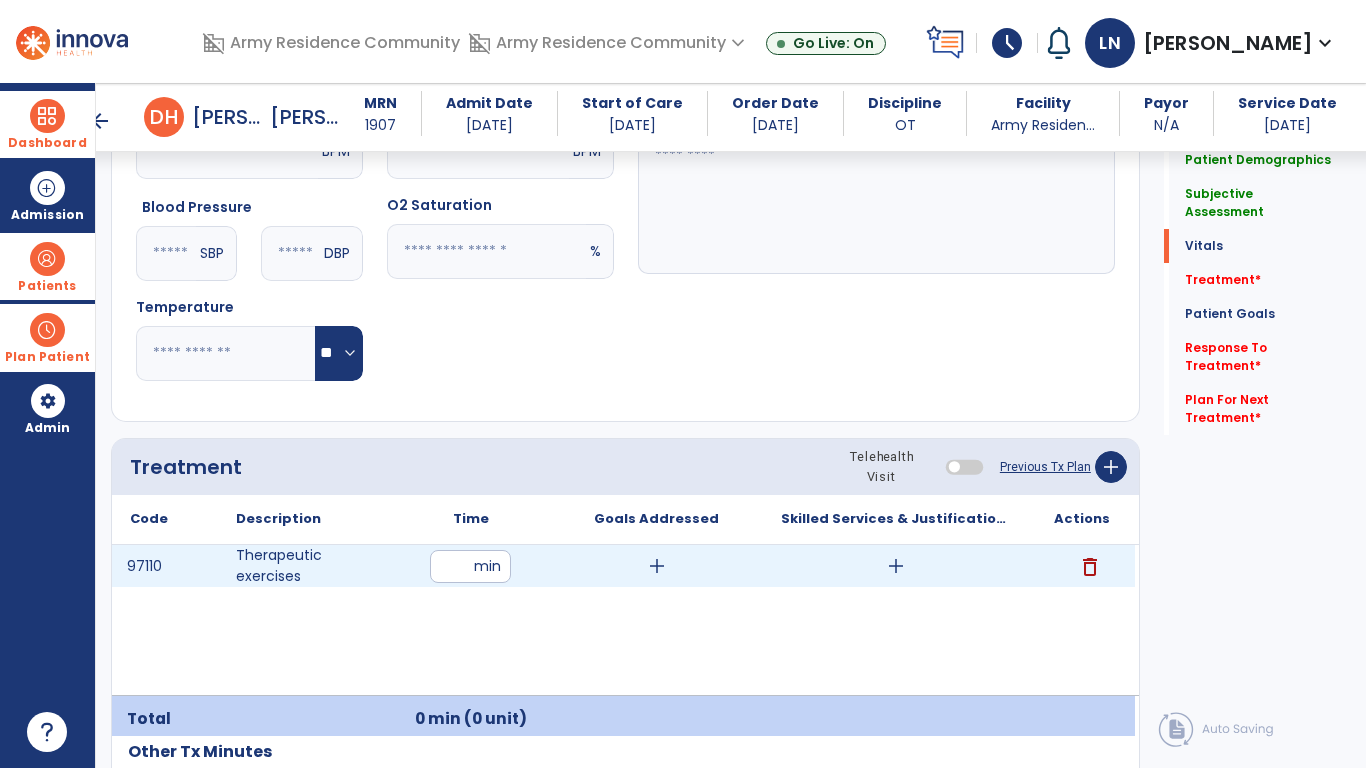 type on "**" 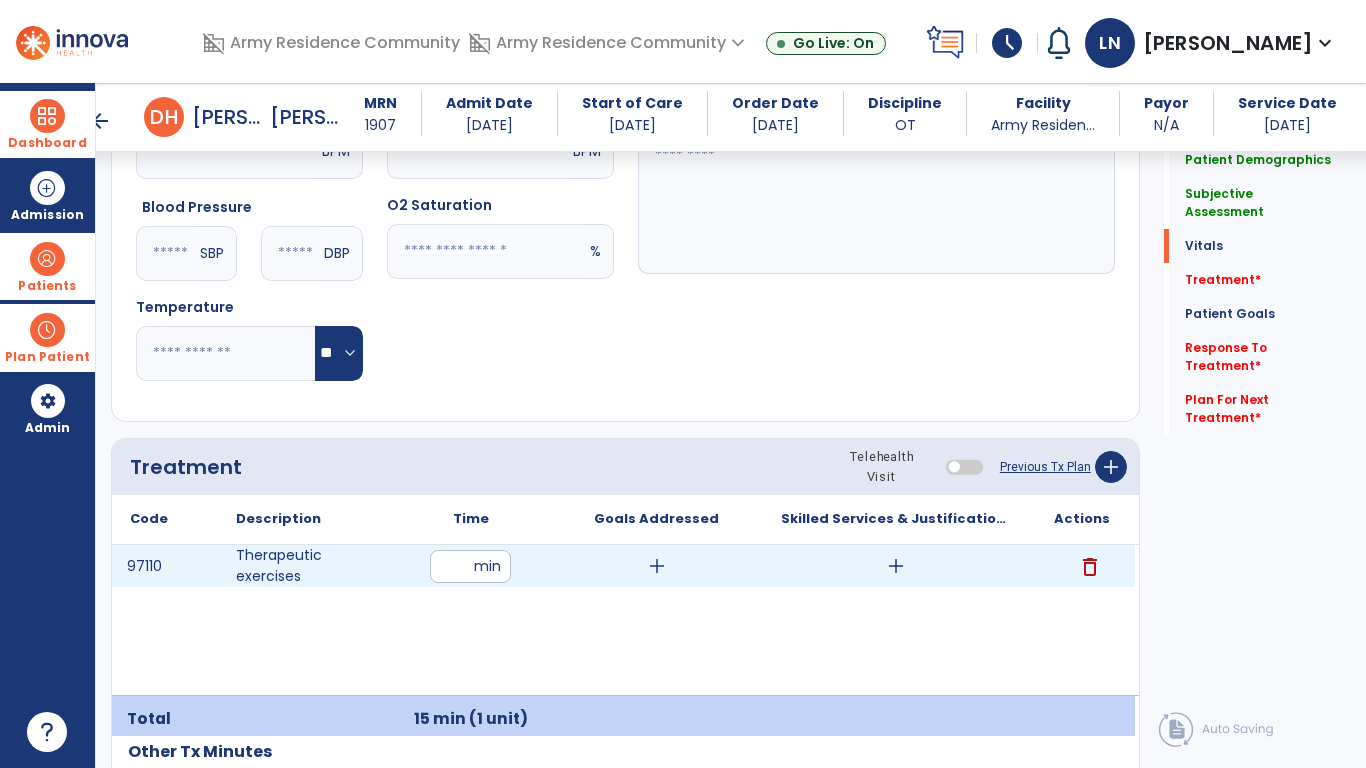 click on "add" at bounding box center (896, 566) 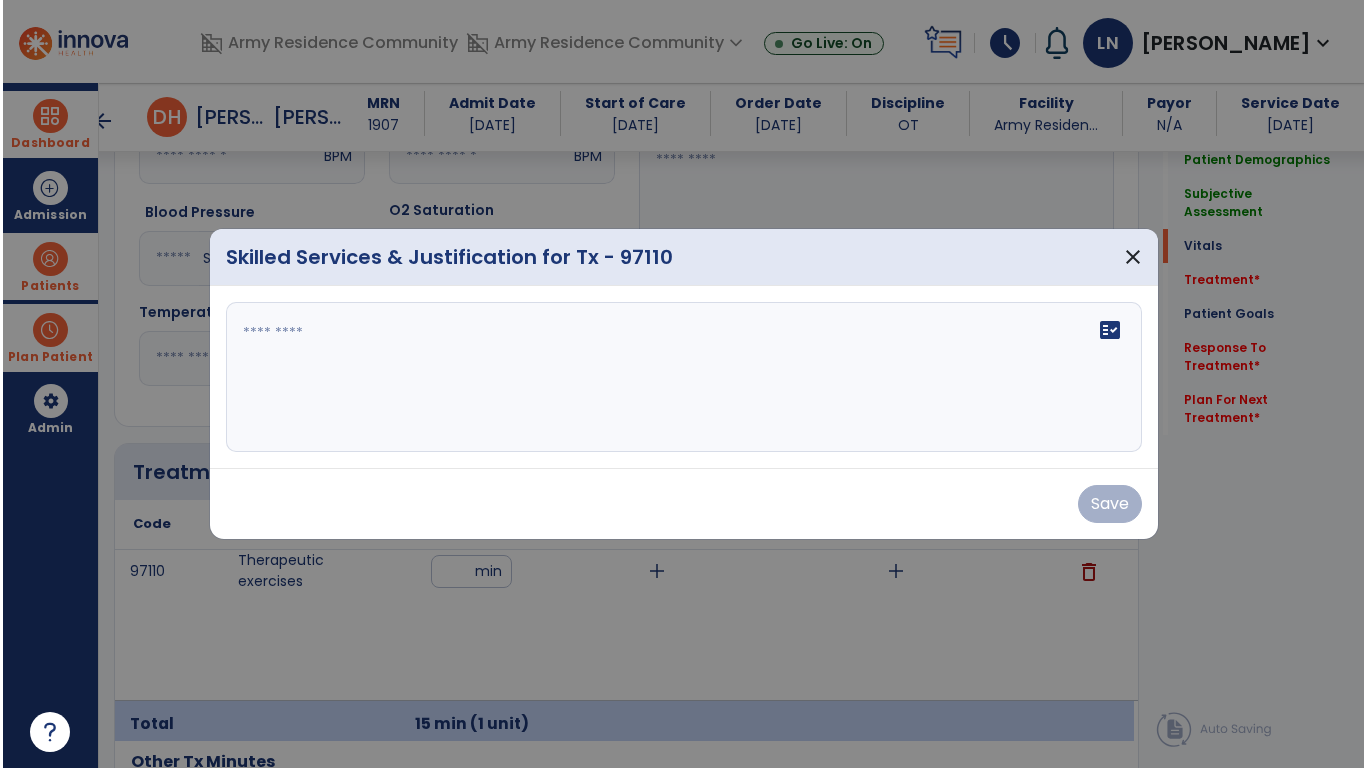 scroll, scrollTop: 921, scrollLeft: 0, axis: vertical 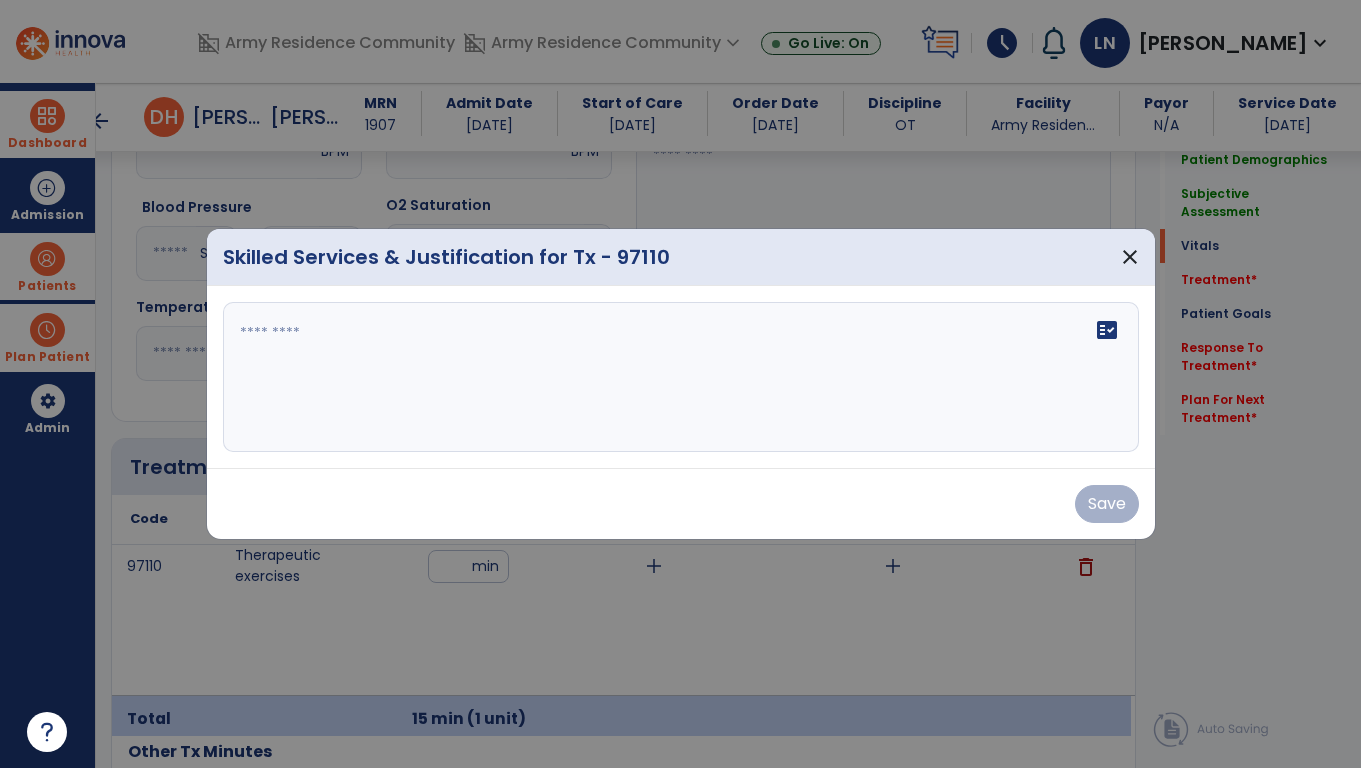 click on "fact_check" at bounding box center [681, 377] 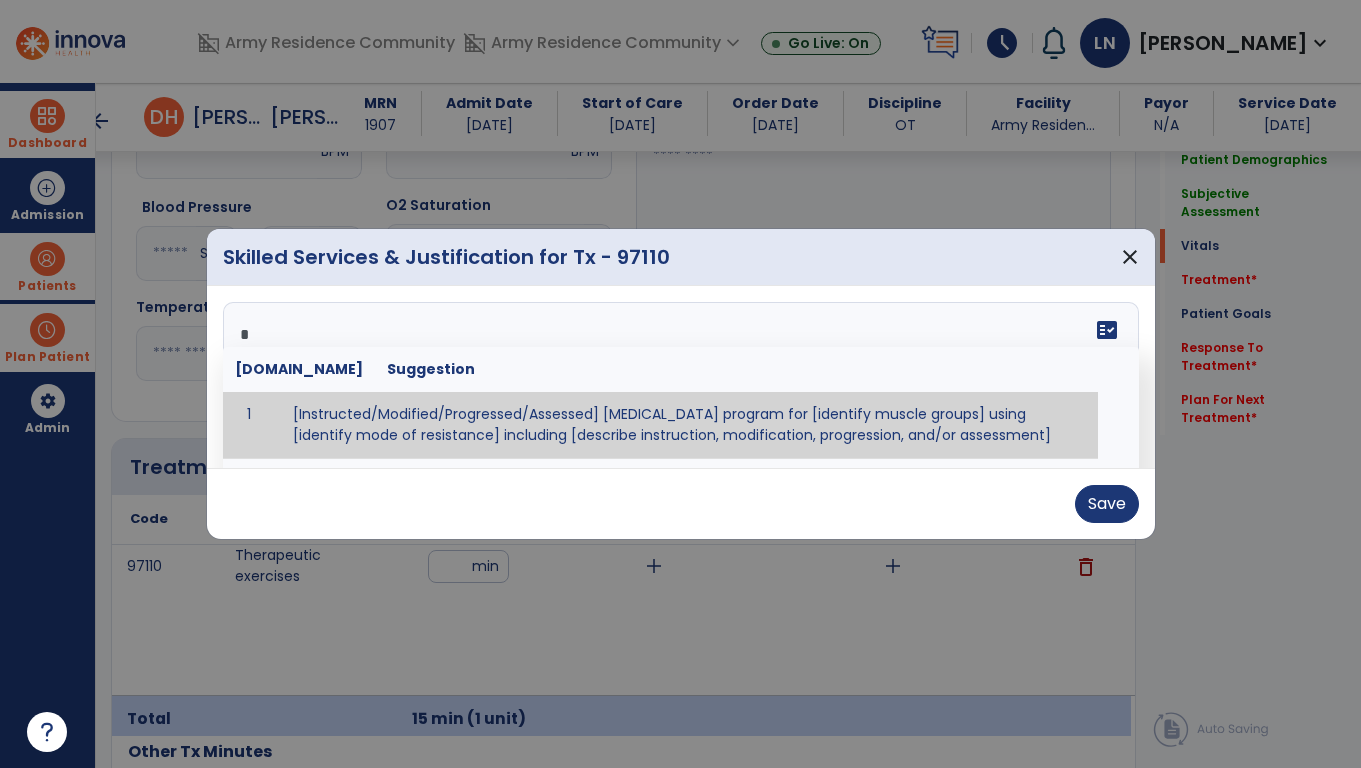 type on "**" 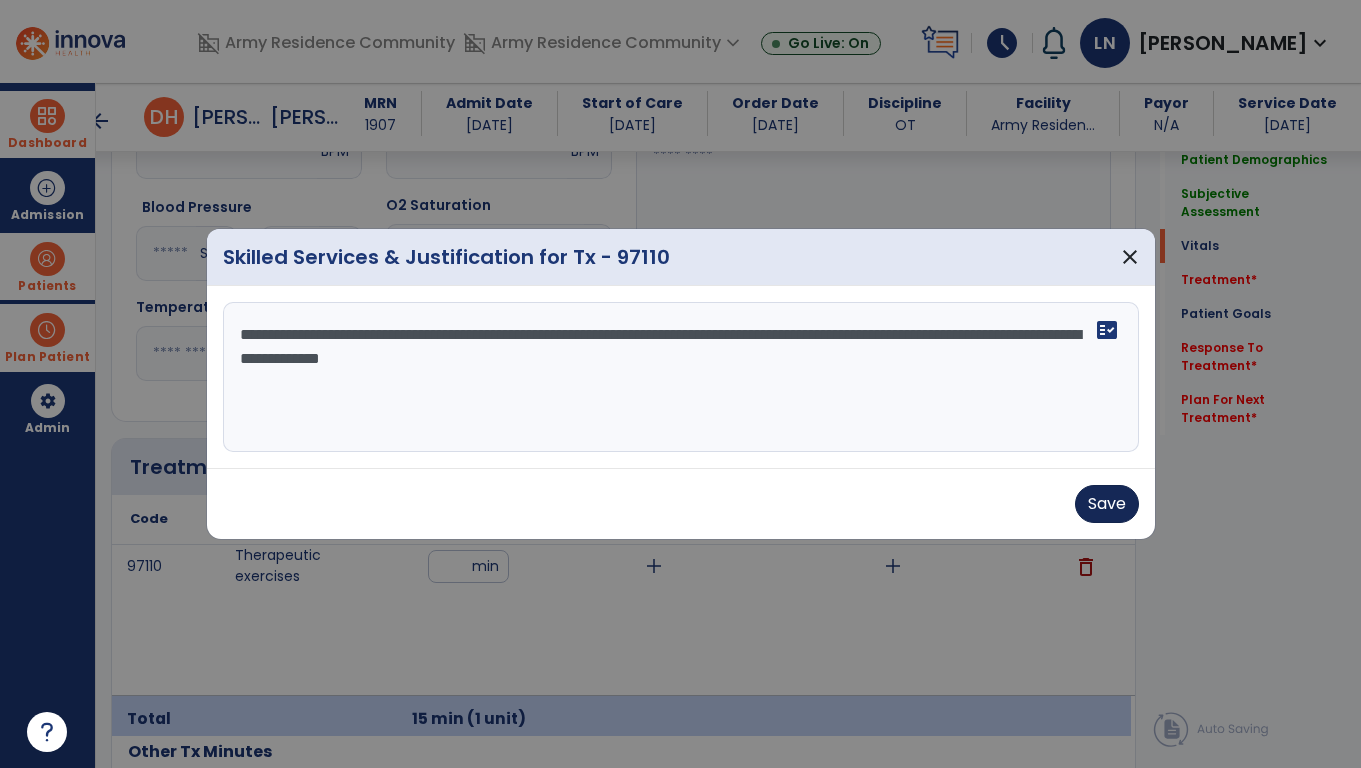 type on "**********" 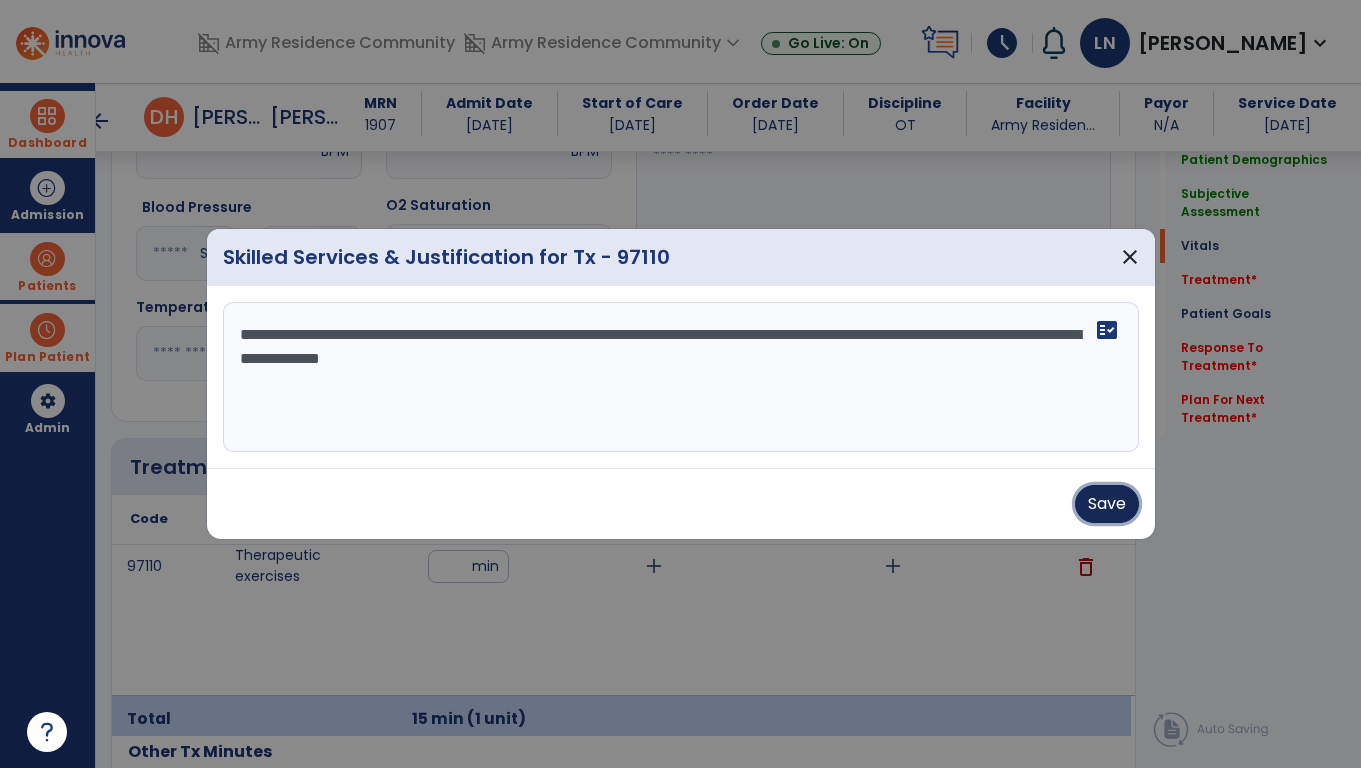 click on "Save" at bounding box center (1107, 504) 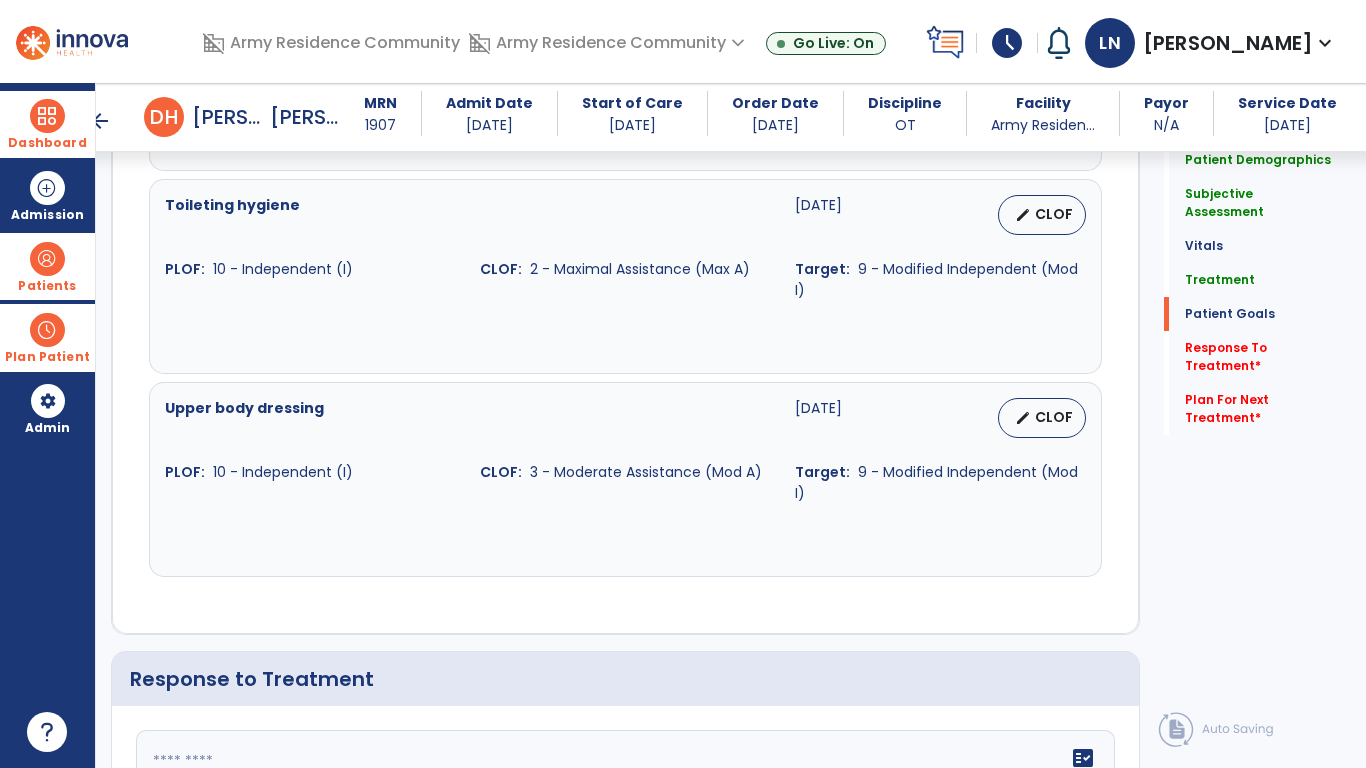 scroll, scrollTop: 3276, scrollLeft: 0, axis: vertical 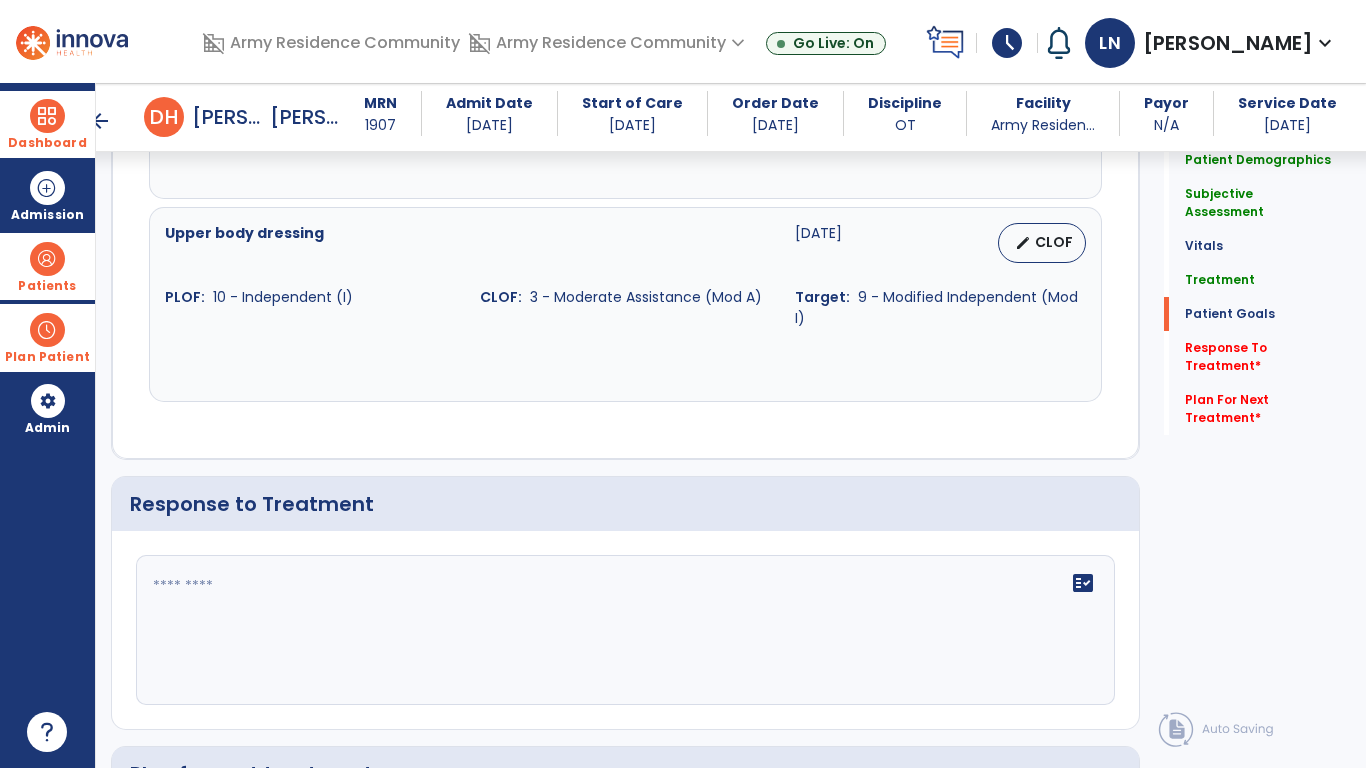 click on "fact_check" 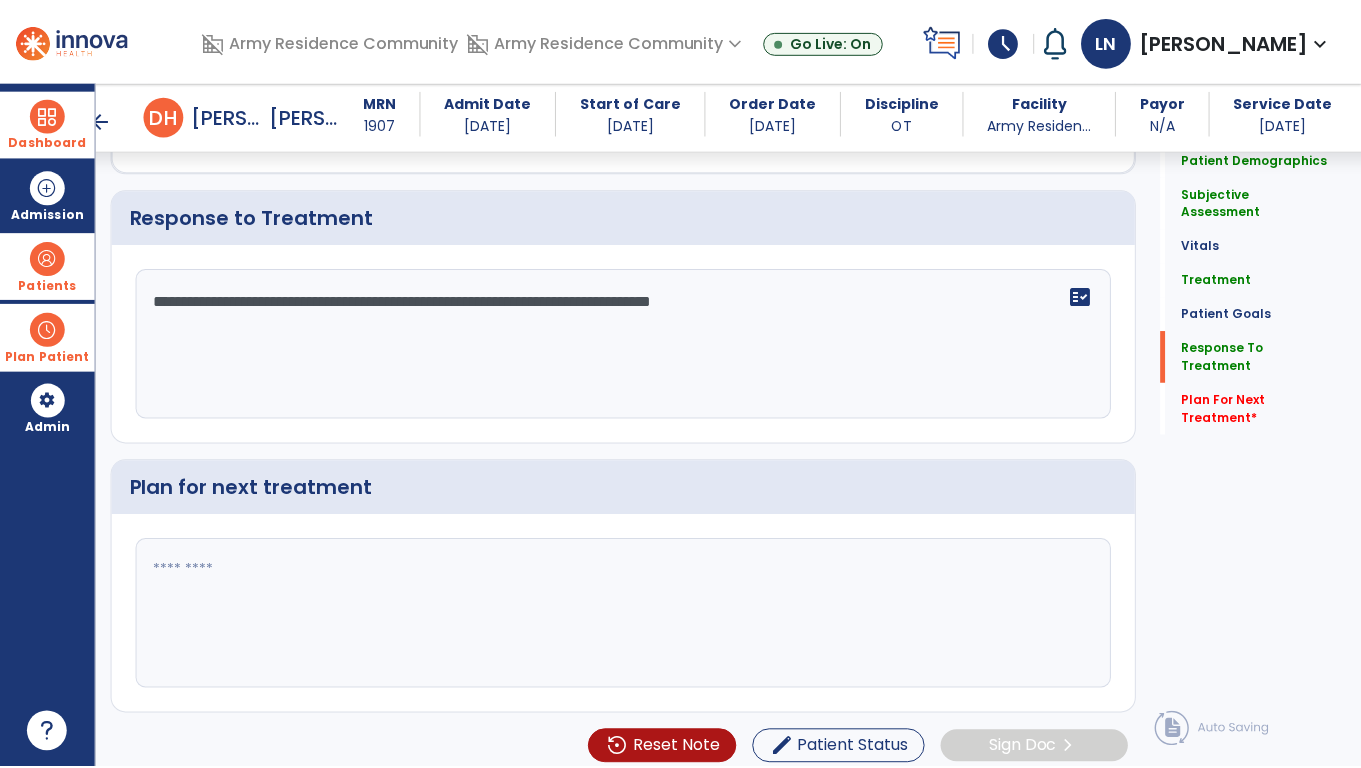 scroll, scrollTop: 3568, scrollLeft: 0, axis: vertical 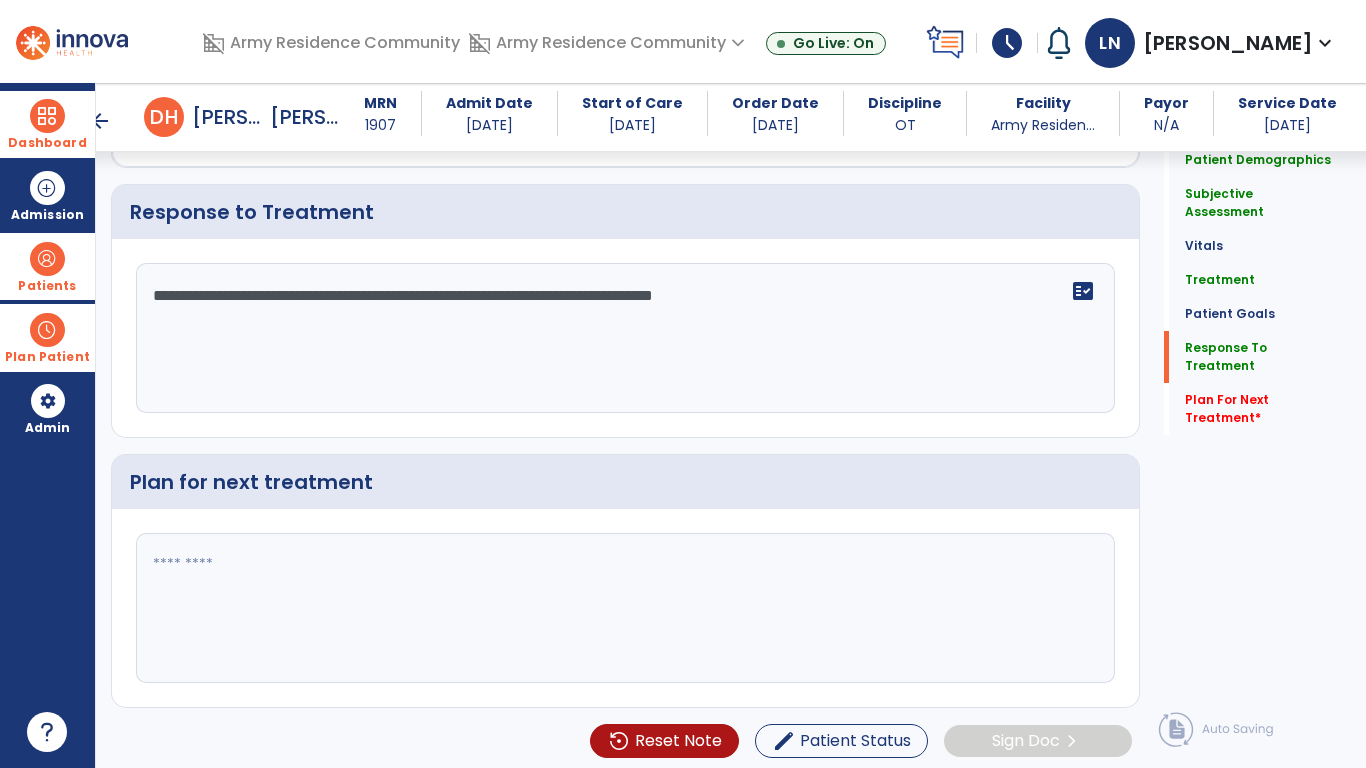 type on "**********" 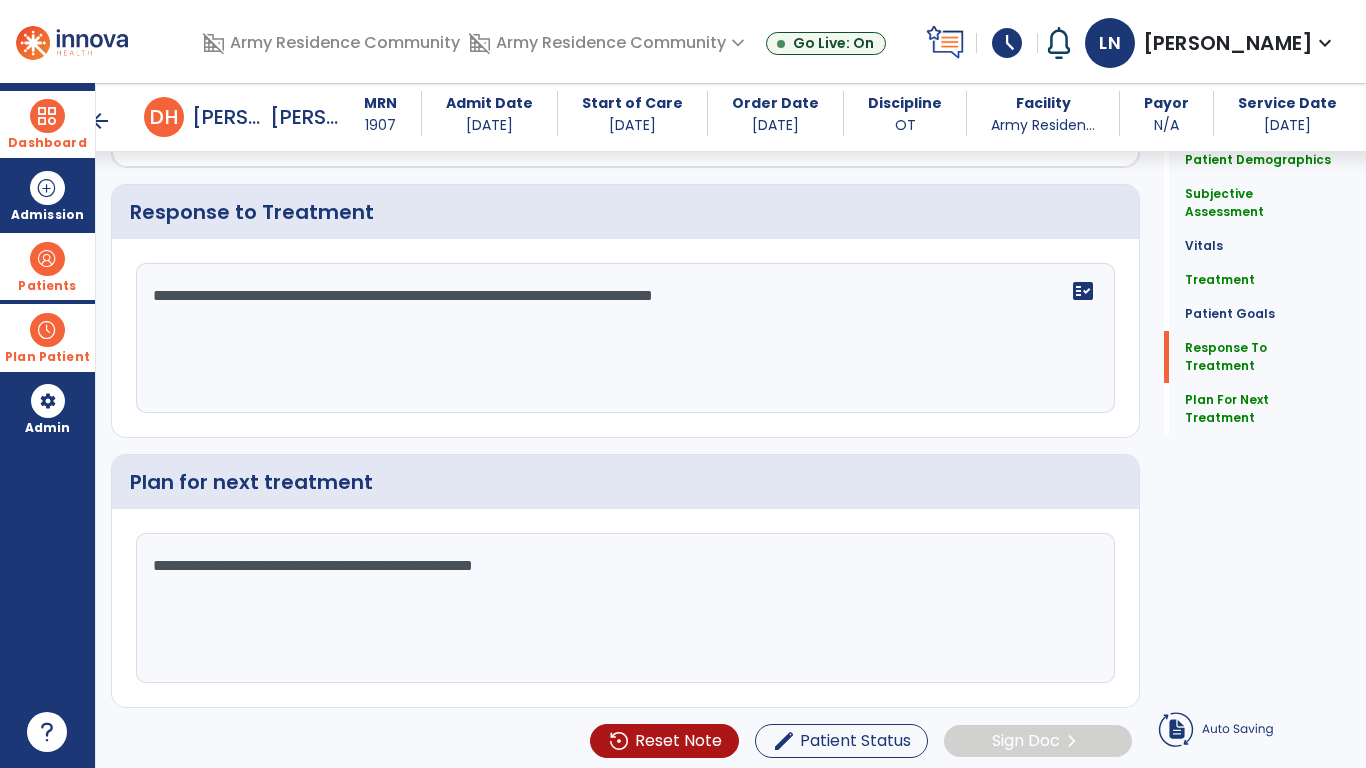 type on "**********" 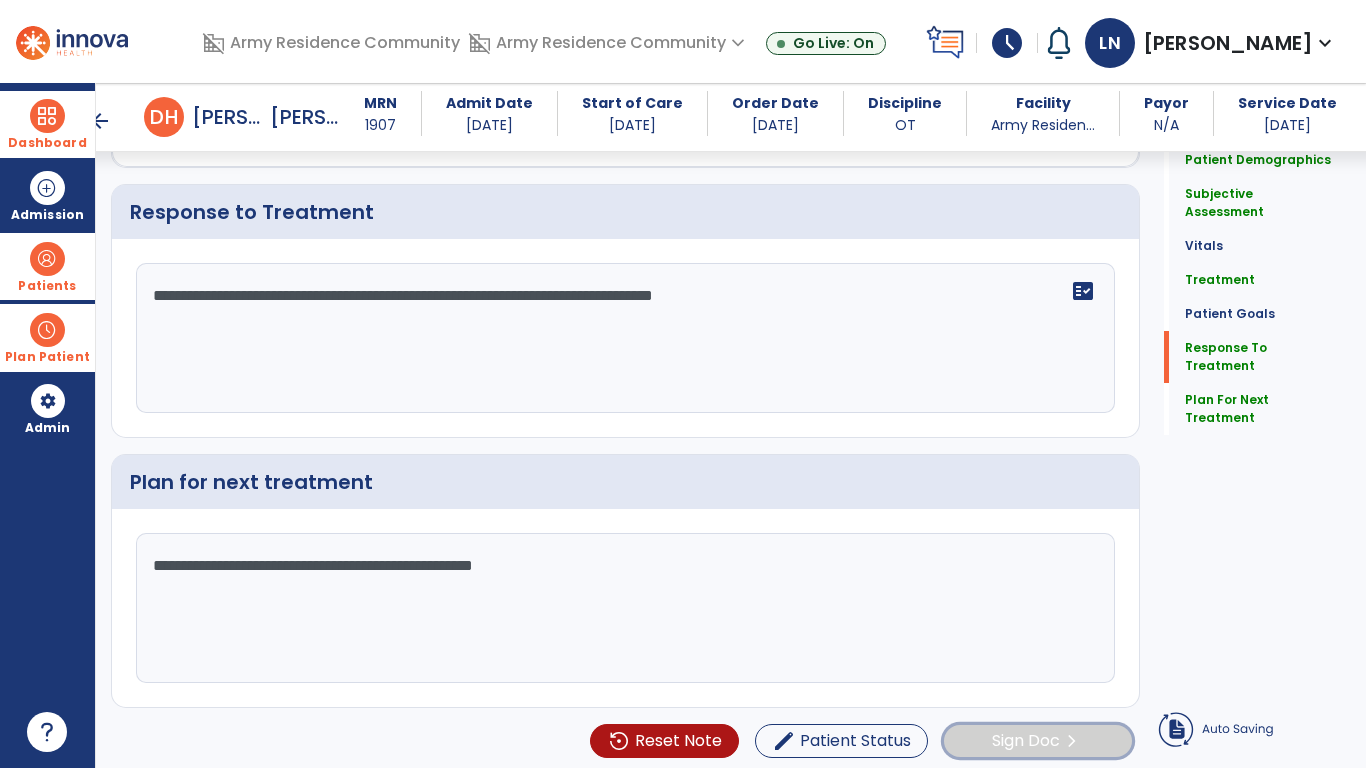 click on "Sign Doc" 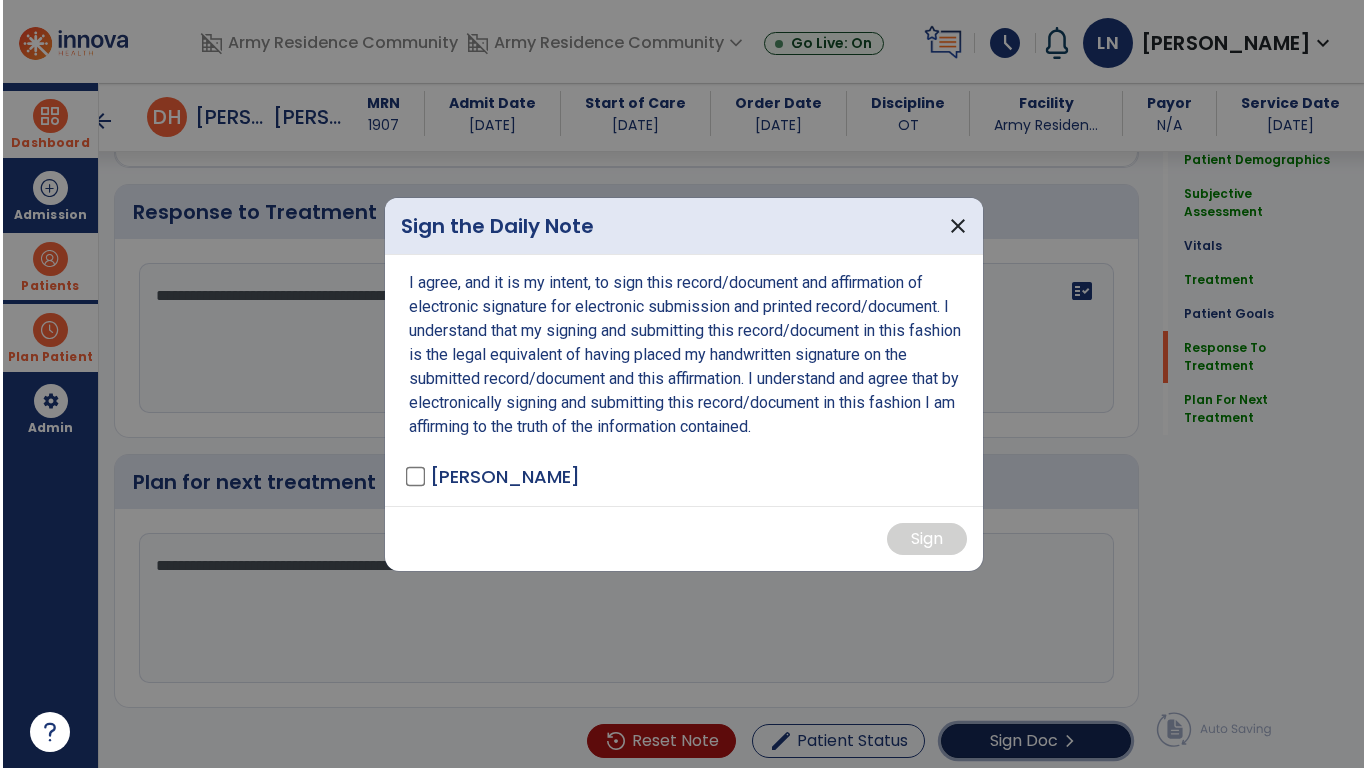 scroll, scrollTop: 3568, scrollLeft: 0, axis: vertical 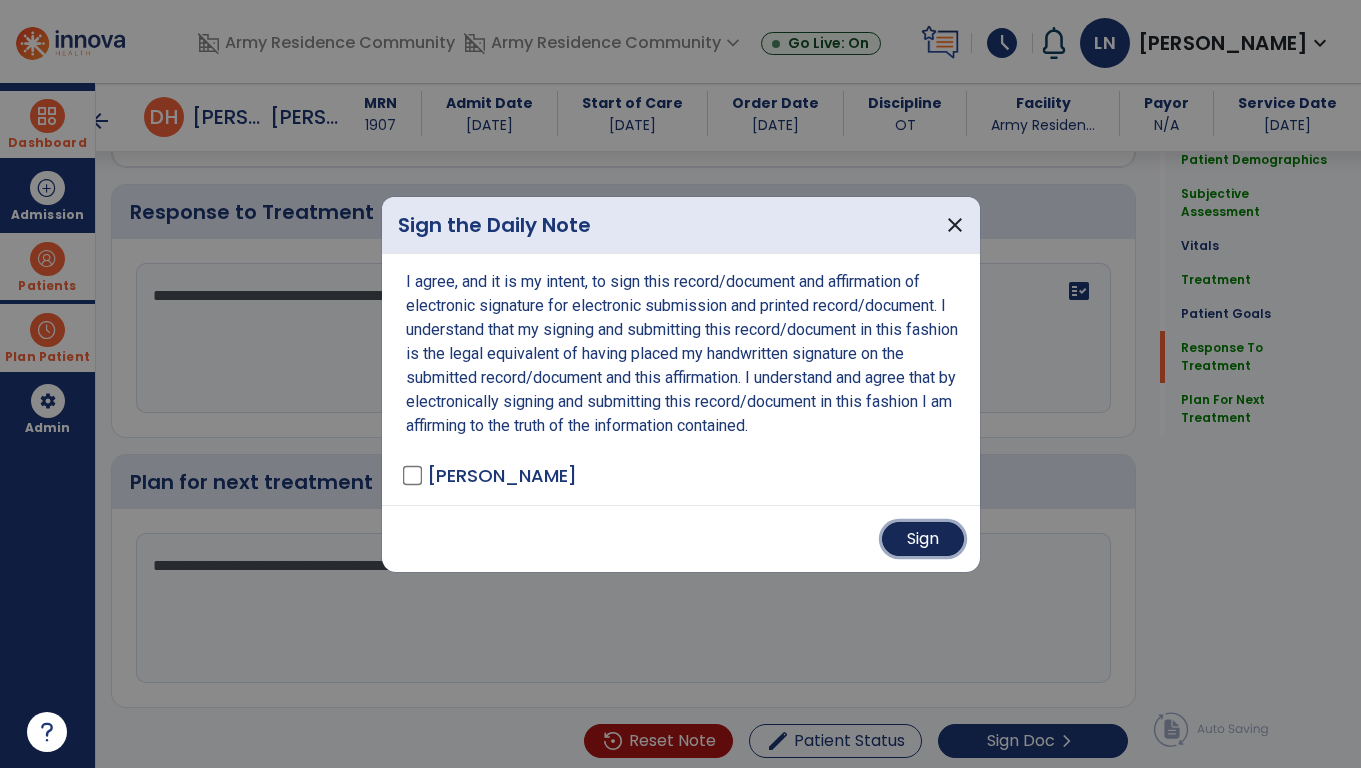 click on "Sign" at bounding box center [923, 539] 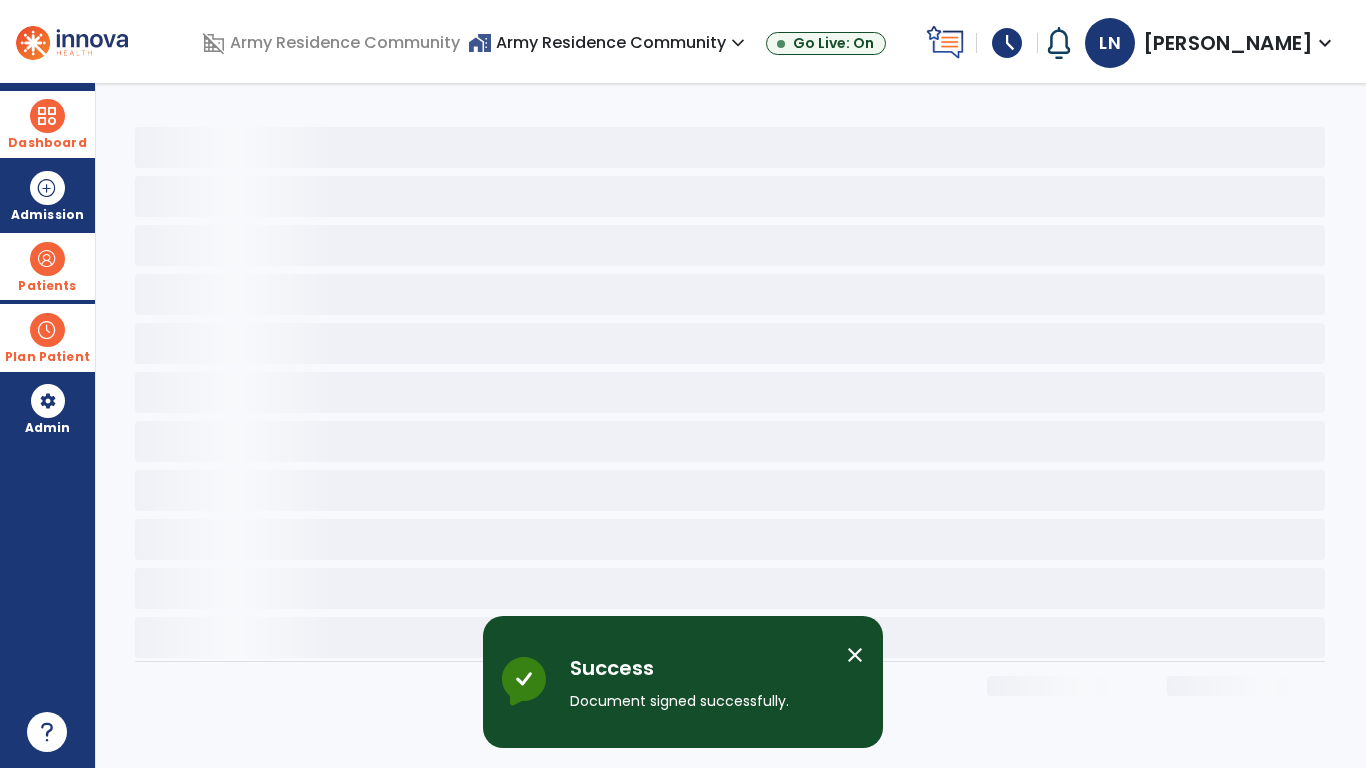 scroll, scrollTop: 0, scrollLeft: 0, axis: both 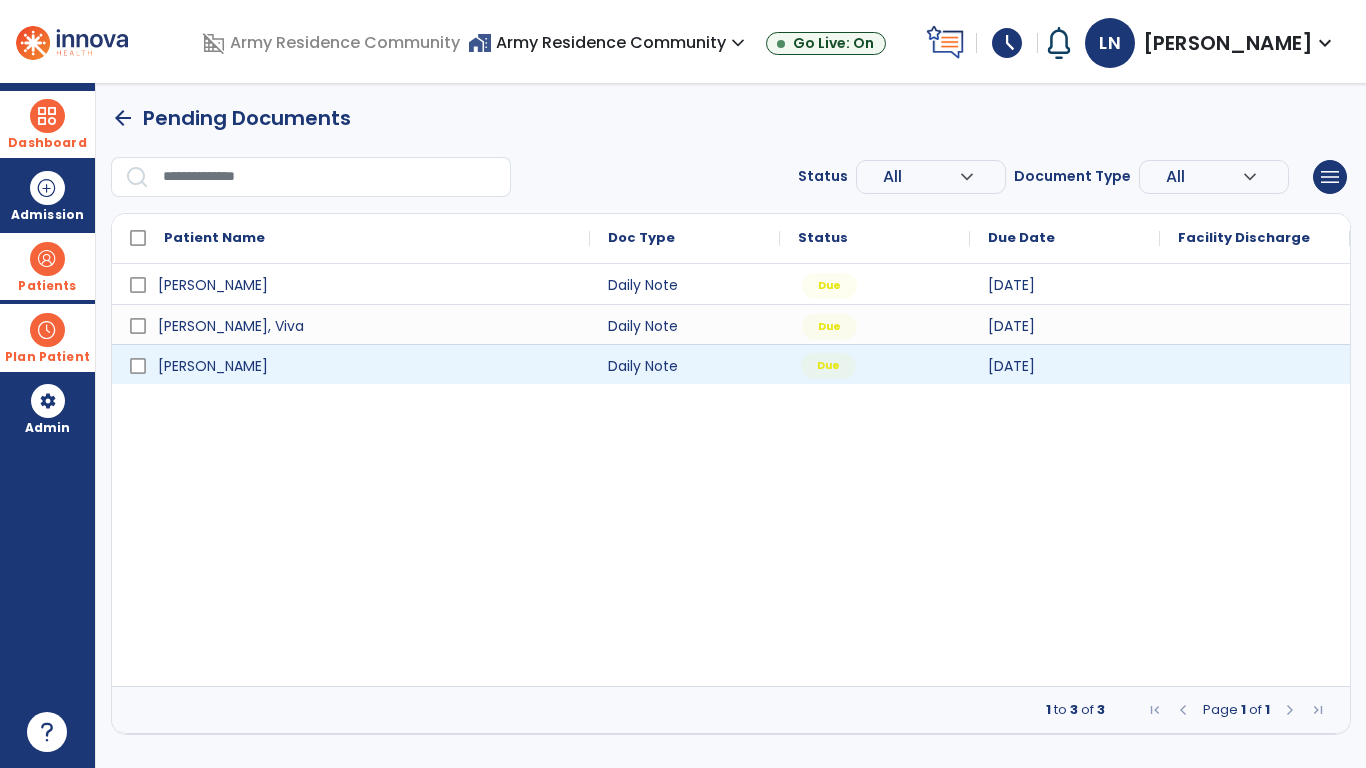click on "Due" at bounding box center [828, 366] 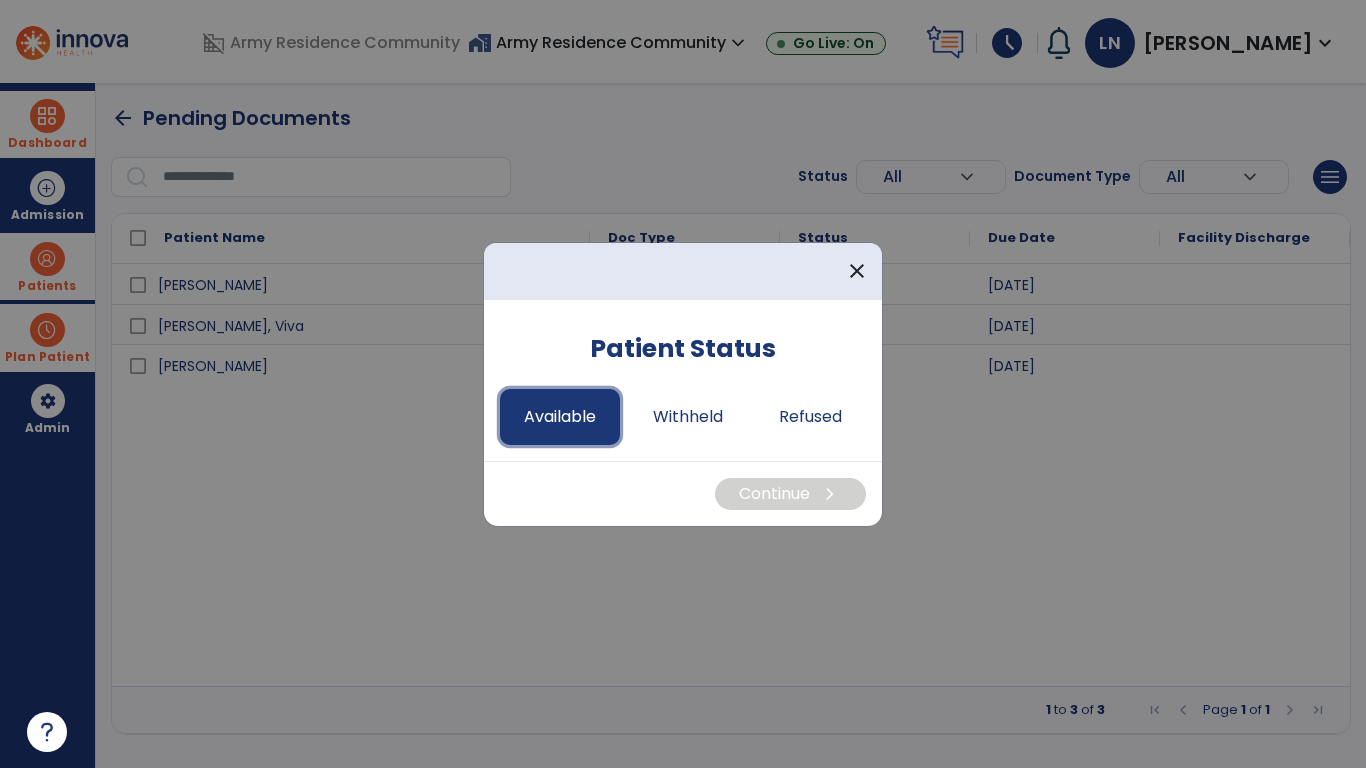 click on "Available" at bounding box center [560, 417] 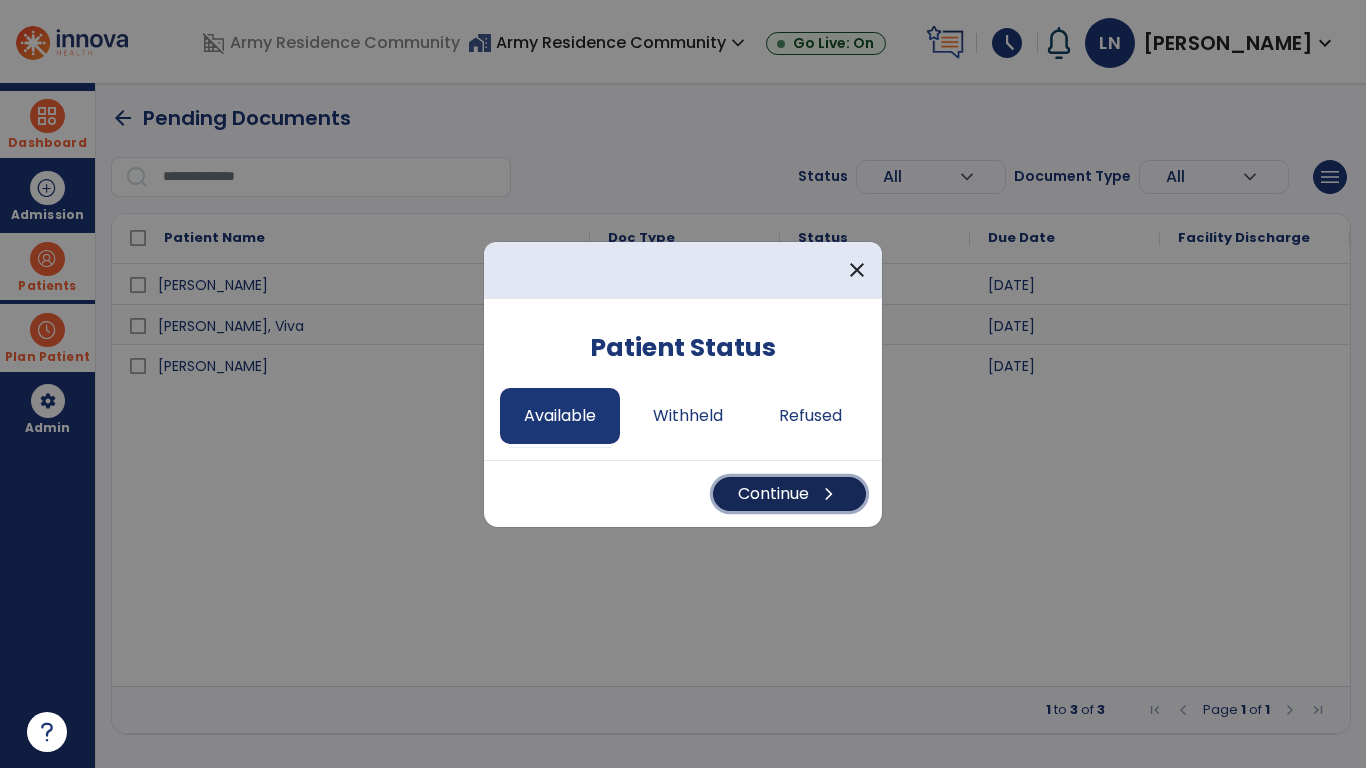 click on "chevron_right" at bounding box center (829, 494) 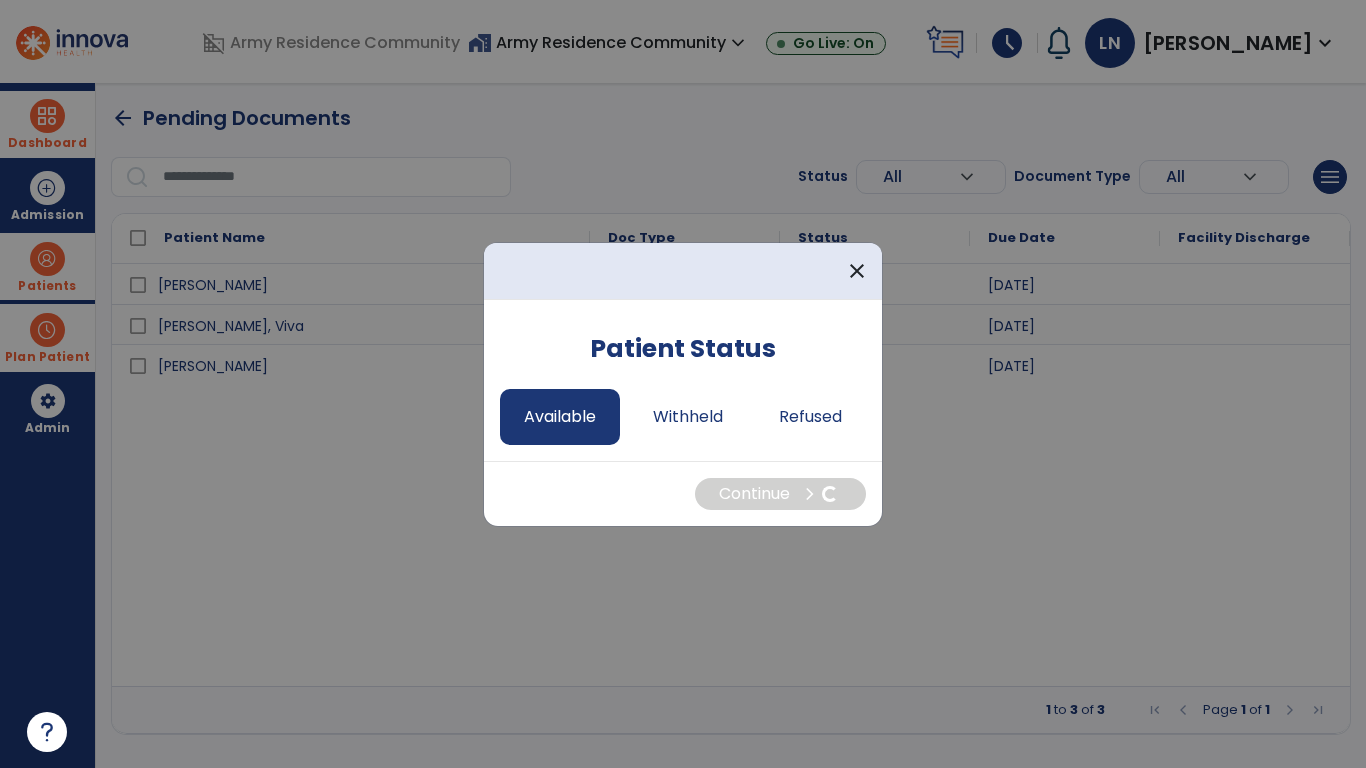 select on "*" 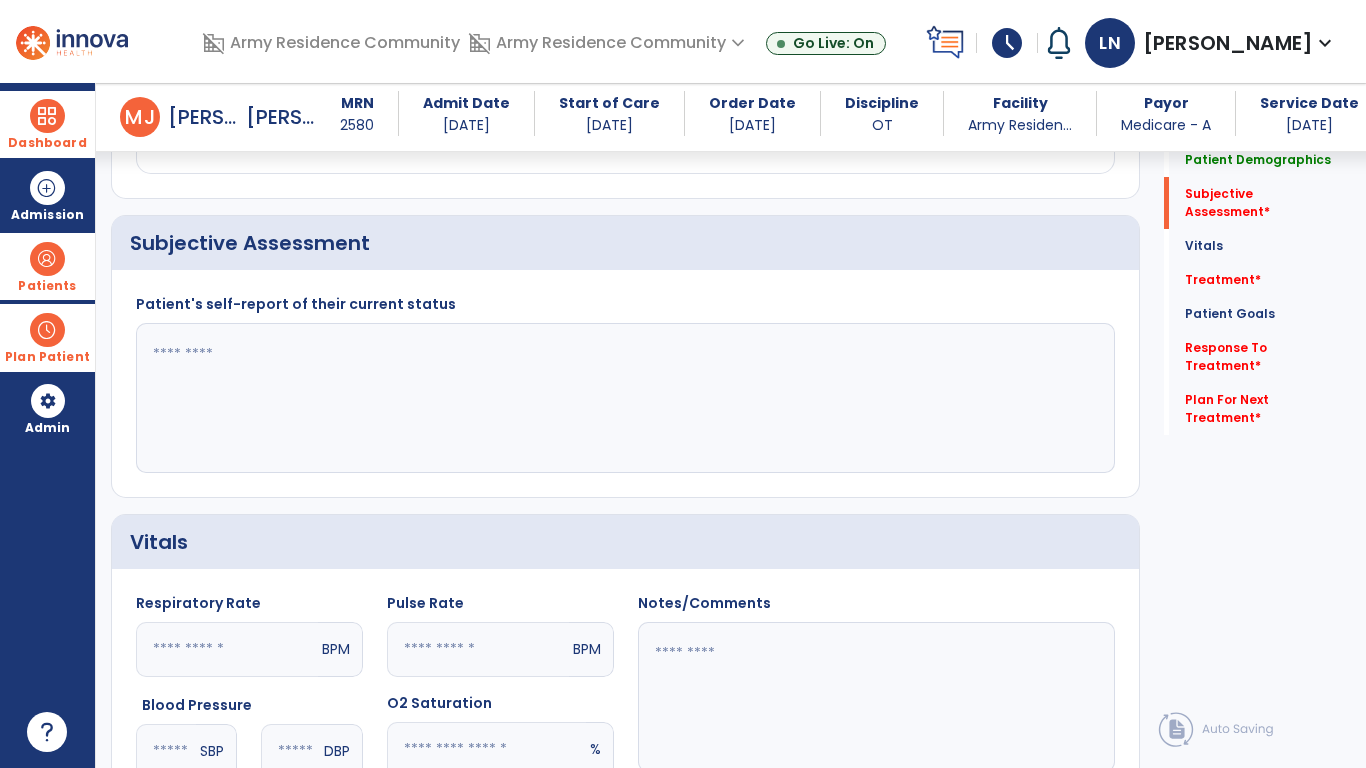 scroll, scrollTop: 428, scrollLeft: 0, axis: vertical 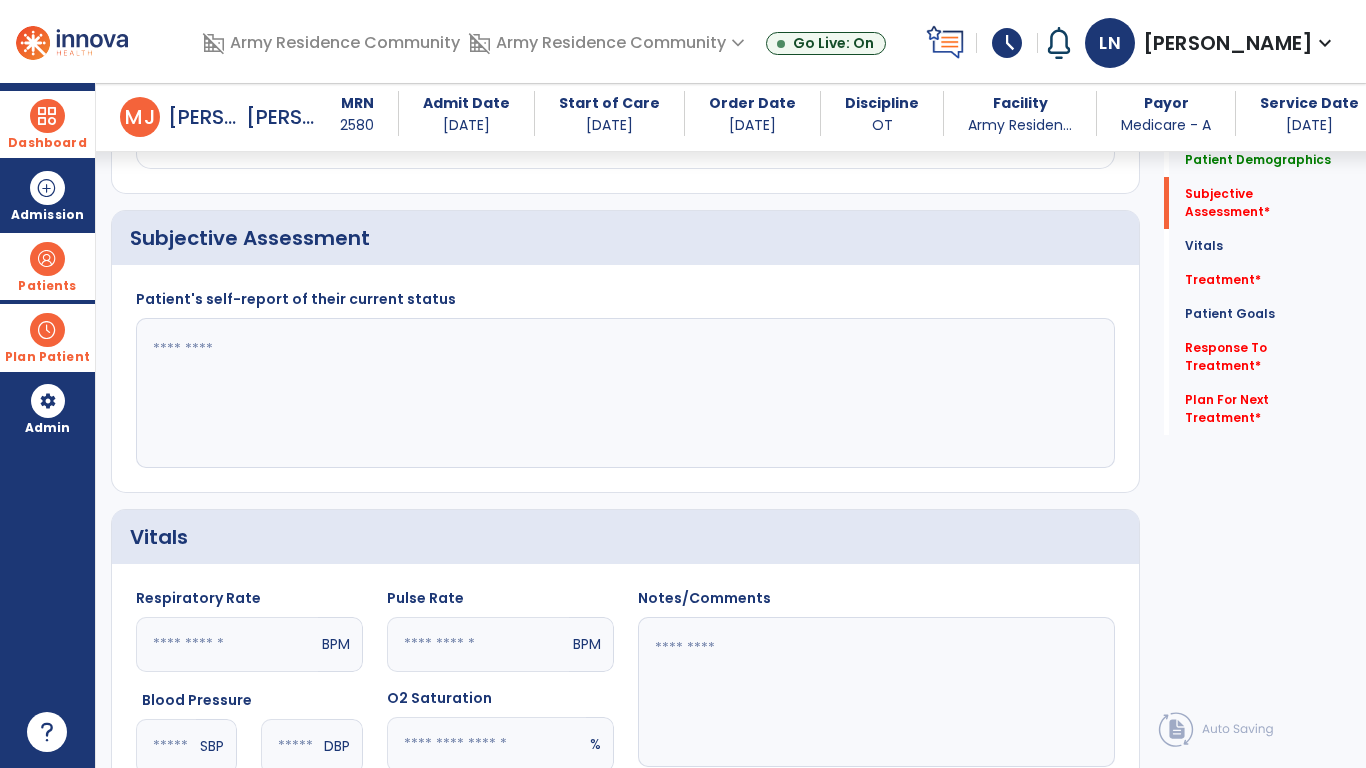 click 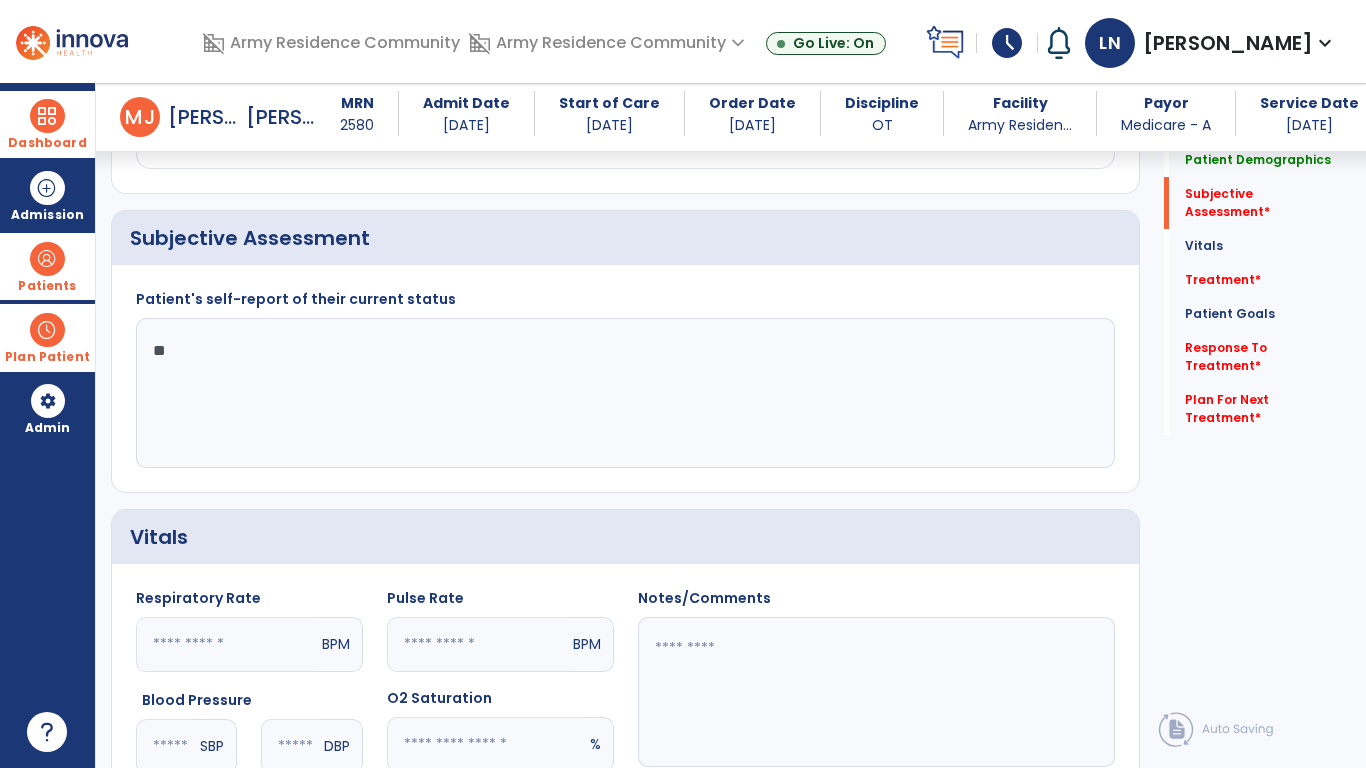 type on "*" 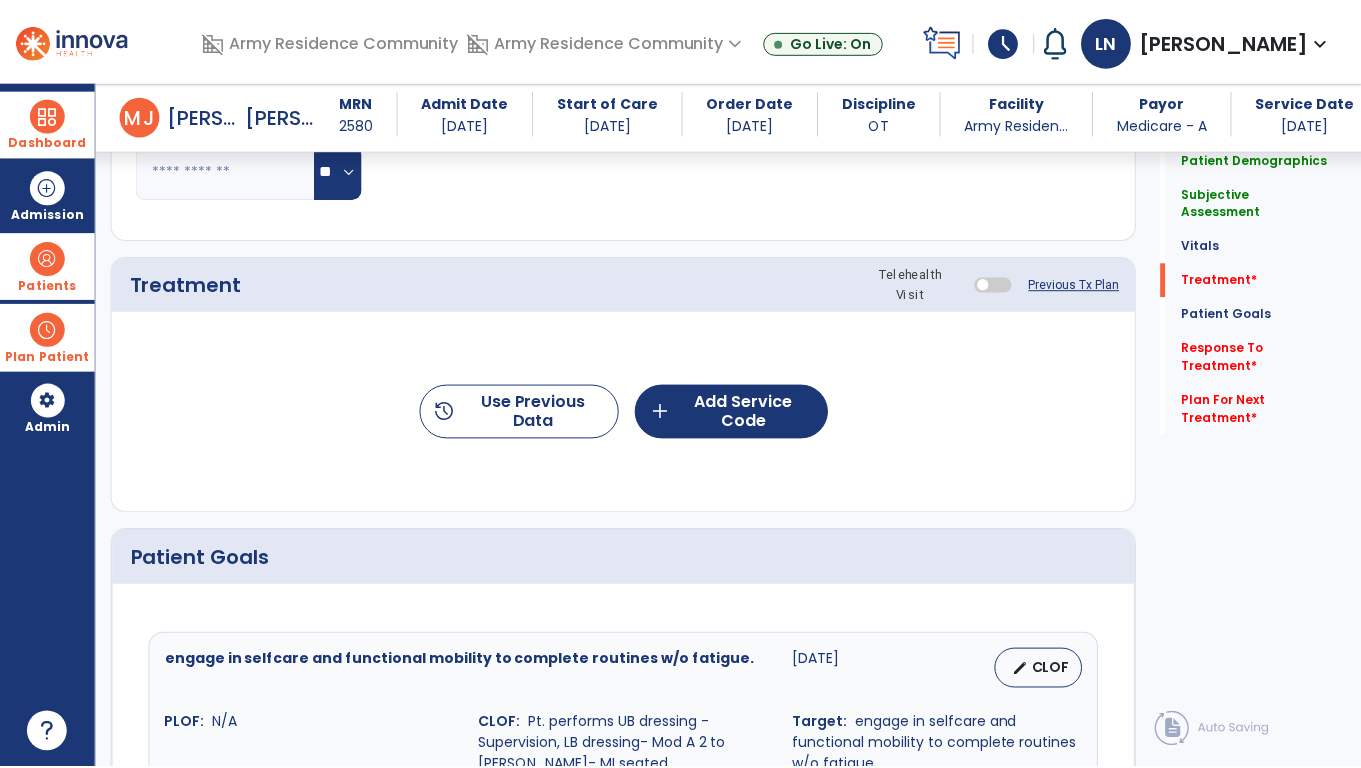 scroll, scrollTop: 1095, scrollLeft: 0, axis: vertical 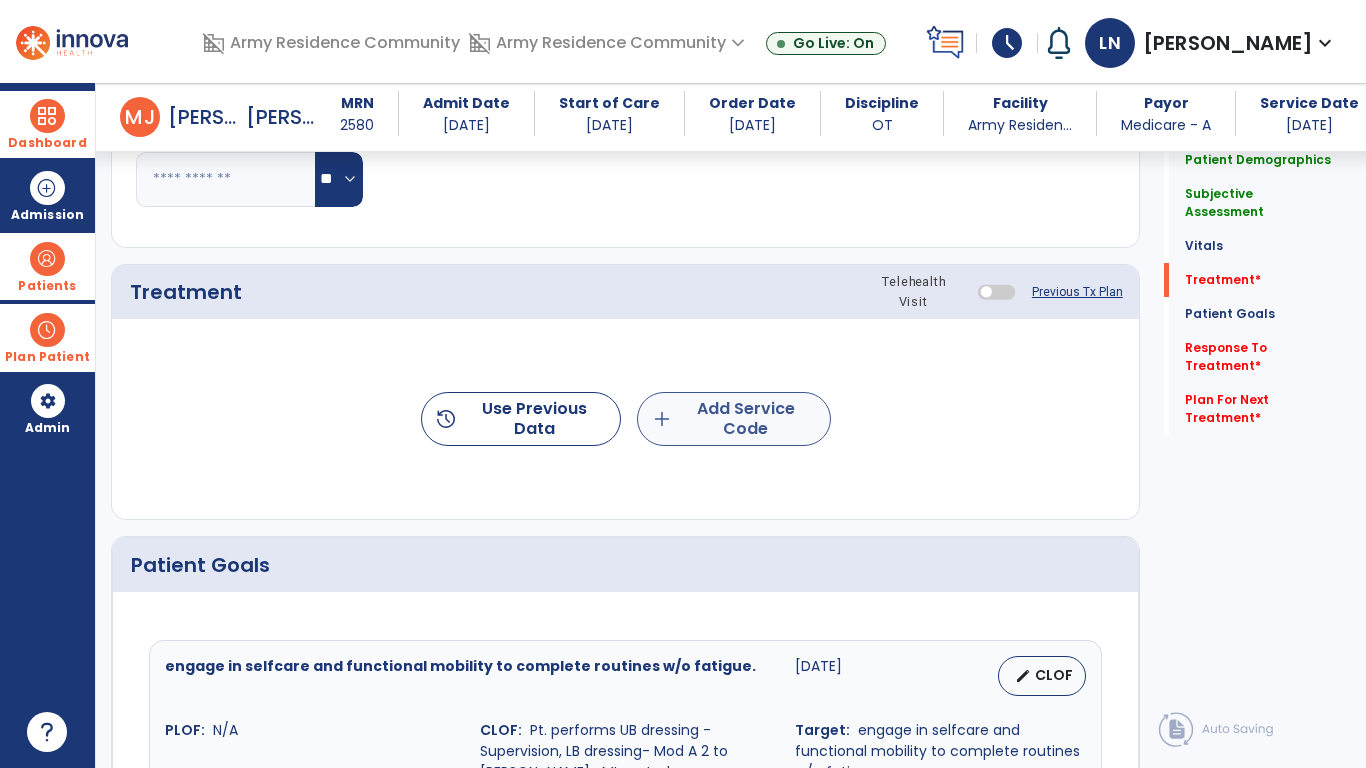 type on "**********" 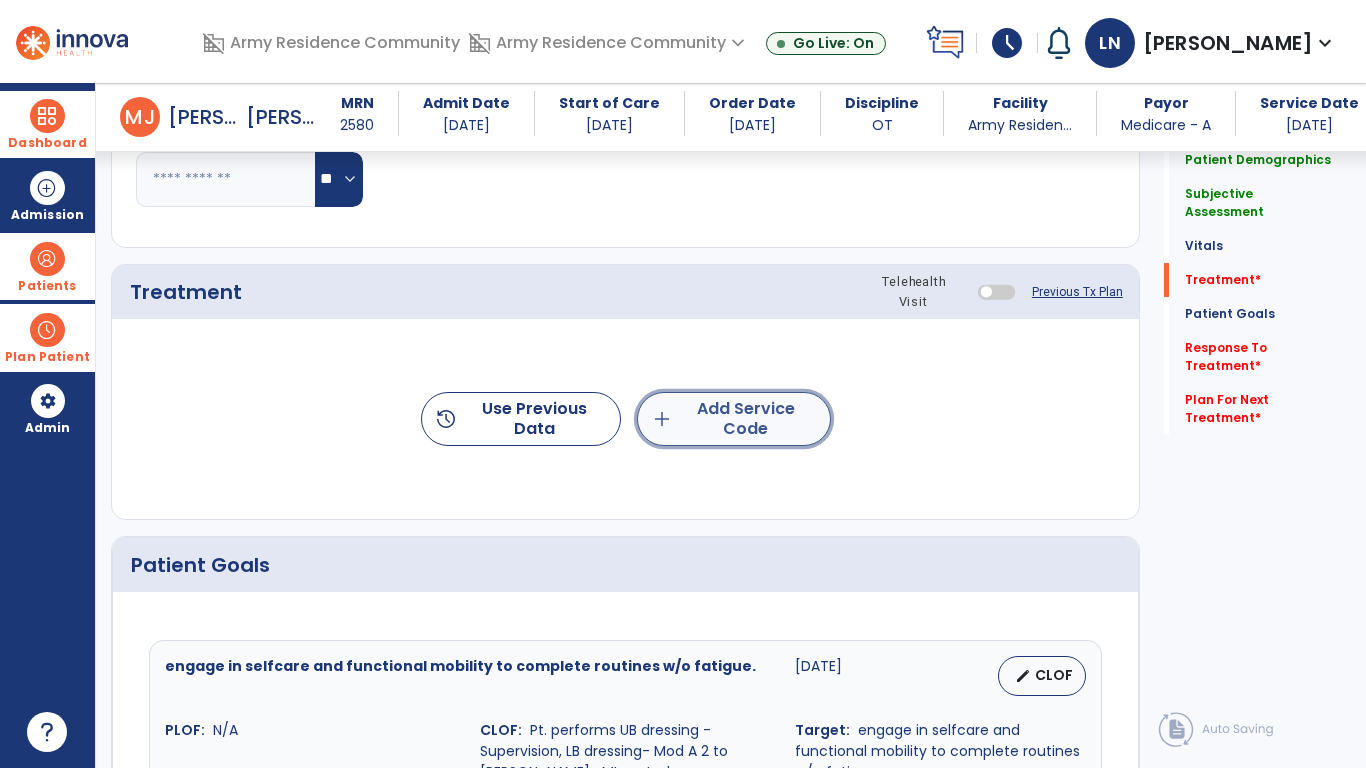 click on "add  Add Service Code" 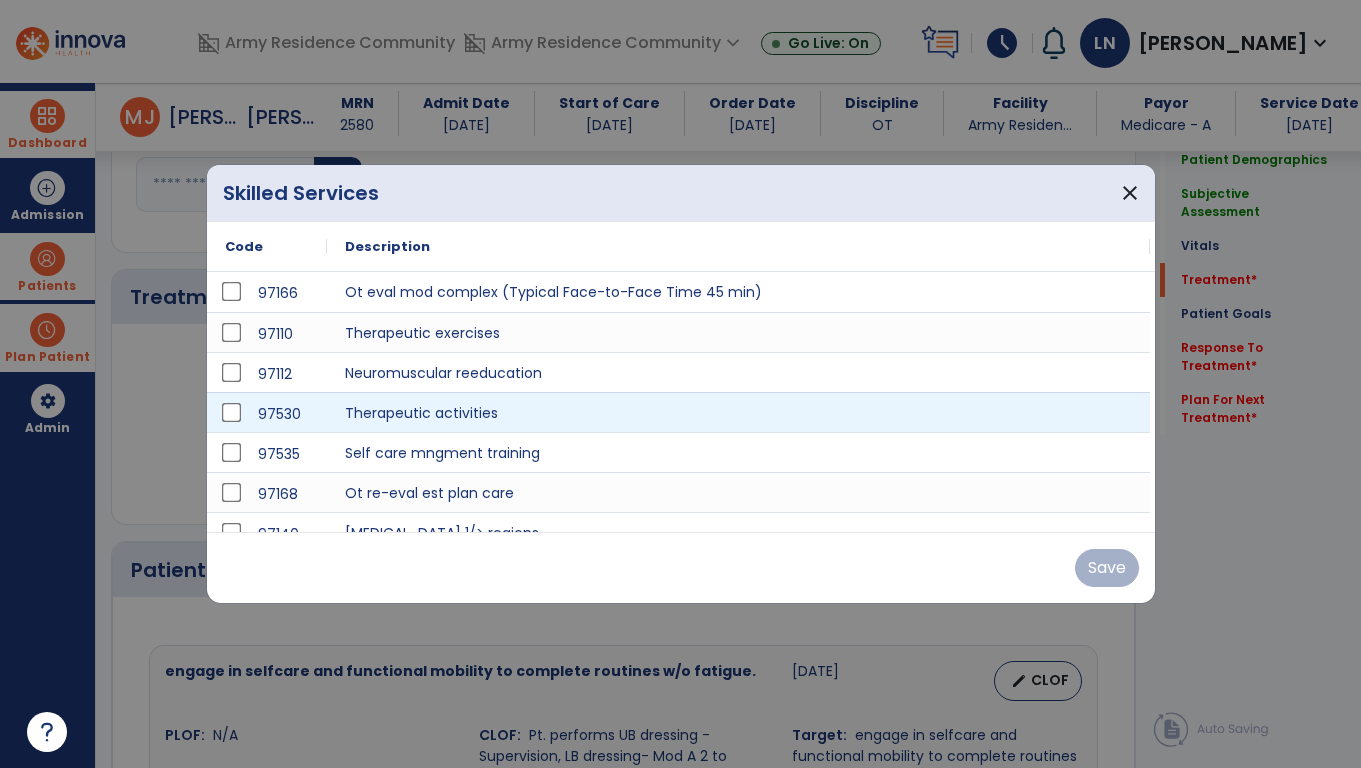 scroll, scrollTop: 1095, scrollLeft: 0, axis: vertical 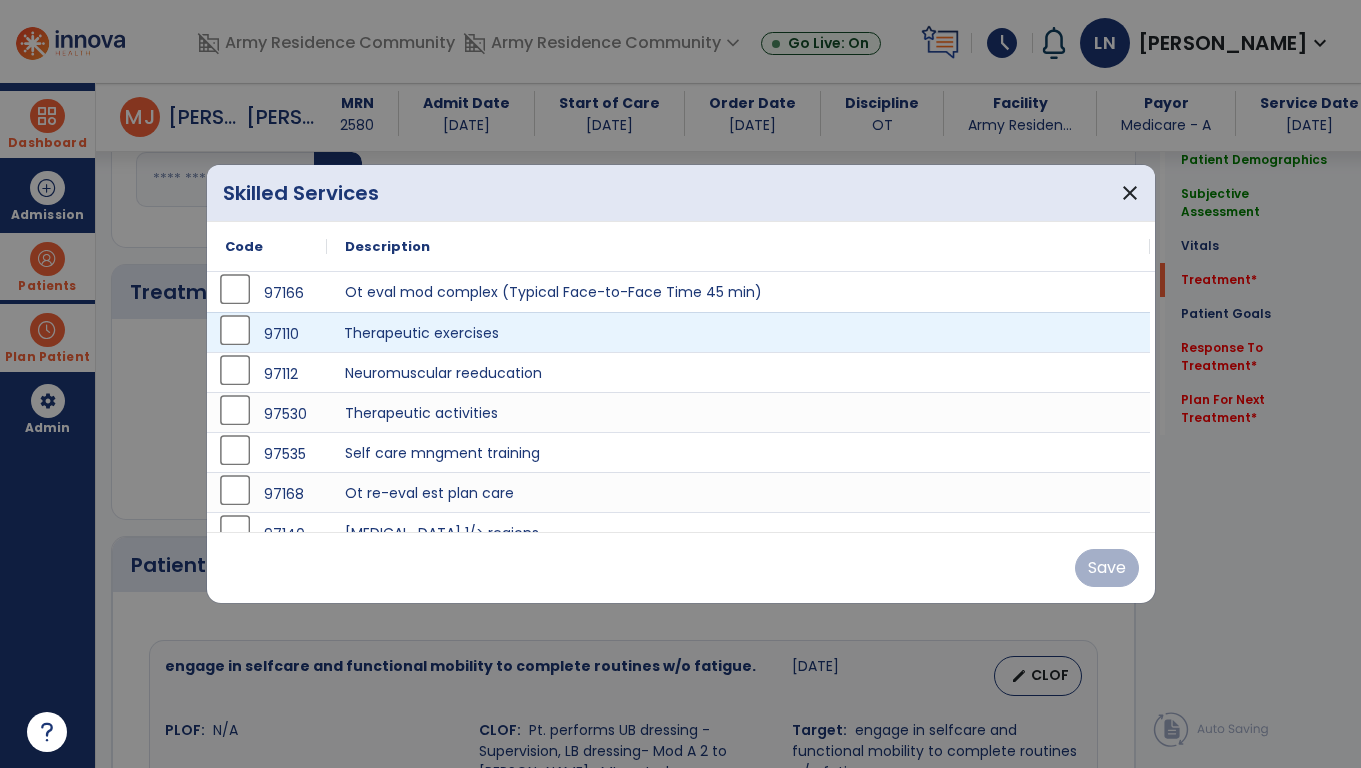 click on "Therapeutic exercises" at bounding box center (738, 332) 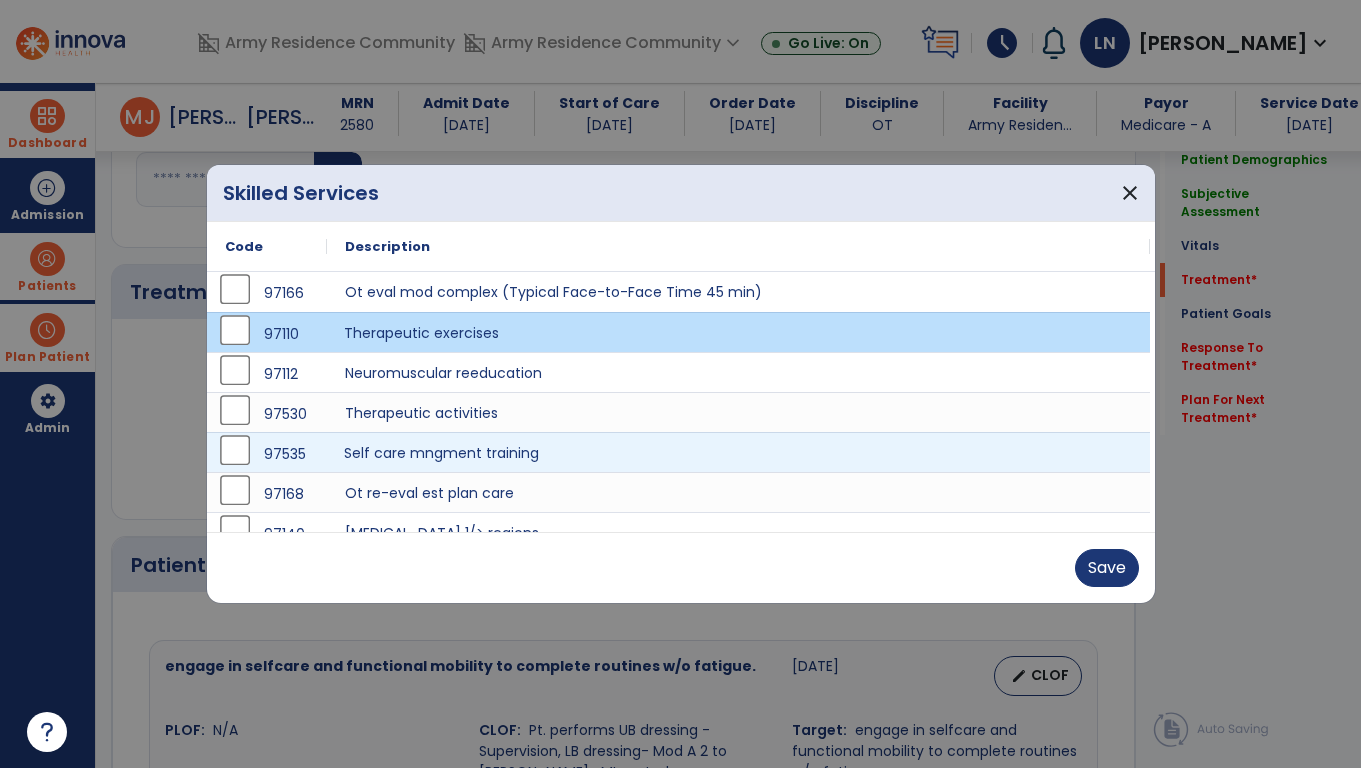 click on "Self care mngment training" at bounding box center [738, 452] 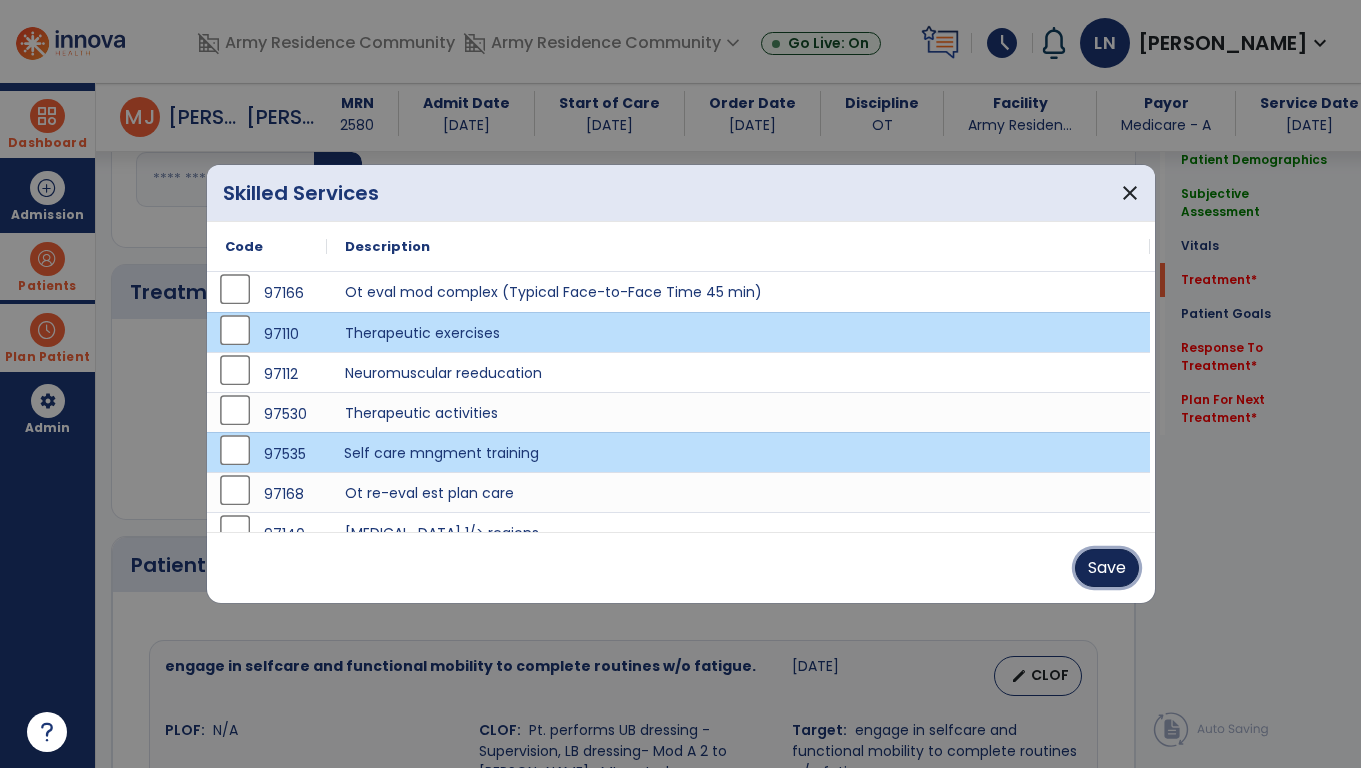 click on "Save" at bounding box center [1107, 568] 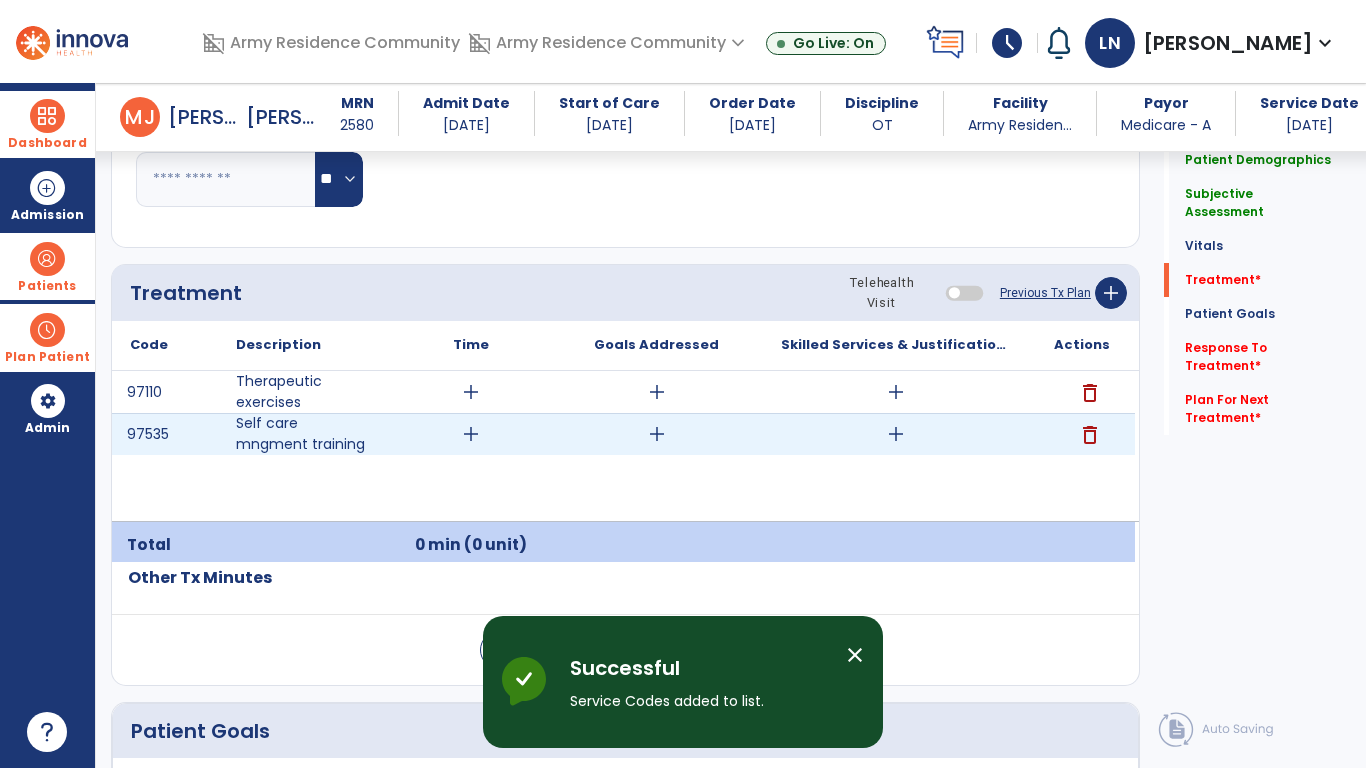 click on "add" at bounding box center [471, 434] 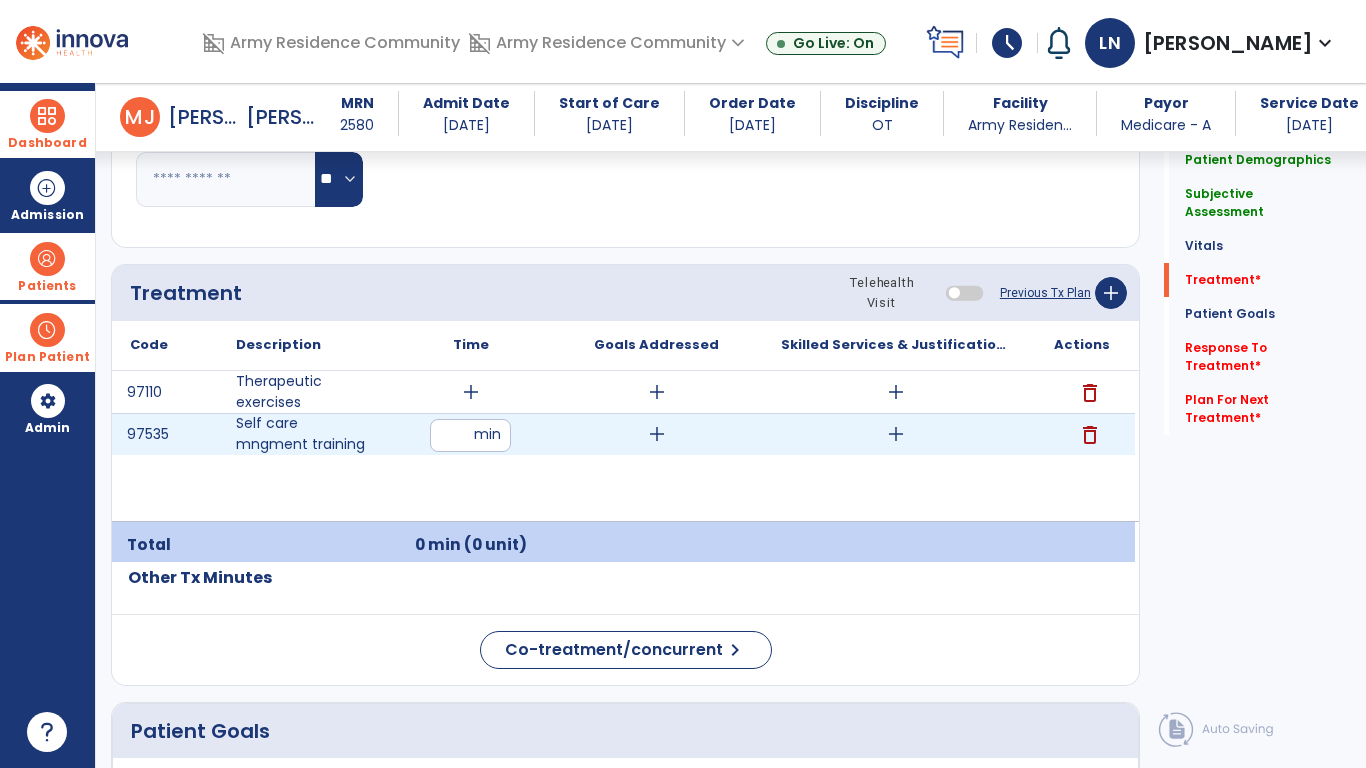 type on "**" 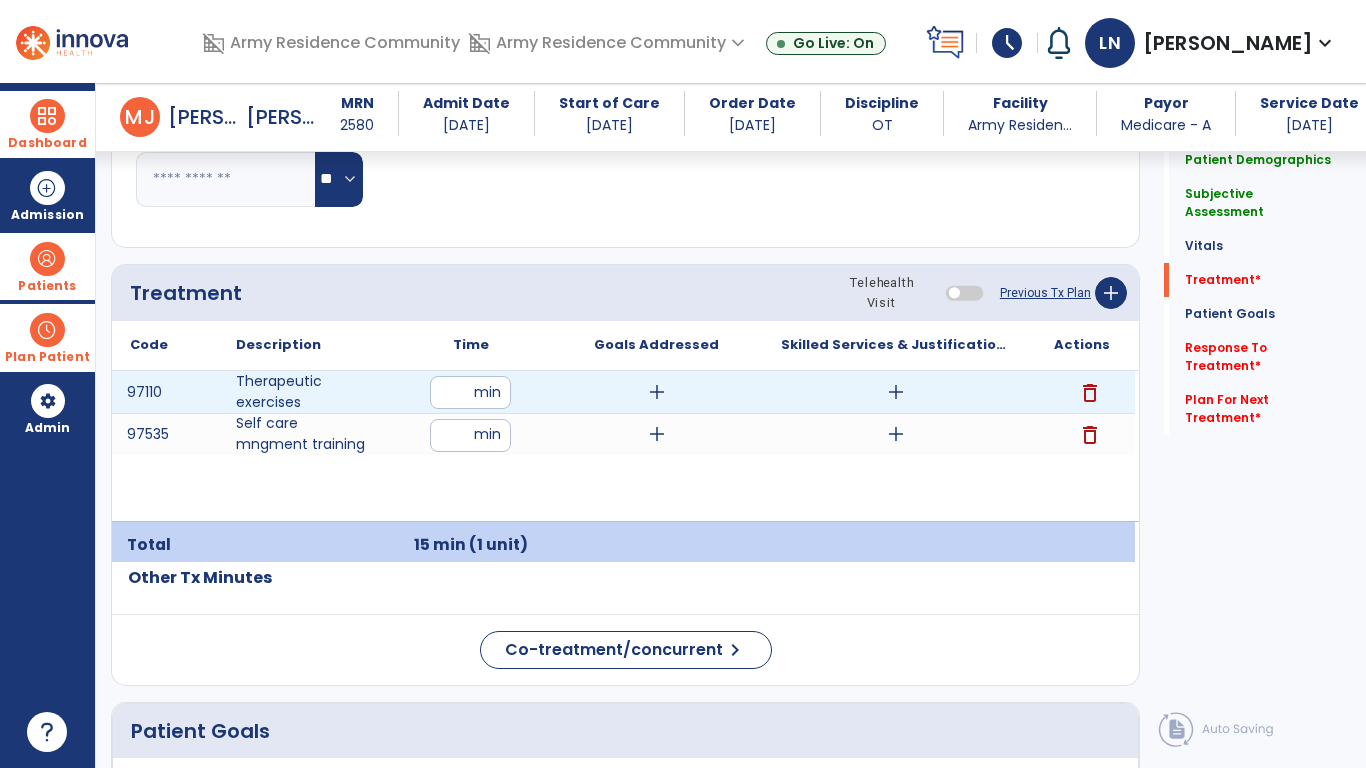 type on "**" 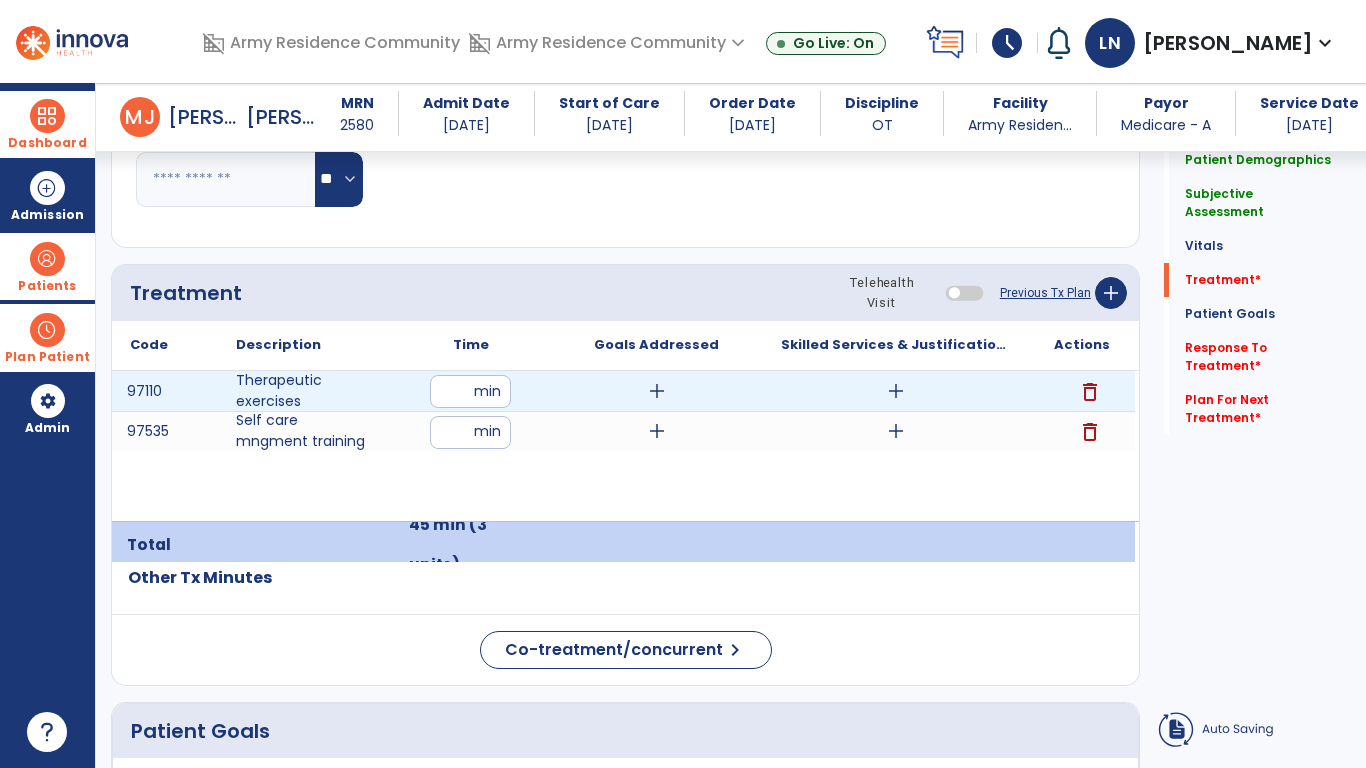 click on "add" at bounding box center (896, 391) 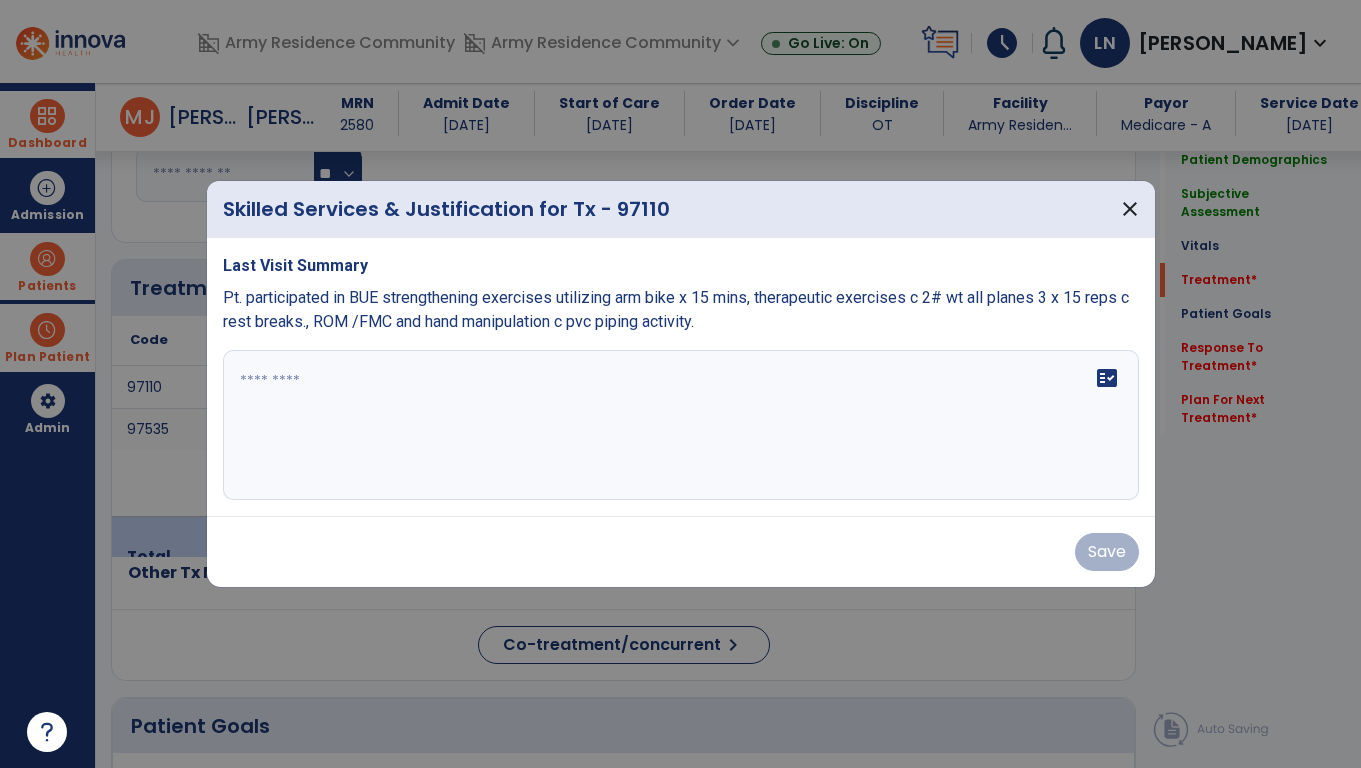 scroll, scrollTop: 1095, scrollLeft: 0, axis: vertical 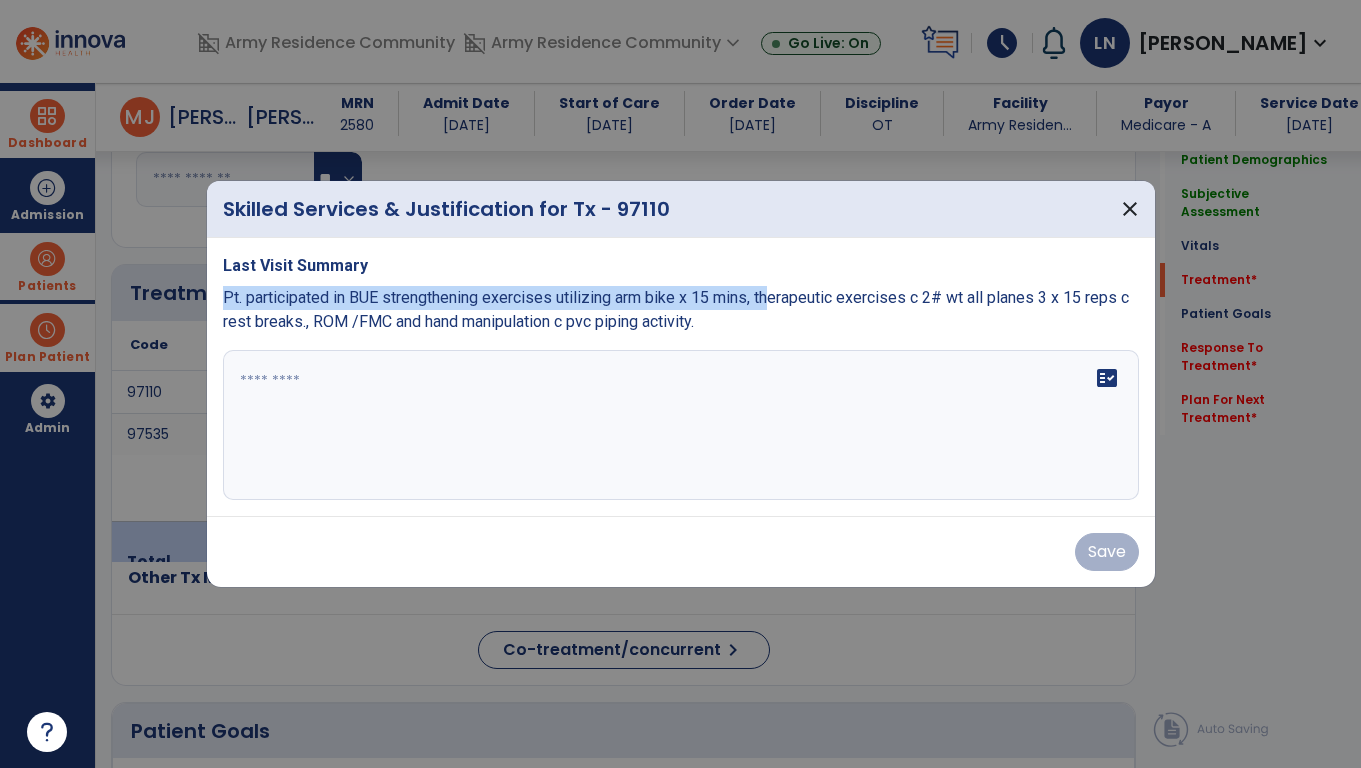 drag, startPoint x: 221, startPoint y: 296, endPoint x: 776, endPoint y: 299, distance: 555.0081 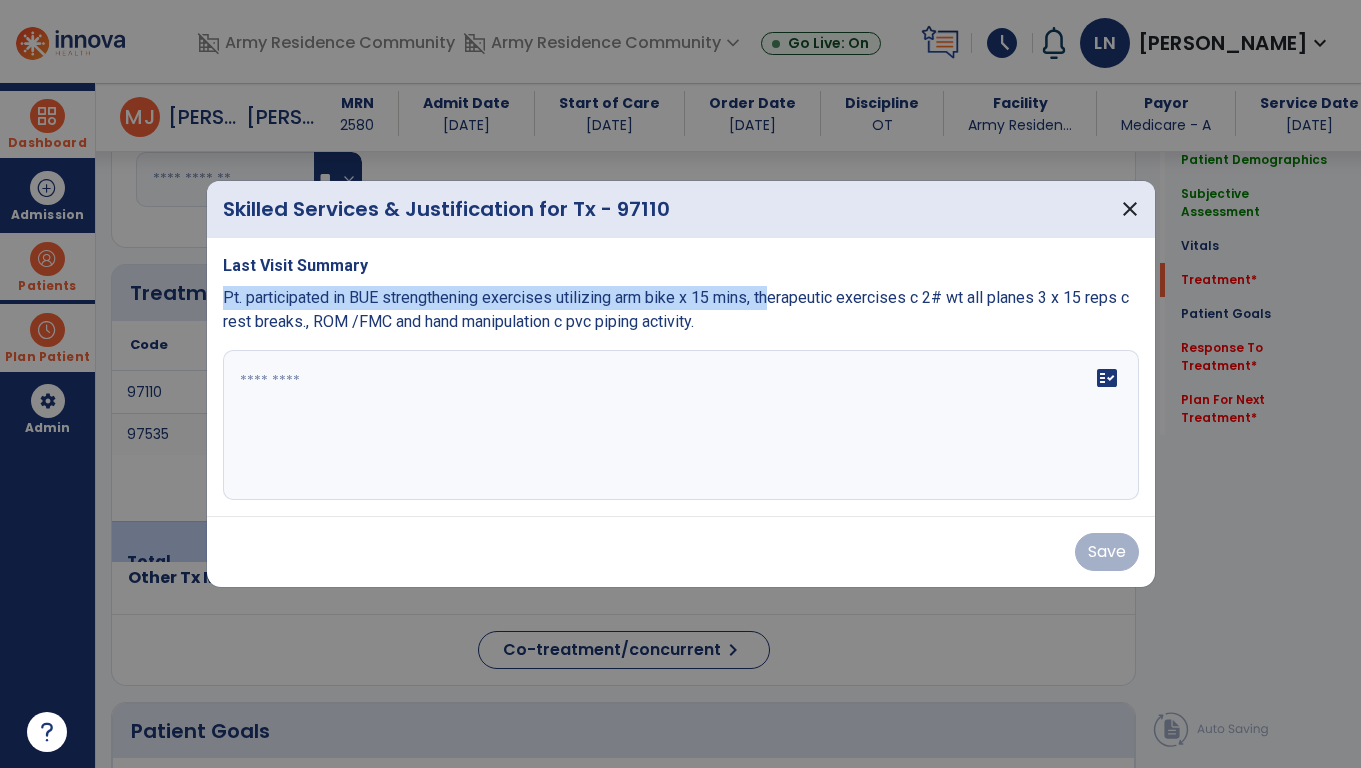 click on "Pt. participated in BUE strengthening exercises utilizing arm bike x 15 mins, therapeutic exercises c 2# wt all planes 3 x 15 reps c rest breaks., ROM /FMC and hand manipulation c pvc piping activity." at bounding box center (676, 309) 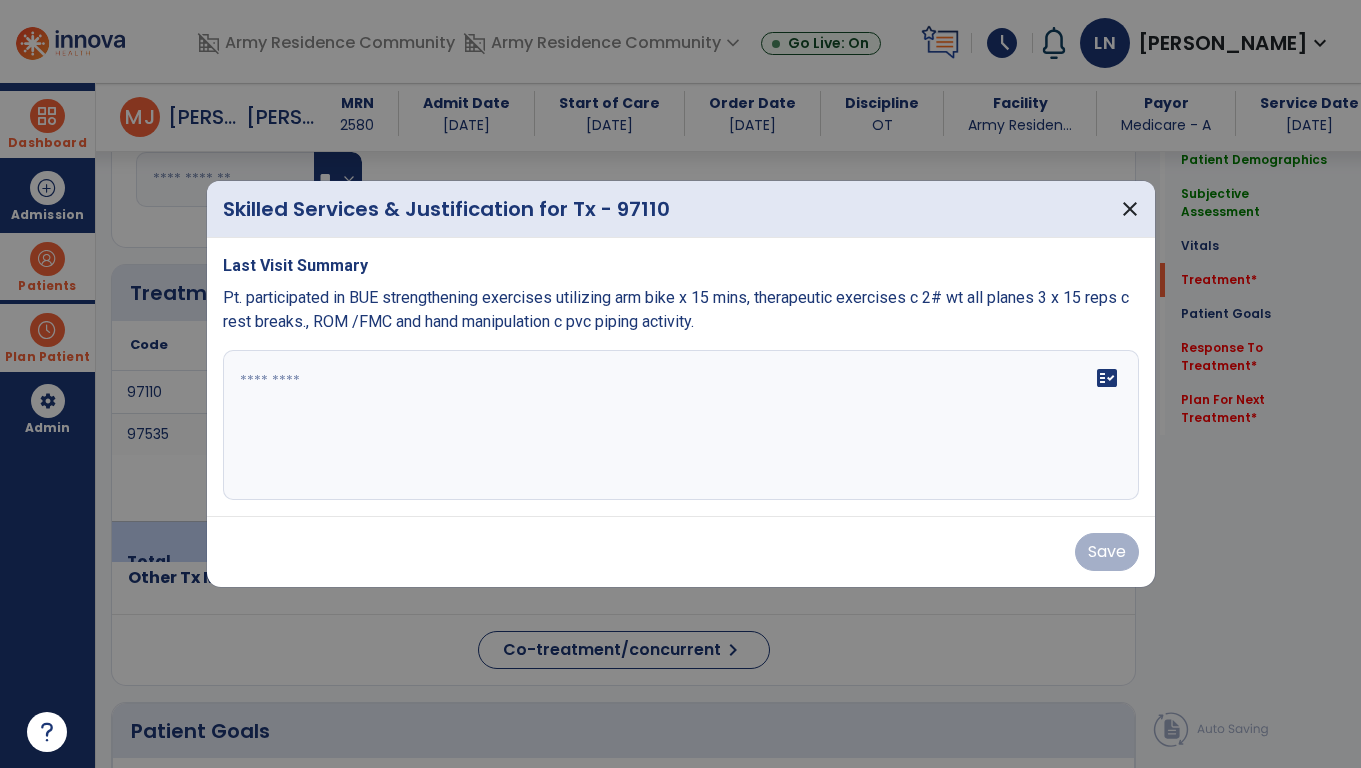 click on "Pt. participated in BUE strengthening exercises utilizing arm bike x 15 mins, therapeutic exercises c 2# wt all planes 3 x 15 reps c rest breaks., ROM /FMC and hand manipulation c pvc piping activity." at bounding box center [681, 310] 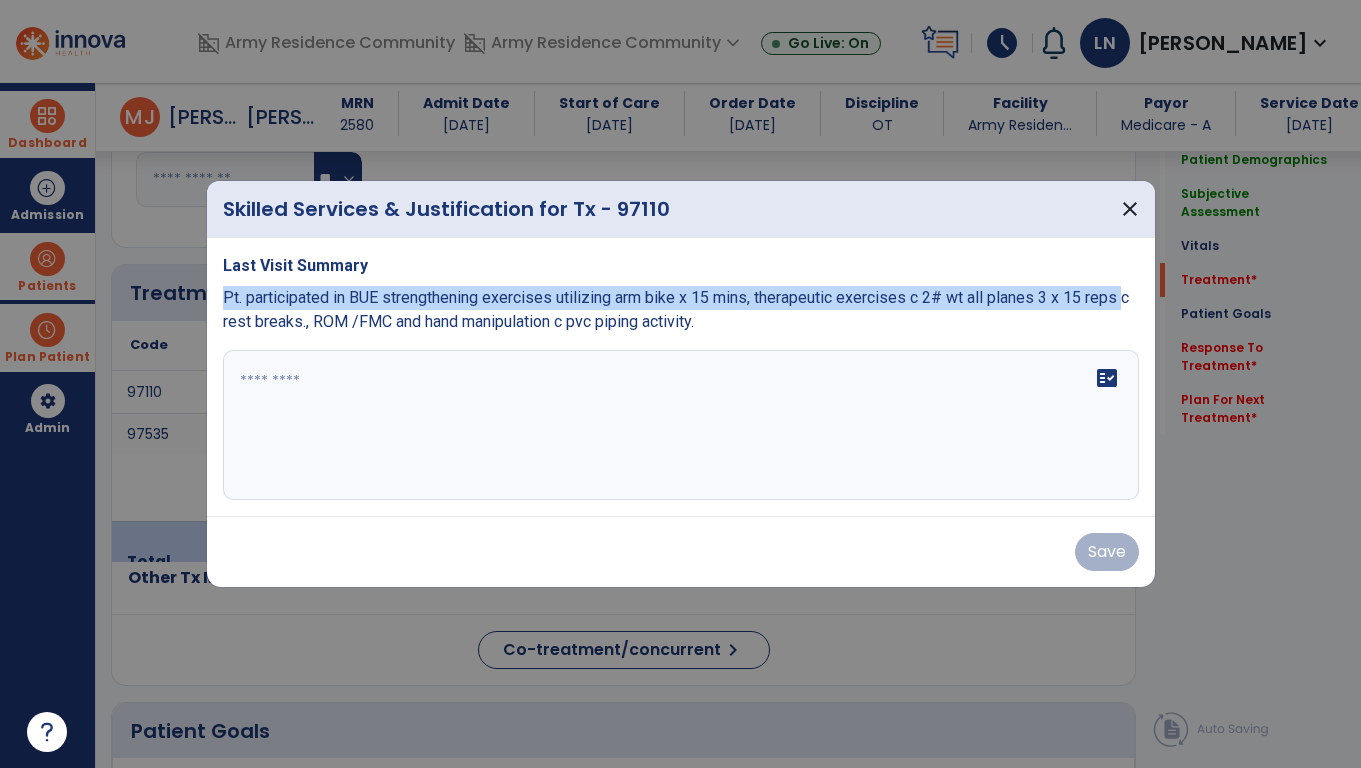 drag, startPoint x: 221, startPoint y: 296, endPoint x: 1126, endPoint y: 306, distance: 905.05524 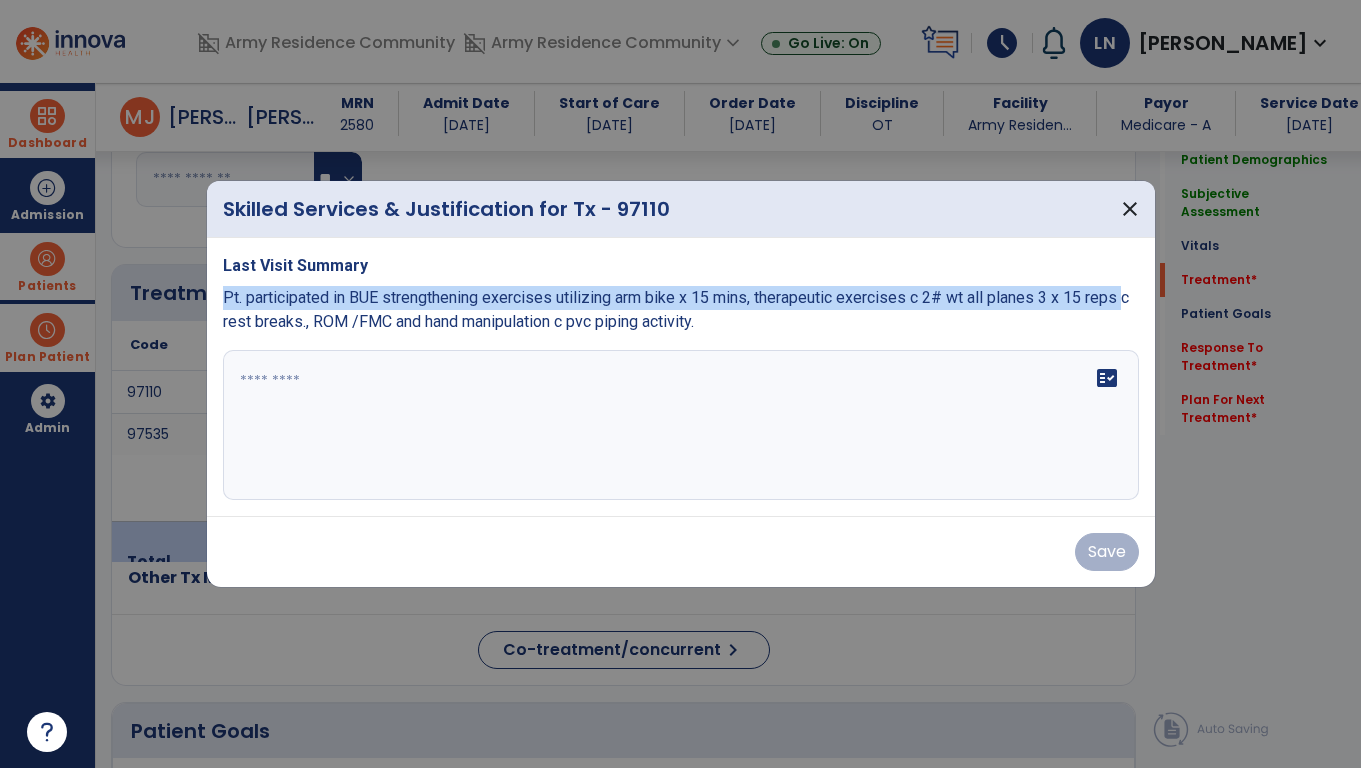 click on "Pt. participated in BUE strengthening exercises utilizing arm bike x 15 mins, therapeutic exercises c 2# wt all planes 3 x 15 reps c rest breaks., ROM /FMC and hand manipulation c pvc piping activity." at bounding box center (676, 309) 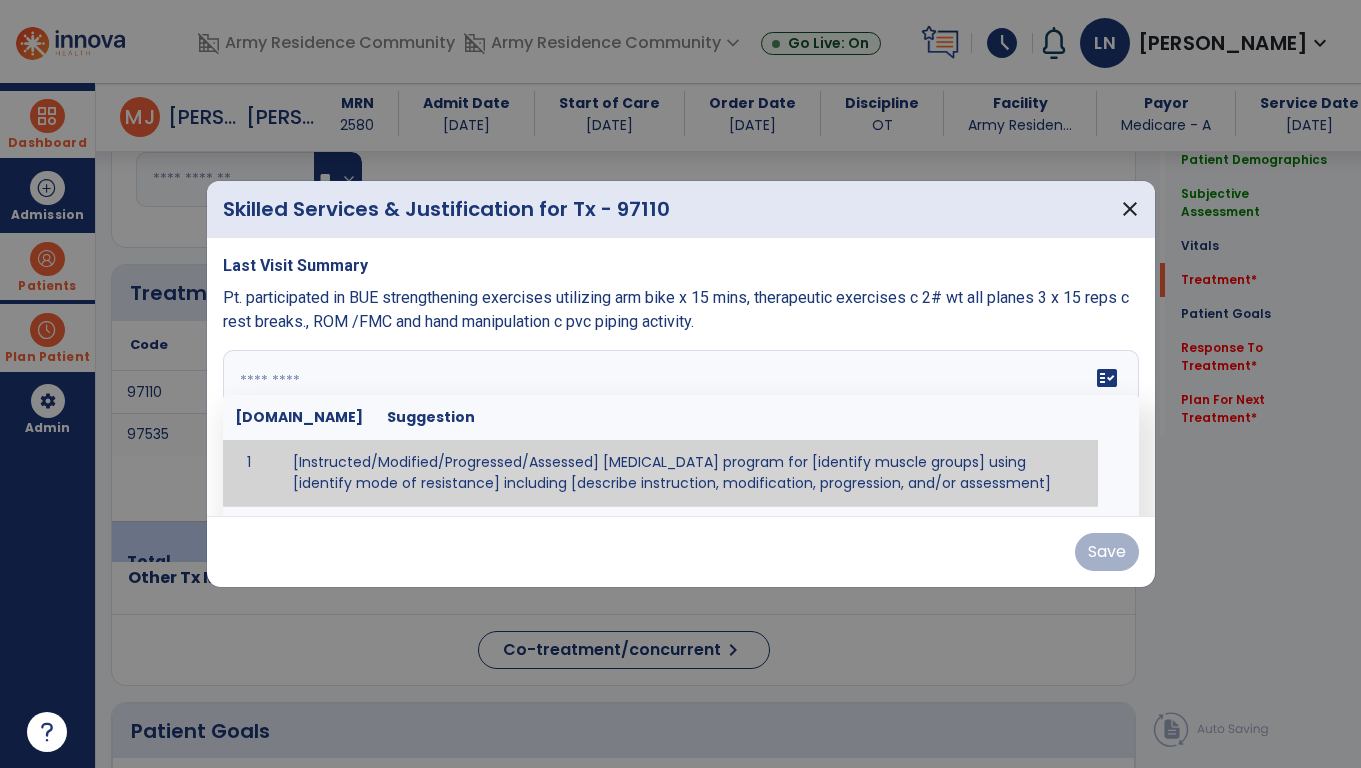 click at bounding box center (678, 425) 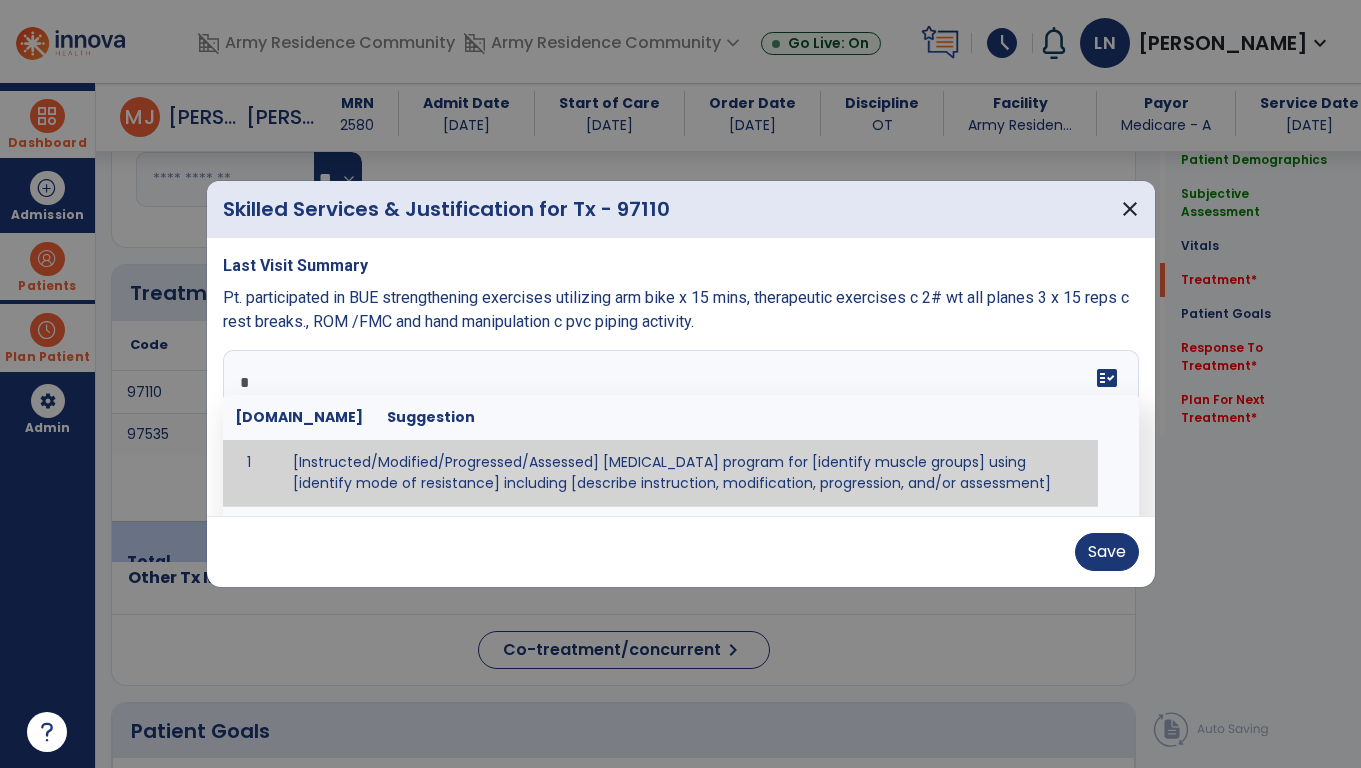 type on "**" 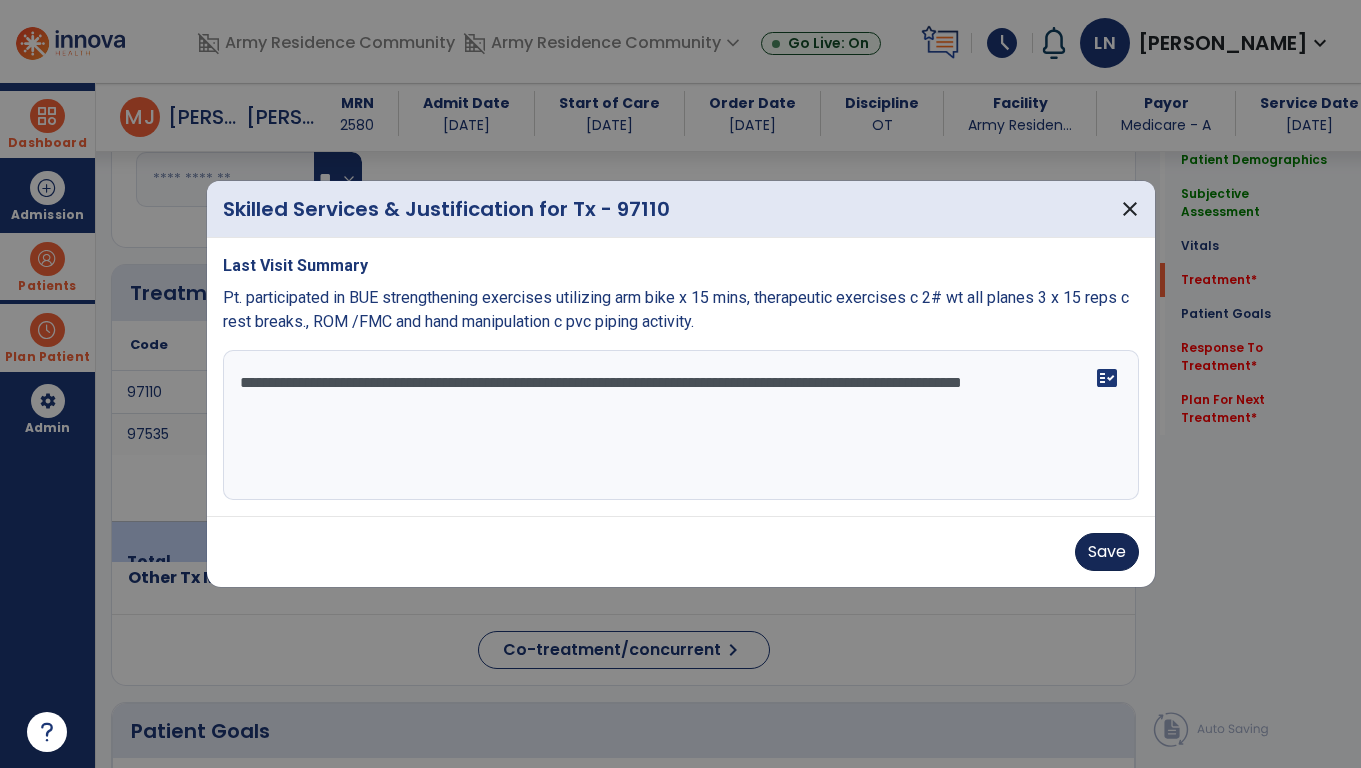 type on "**********" 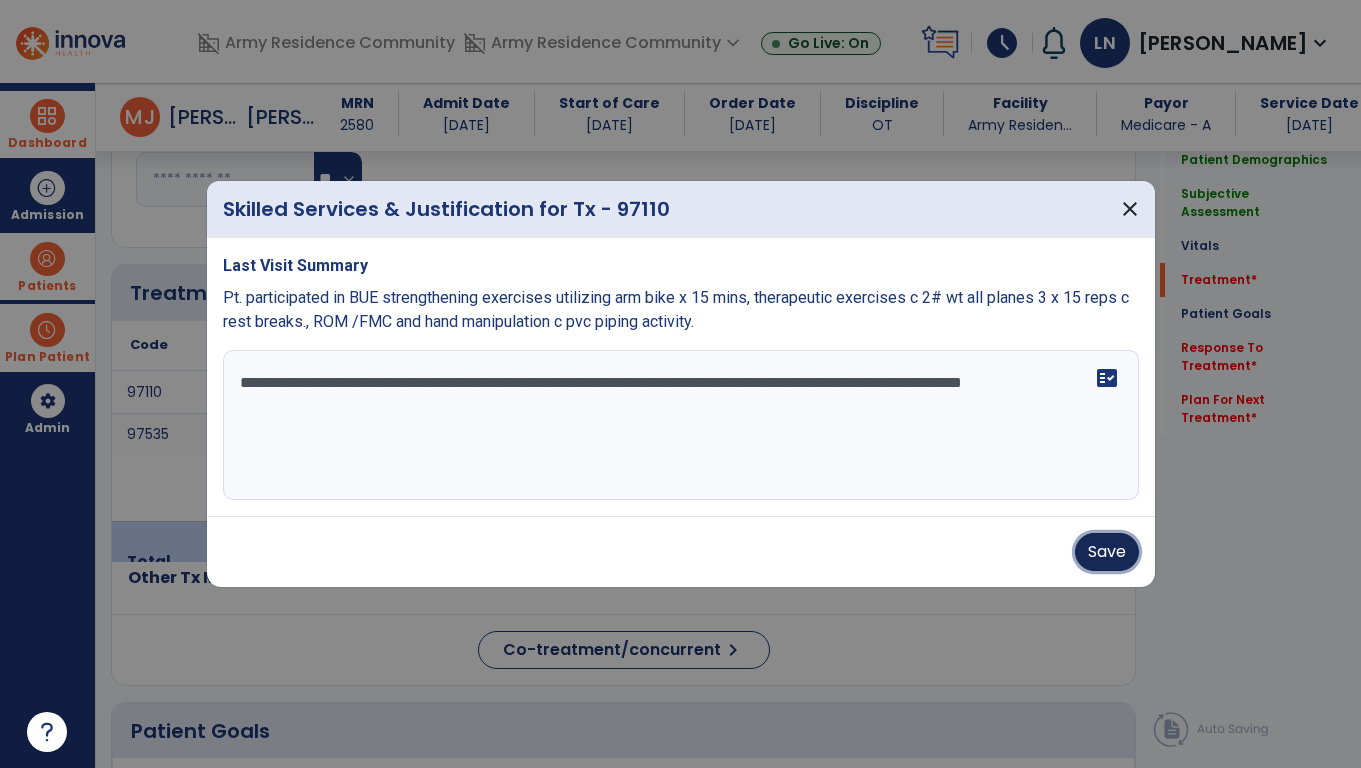 click on "Save" at bounding box center (1107, 552) 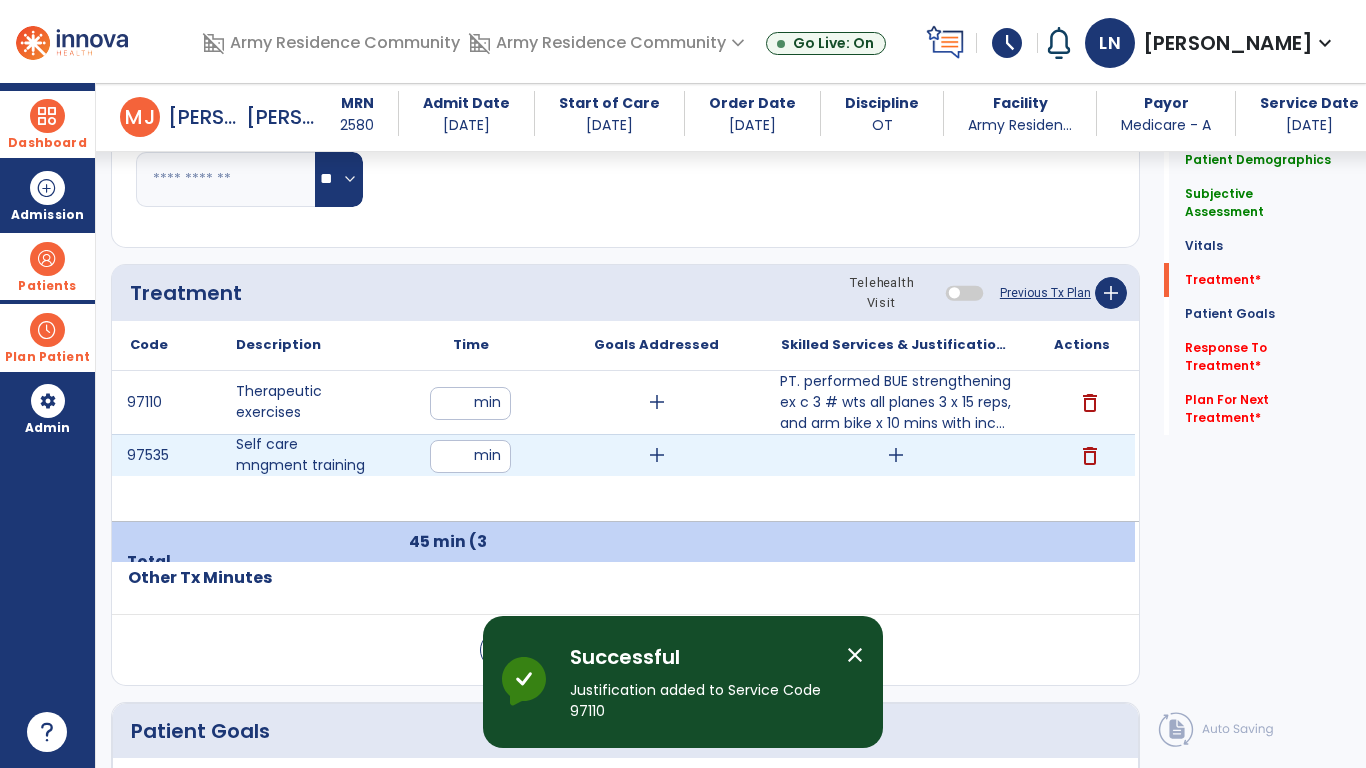 click on "add" at bounding box center [896, 455] 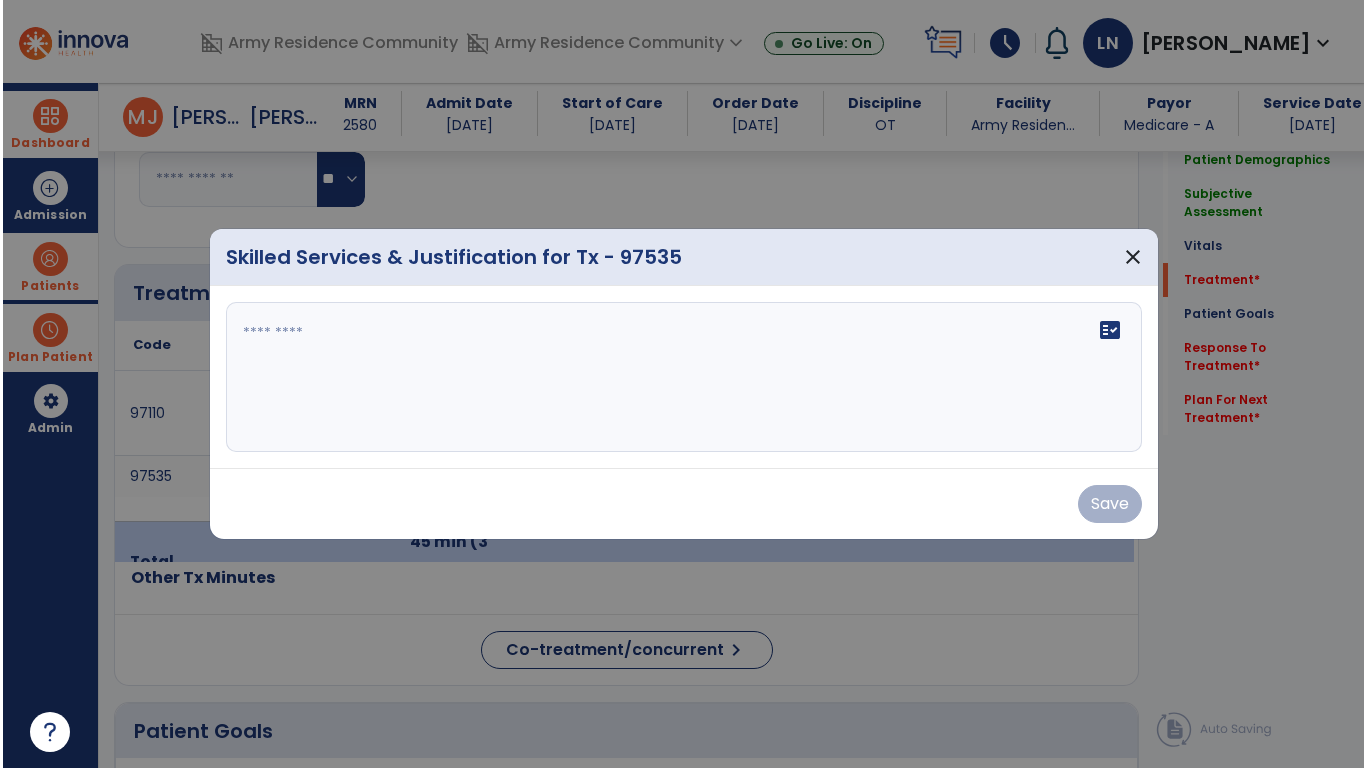 scroll, scrollTop: 1095, scrollLeft: 0, axis: vertical 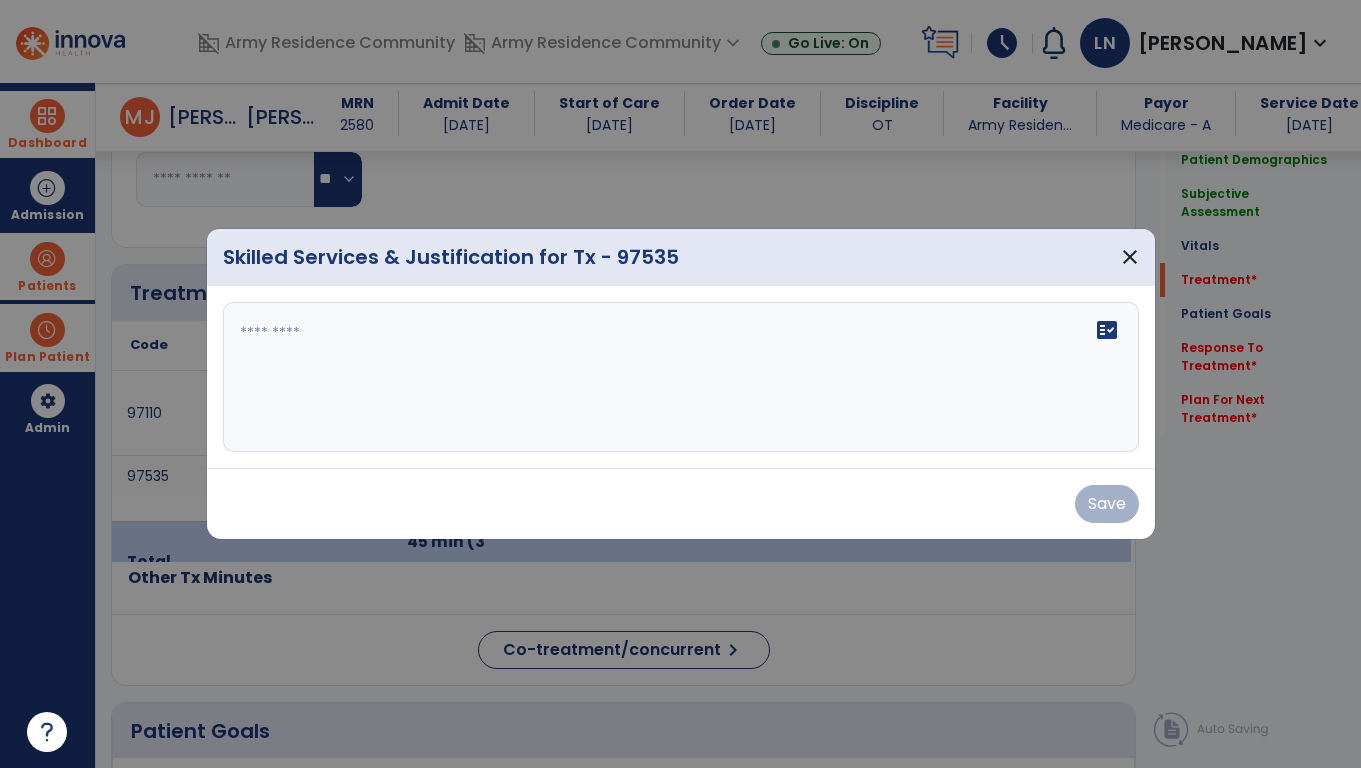 click at bounding box center [681, 377] 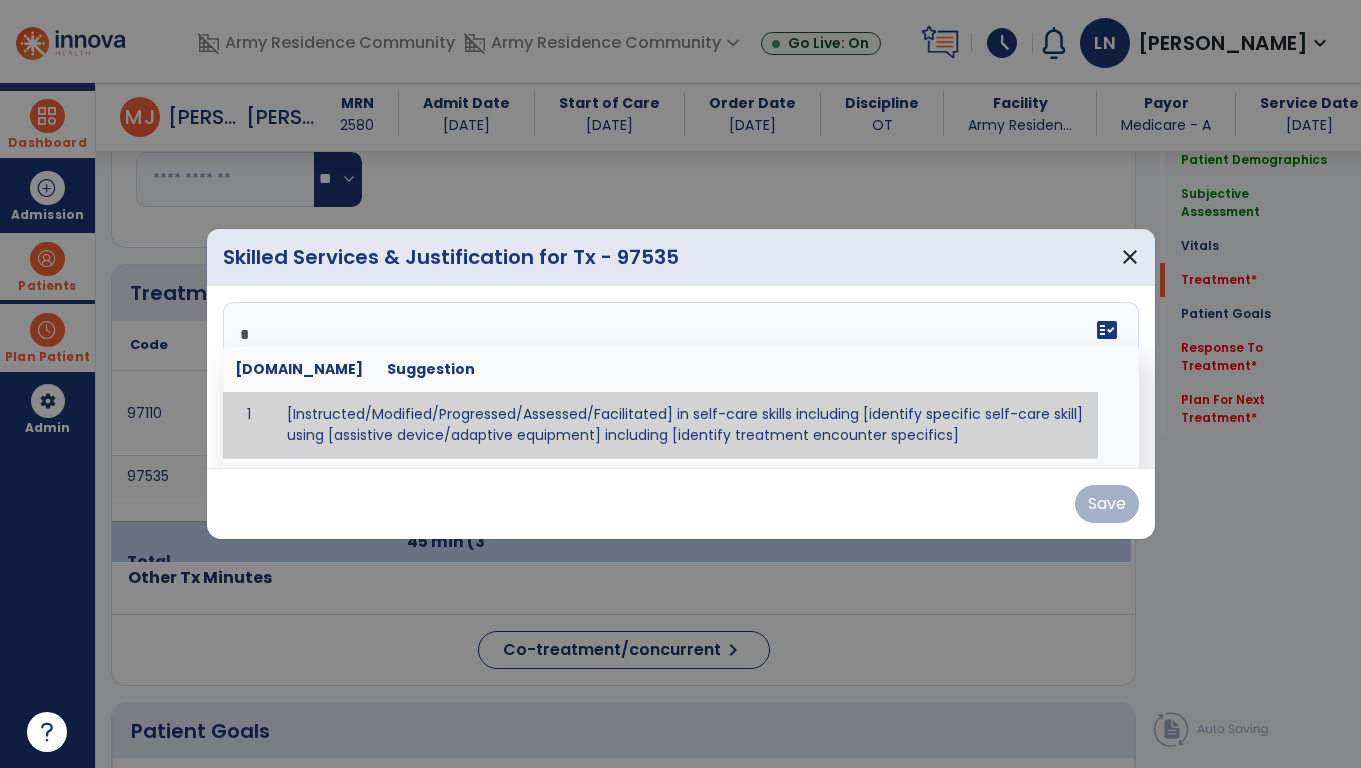 type on "**" 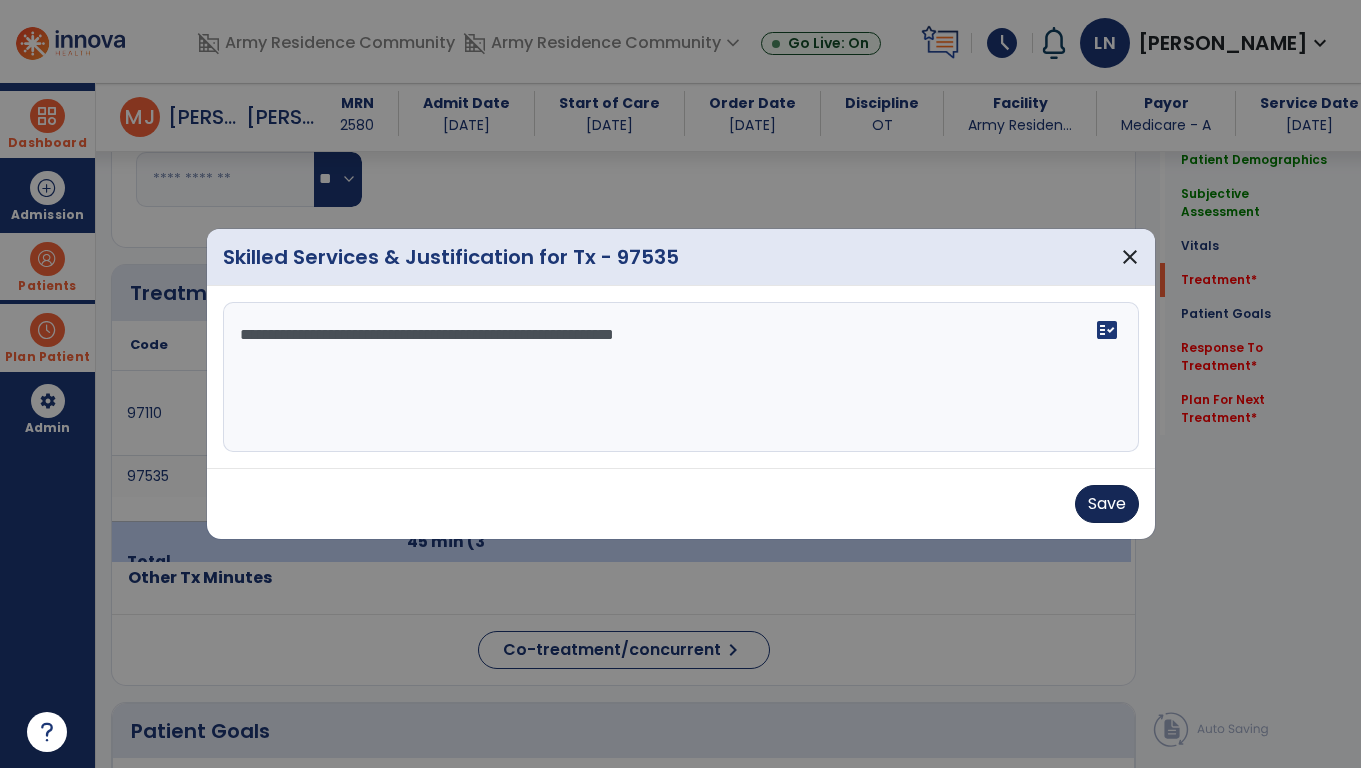 type on "**********" 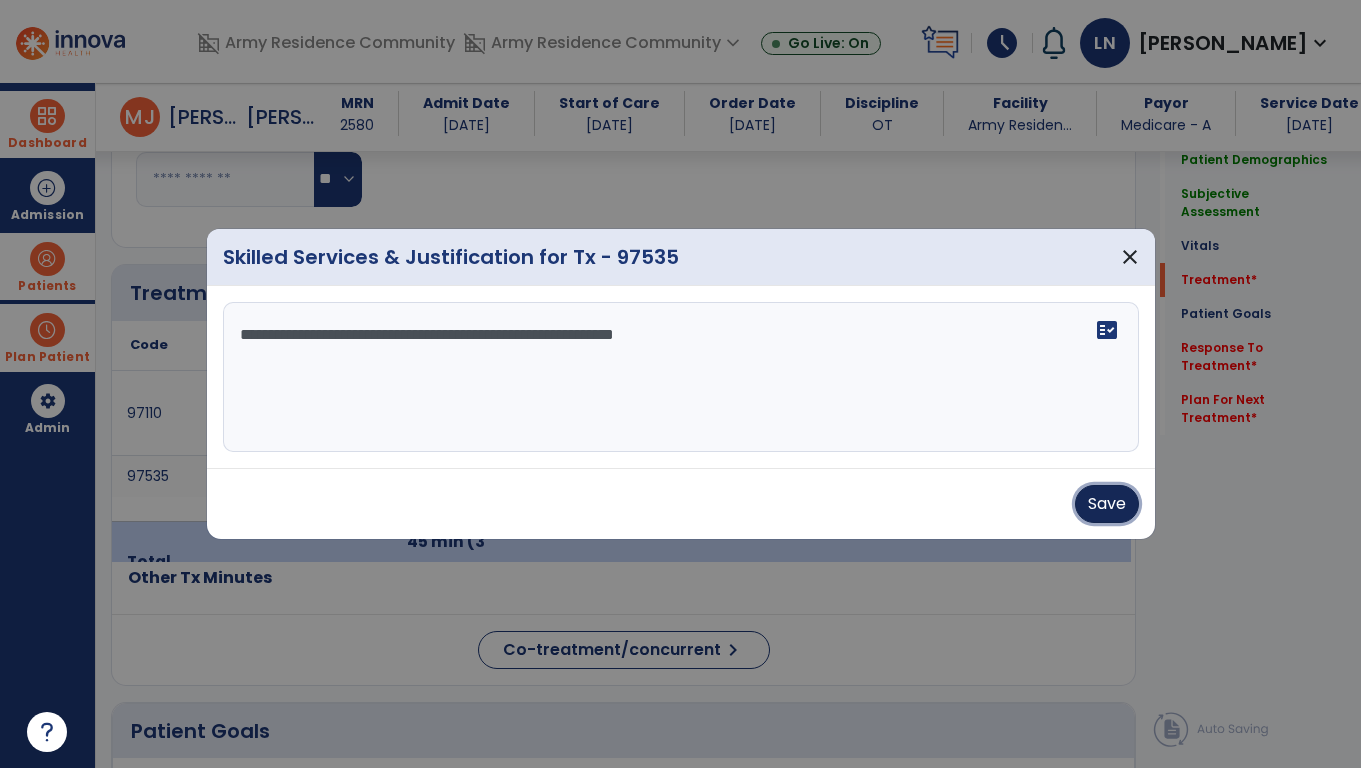 click on "Save" at bounding box center (1107, 504) 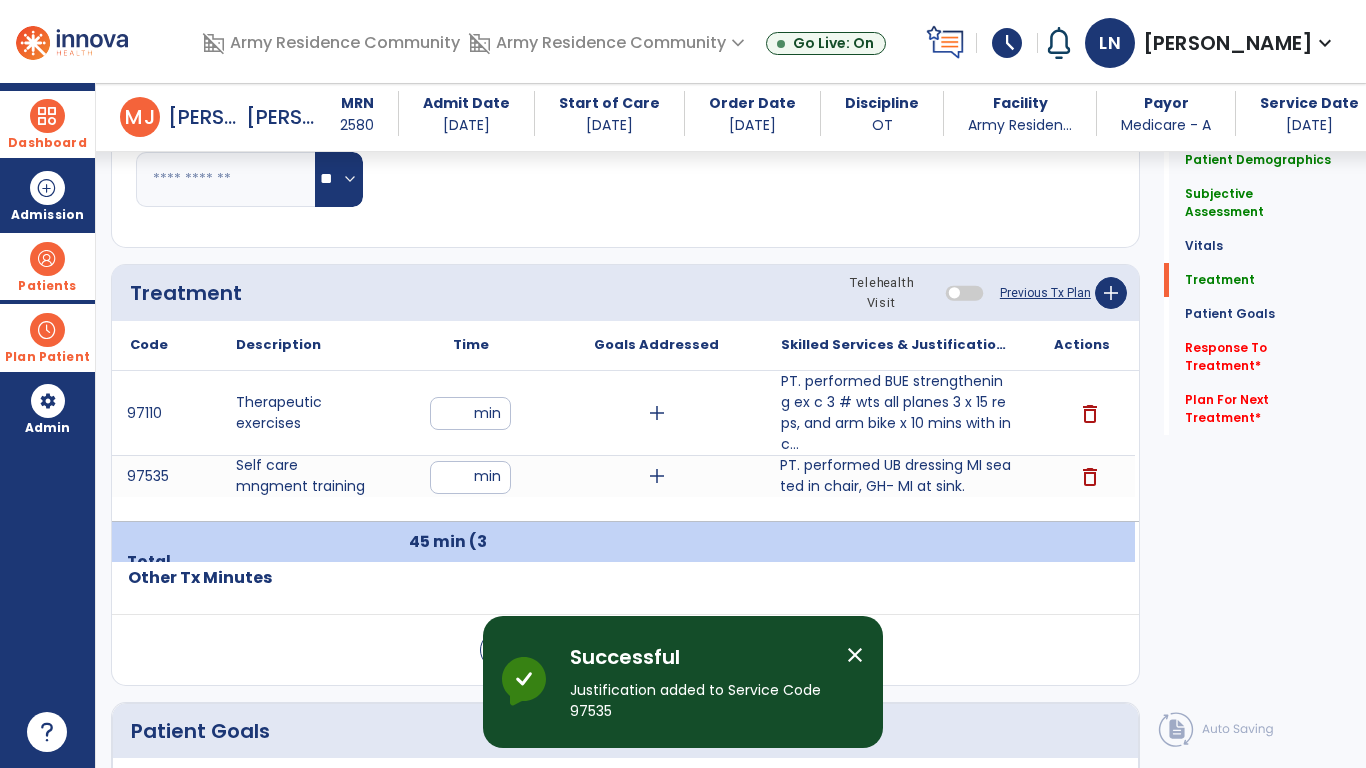 scroll, scrollTop: 1127, scrollLeft: 0, axis: vertical 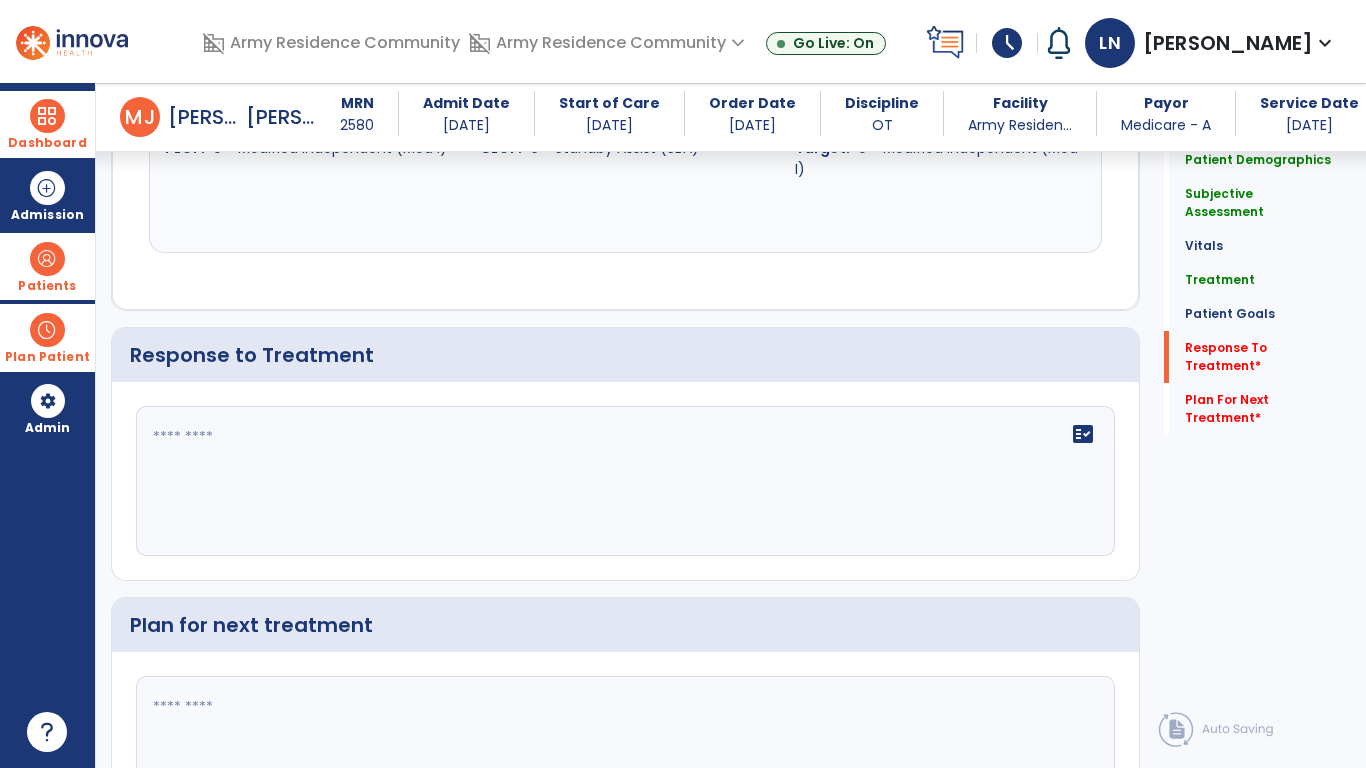 click 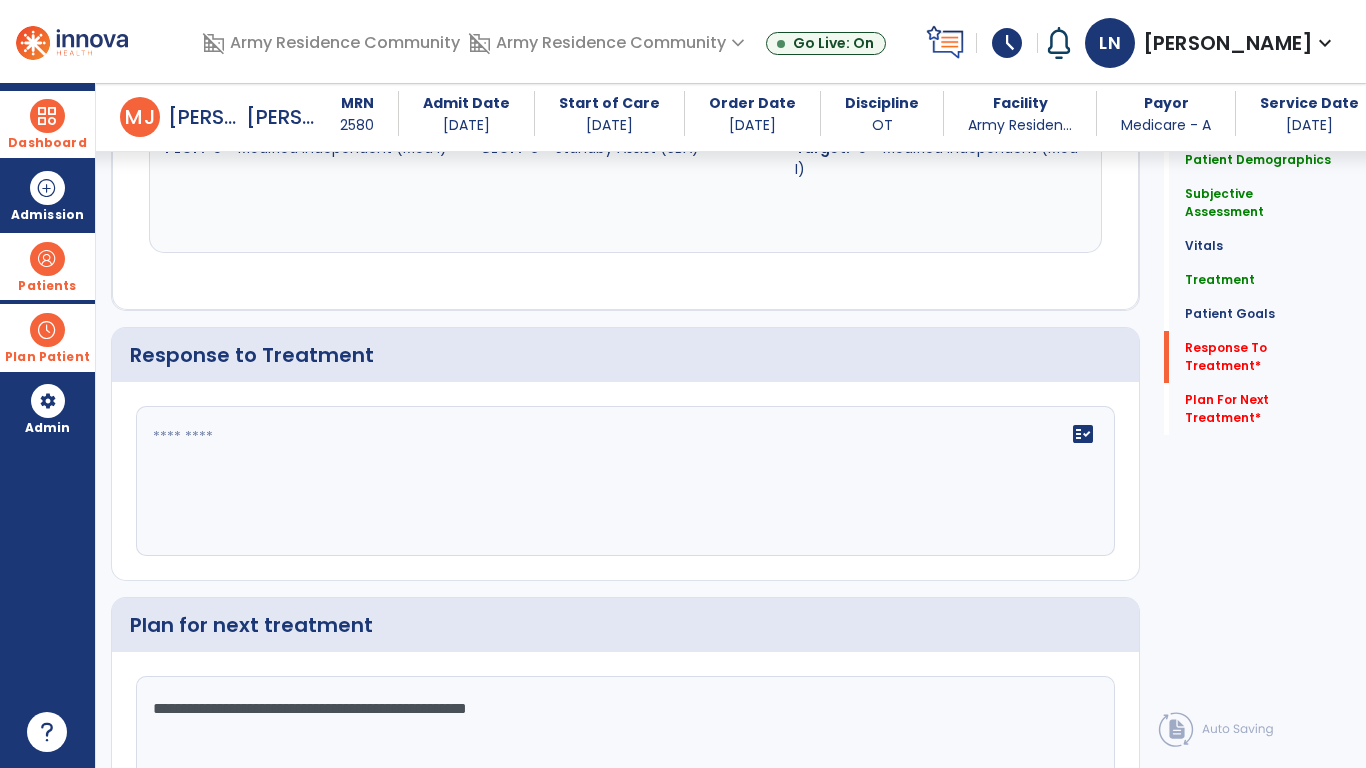 type on "**********" 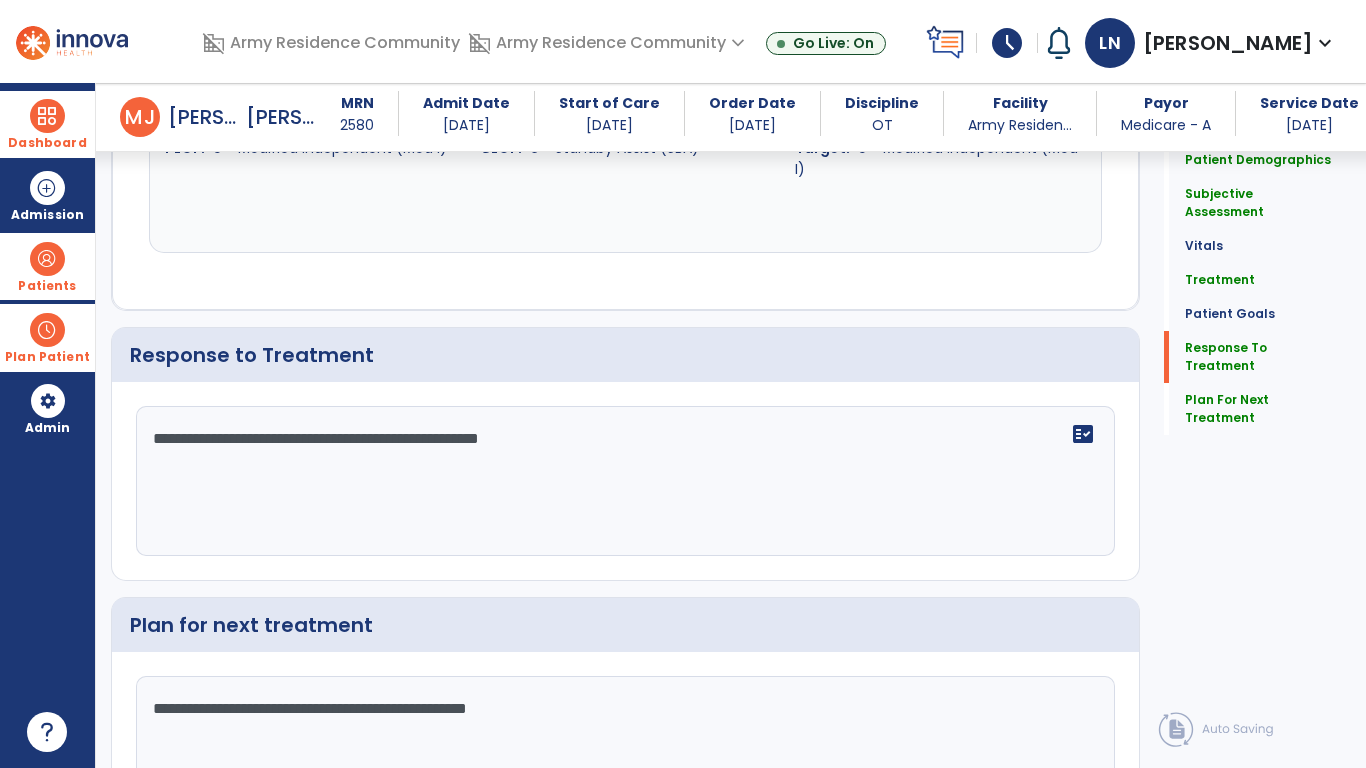 type on "**********" 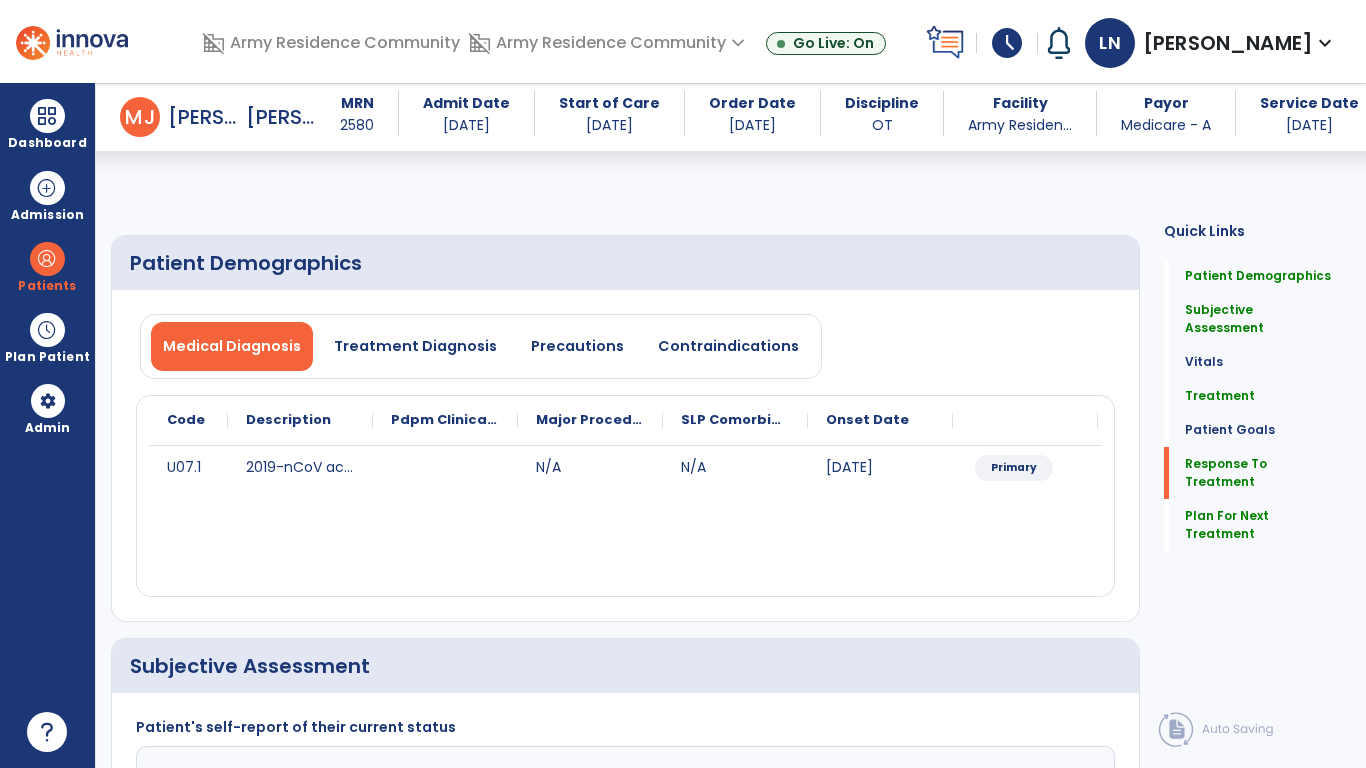 select on "*" 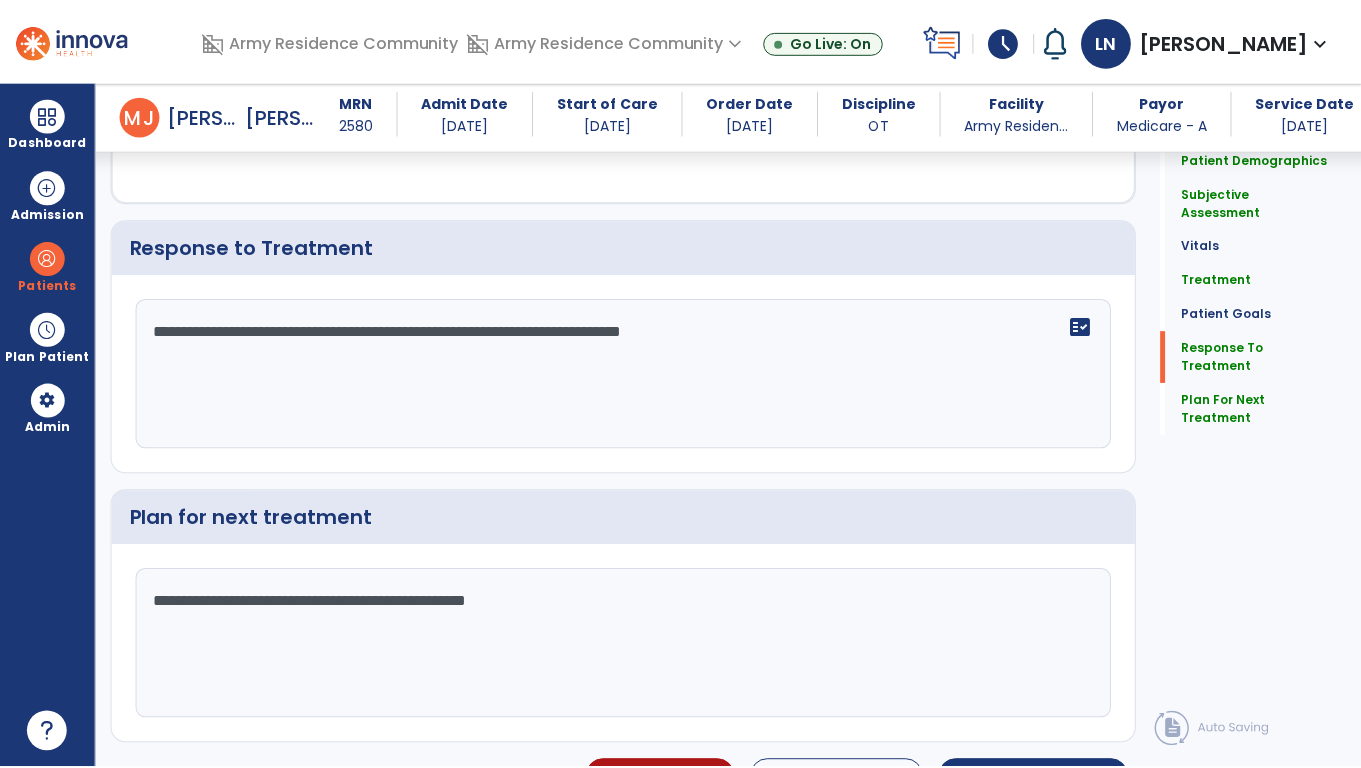 scroll, scrollTop: 2216, scrollLeft: 0, axis: vertical 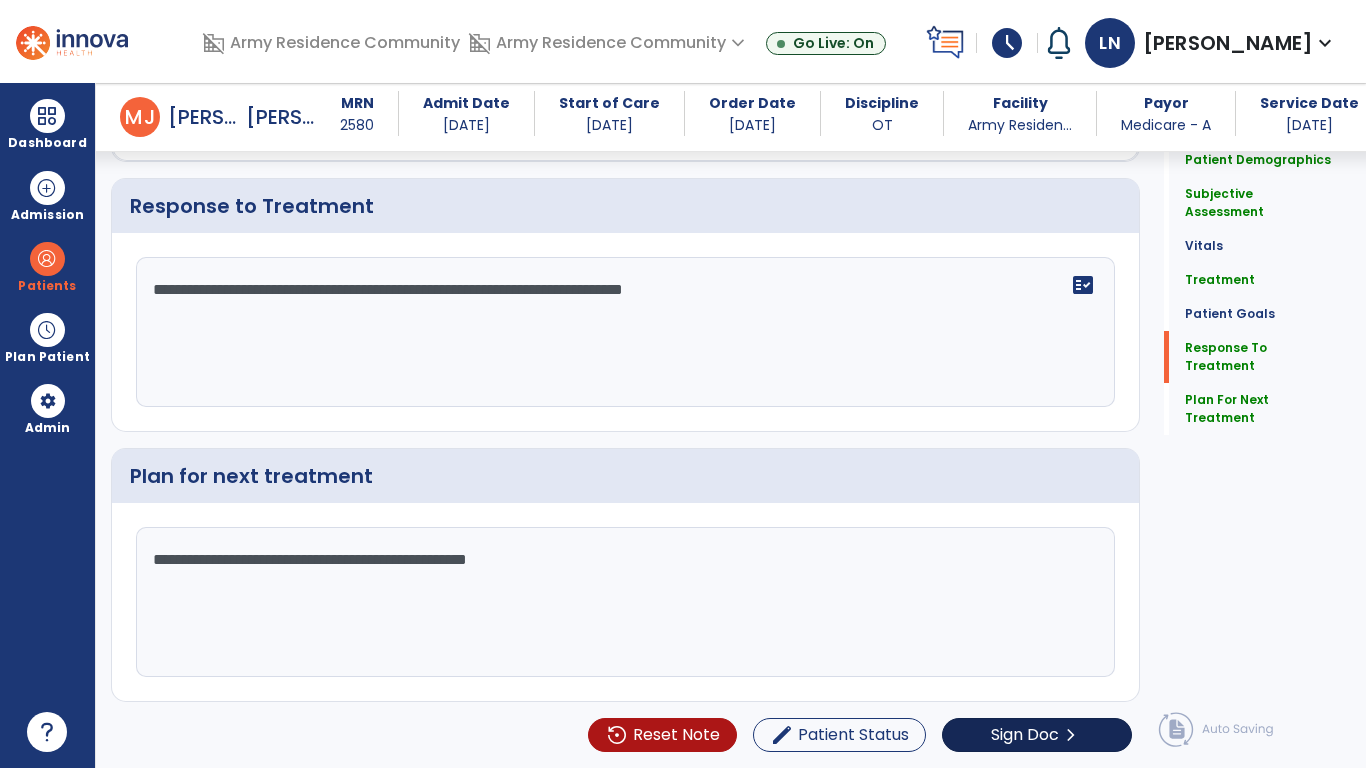 type on "**********" 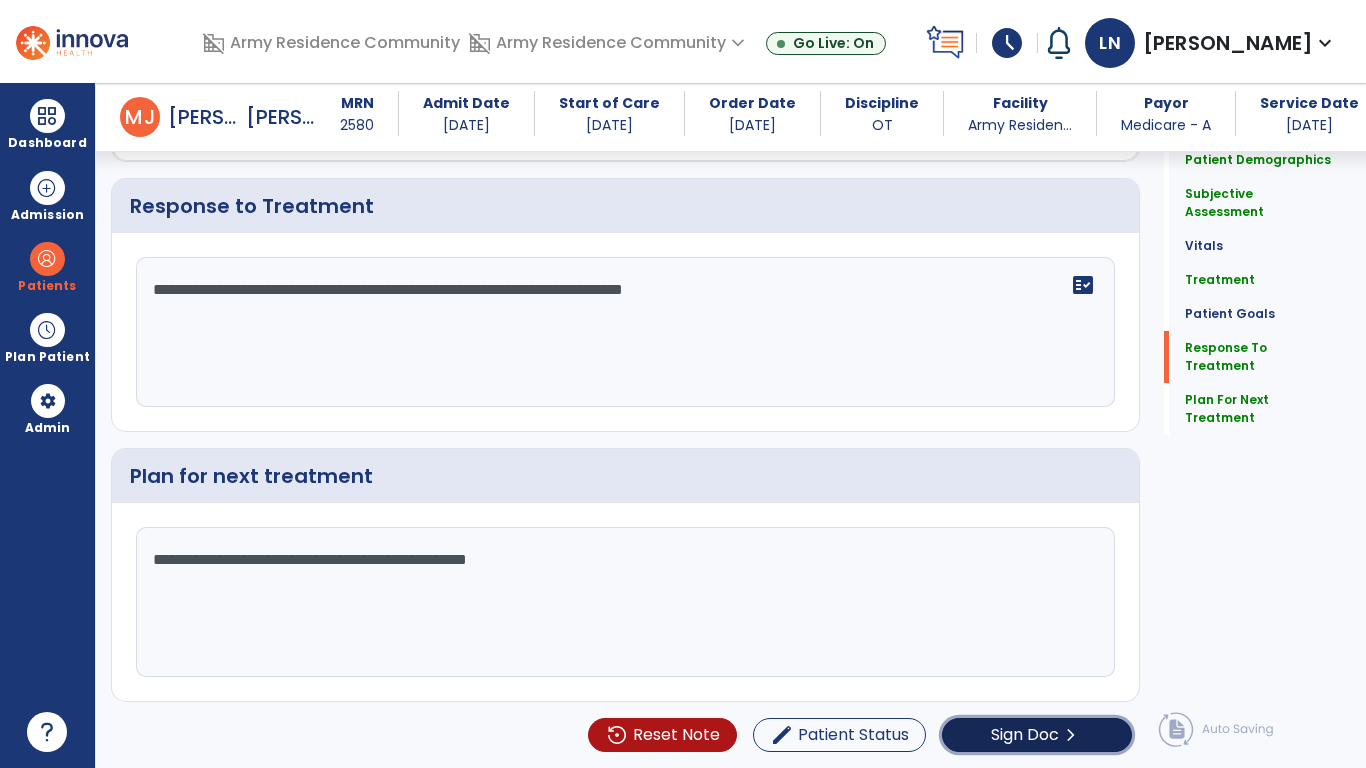 click on "Sign Doc  chevron_right" 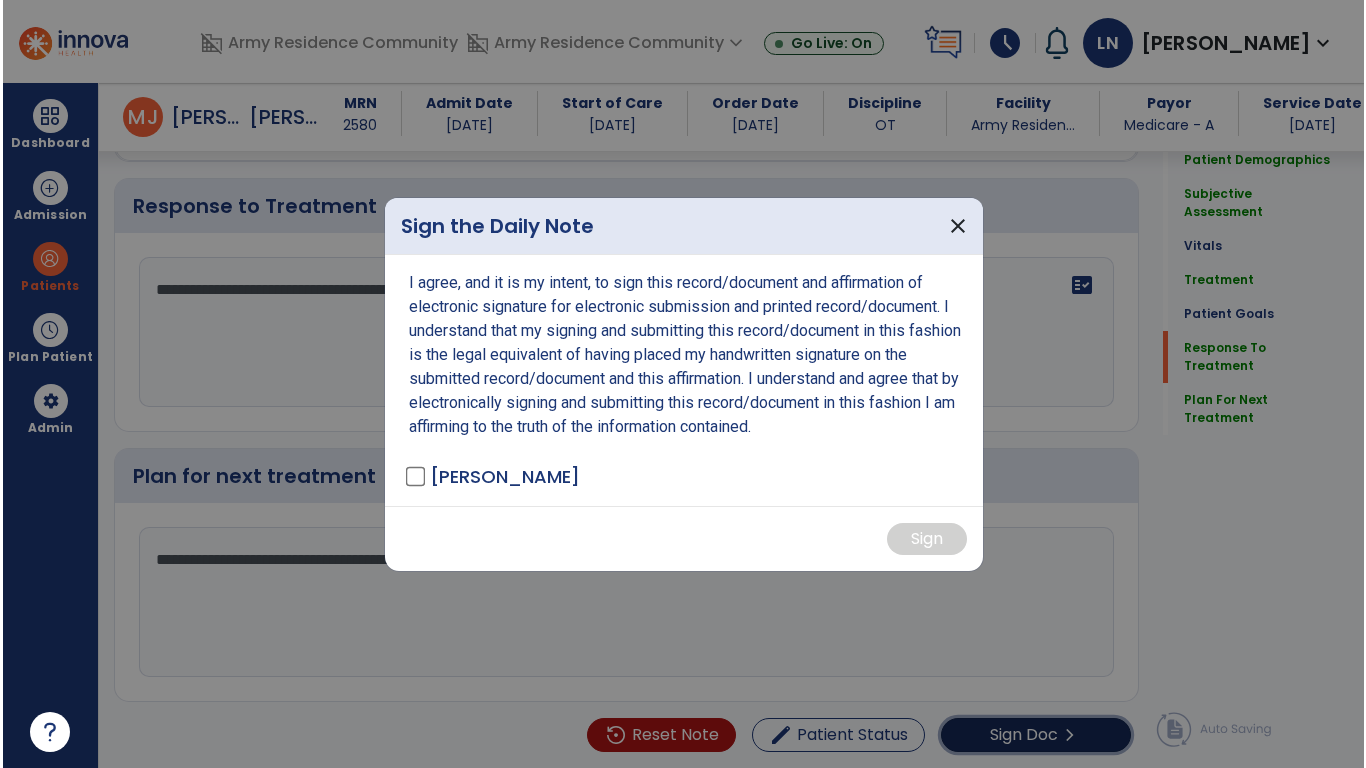 scroll, scrollTop: 2216, scrollLeft: 0, axis: vertical 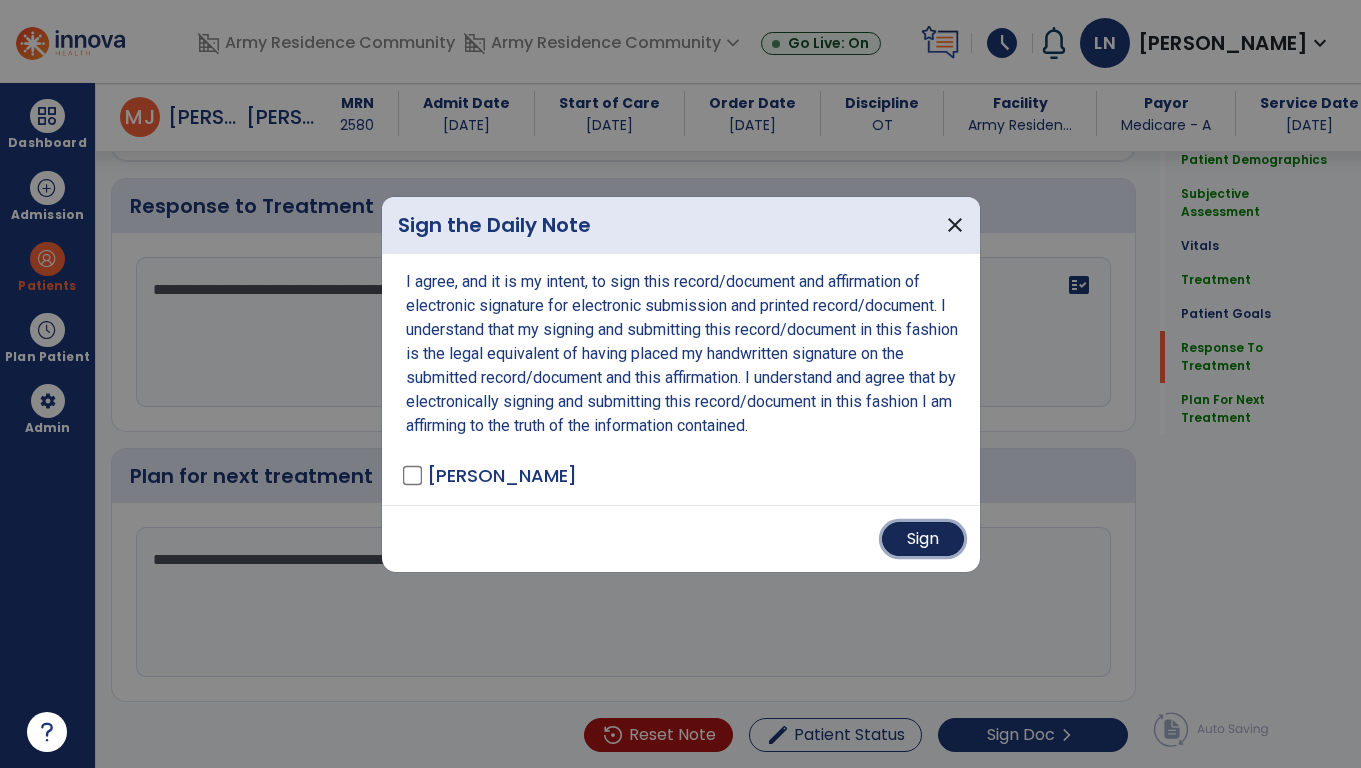 click on "Sign" at bounding box center [923, 539] 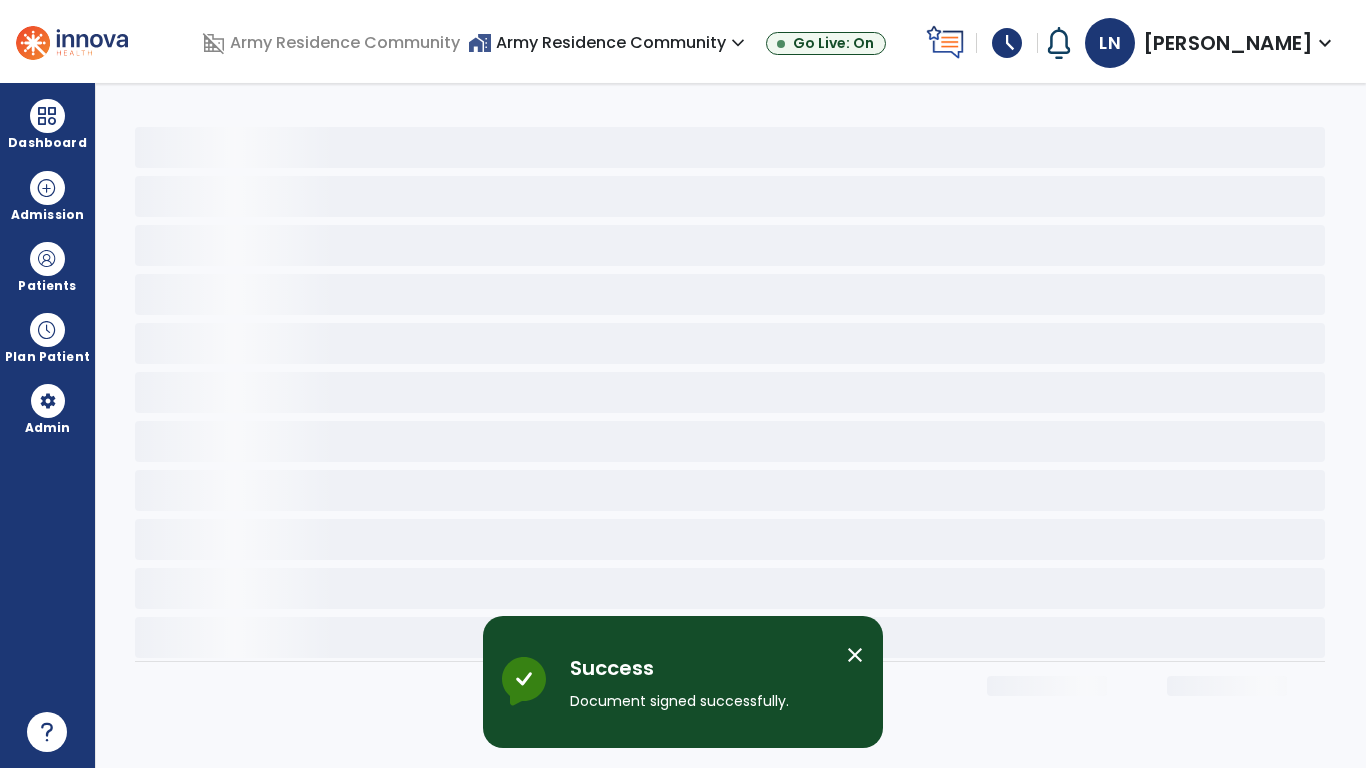 scroll, scrollTop: 0, scrollLeft: 0, axis: both 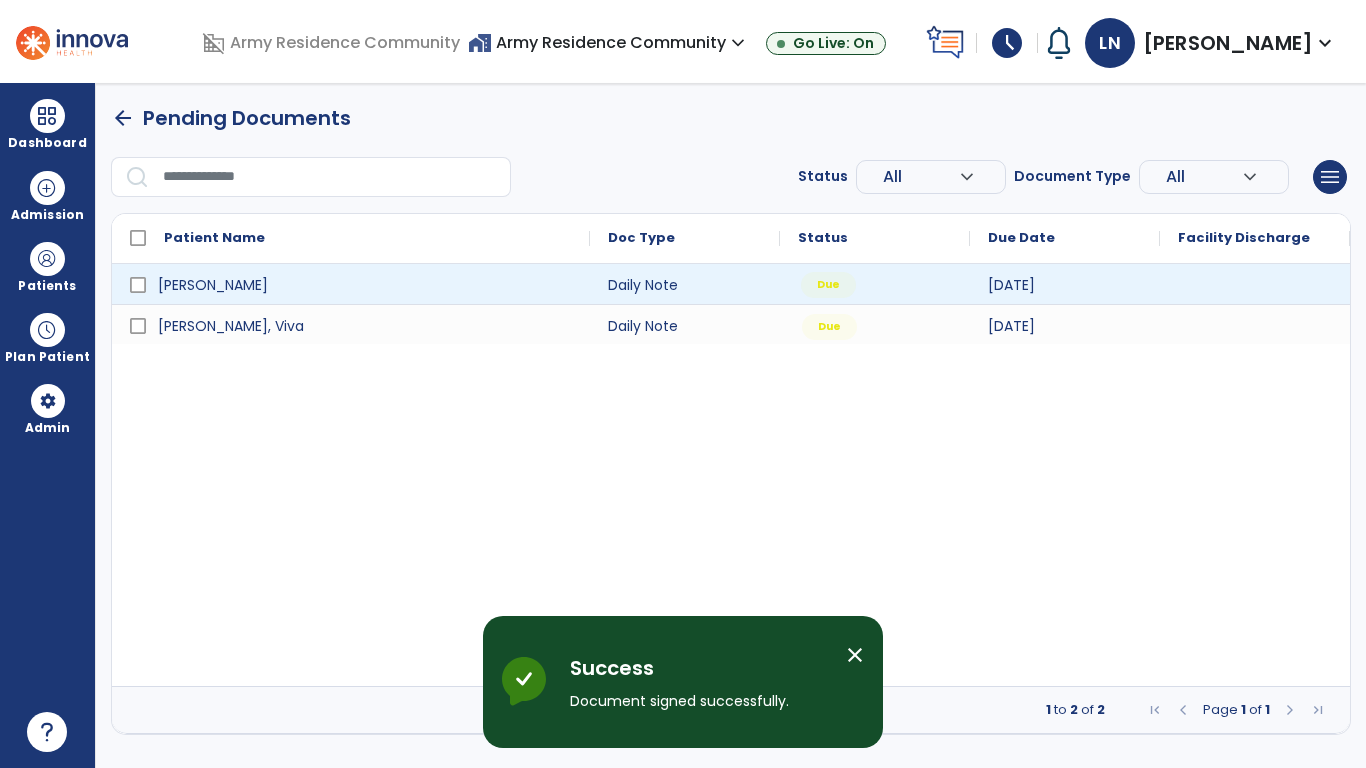 click on "Due" at bounding box center (828, 285) 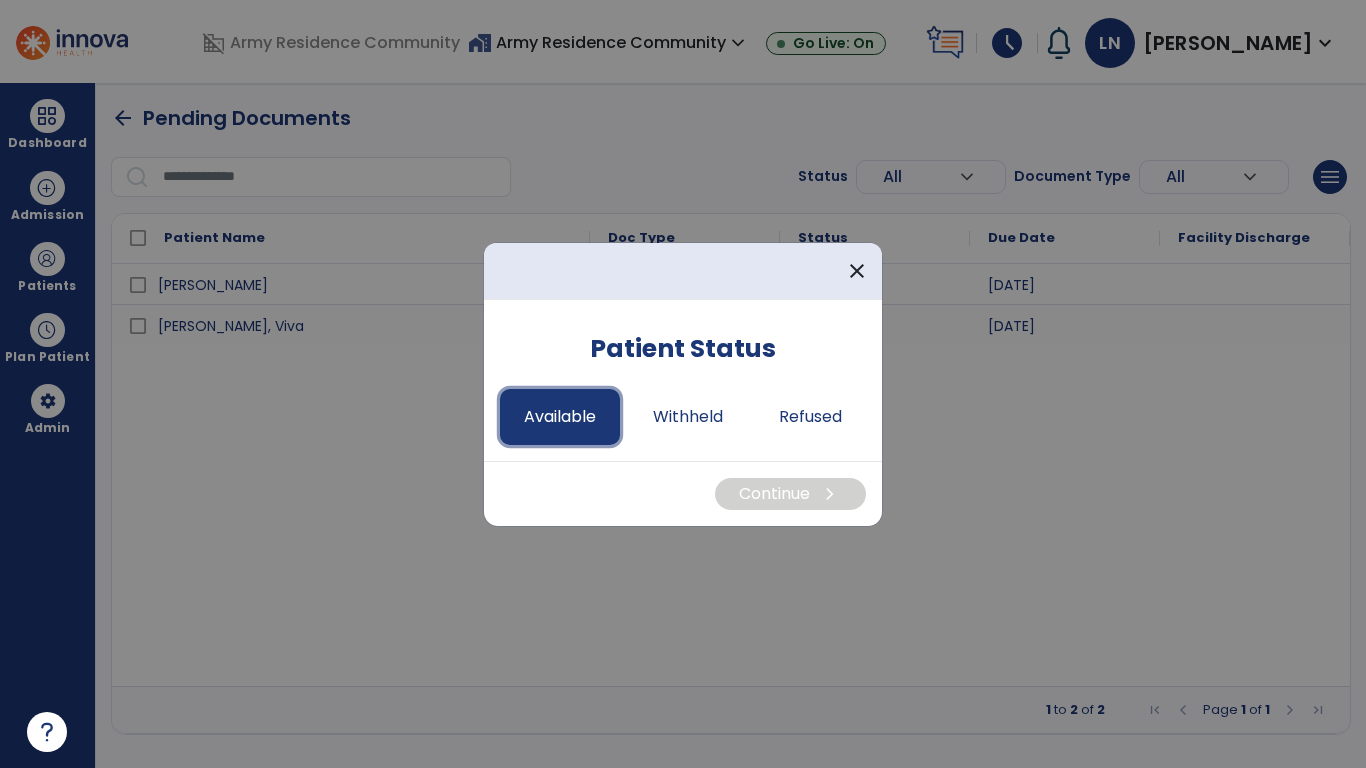 click on "Available" at bounding box center [560, 417] 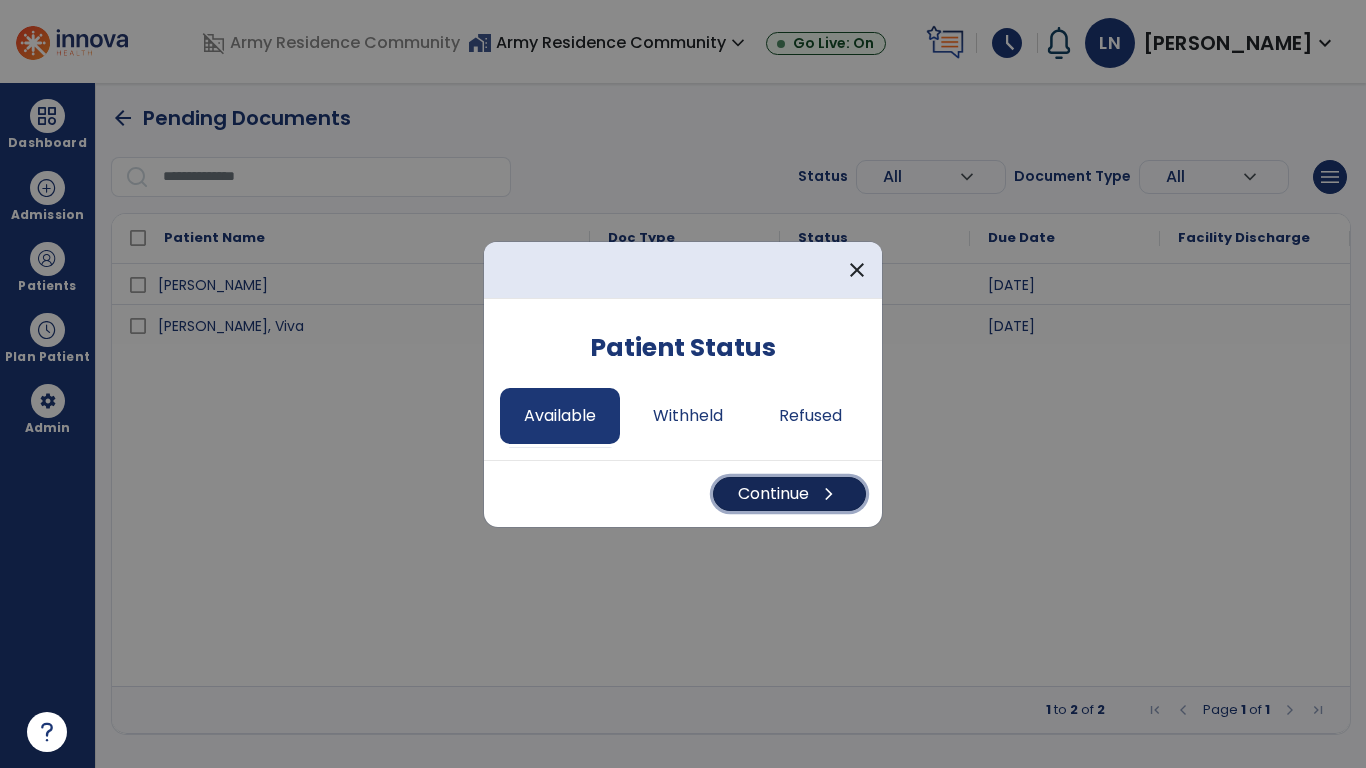 click on "Continue   chevron_right" at bounding box center (789, 494) 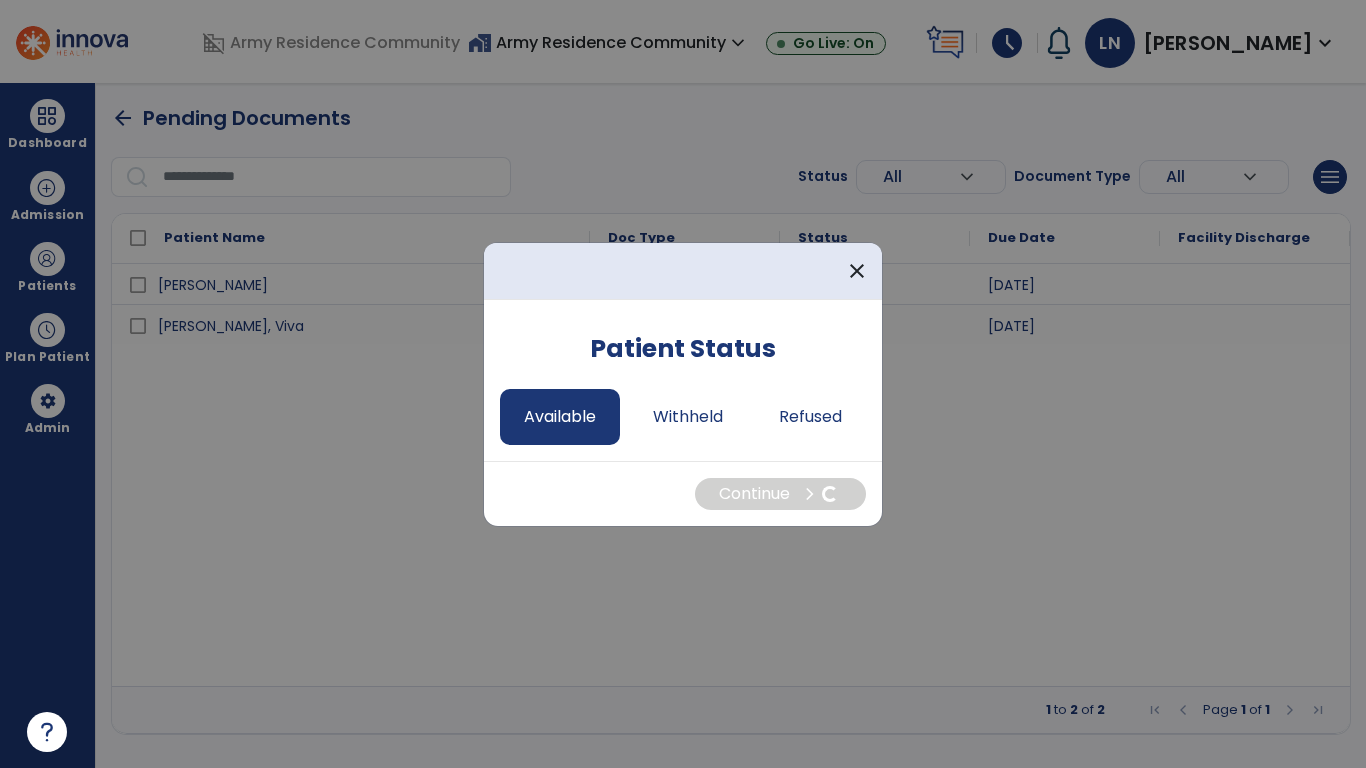 select on "*" 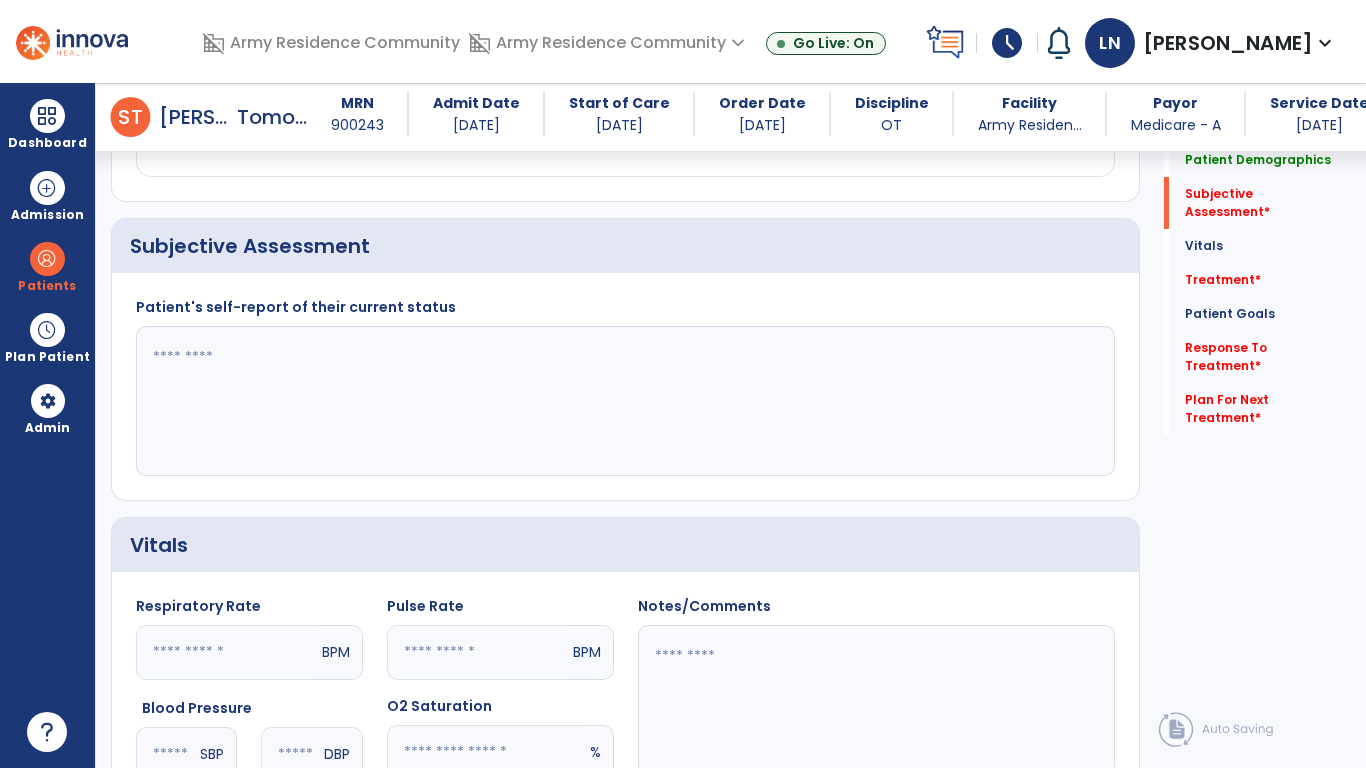 scroll, scrollTop: 490, scrollLeft: 0, axis: vertical 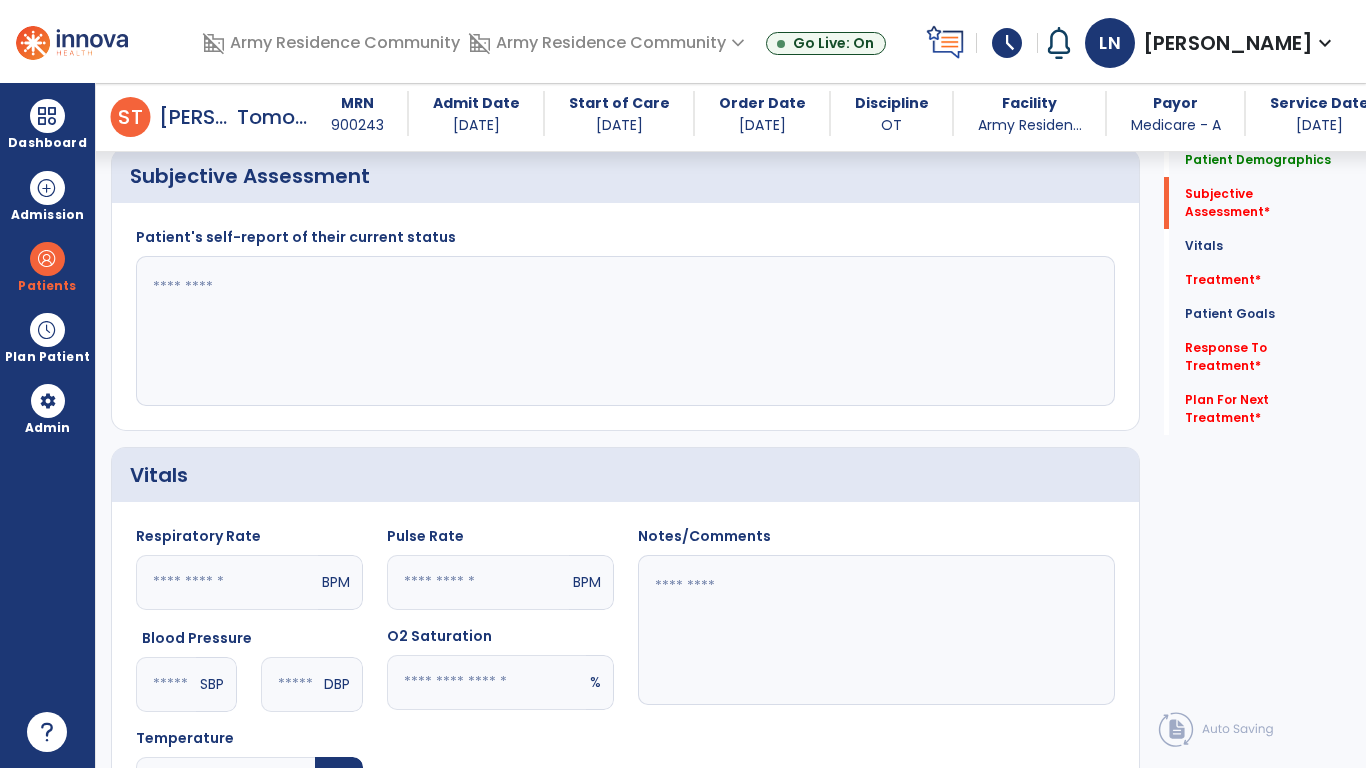 click 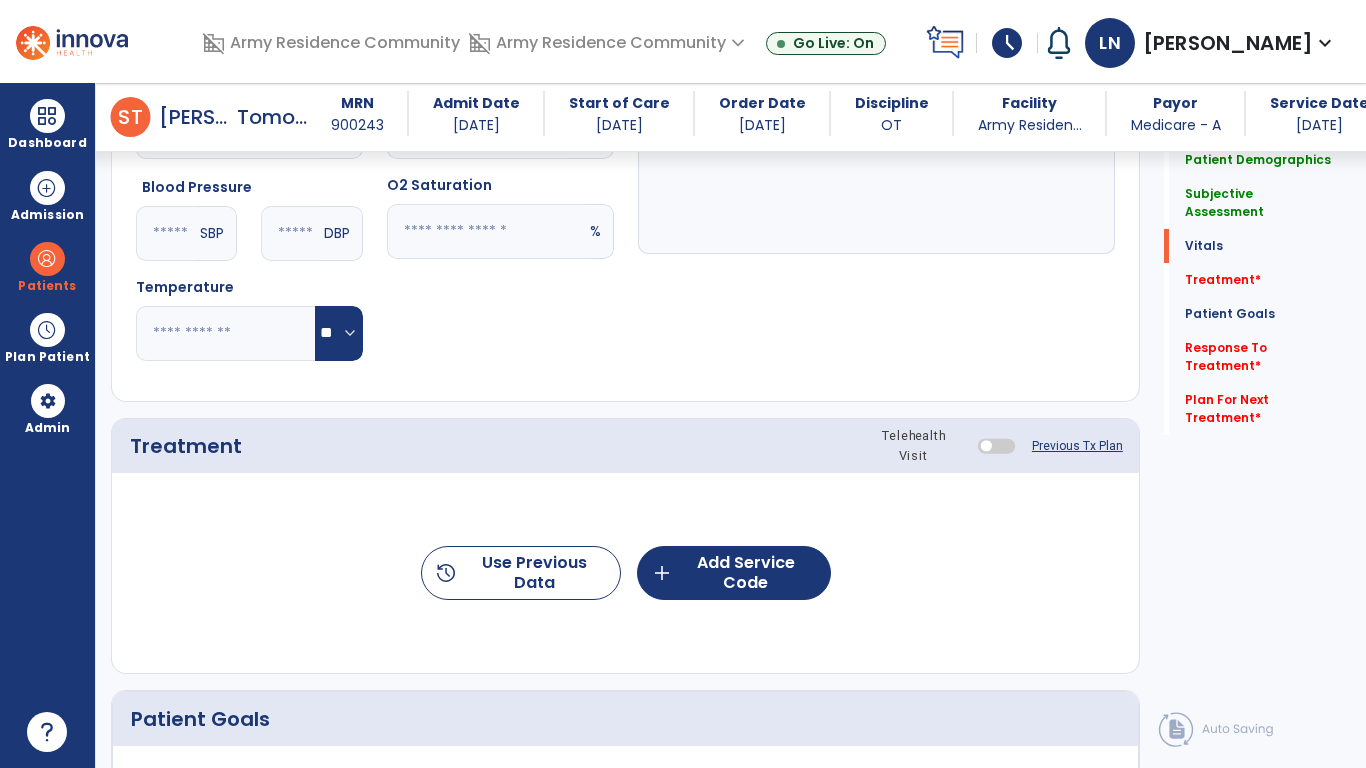 scroll, scrollTop: 974, scrollLeft: 0, axis: vertical 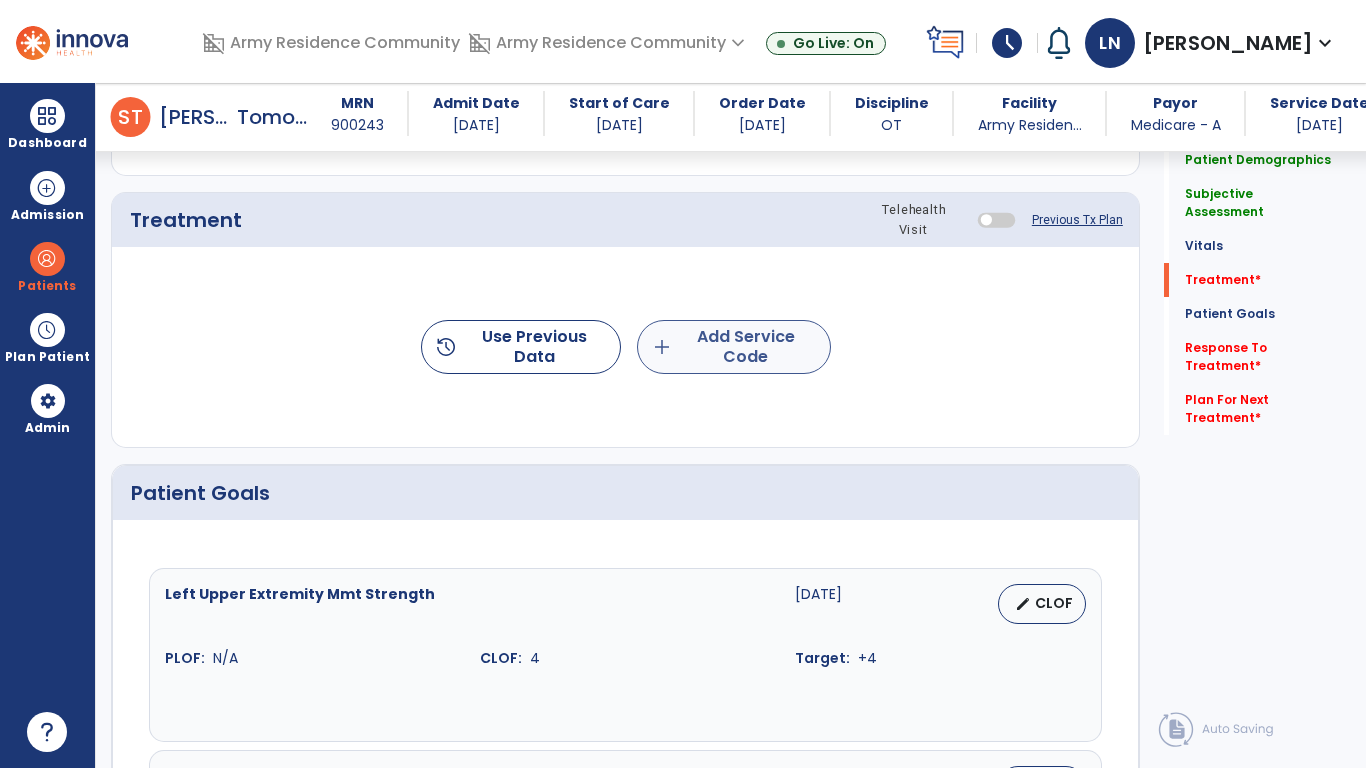 type on "**********" 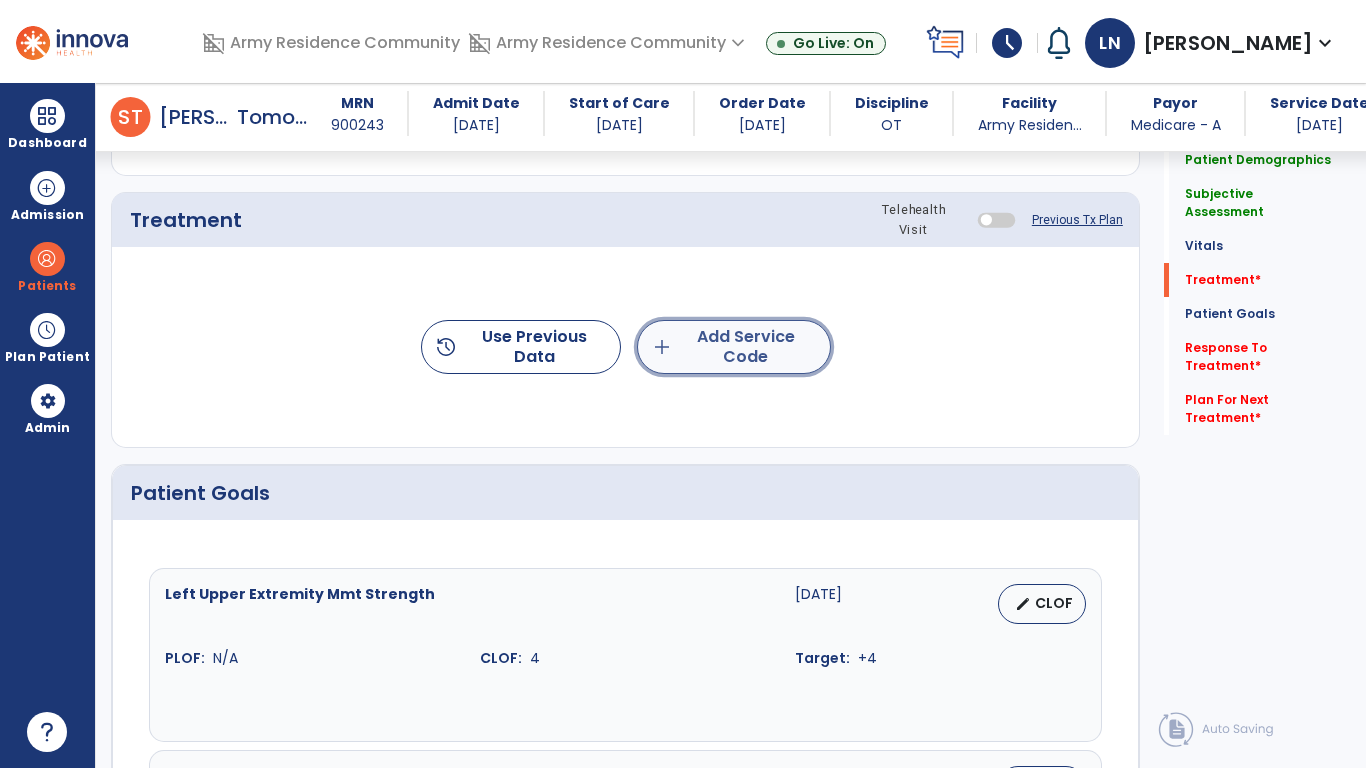 click on "add" 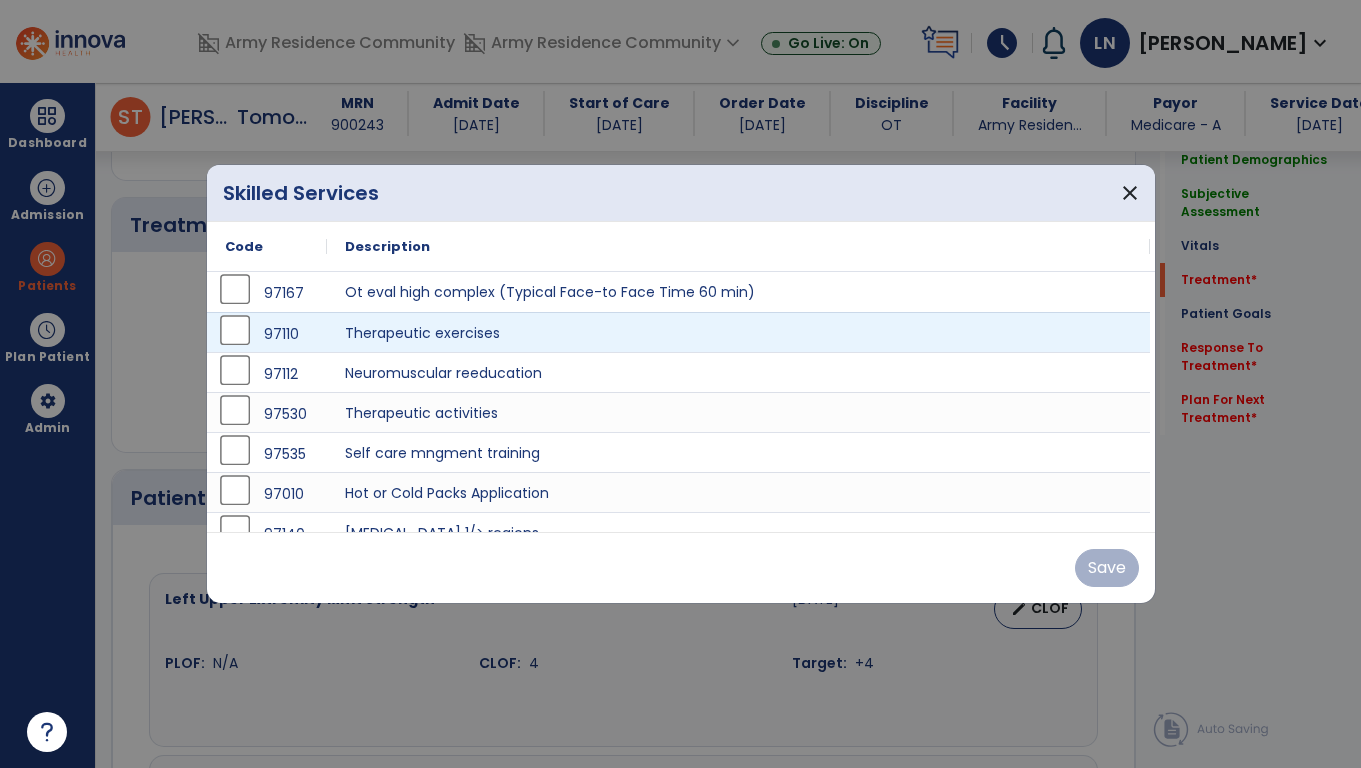 scroll, scrollTop: 1167, scrollLeft: 0, axis: vertical 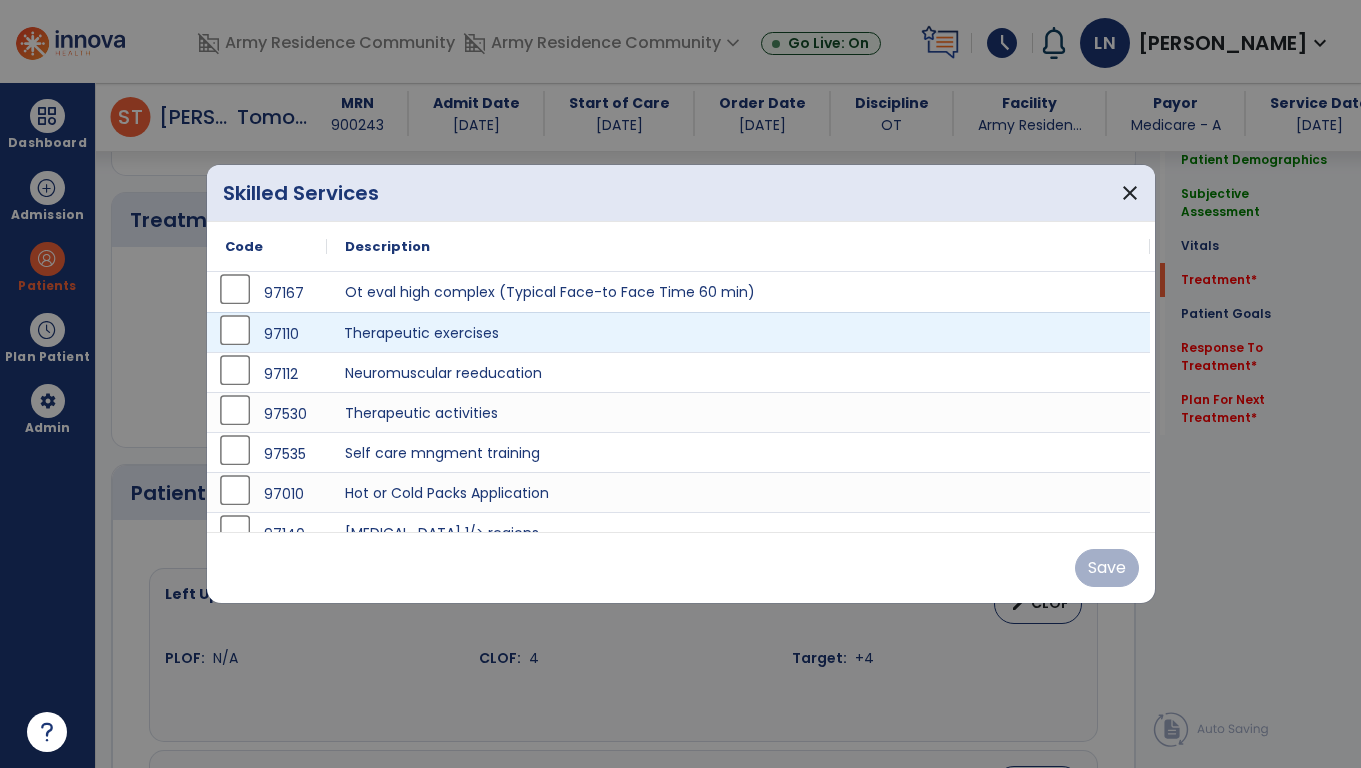 click on "Therapeutic exercises" at bounding box center (738, 332) 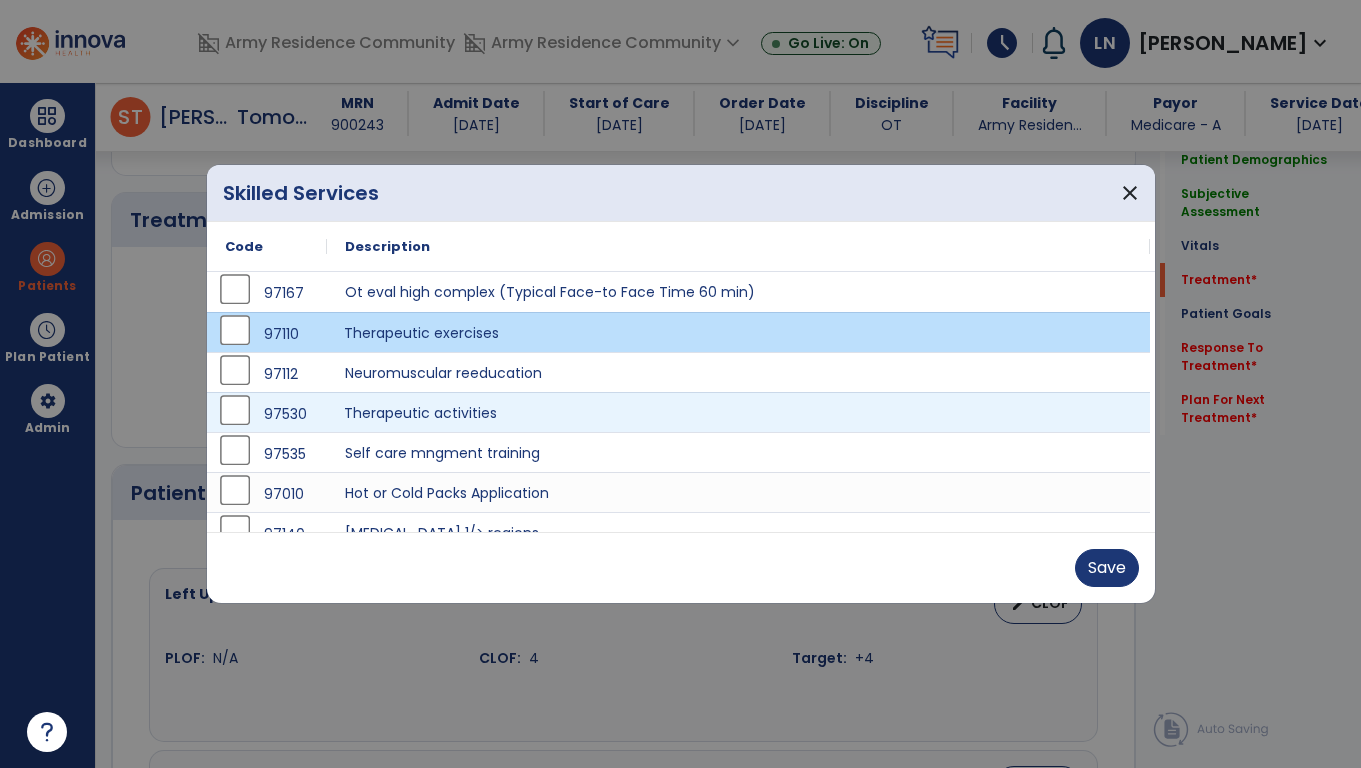 click on "Therapeutic activities" at bounding box center [738, 412] 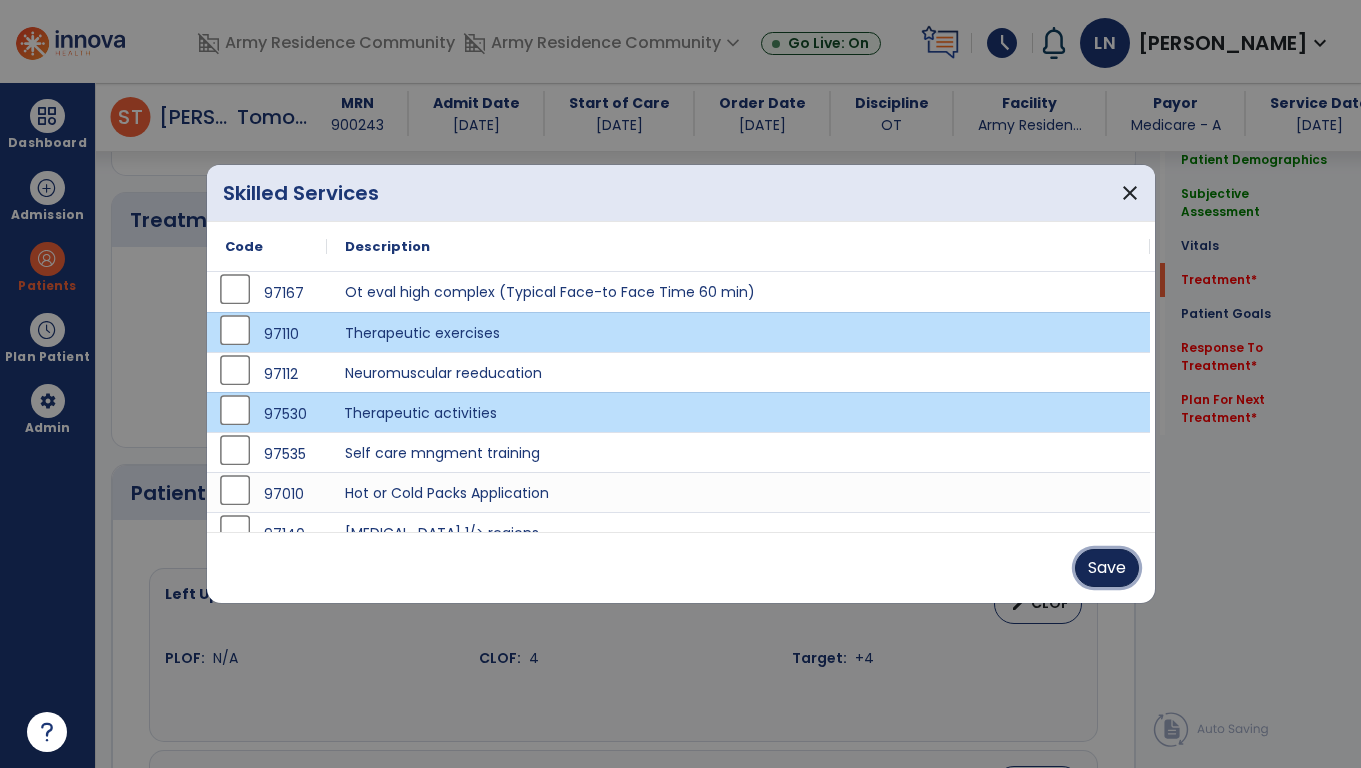 click on "Save" at bounding box center [1107, 568] 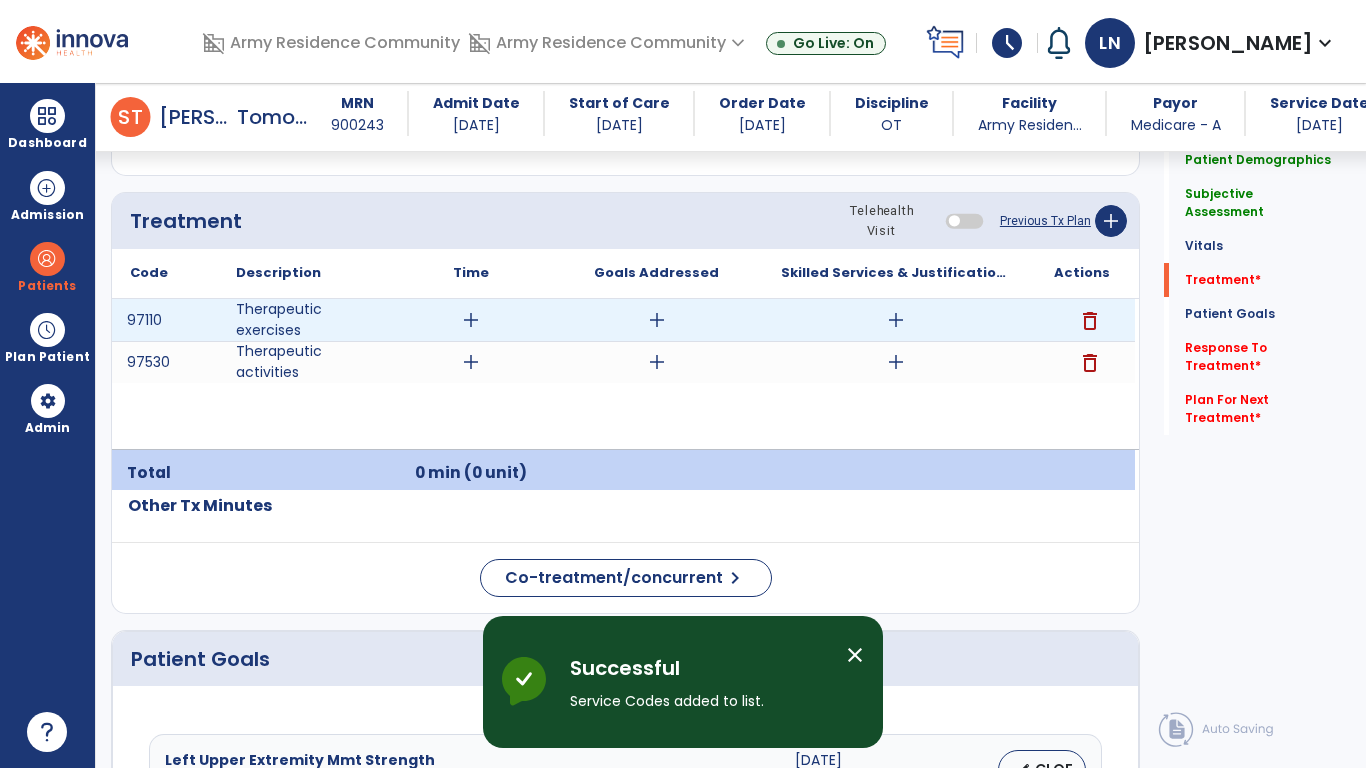 click on "add" at bounding box center [471, 320] 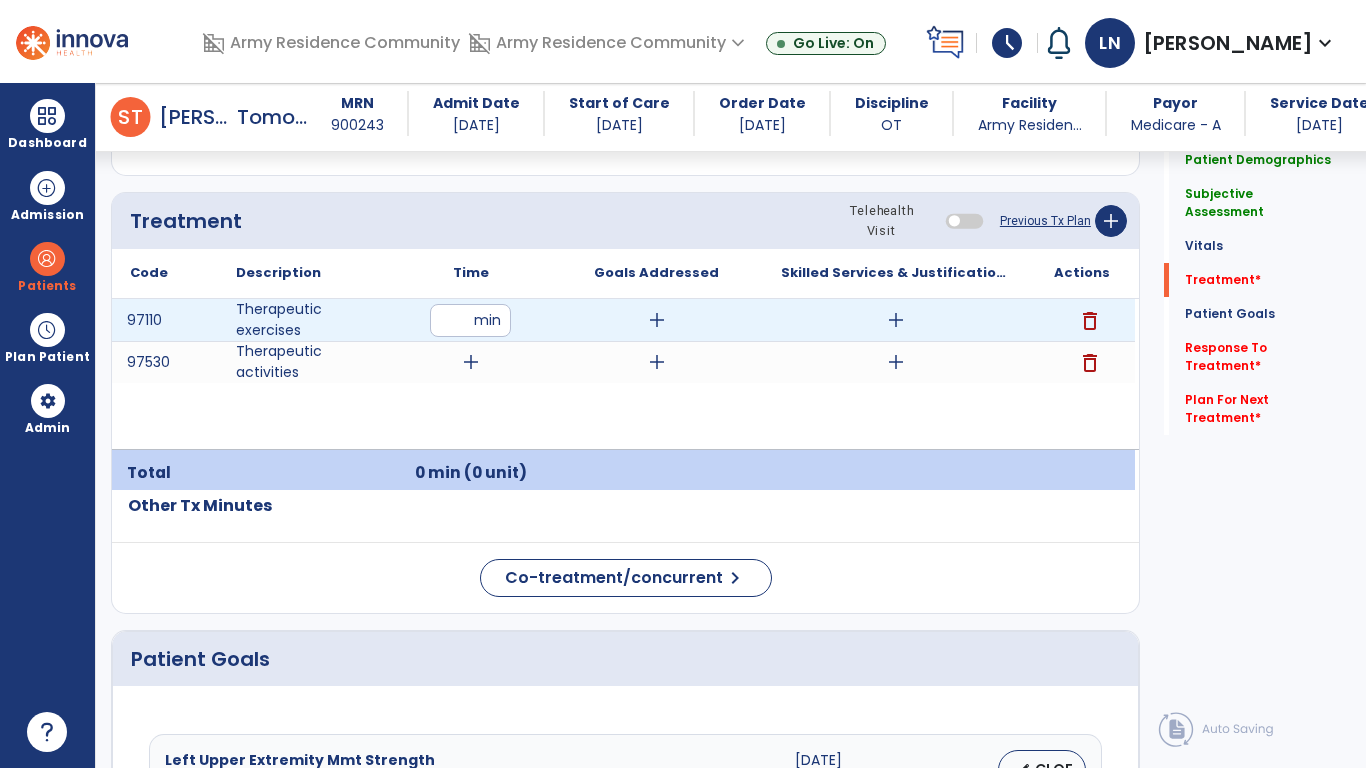type on "**" 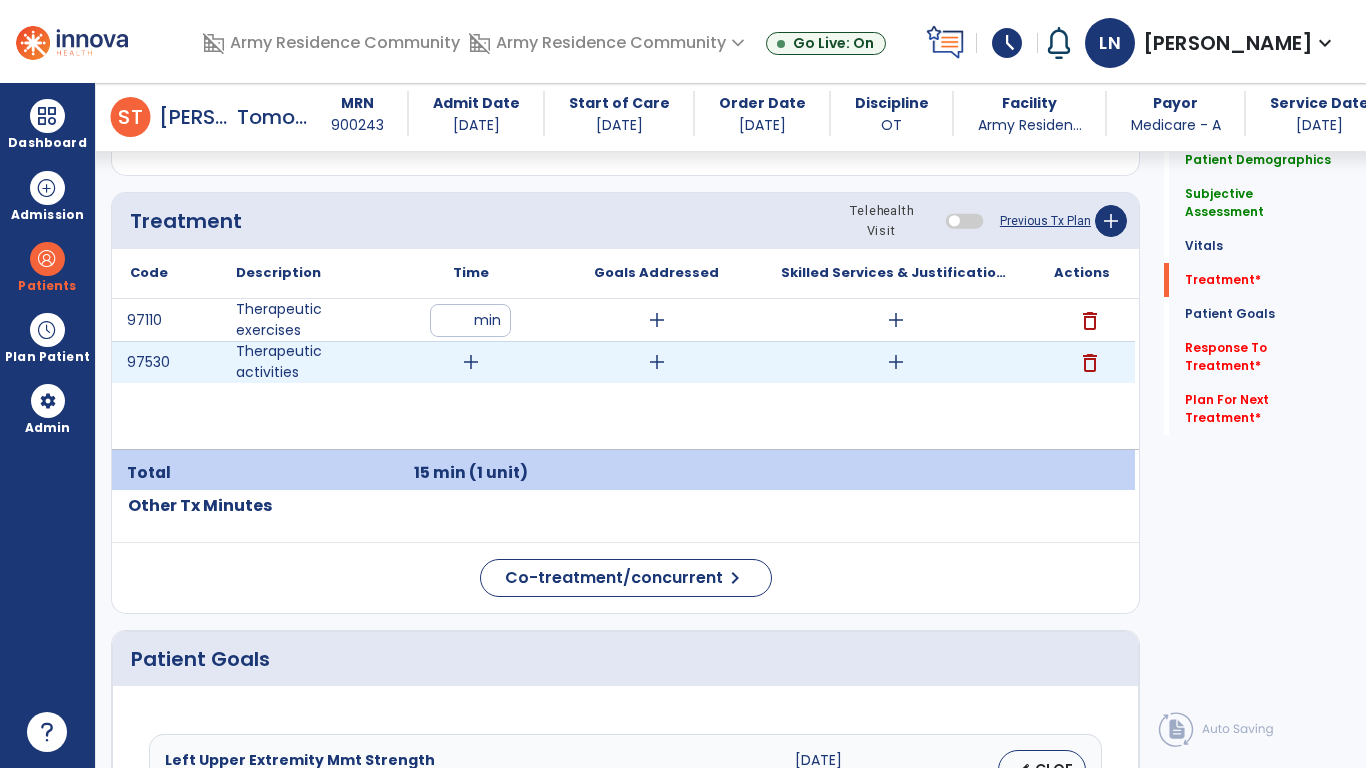click on "add" at bounding box center (471, 362) 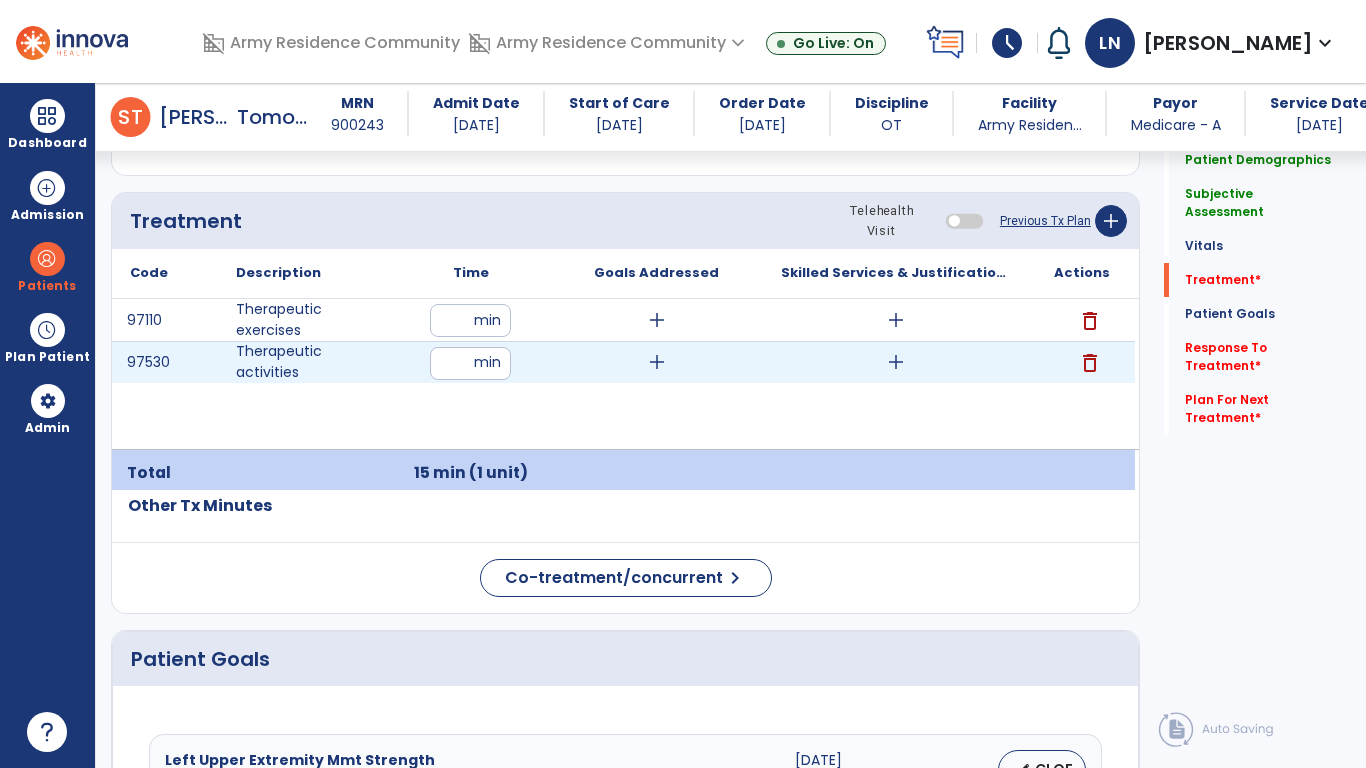 type on "**" 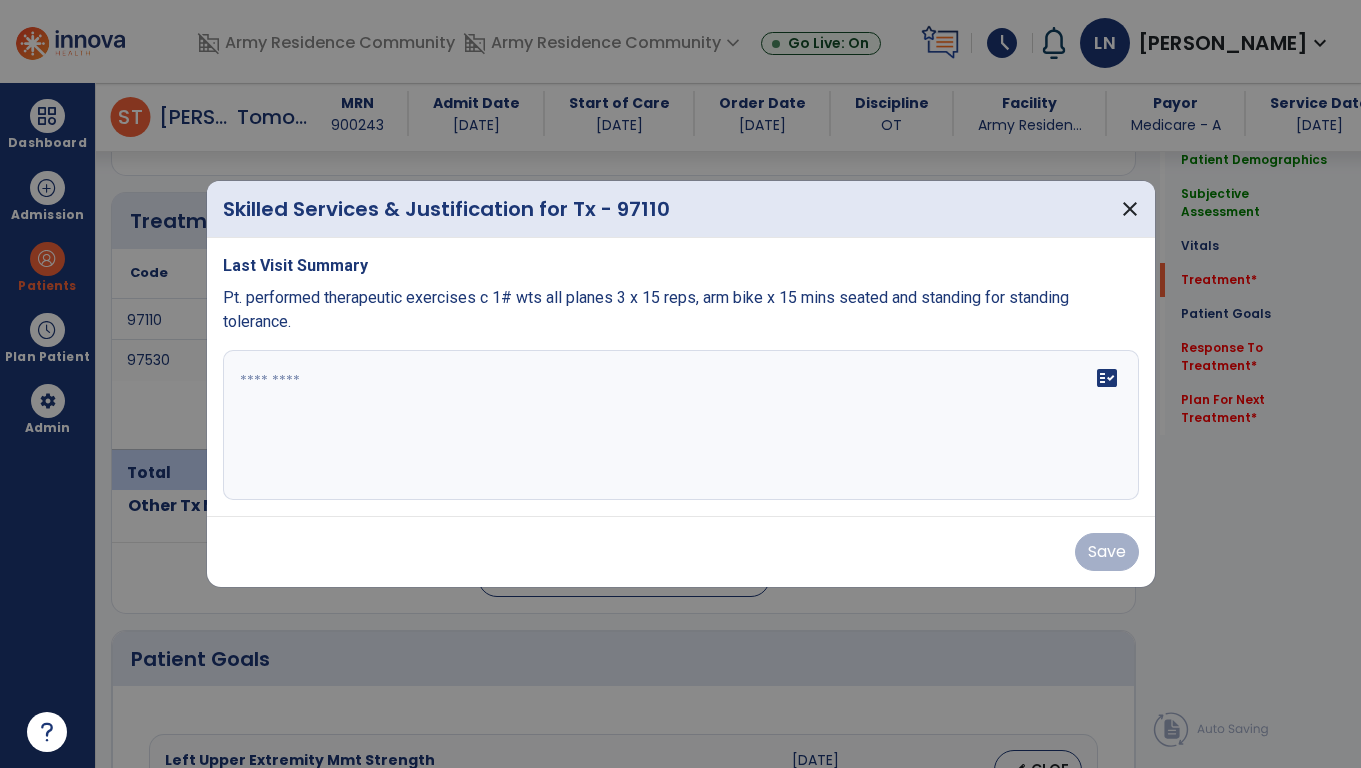 scroll, scrollTop: 1167, scrollLeft: 0, axis: vertical 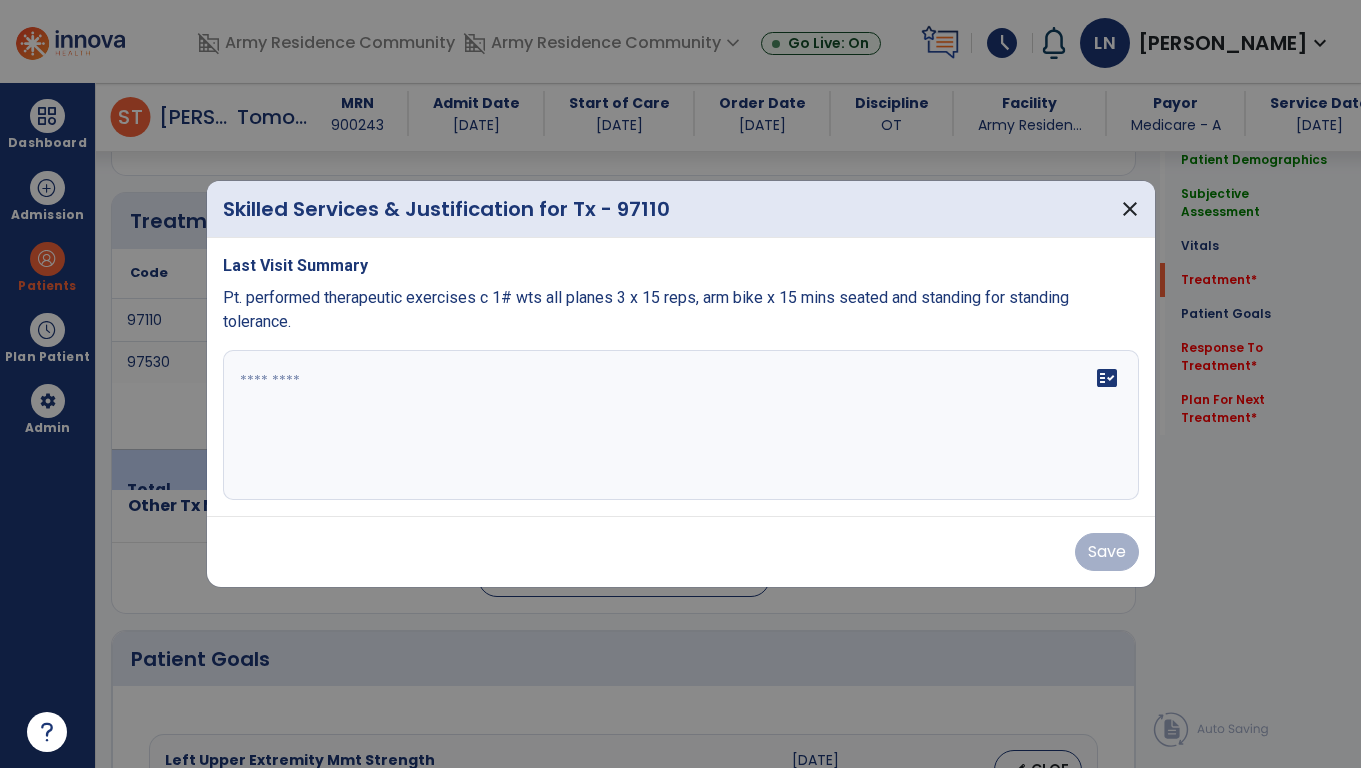 click on "fact_check" at bounding box center [681, 425] 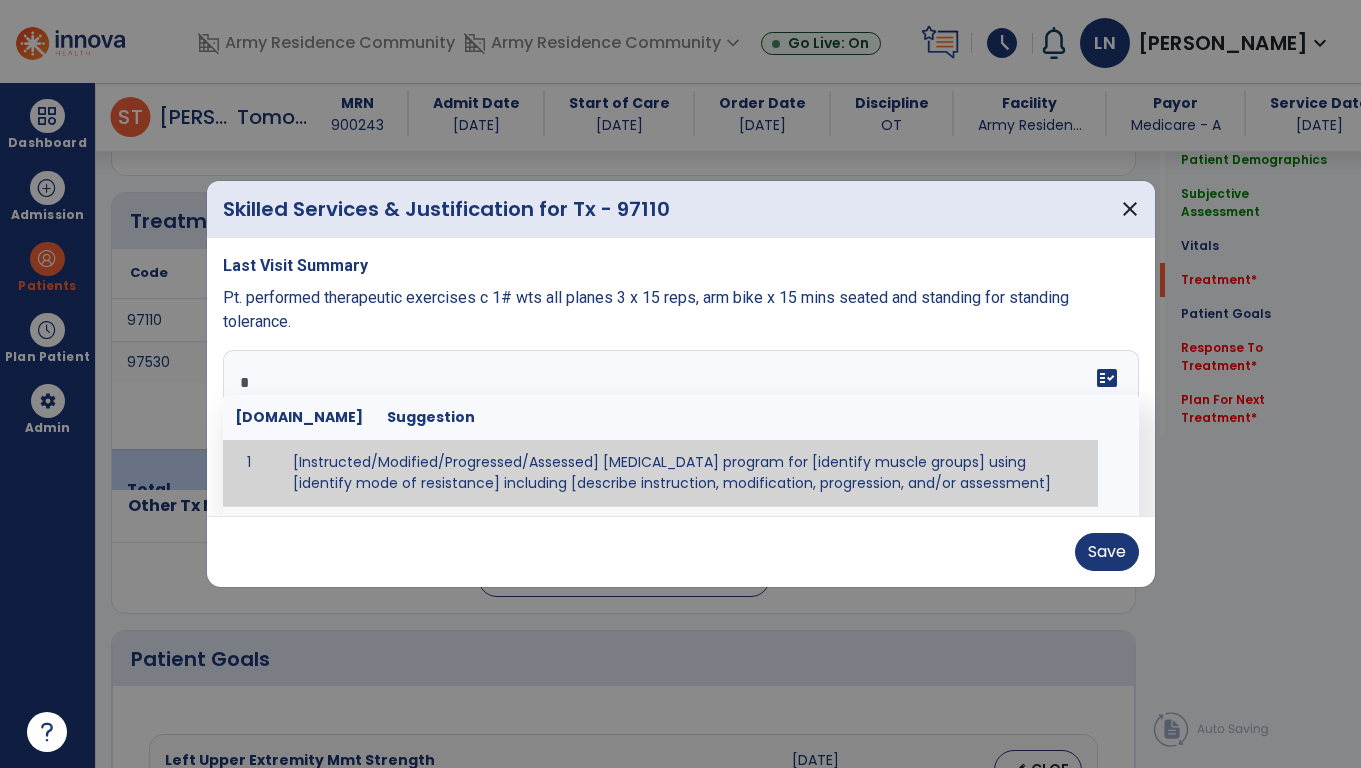 type on "**" 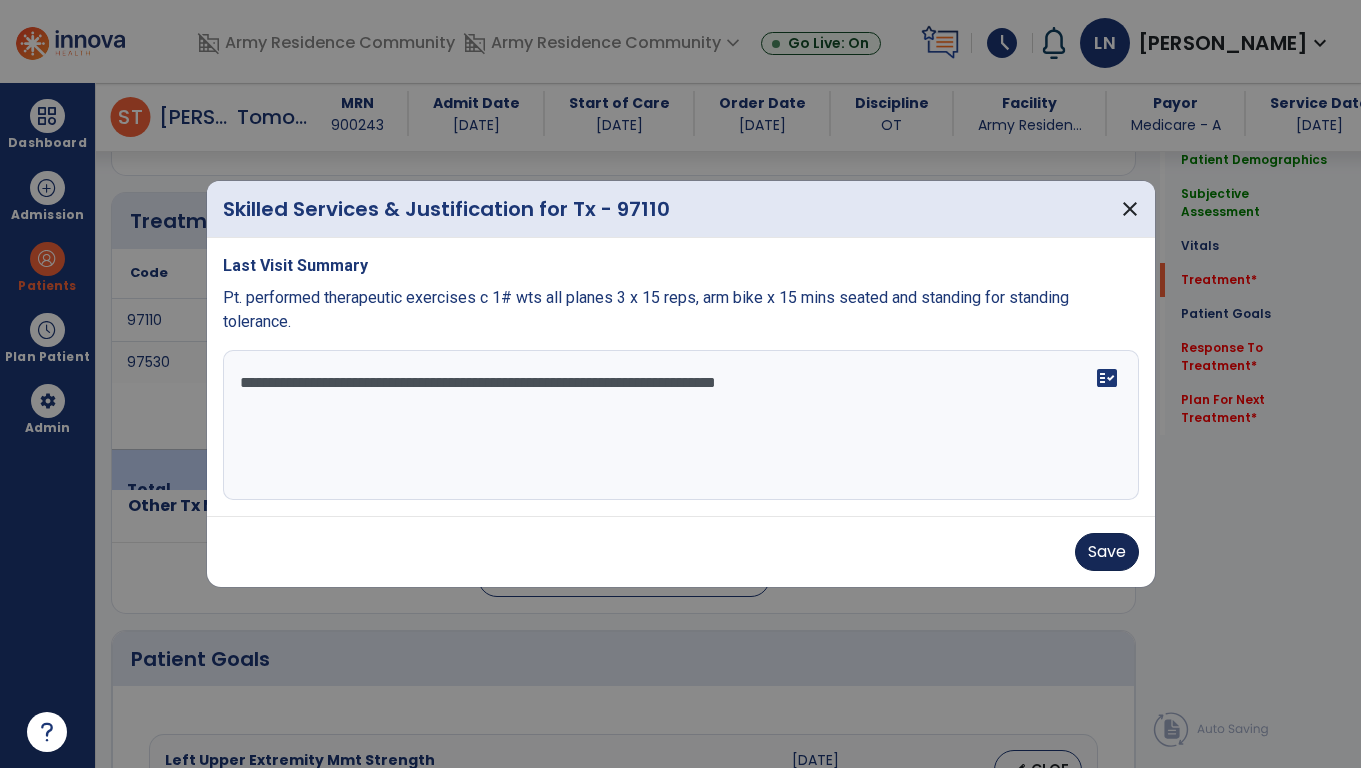 type on "**********" 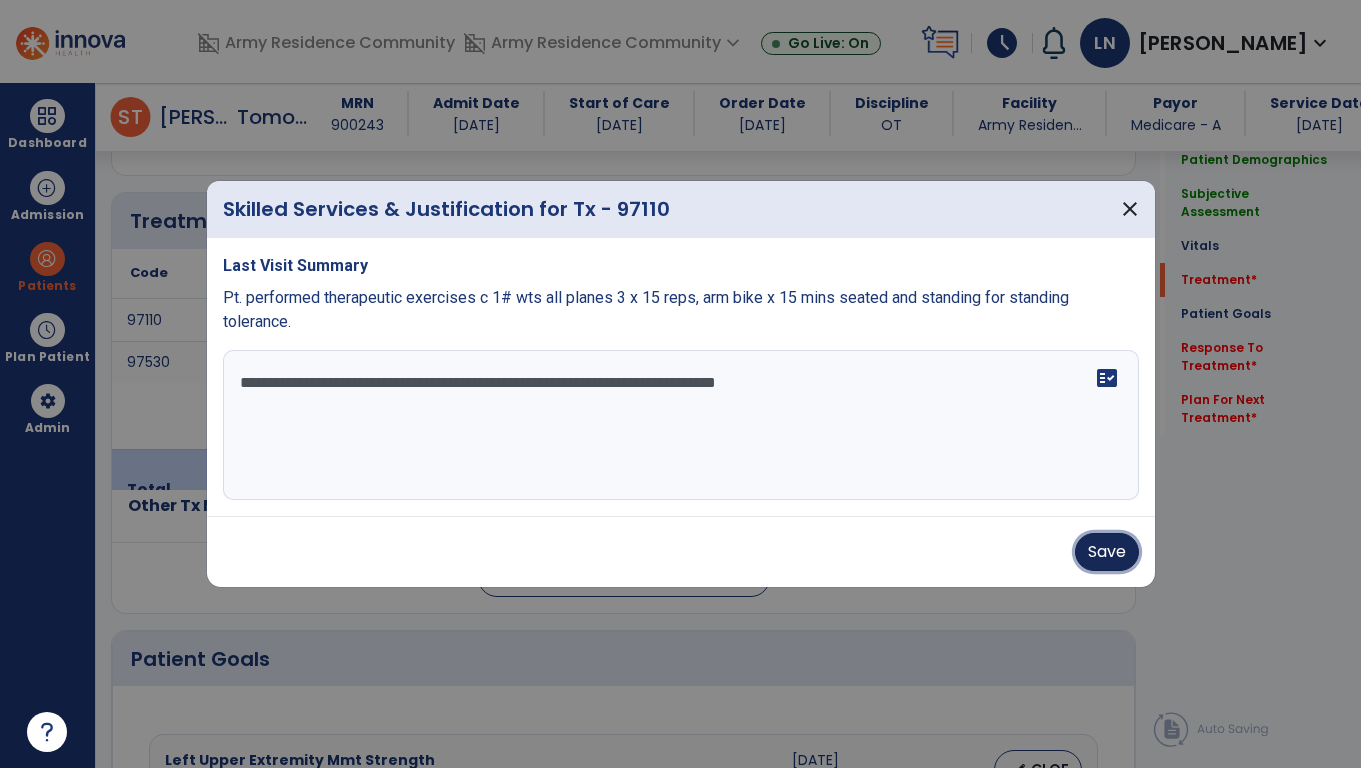 click on "Save" at bounding box center [1107, 552] 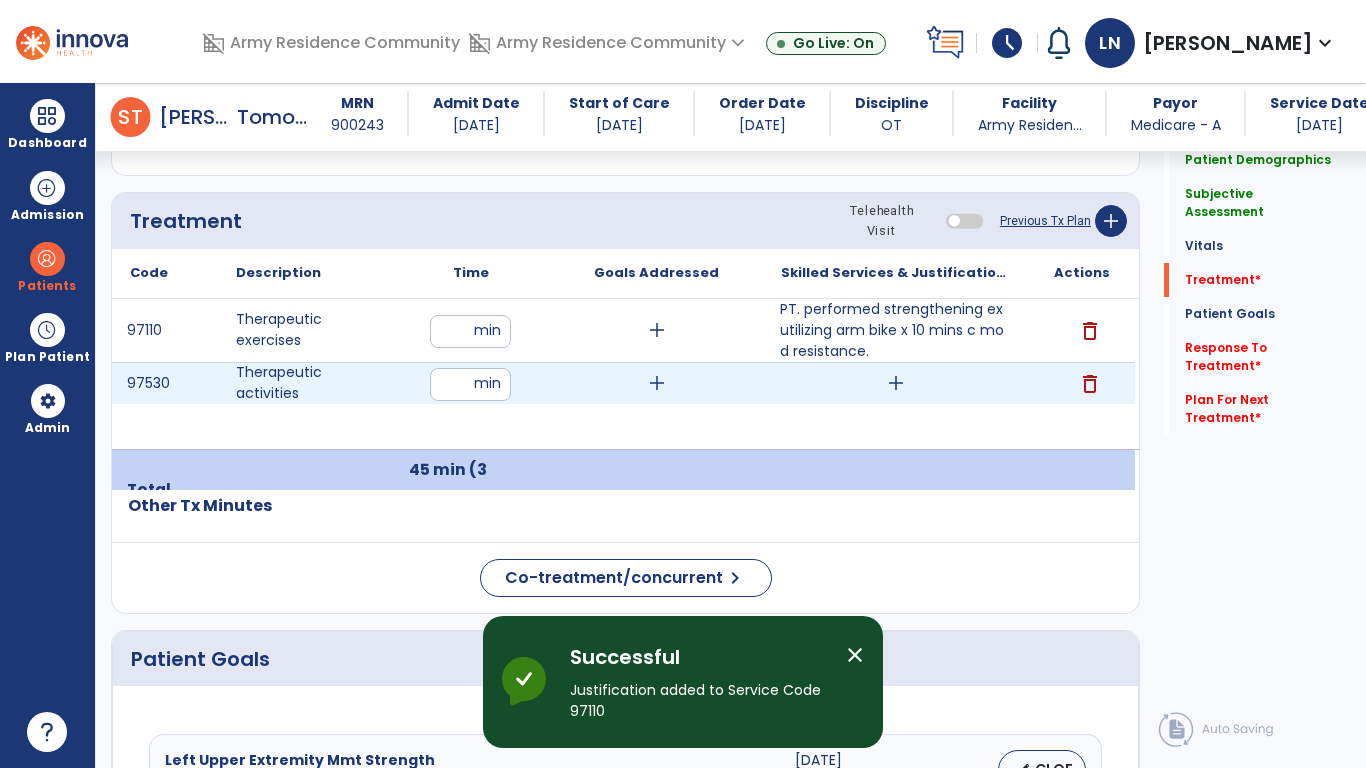click on "add" at bounding box center [896, 383] 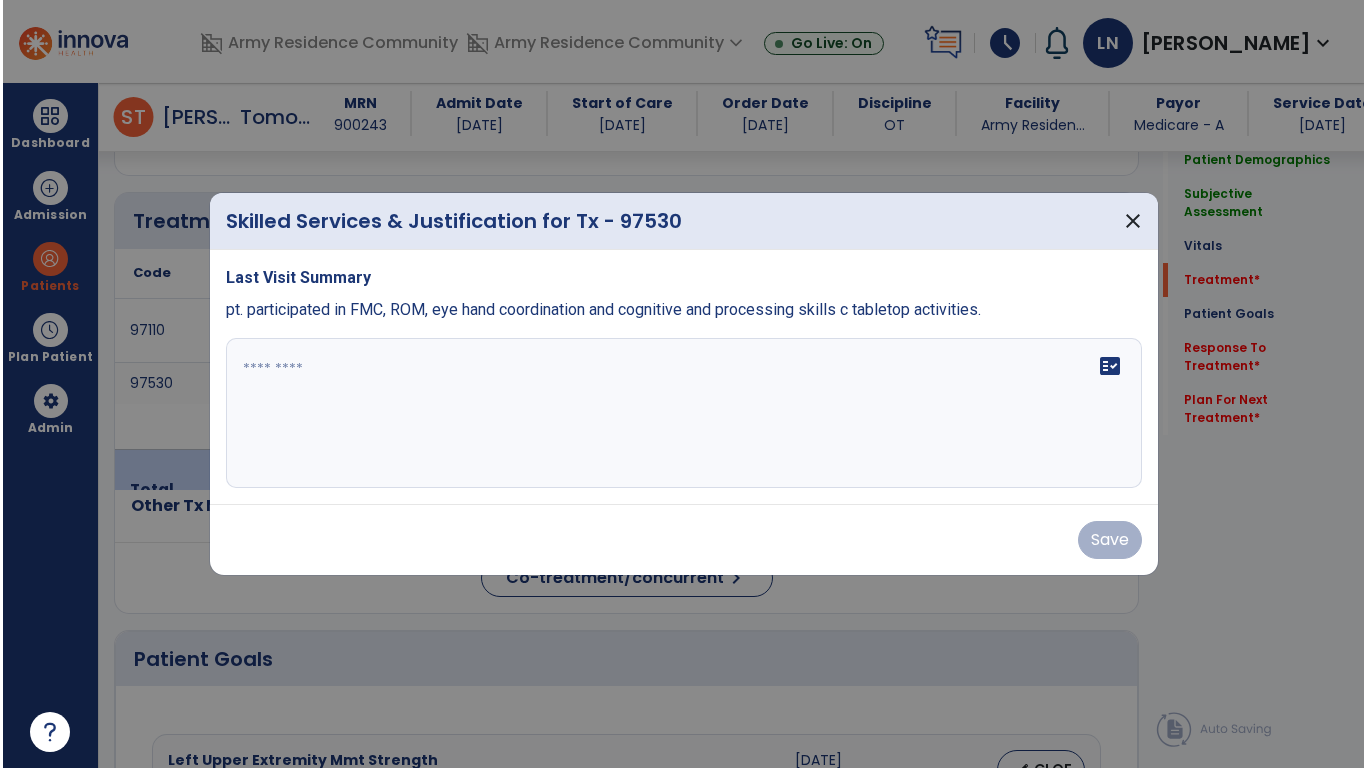 scroll, scrollTop: 1167, scrollLeft: 0, axis: vertical 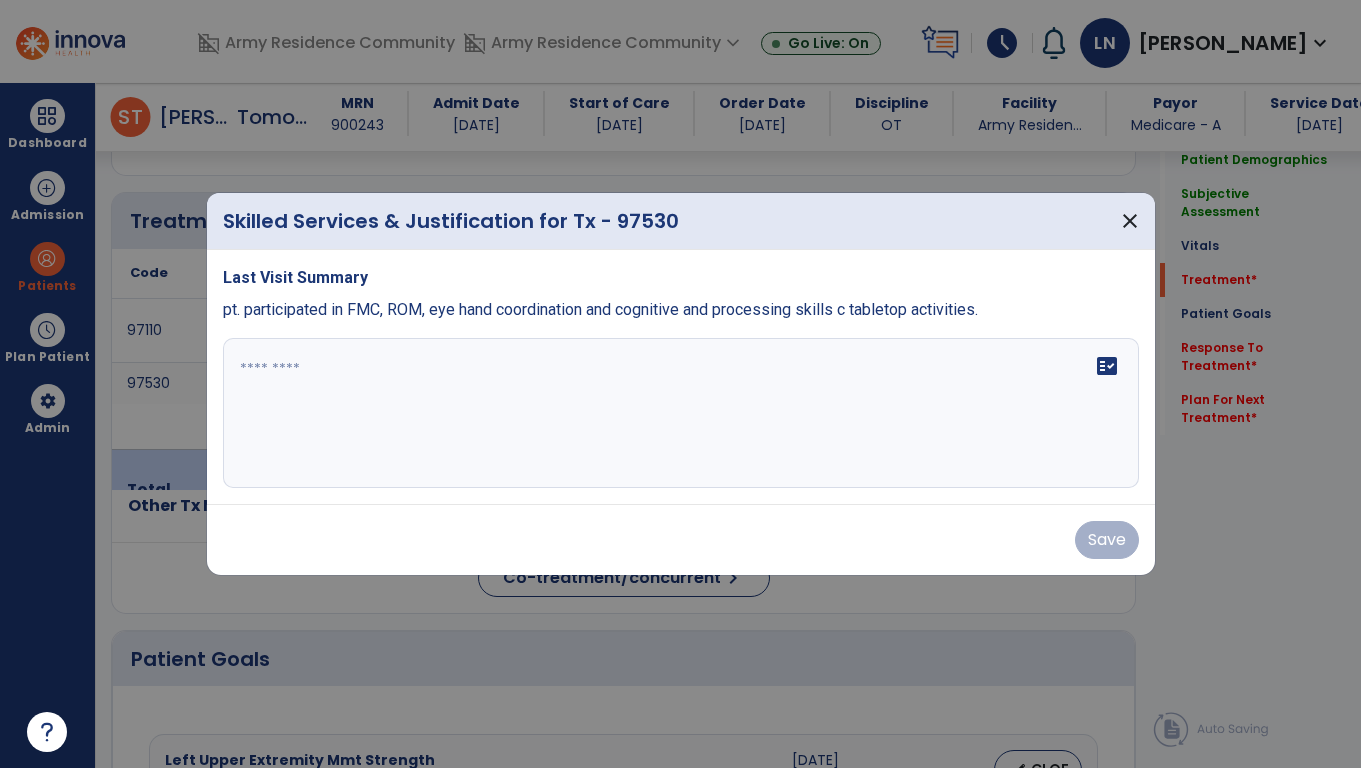 click at bounding box center [681, 413] 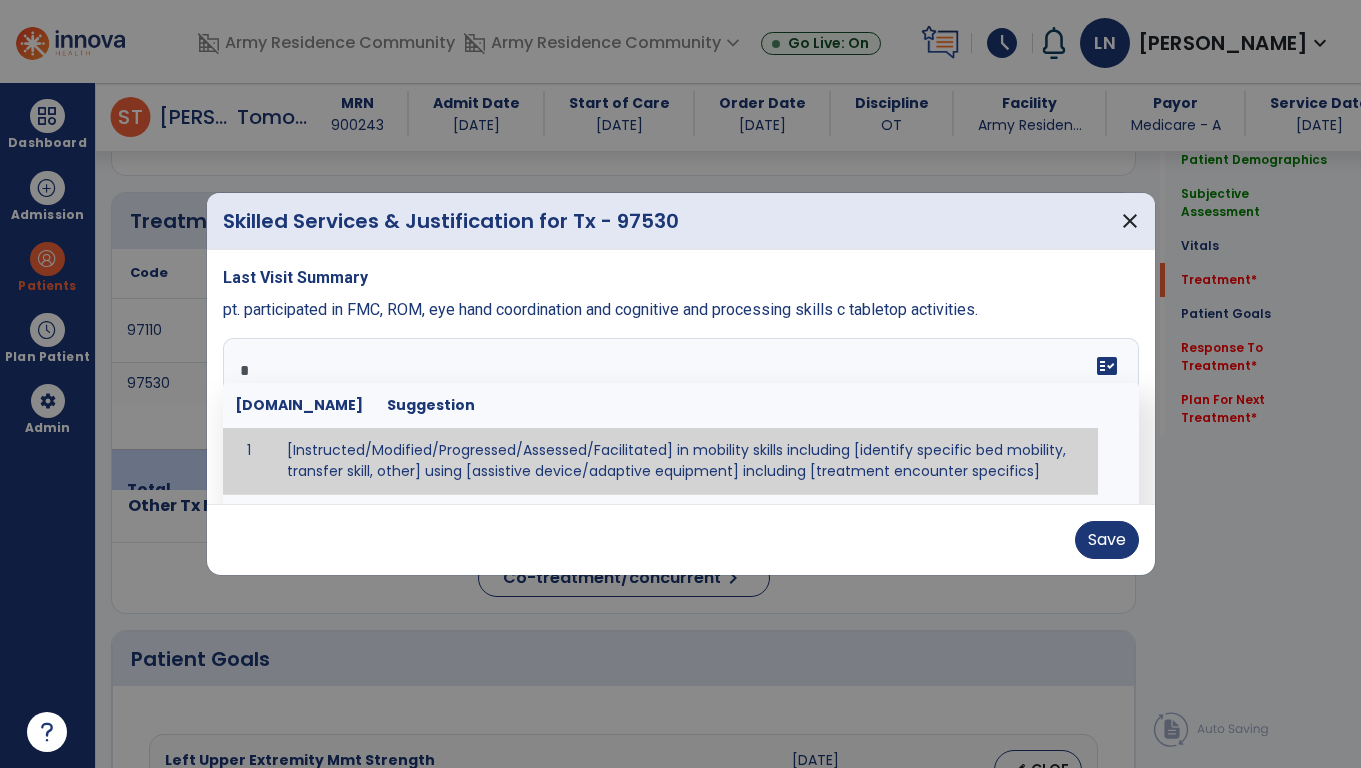 type on "**" 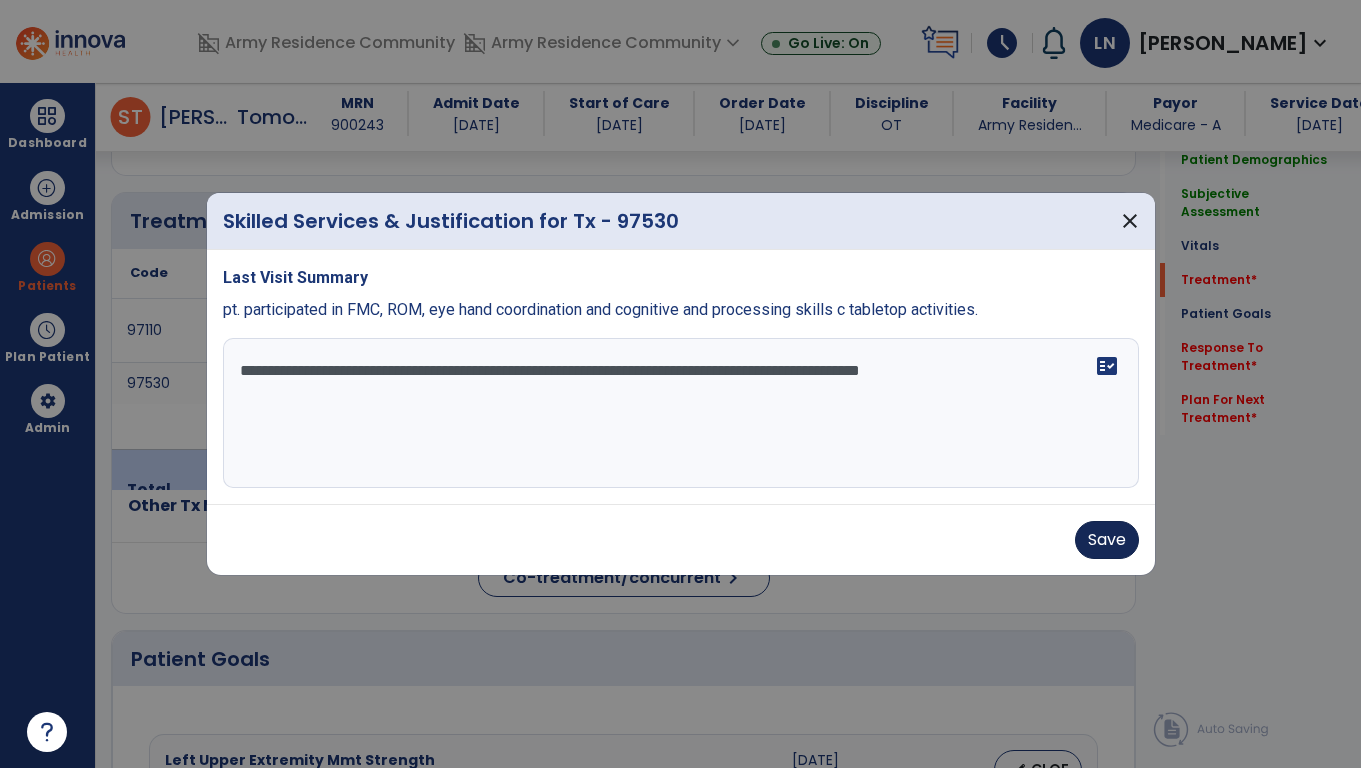 type on "**********" 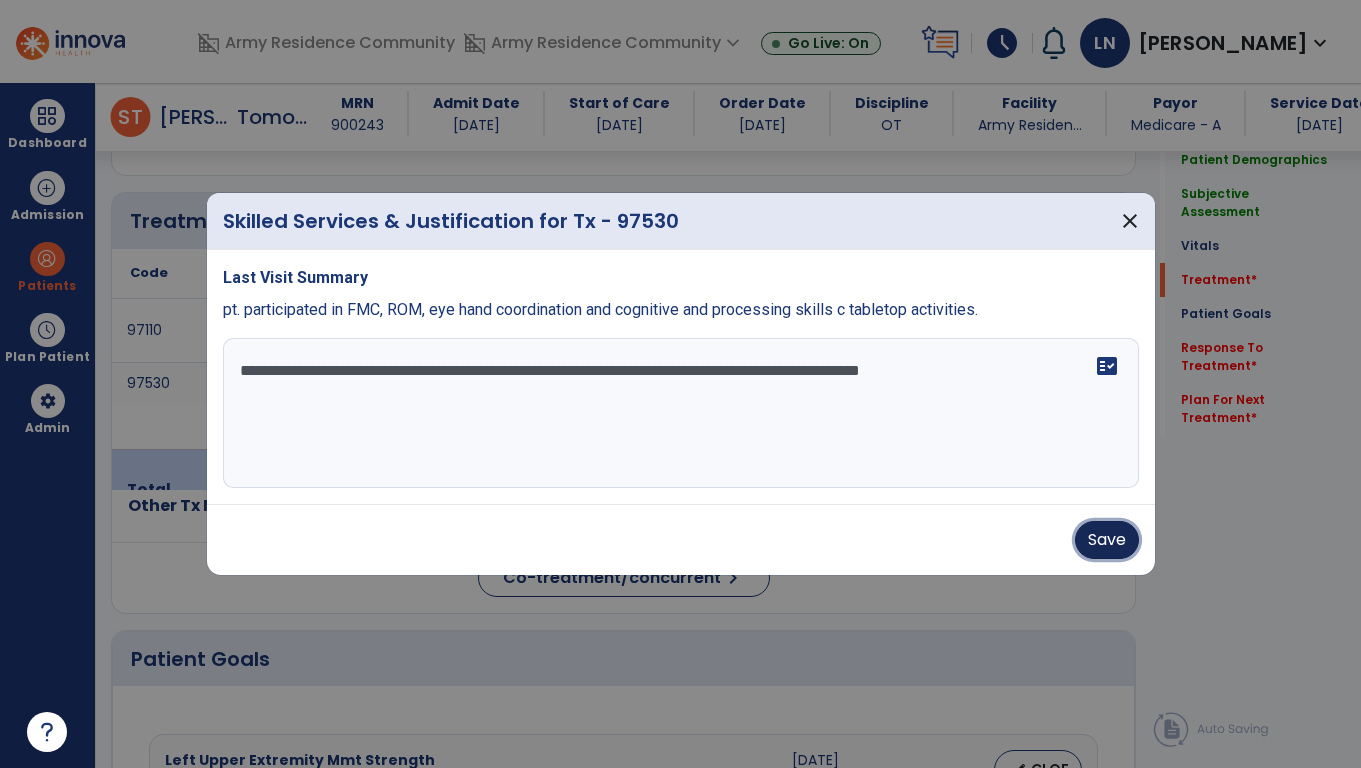 click on "Save" at bounding box center (1107, 540) 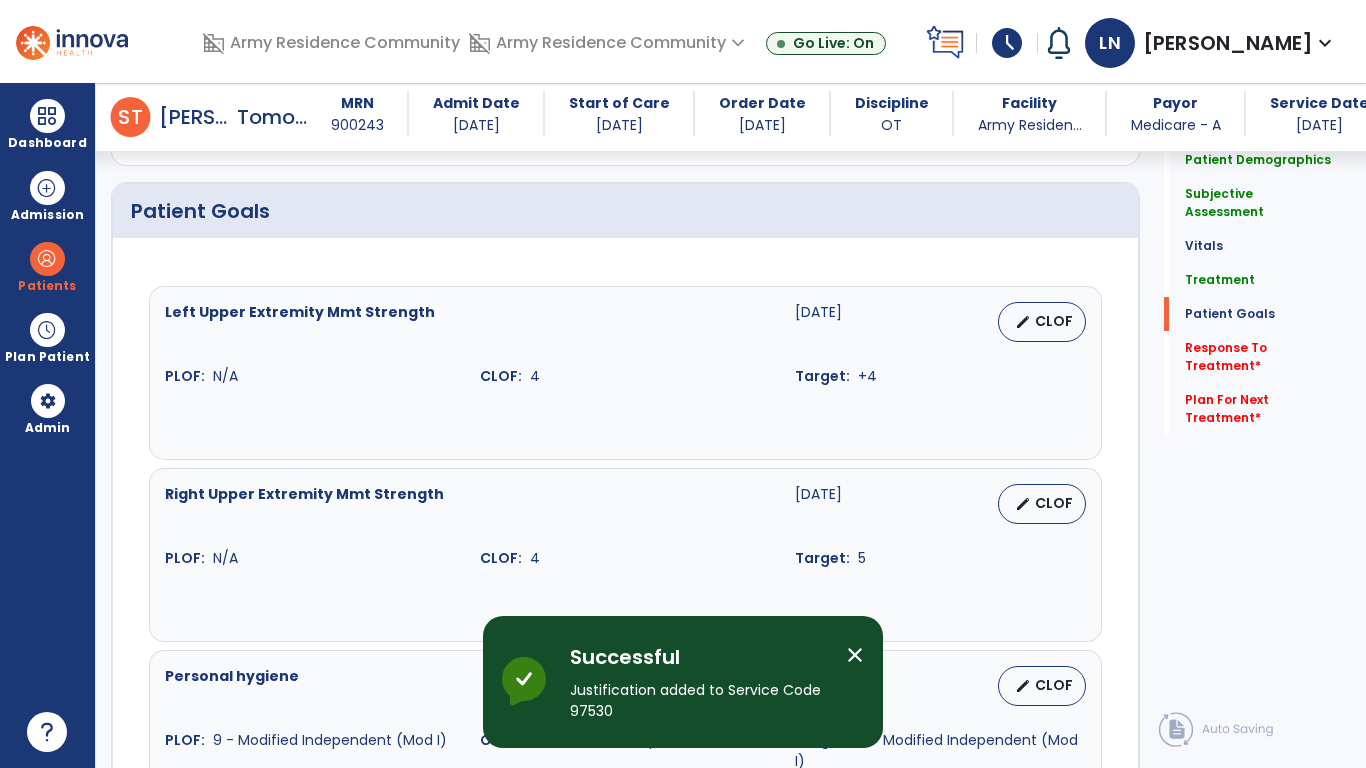 scroll, scrollTop: 1744, scrollLeft: 0, axis: vertical 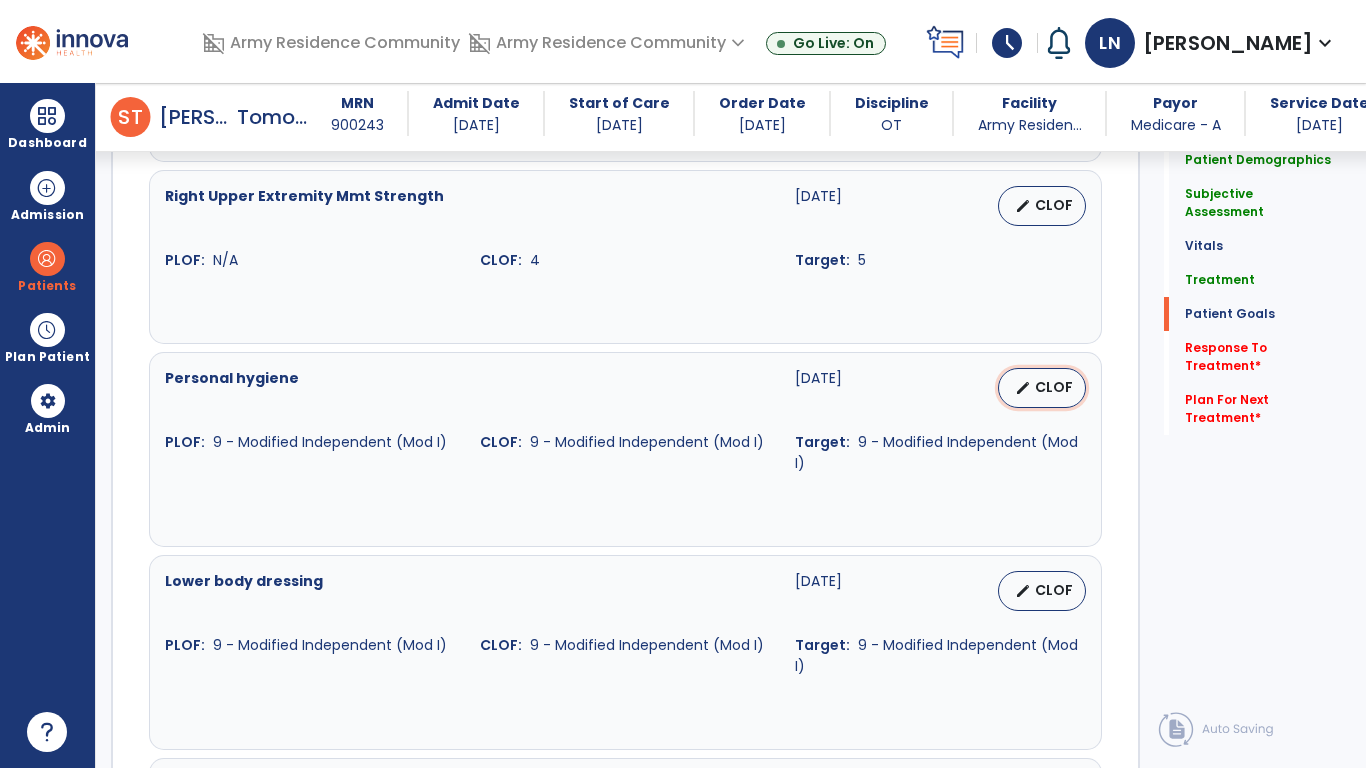 click on "CLOF" at bounding box center [1054, 387] 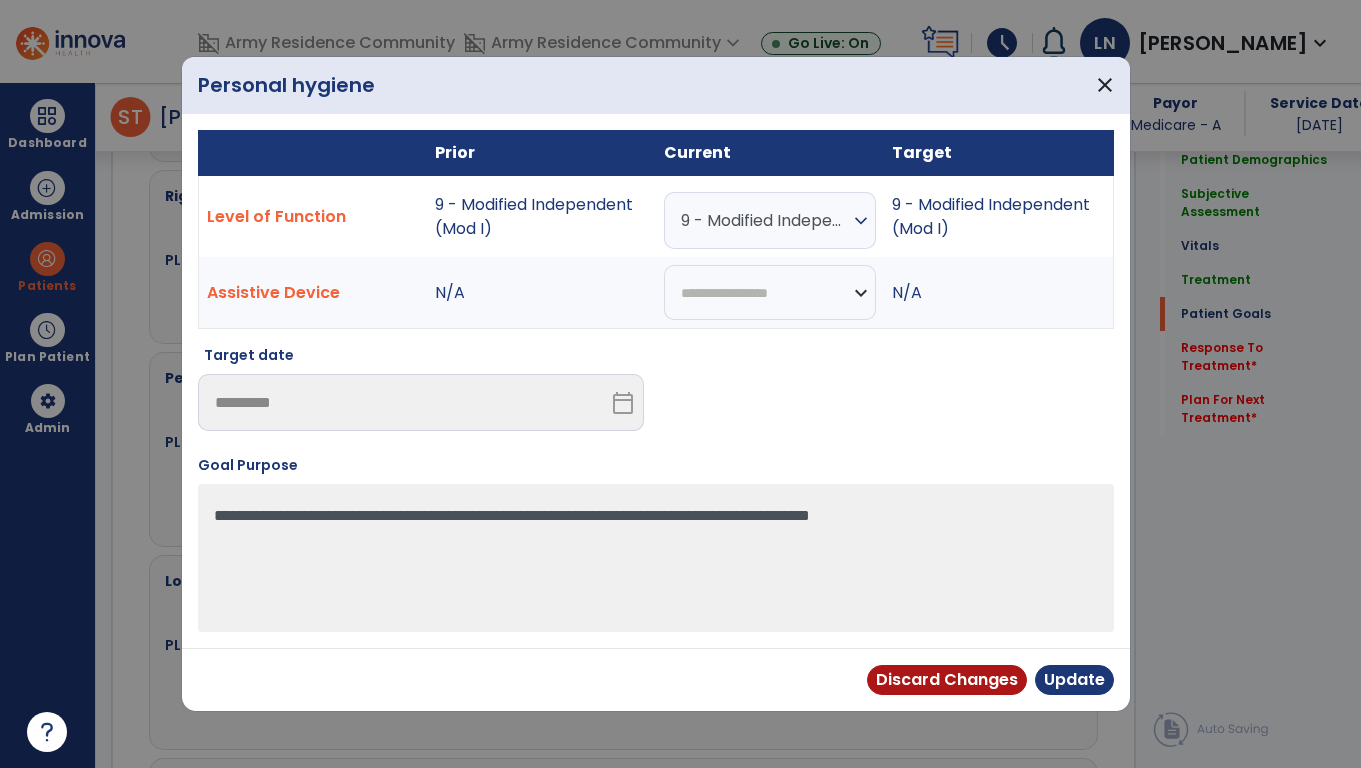 scroll, scrollTop: 1913, scrollLeft: 0, axis: vertical 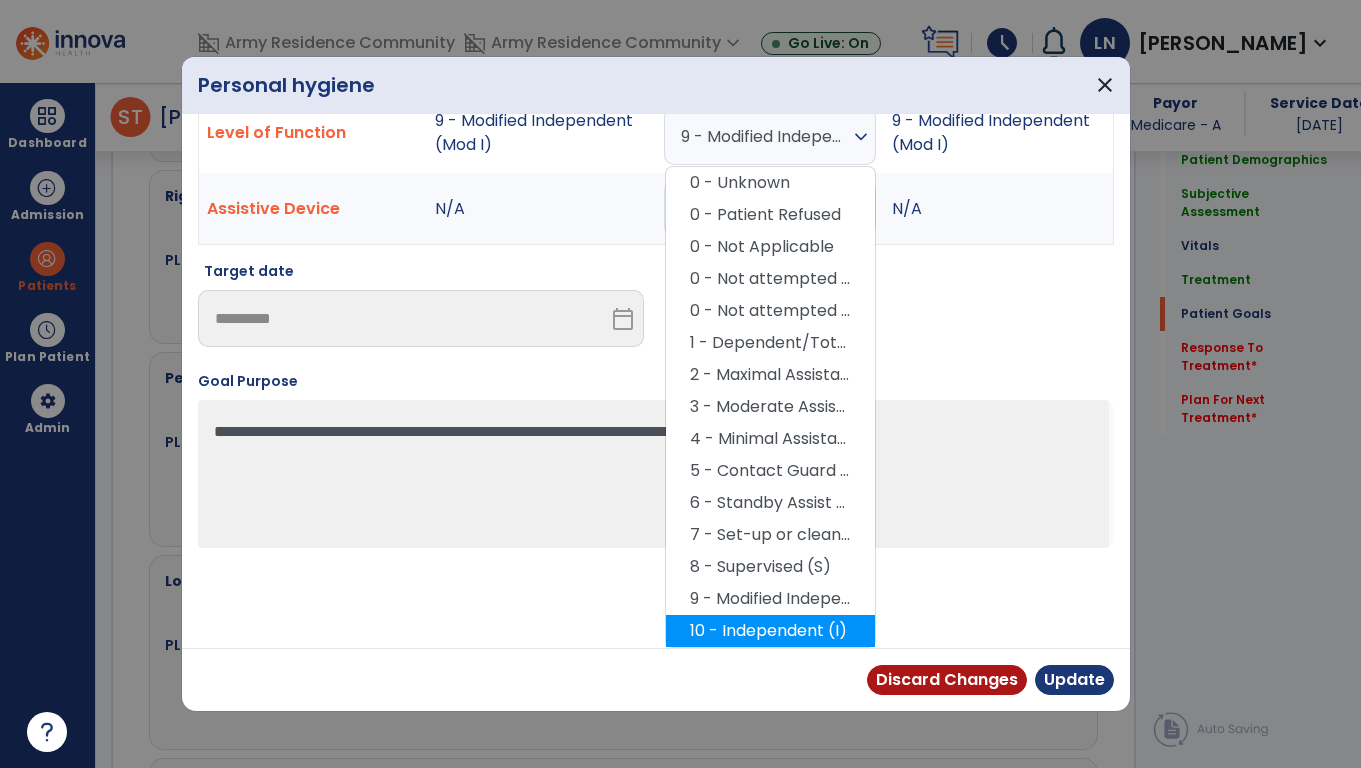click on "10 - Independent (I)" at bounding box center [770, 631] 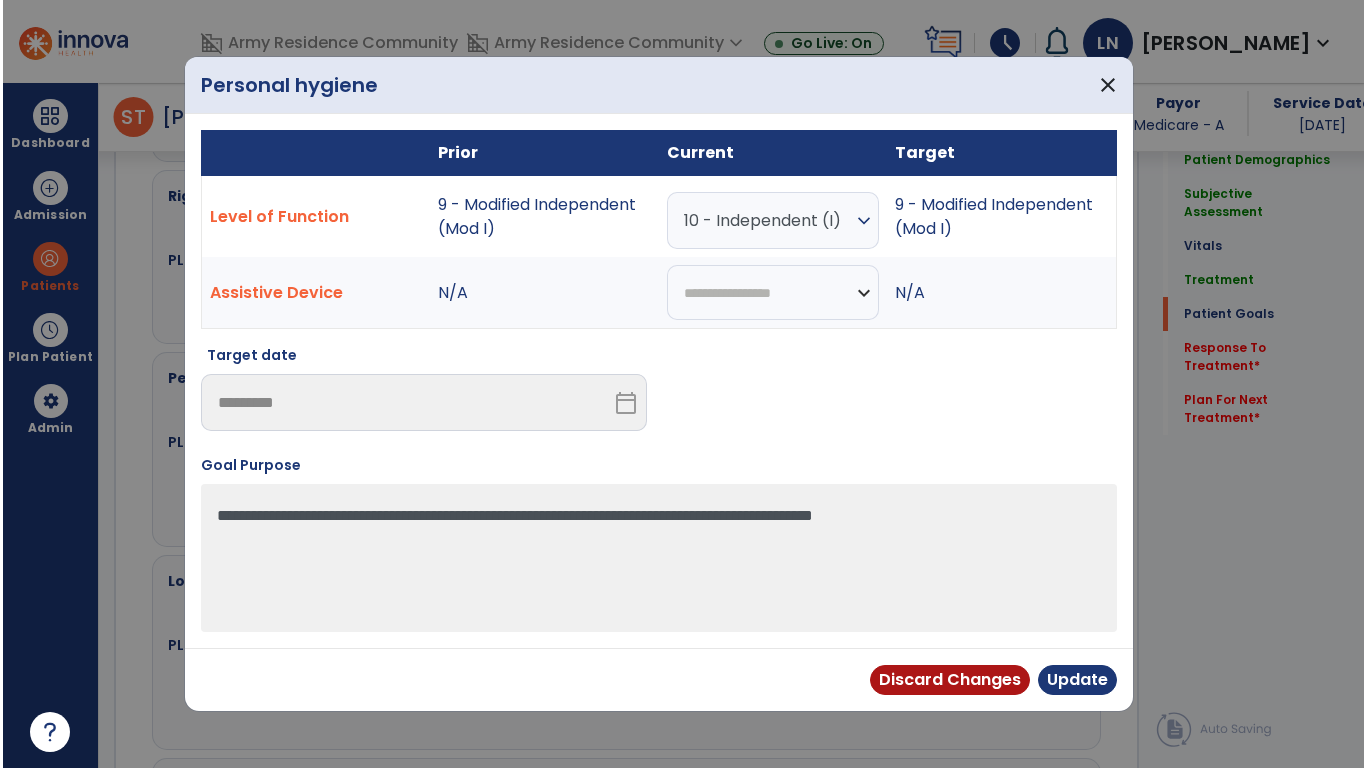 scroll, scrollTop: 0, scrollLeft: 0, axis: both 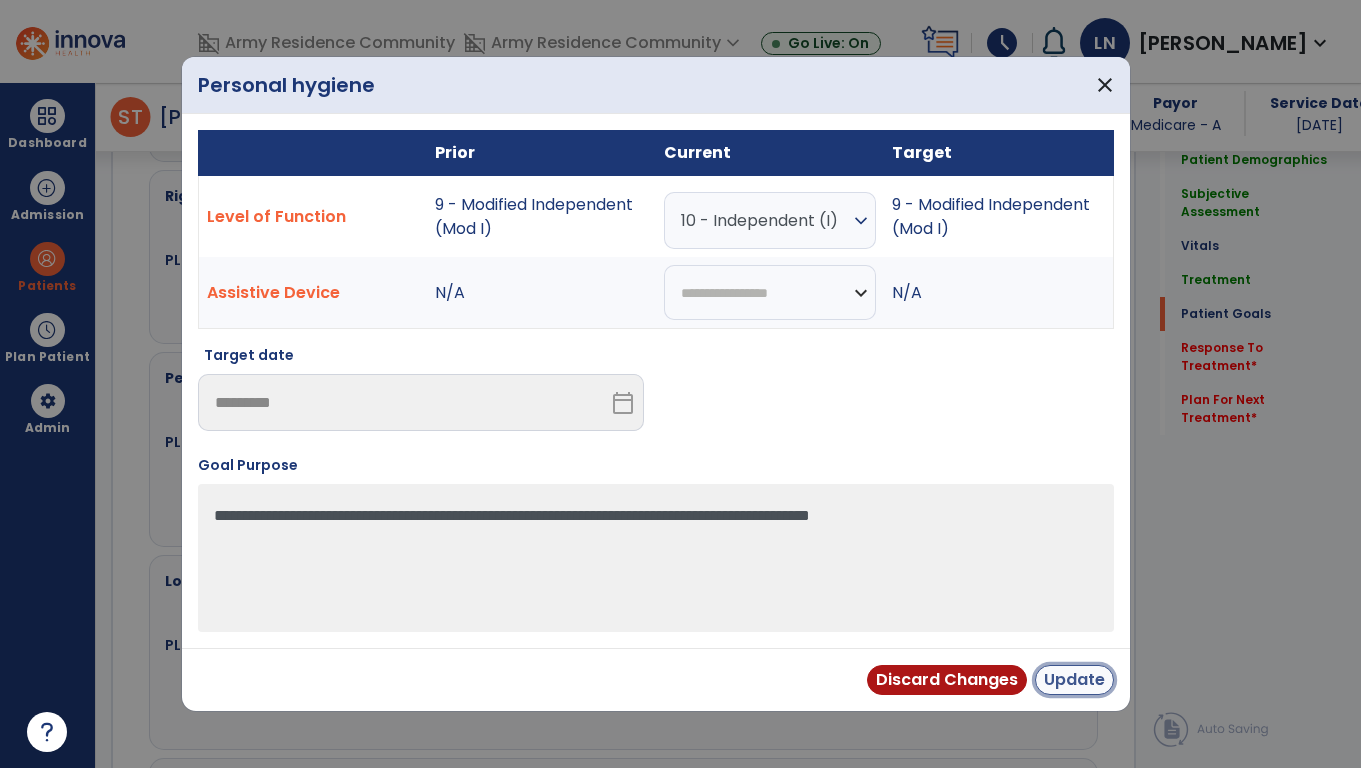 click on "Update" at bounding box center (1074, 680) 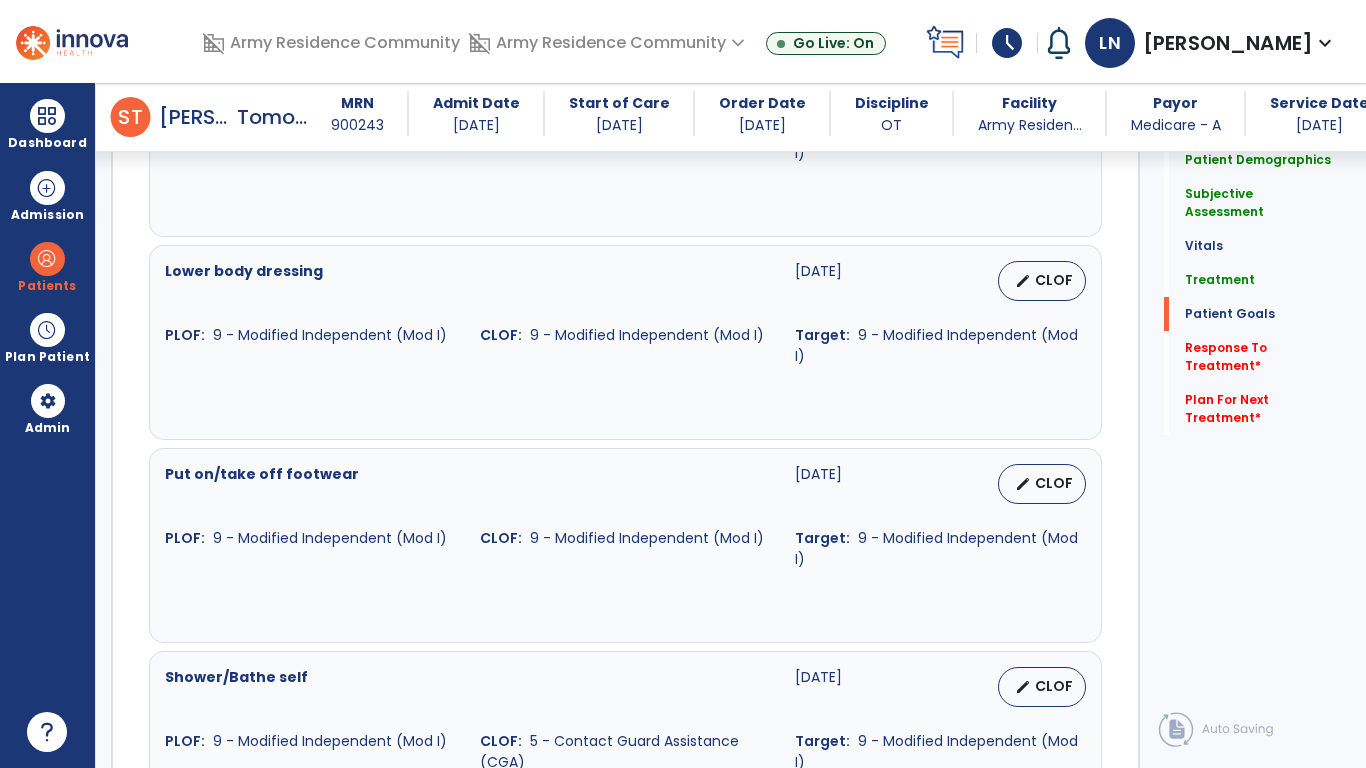 scroll, scrollTop: 2234, scrollLeft: 0, axis: vertical 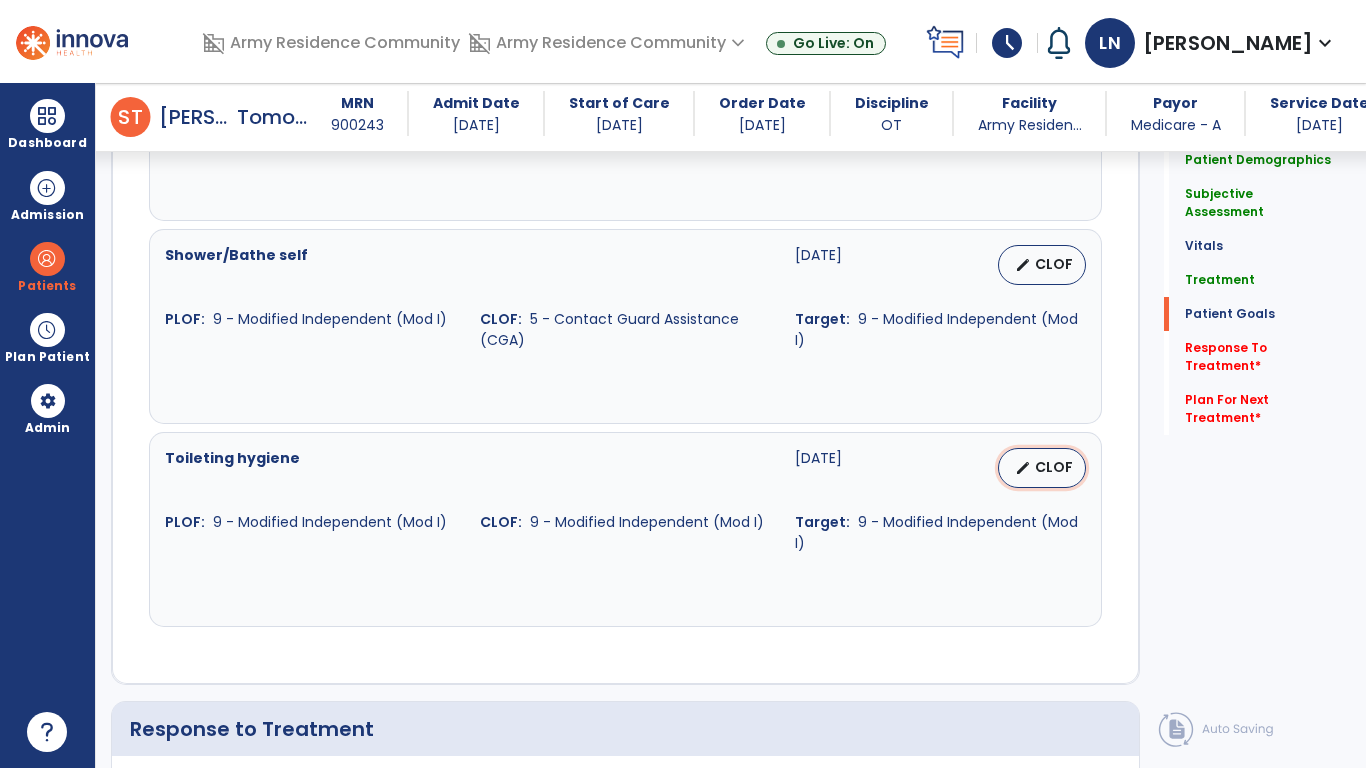 click on "CLOF" at bounding box center [1054, 467] 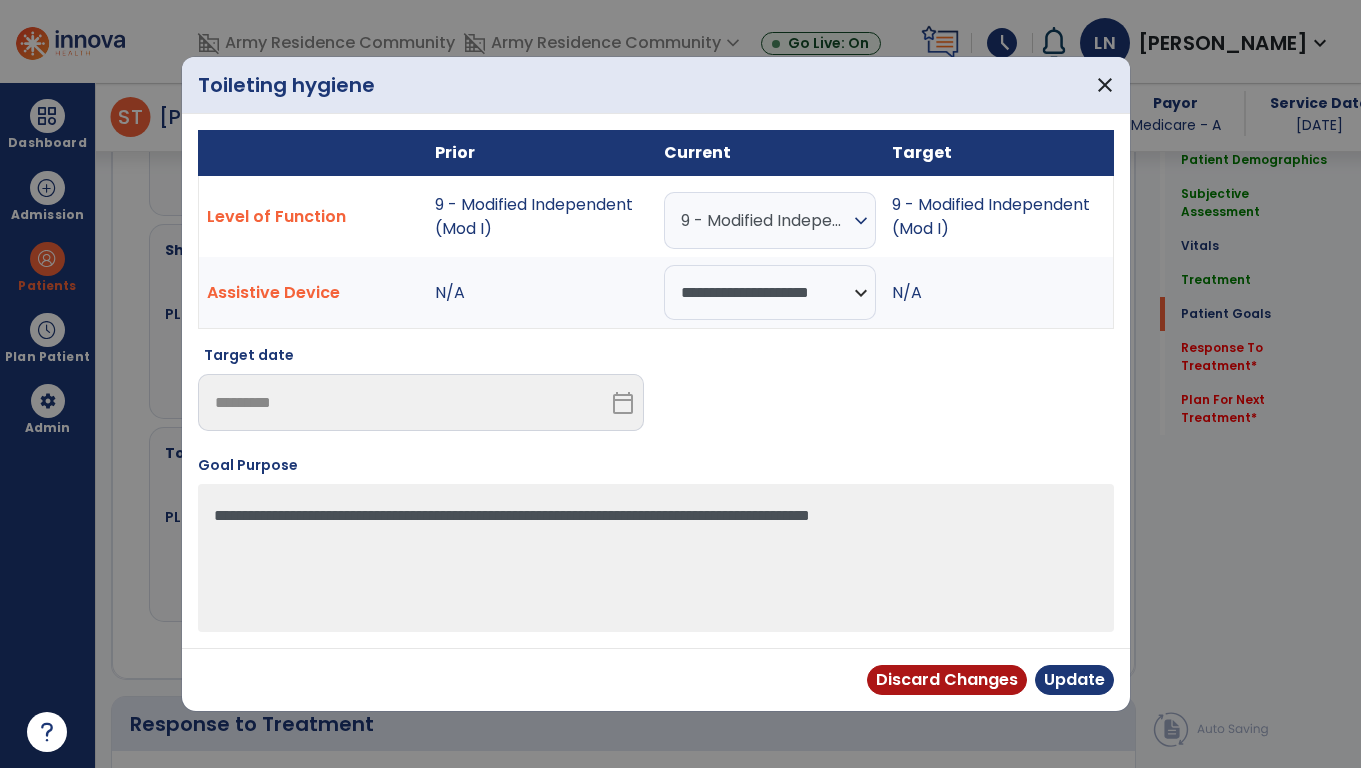 scroll, scrollTop: 2645, scrollLeft: 0, axis: vertical 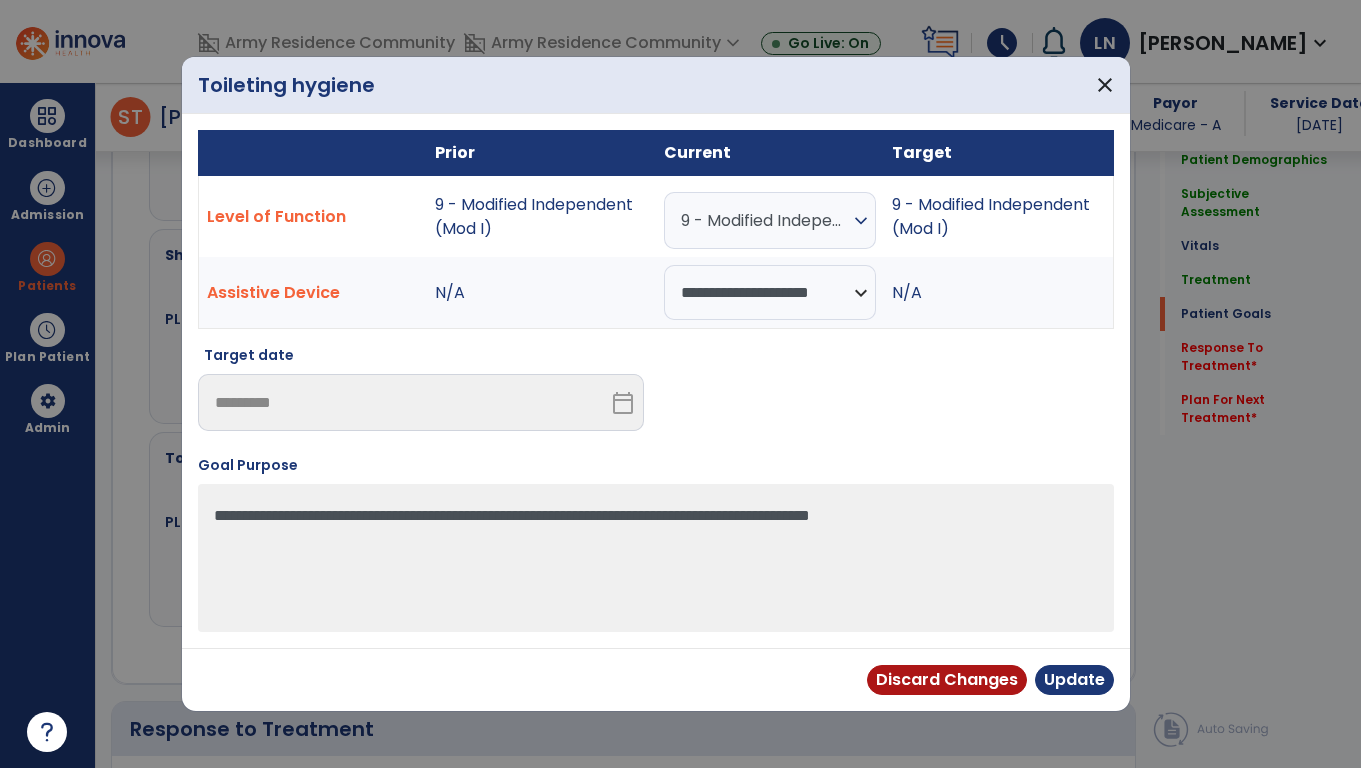 click on "expand_more" at bounding box center [861, 221] 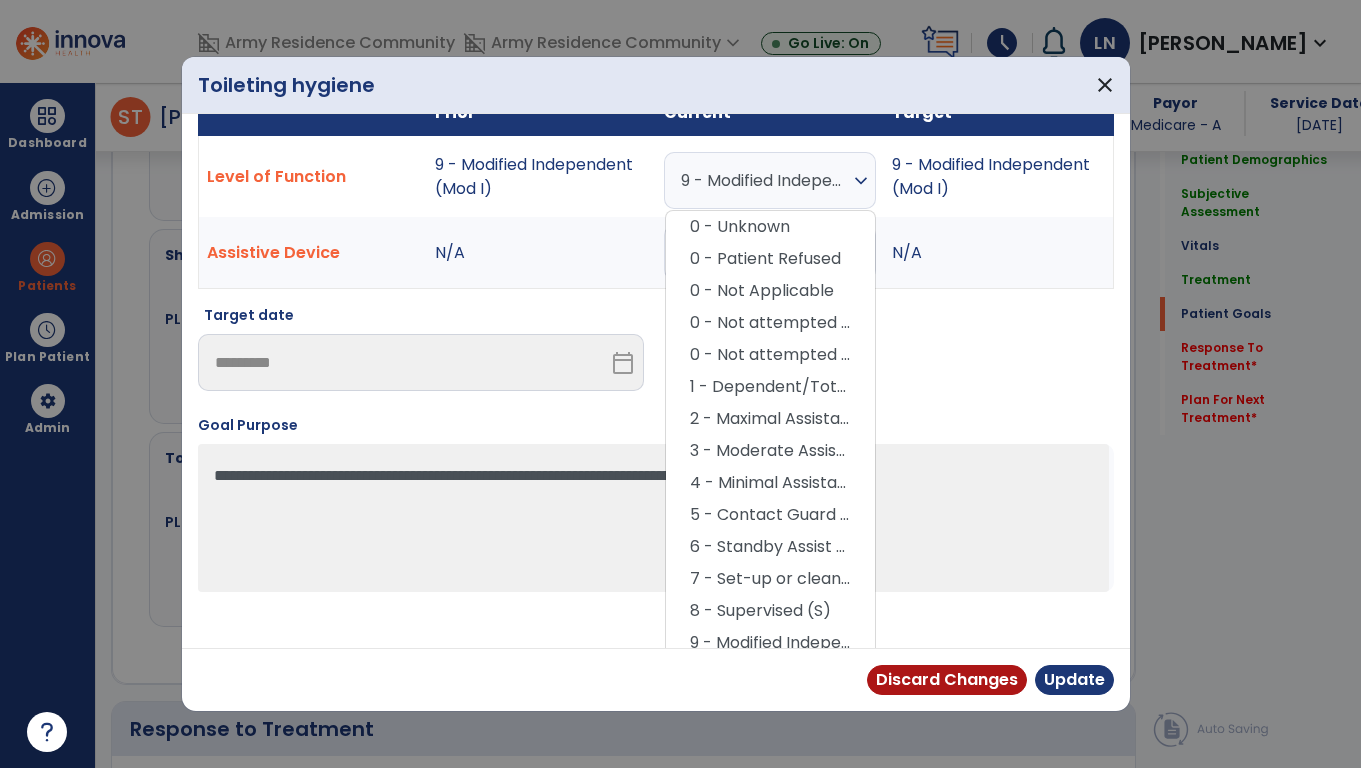 scroll, scrollTop: 84, scrollLeft: 0, axis: vertical 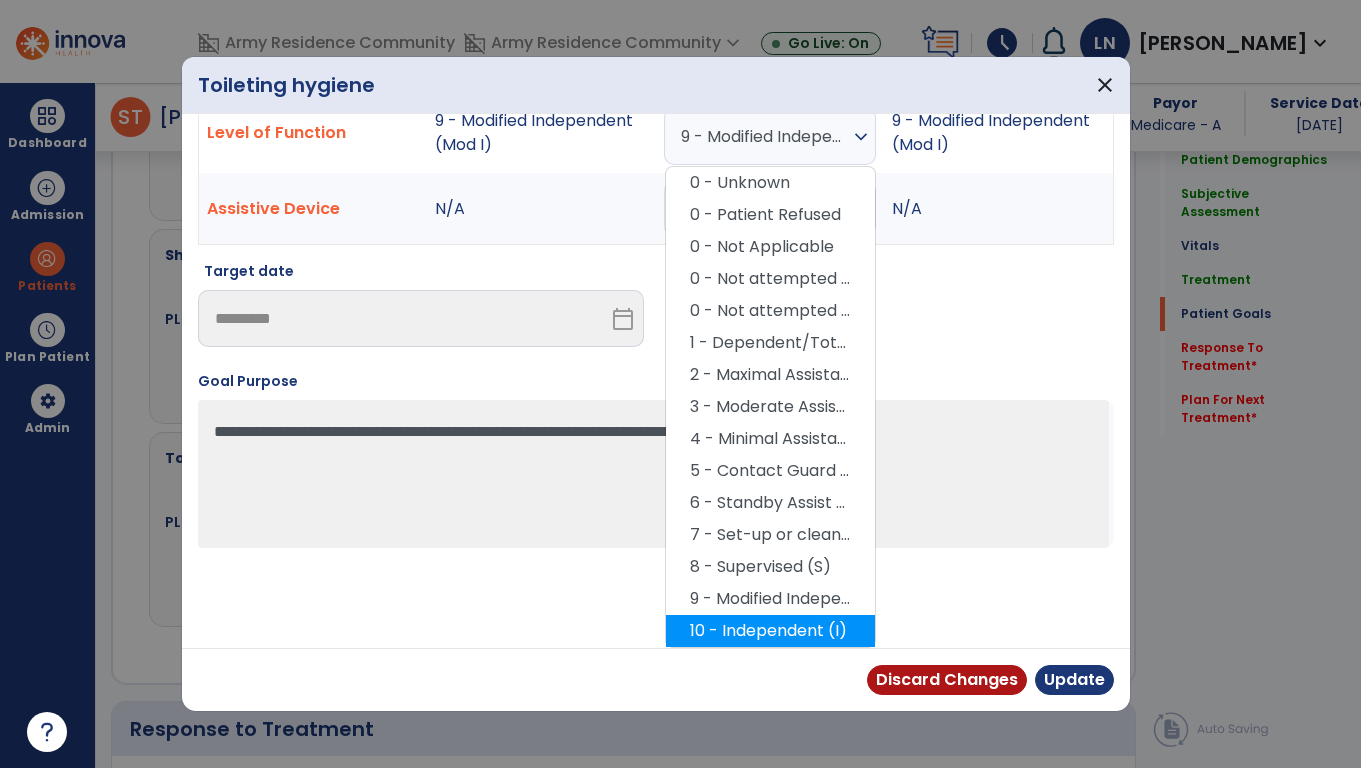 click on "10 - Independent (I)" at bounding box center [770, 631] 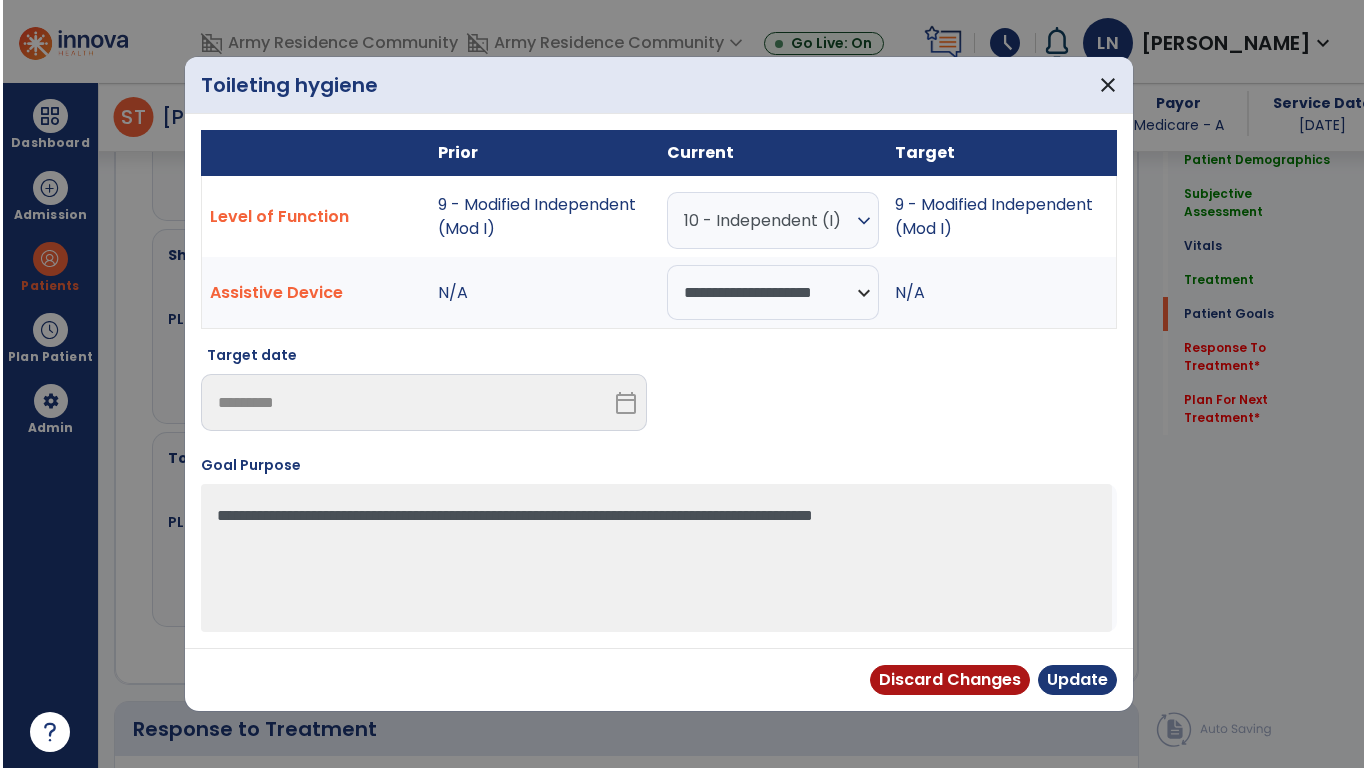scroll, scrollTop: 0, scrollLeft: 0, axis: both 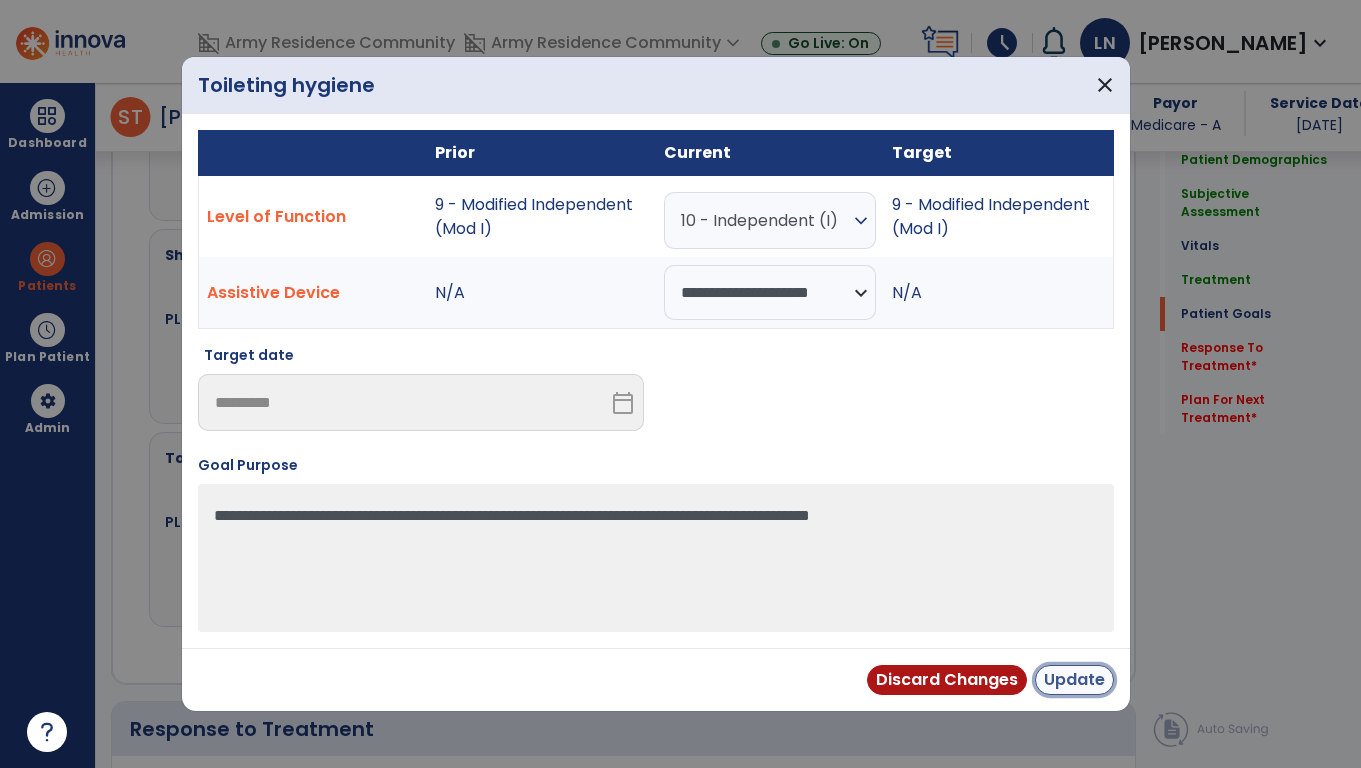 click on "Update" at bounding box center [1074, 680] 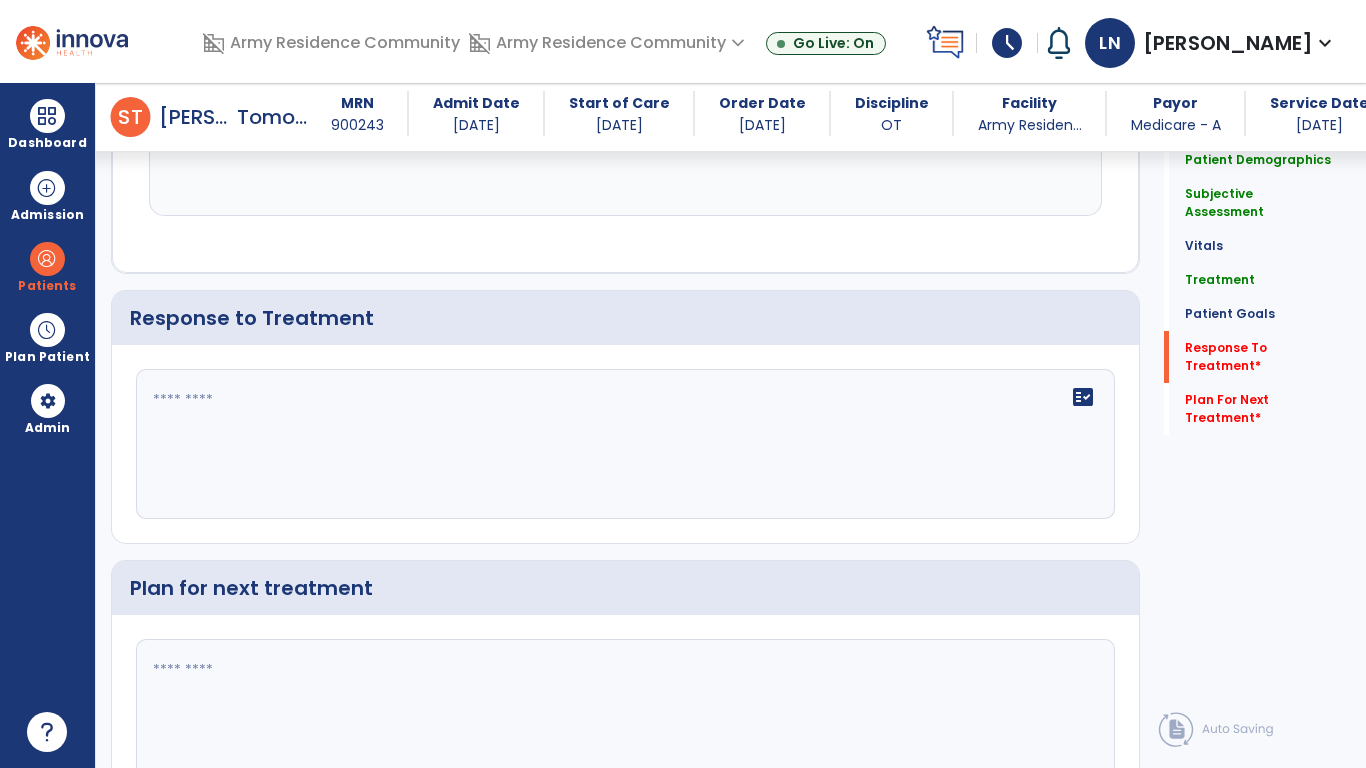 scroll, scrollTop: 3072, scrollLeft: 0, axis: vertical 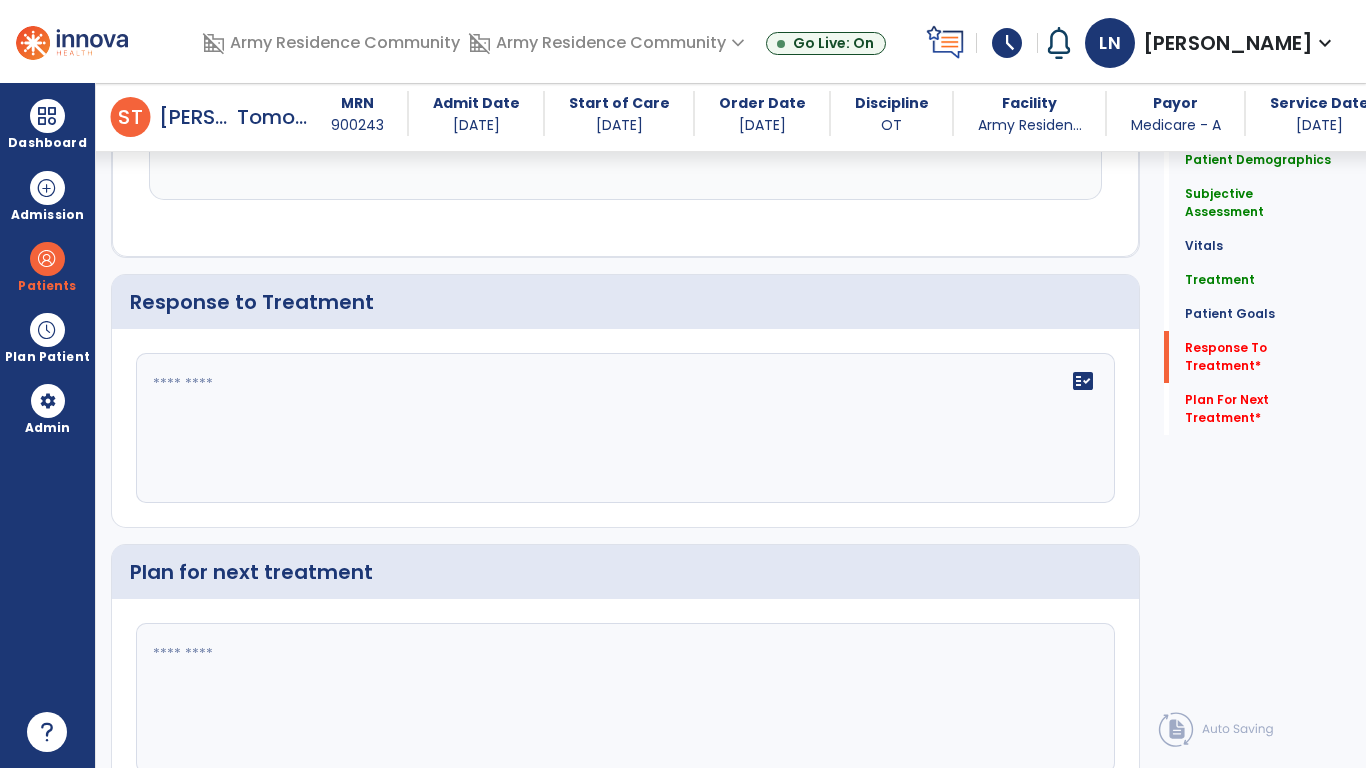 click 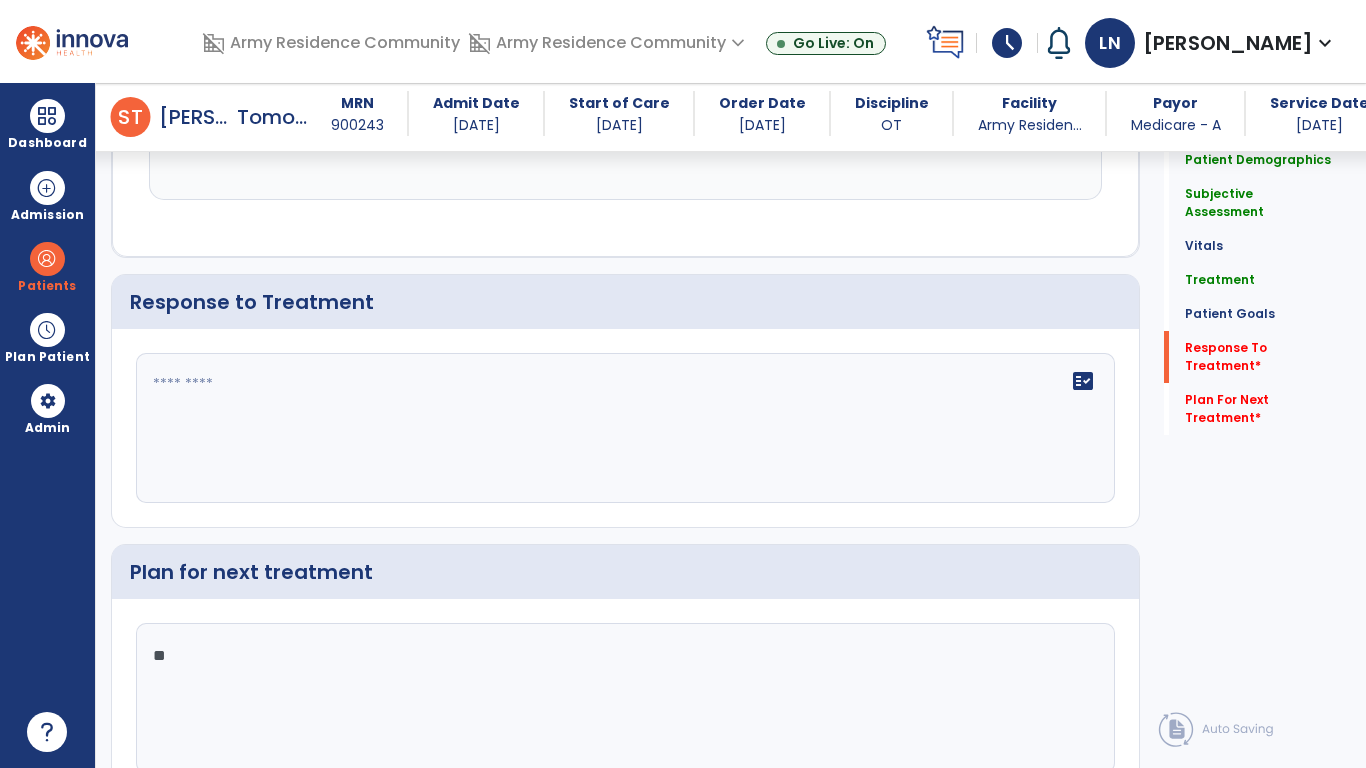type on "*" 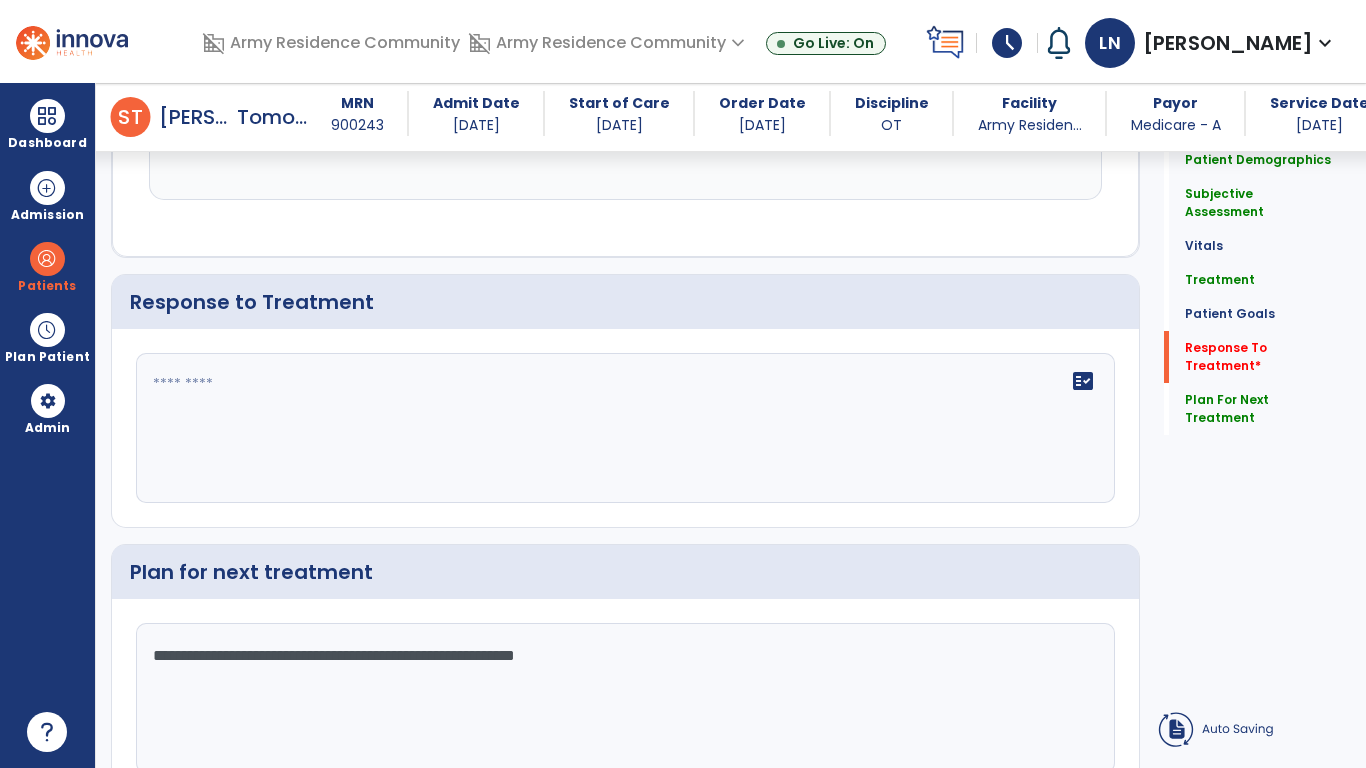 type on "**********" 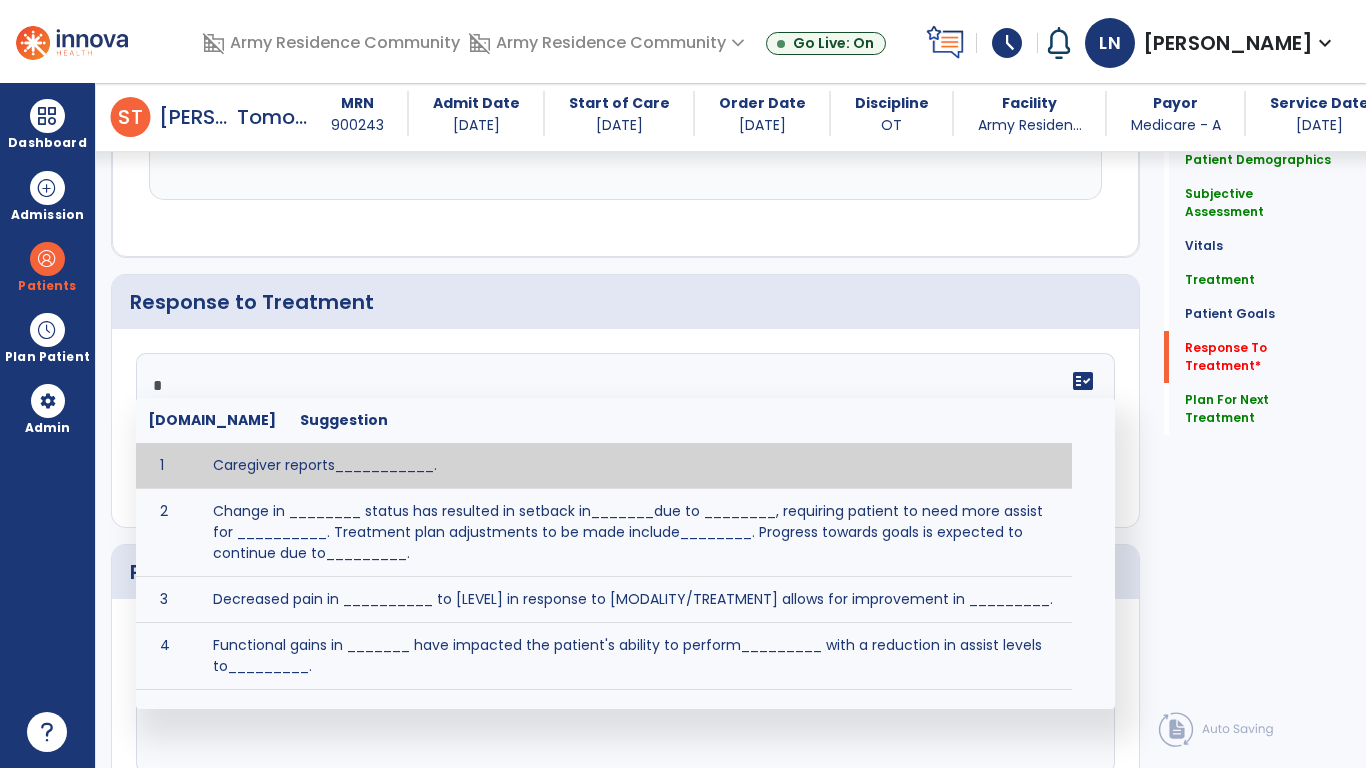 type on "**" 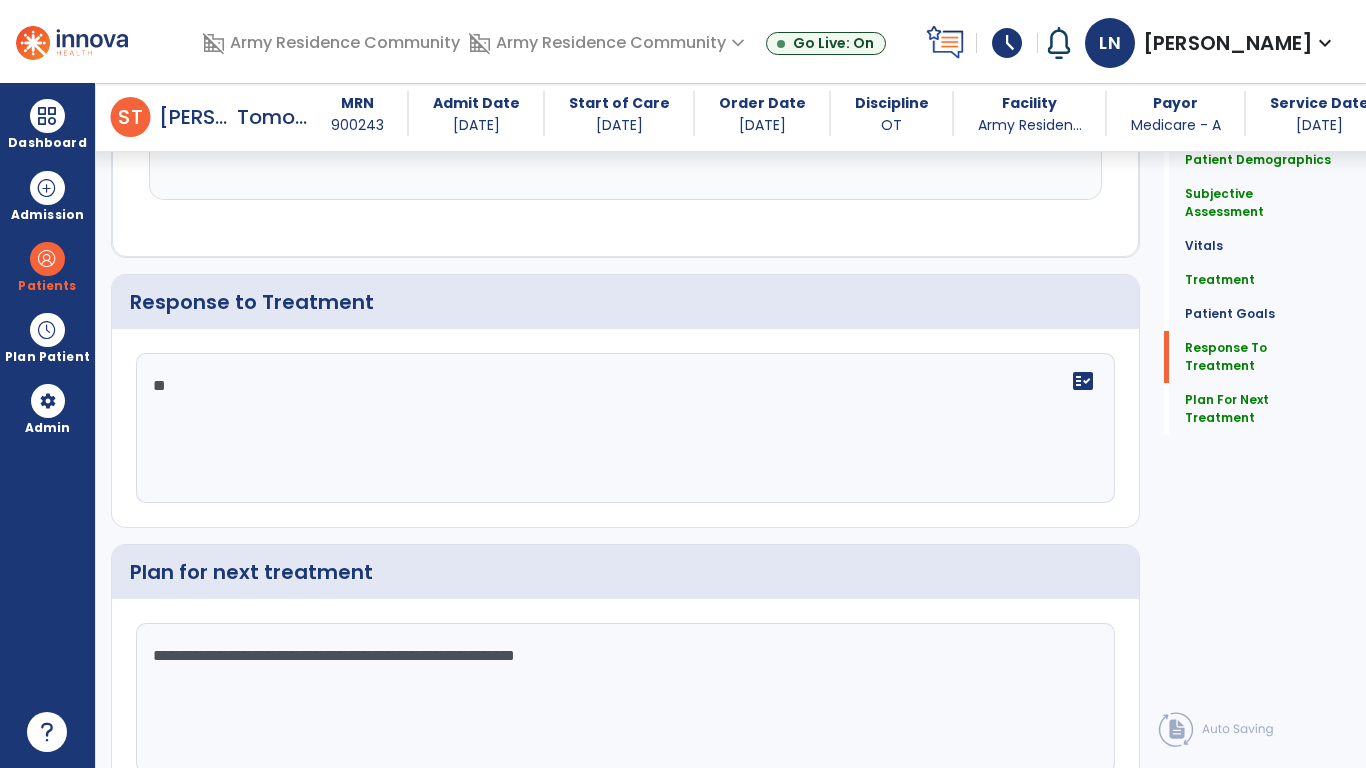 type on "*" 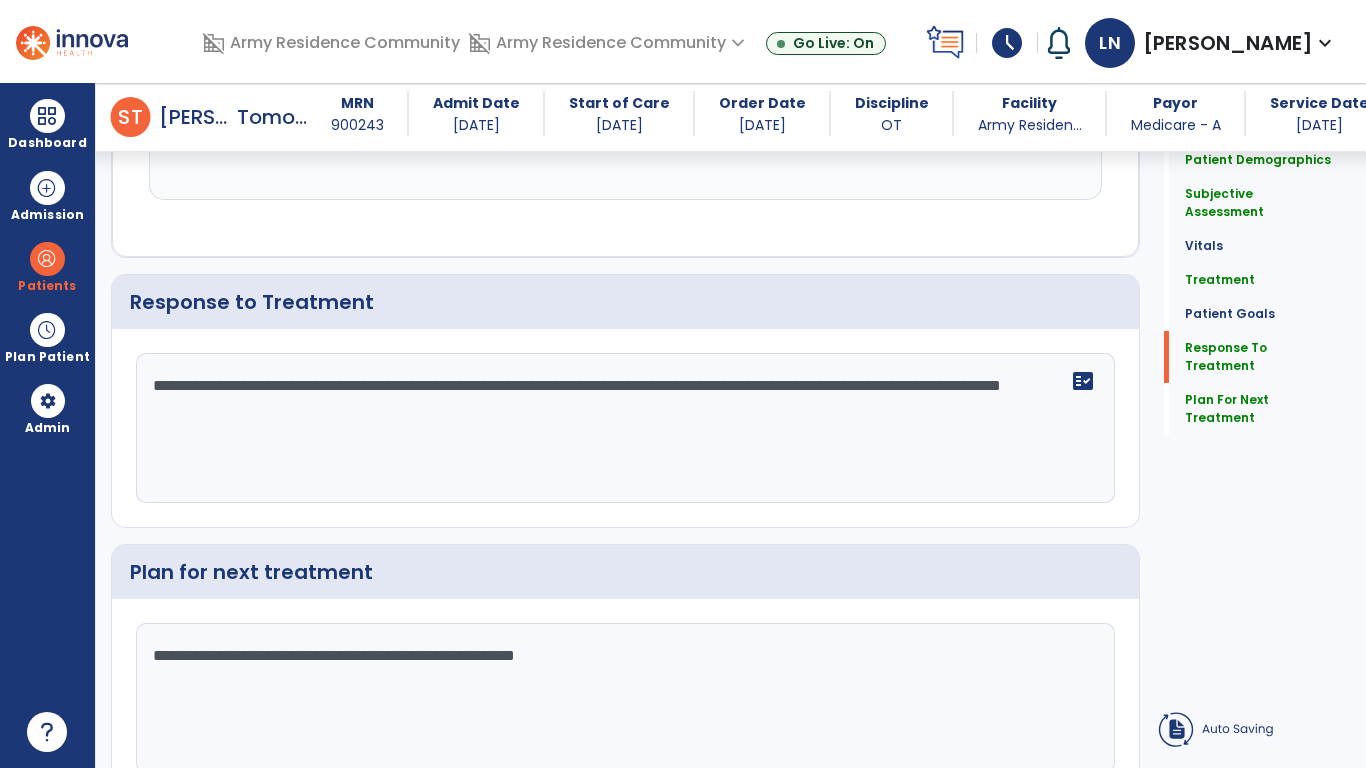click on "**********" 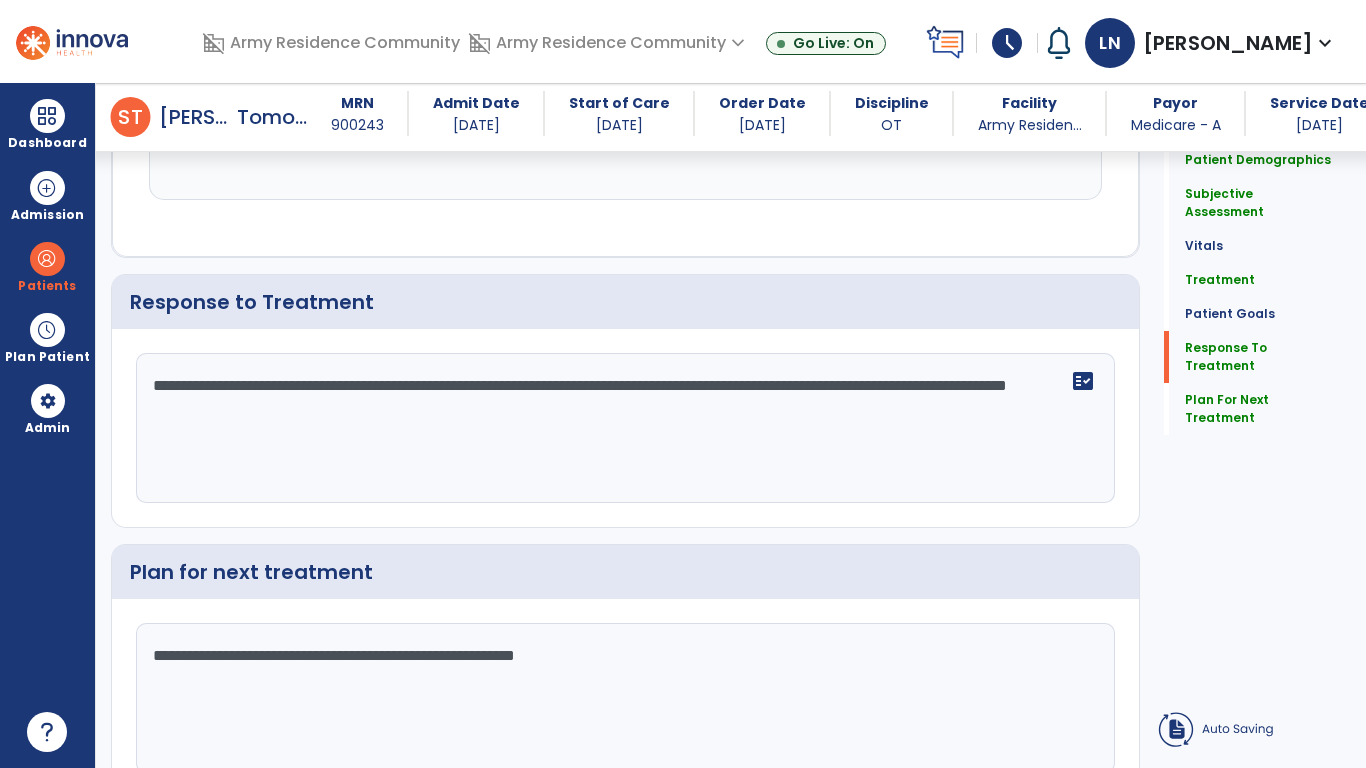 click on "**********" 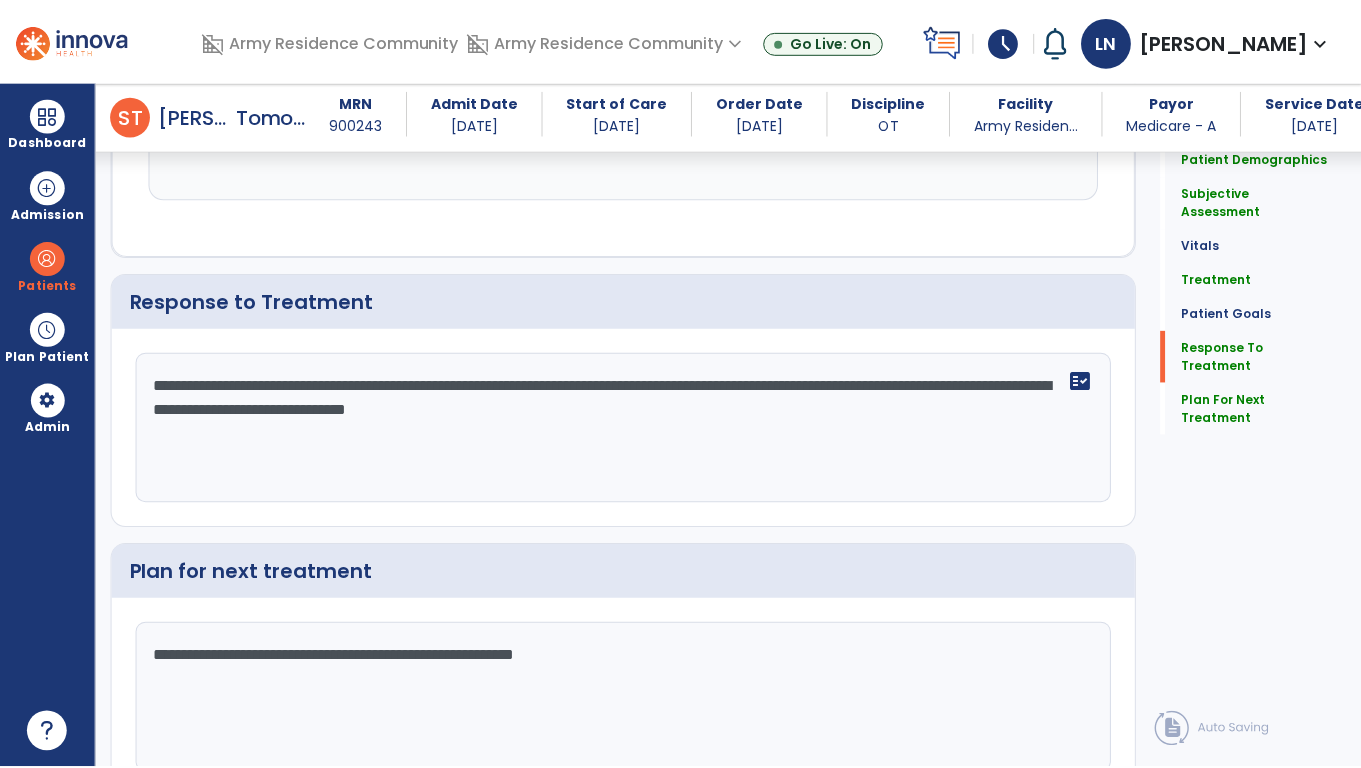 scroll, scrollTop: 3168, scrollLeft: 0, axis: vertical 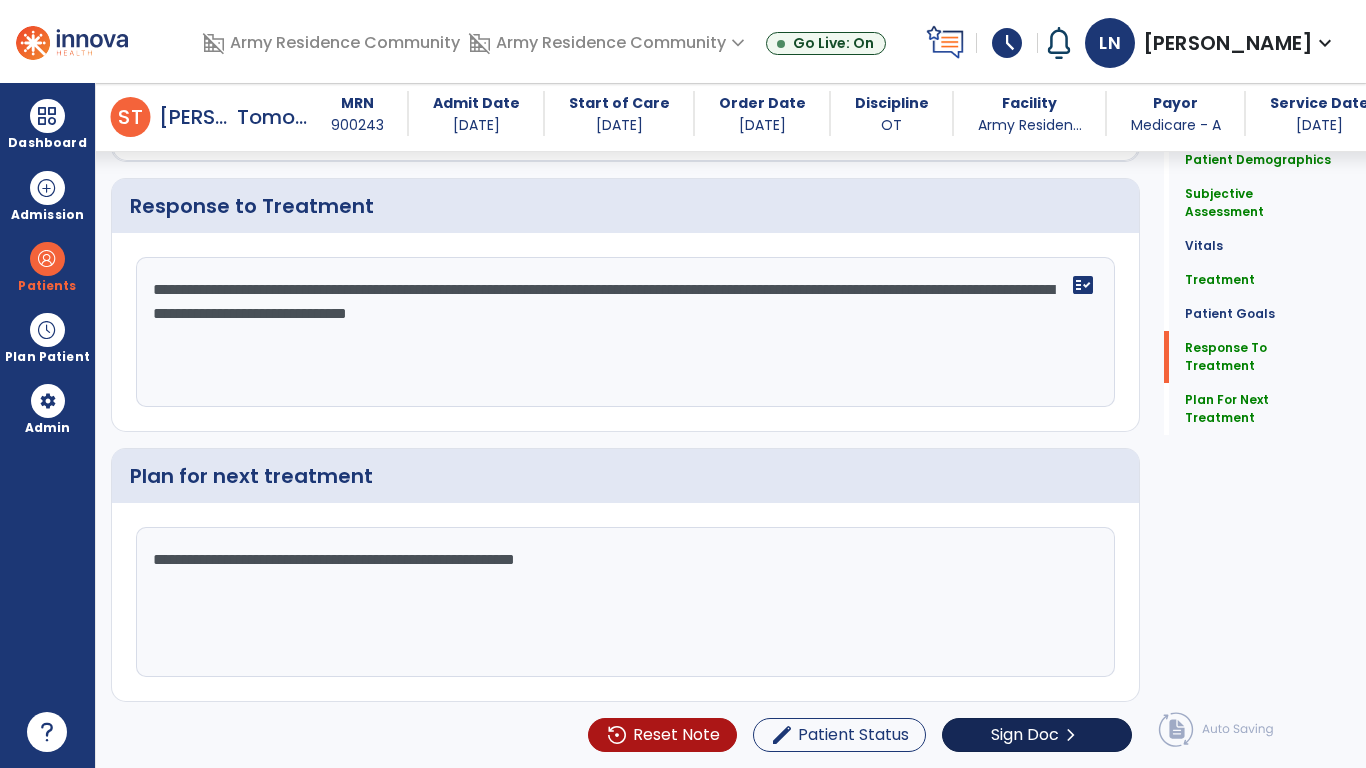 type on "**********" 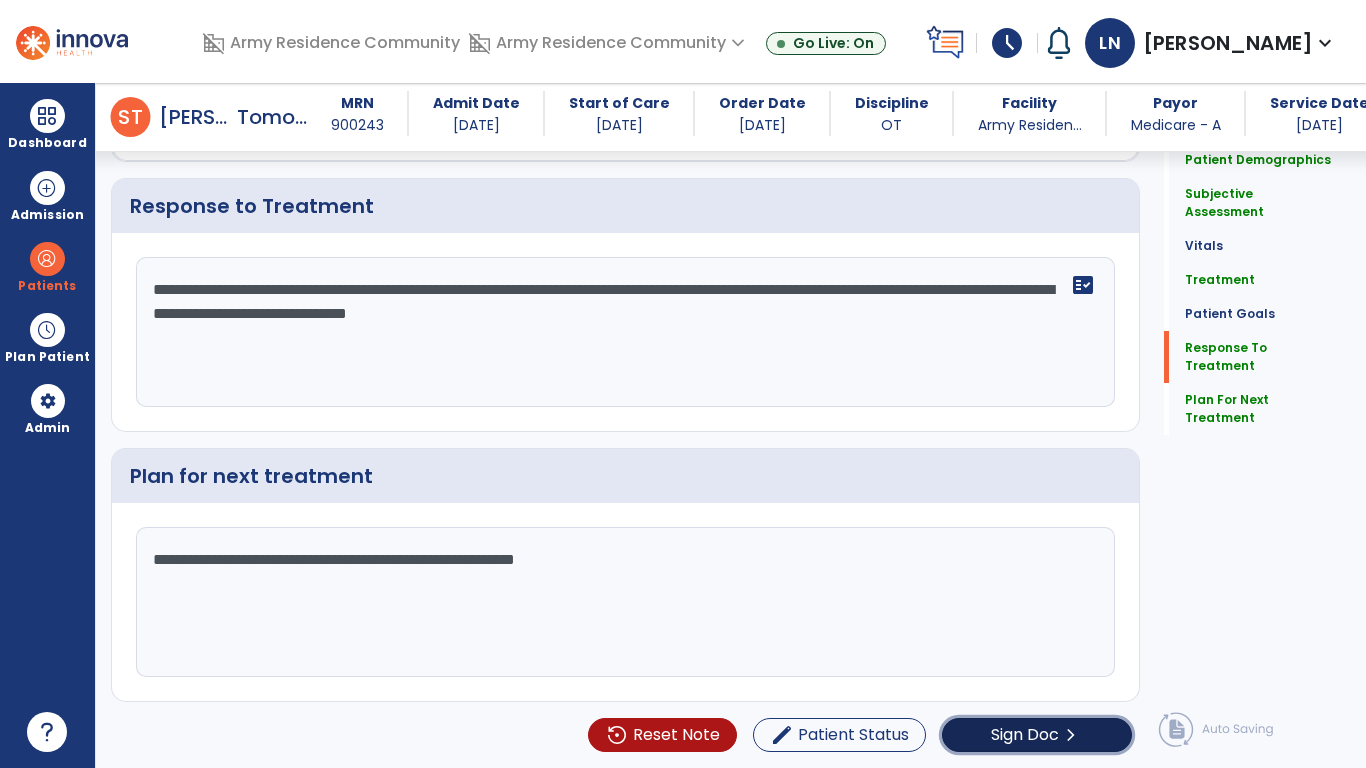 click on "Sign Doc" 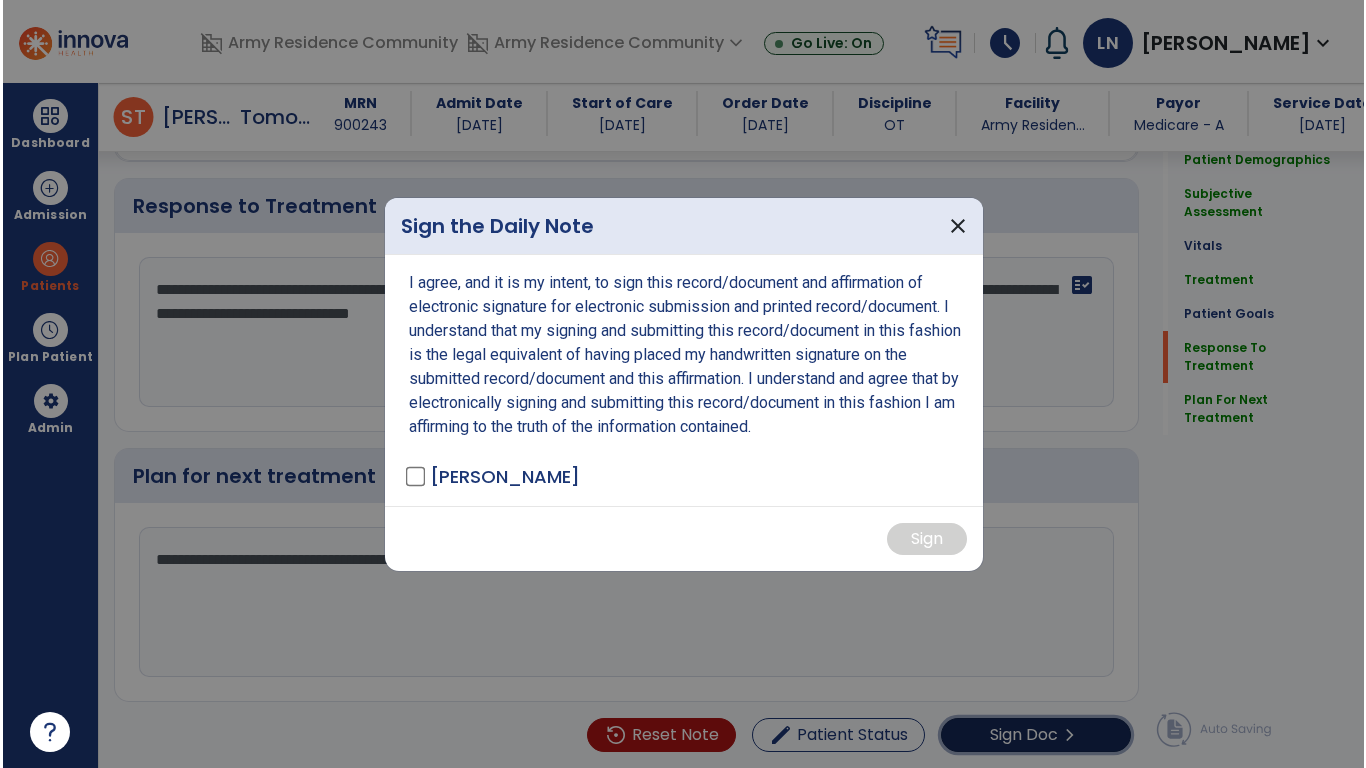 scroll, scrollTop: 3168, scrollLeft: 0, axis: vertical 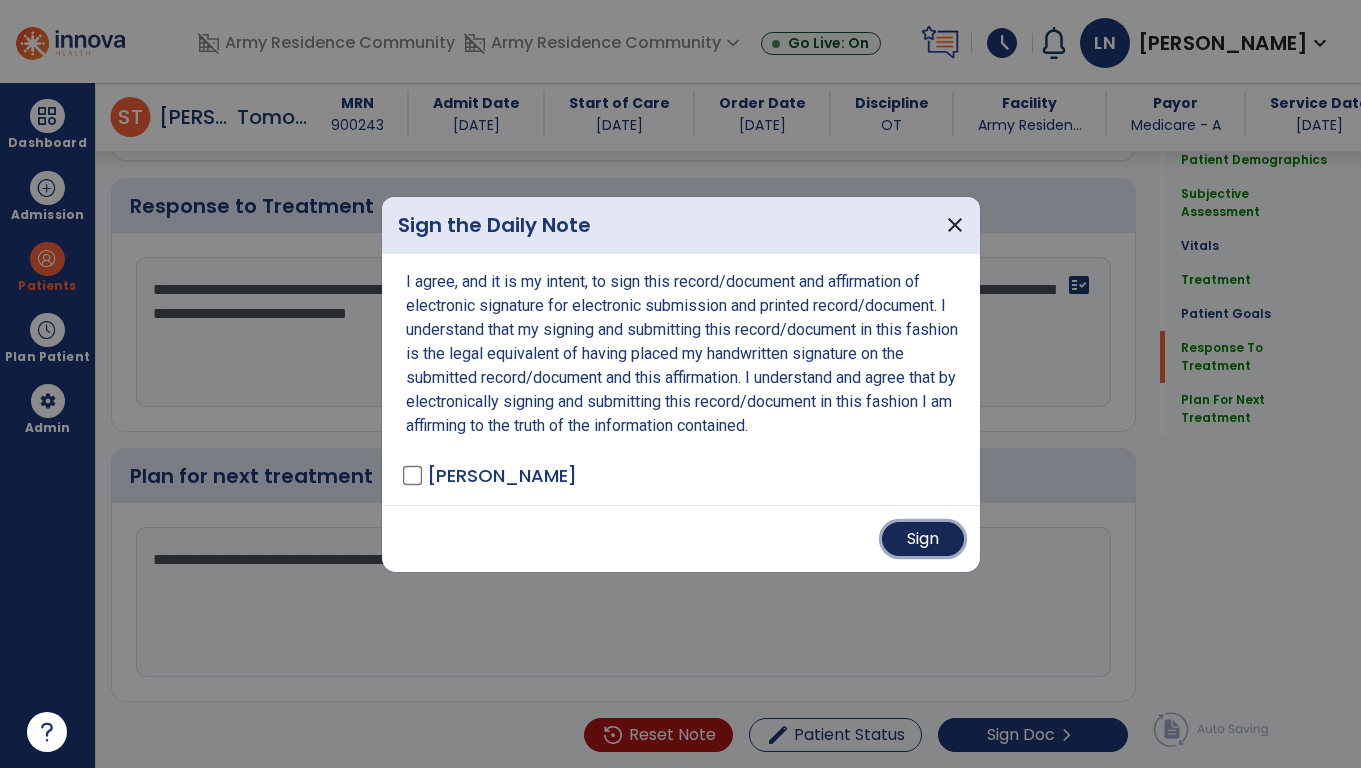 click on "Sign" at bounding box center (923, 539) 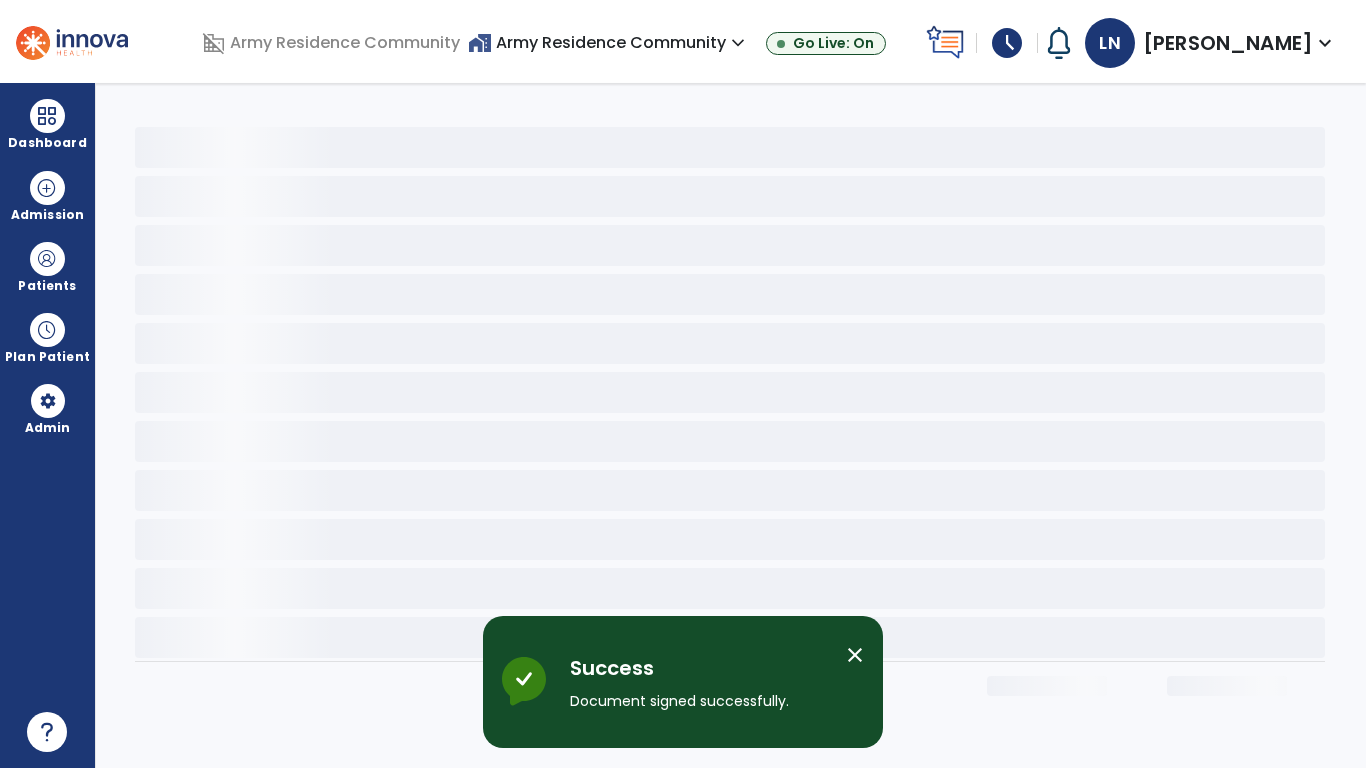 scroll, scrollTop: 0, scrollLeft: 0, axis: both 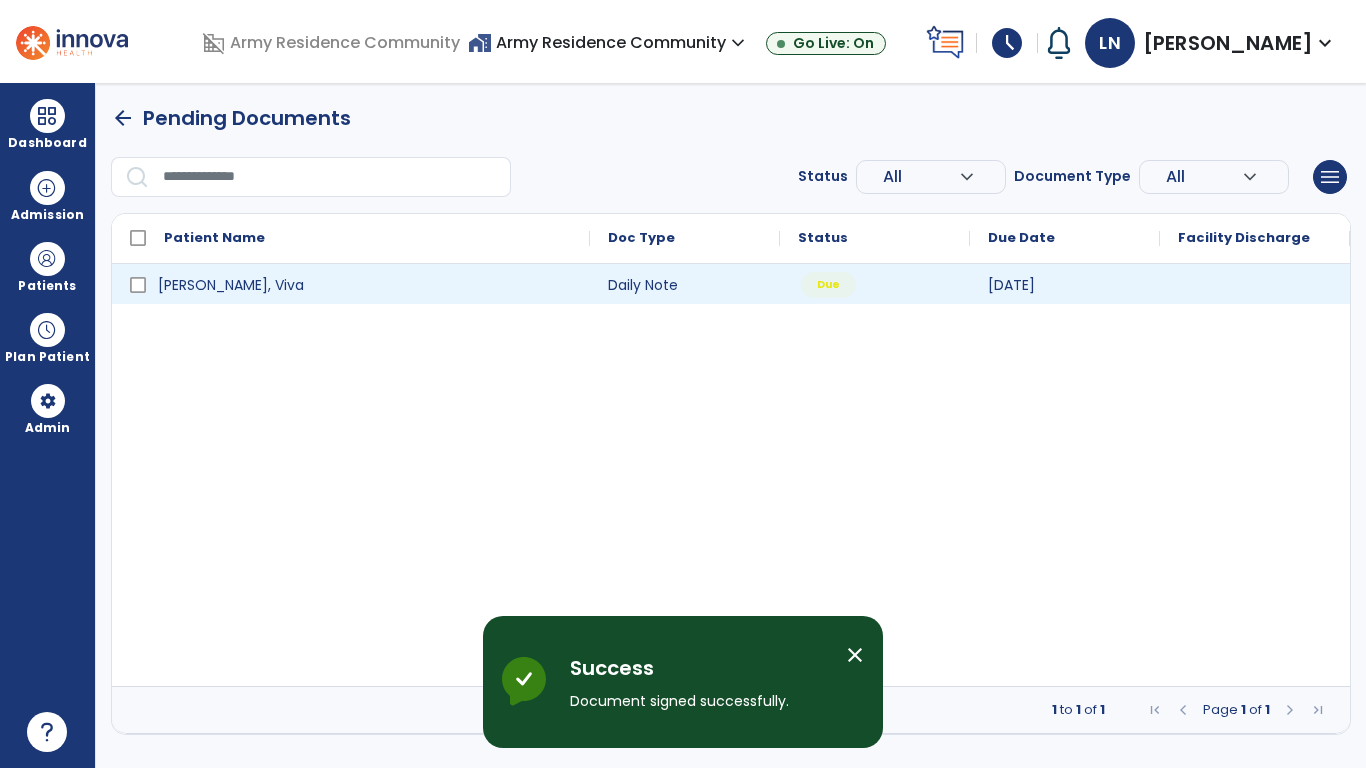click on "Due" at bounding box center (828, 285) 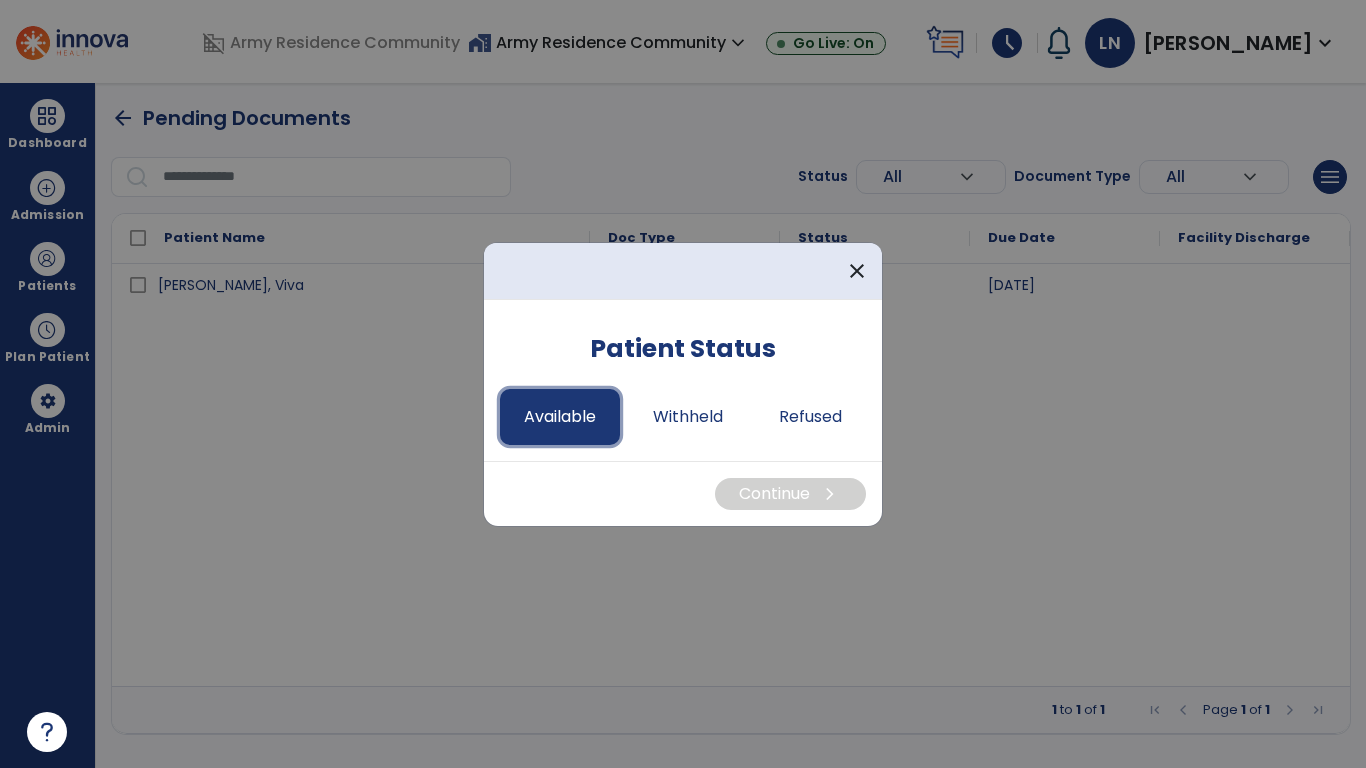 click on "Available" at bounding box center [560, 417] 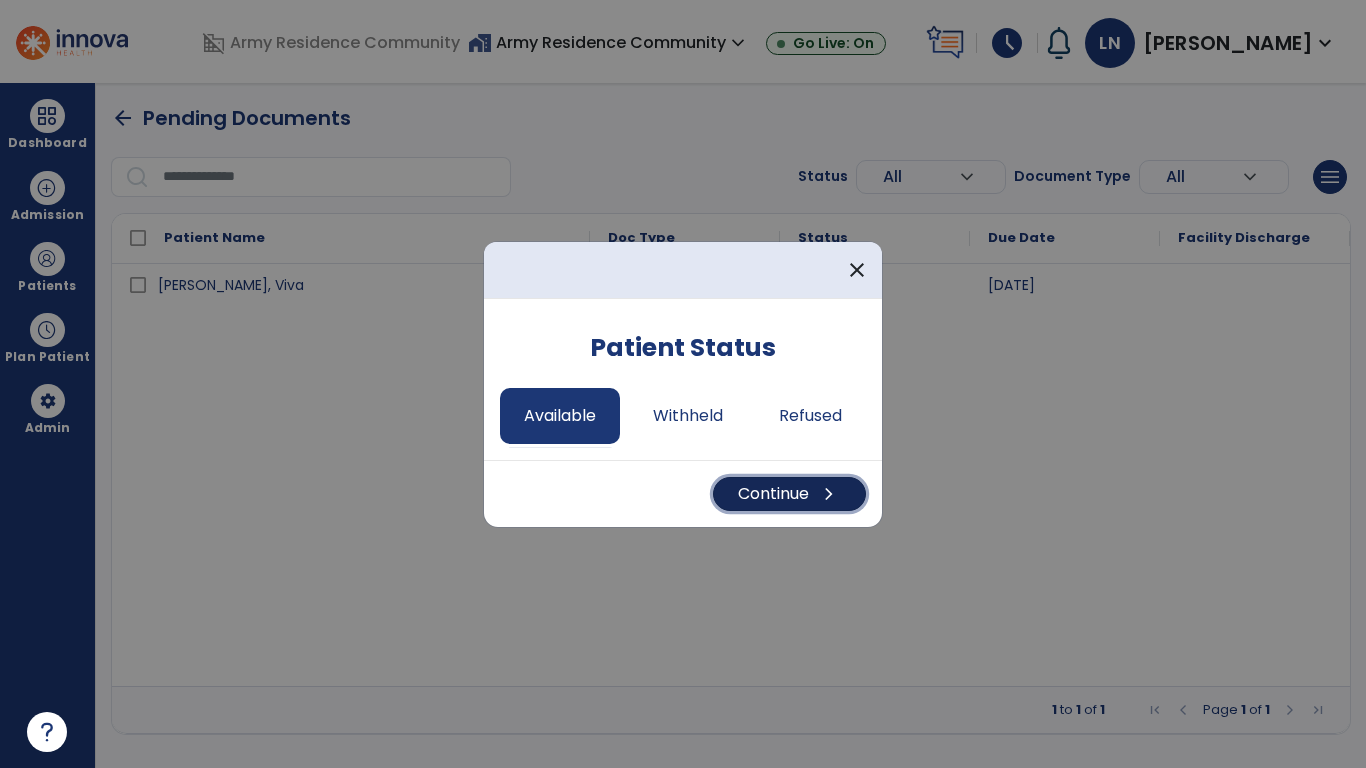 click on "Continue   chevron_right" at bounding box center [789, 494] 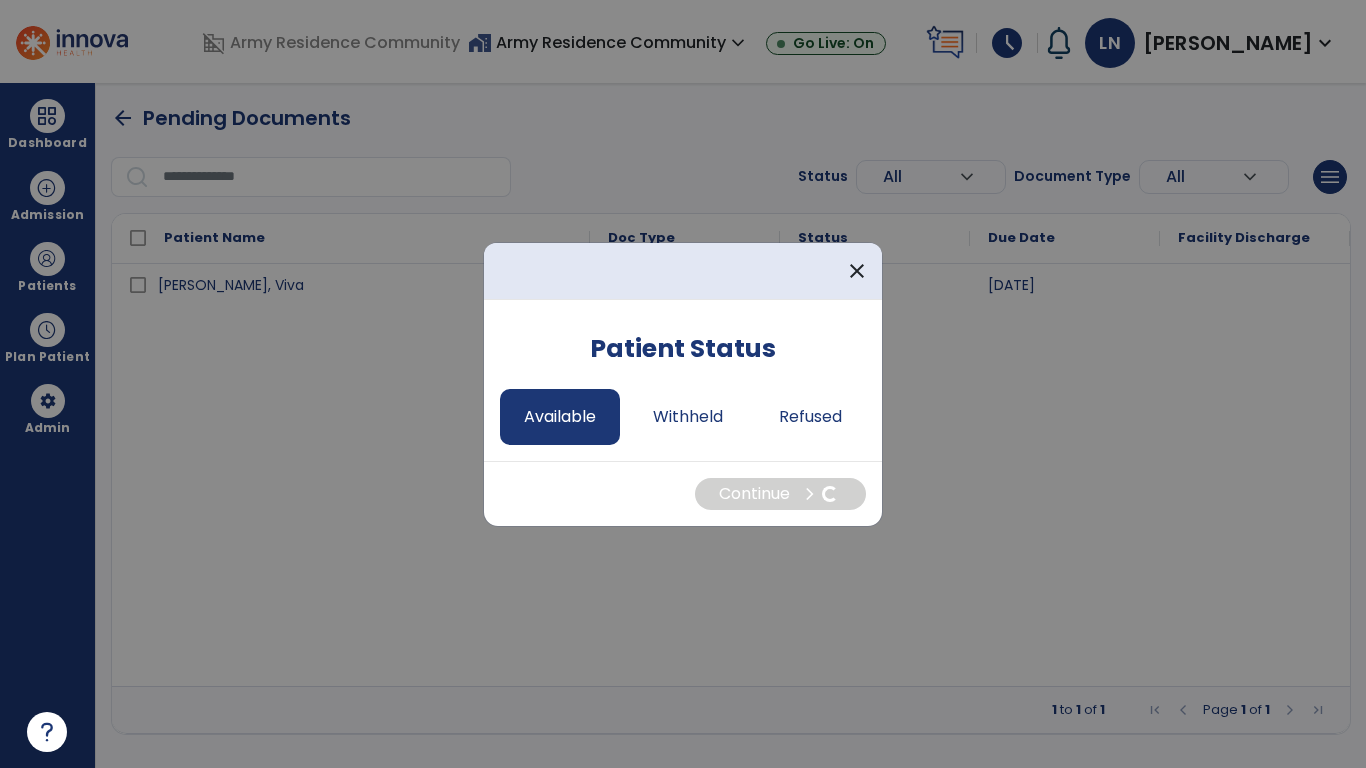 select on "*" 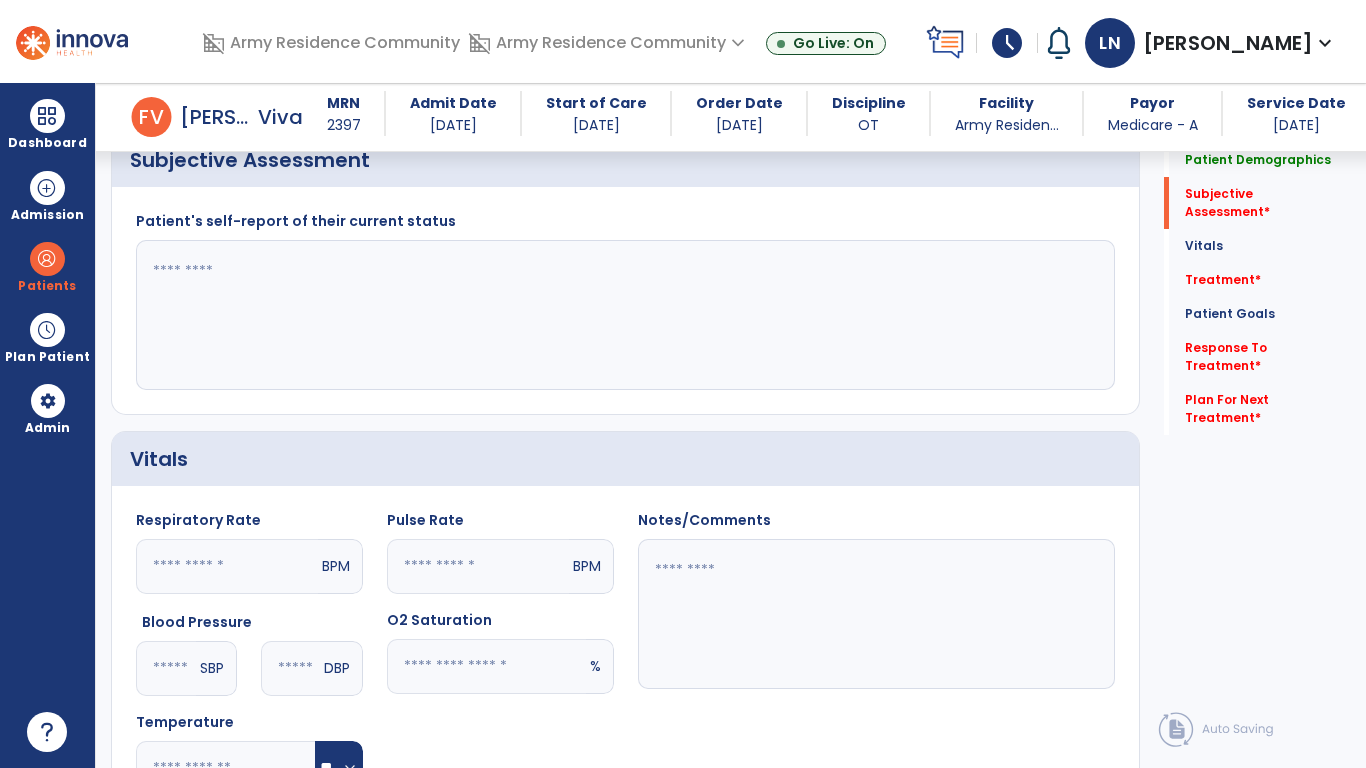 scroll, scrollTop: 517, scrollLeft: 0, axis: vertical 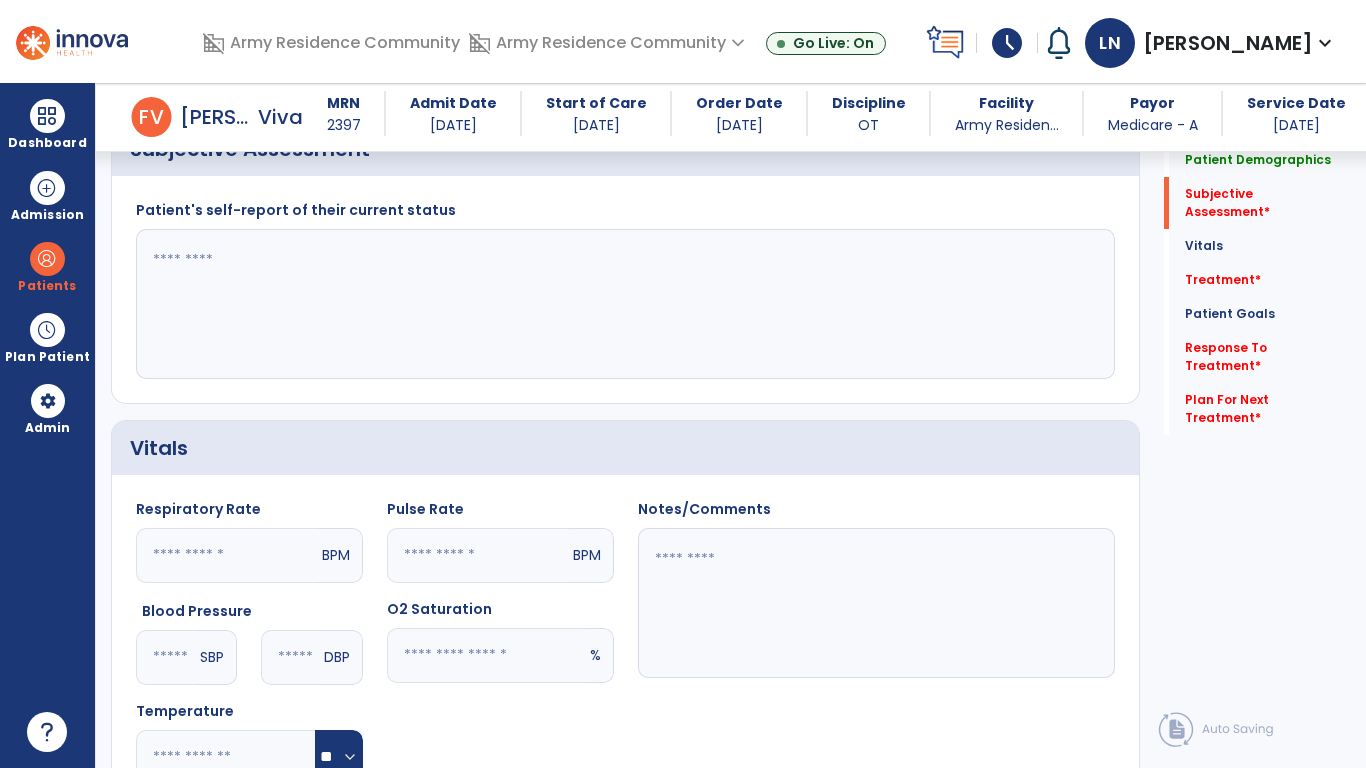 click 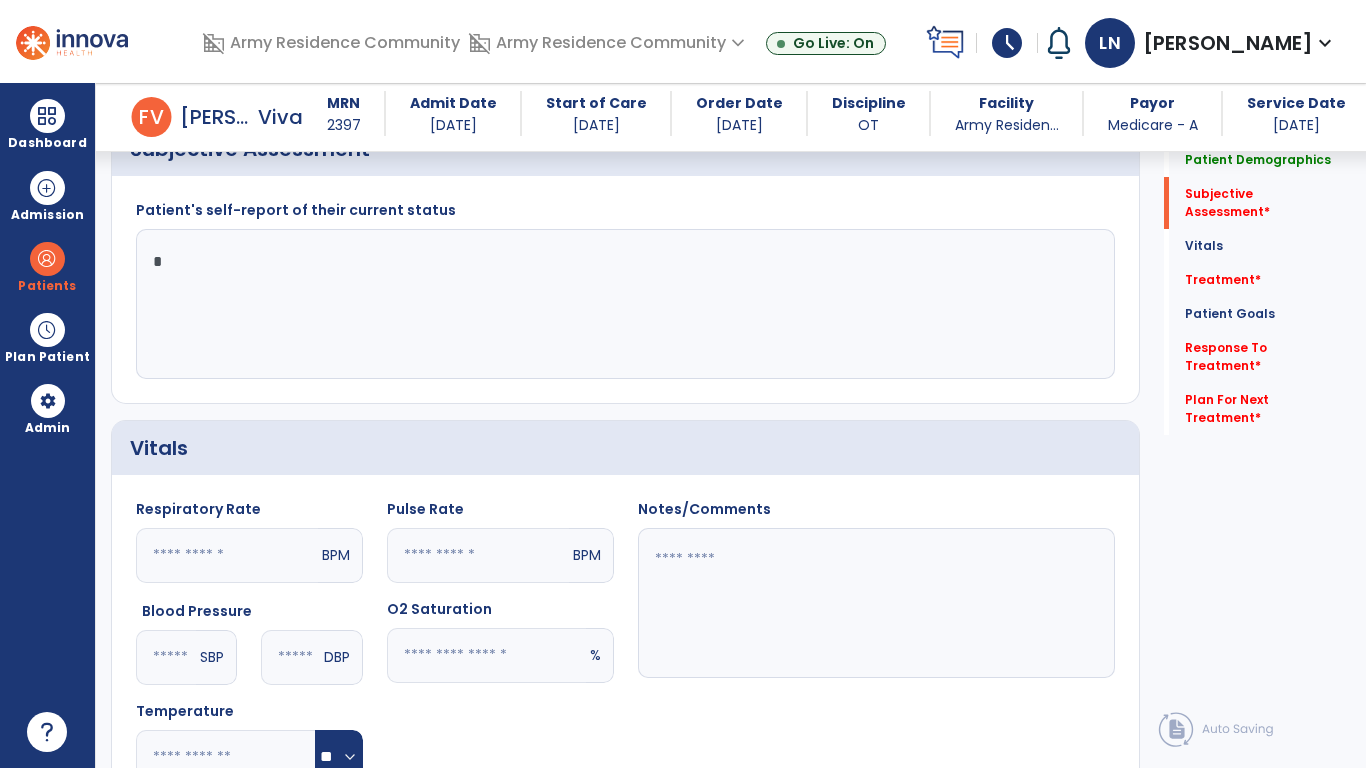 type on "**" 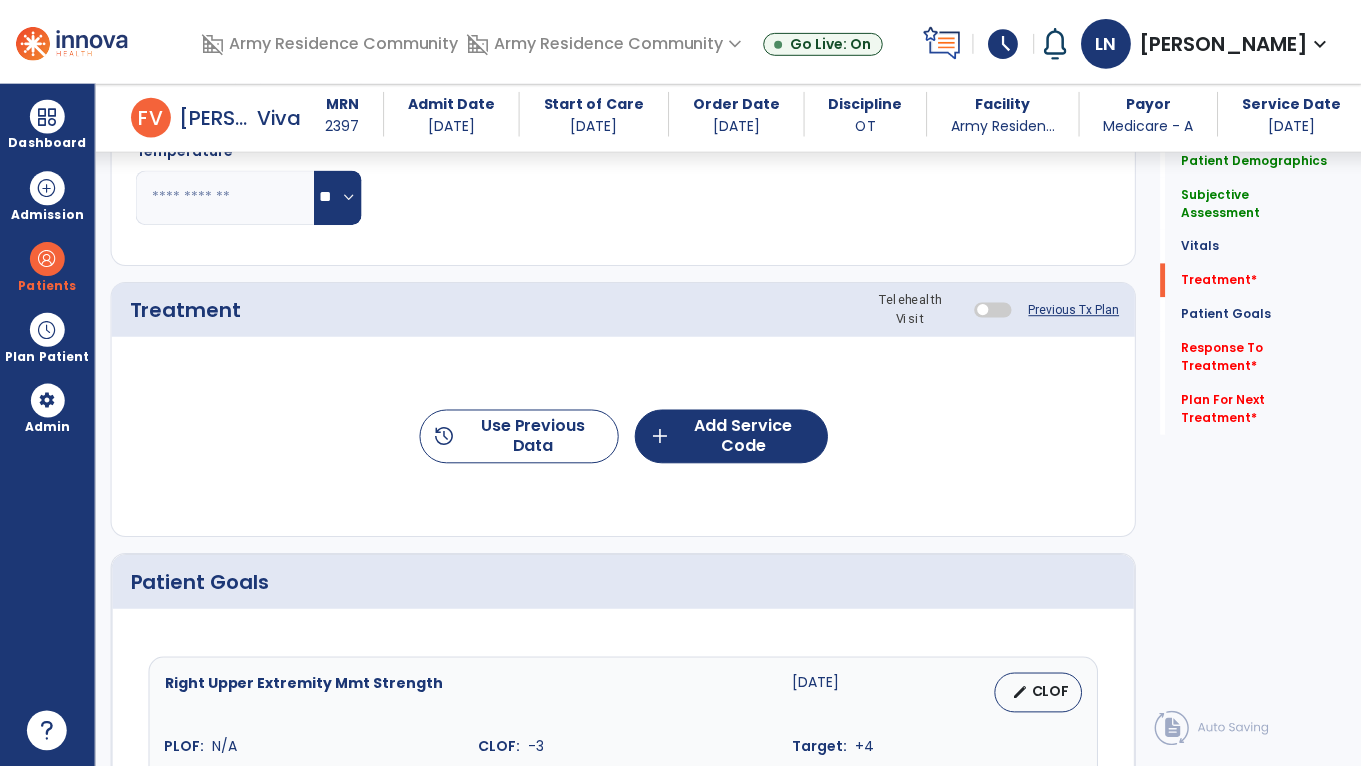 scroll, scrollTop: 1162, scrollLeft: 0, axis: vertical 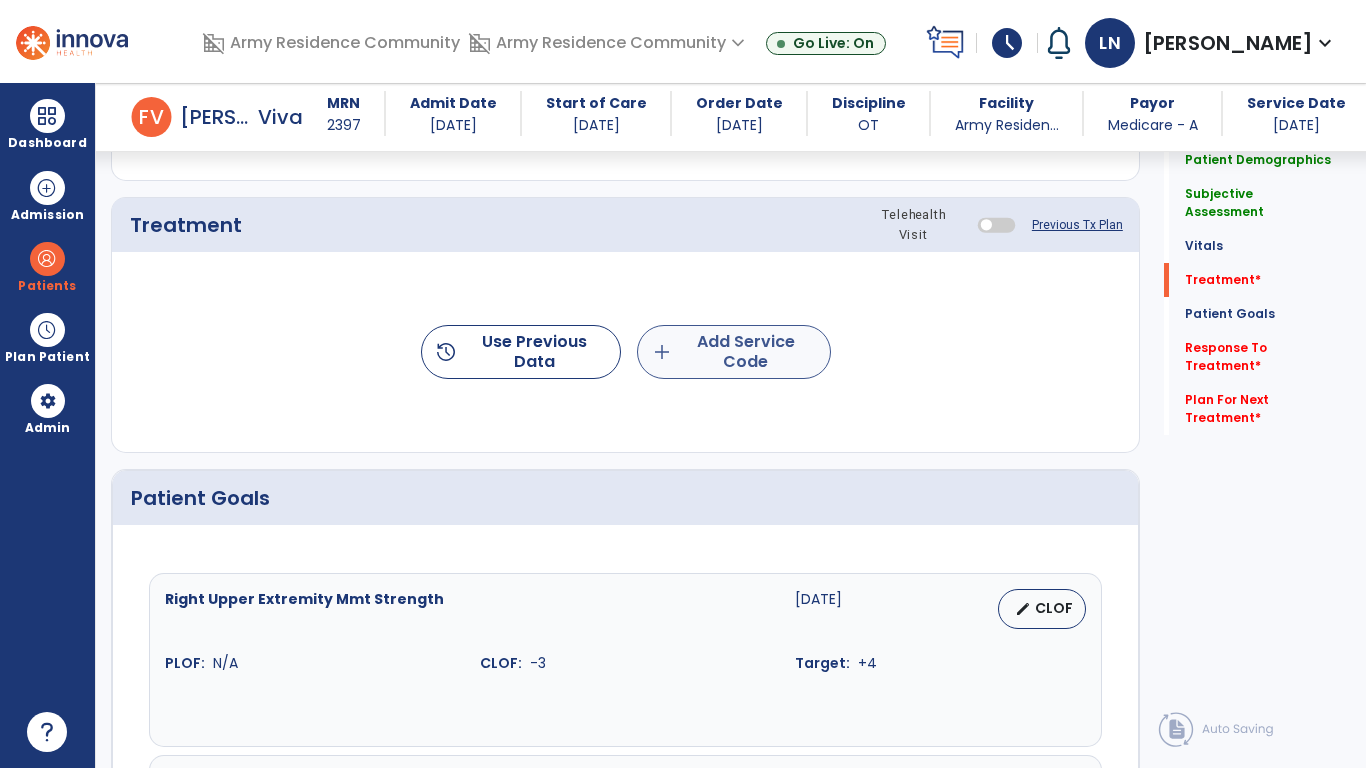 type on "**********" 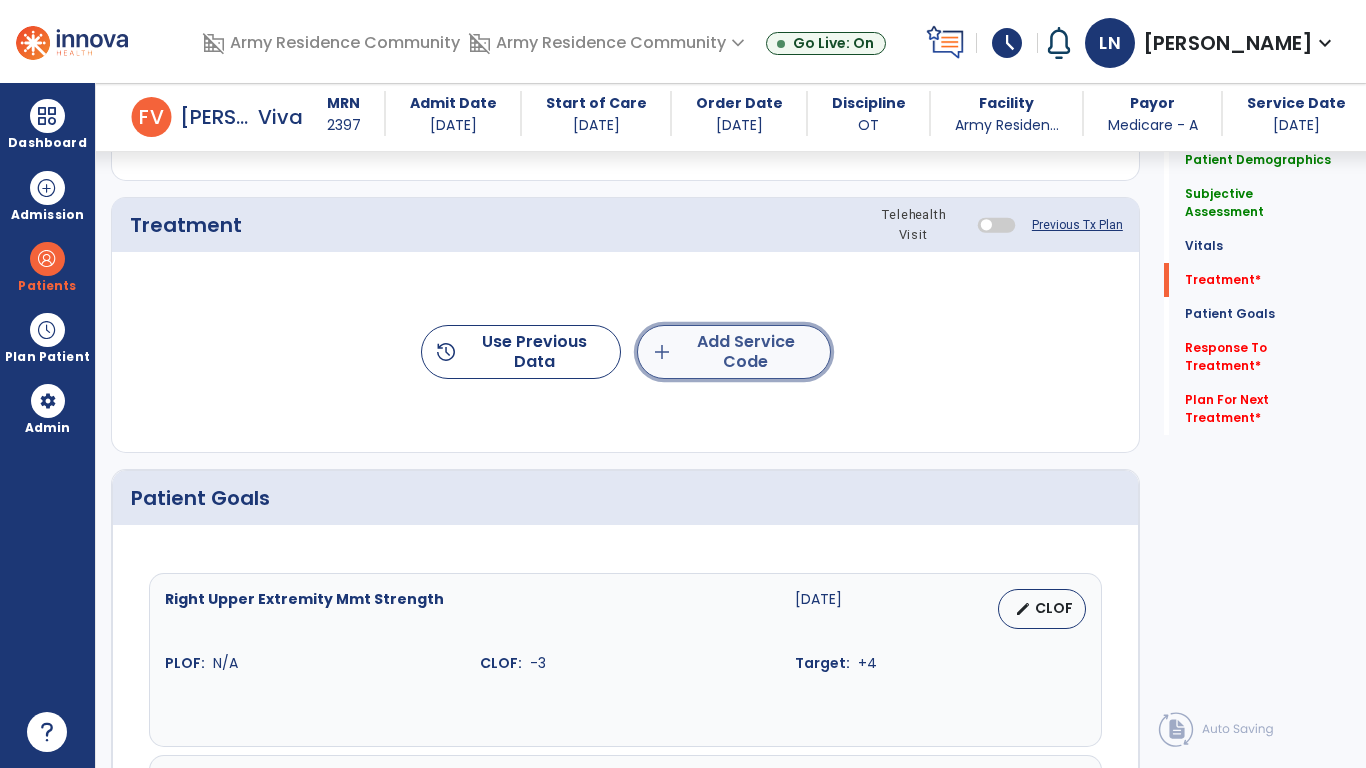 click on "add  Add Service Code" 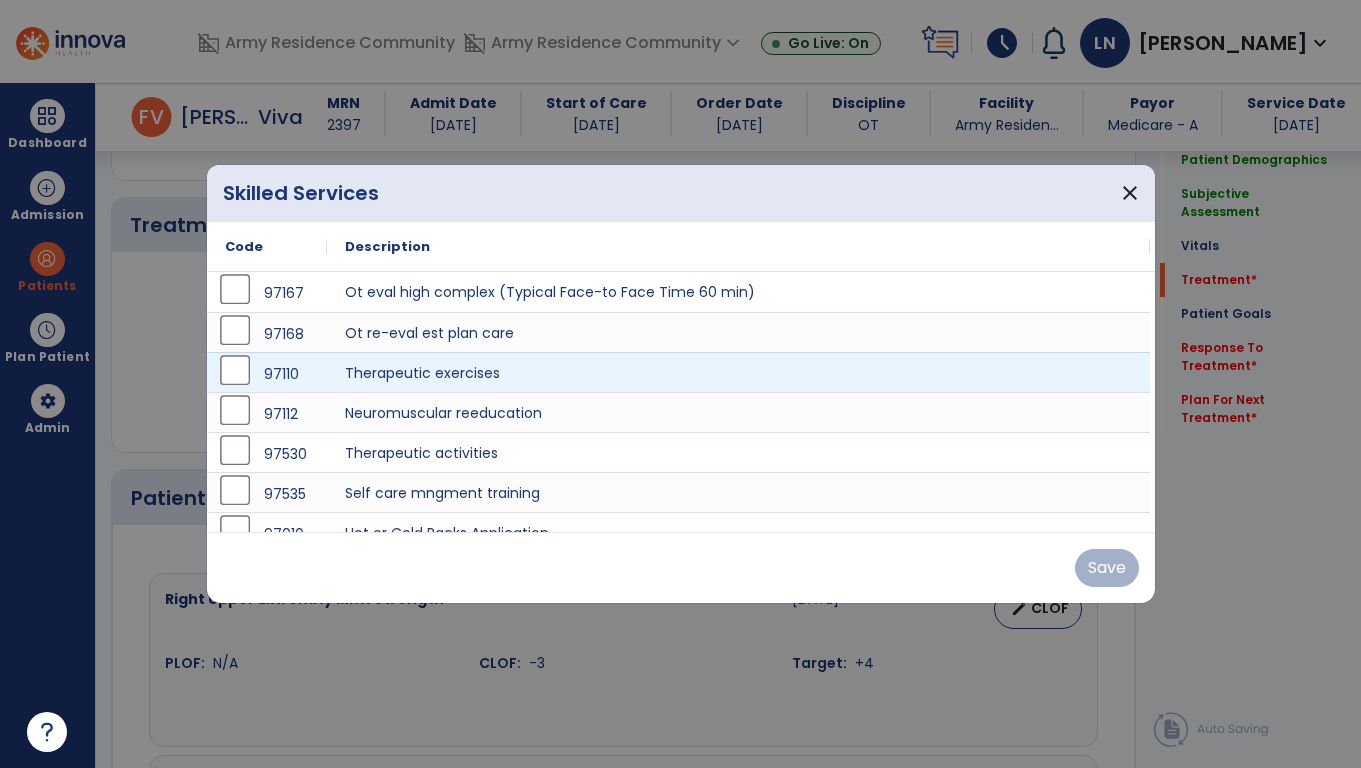 scroll, scrollTop: 1162, scrollLeft: 0, axis: vertical 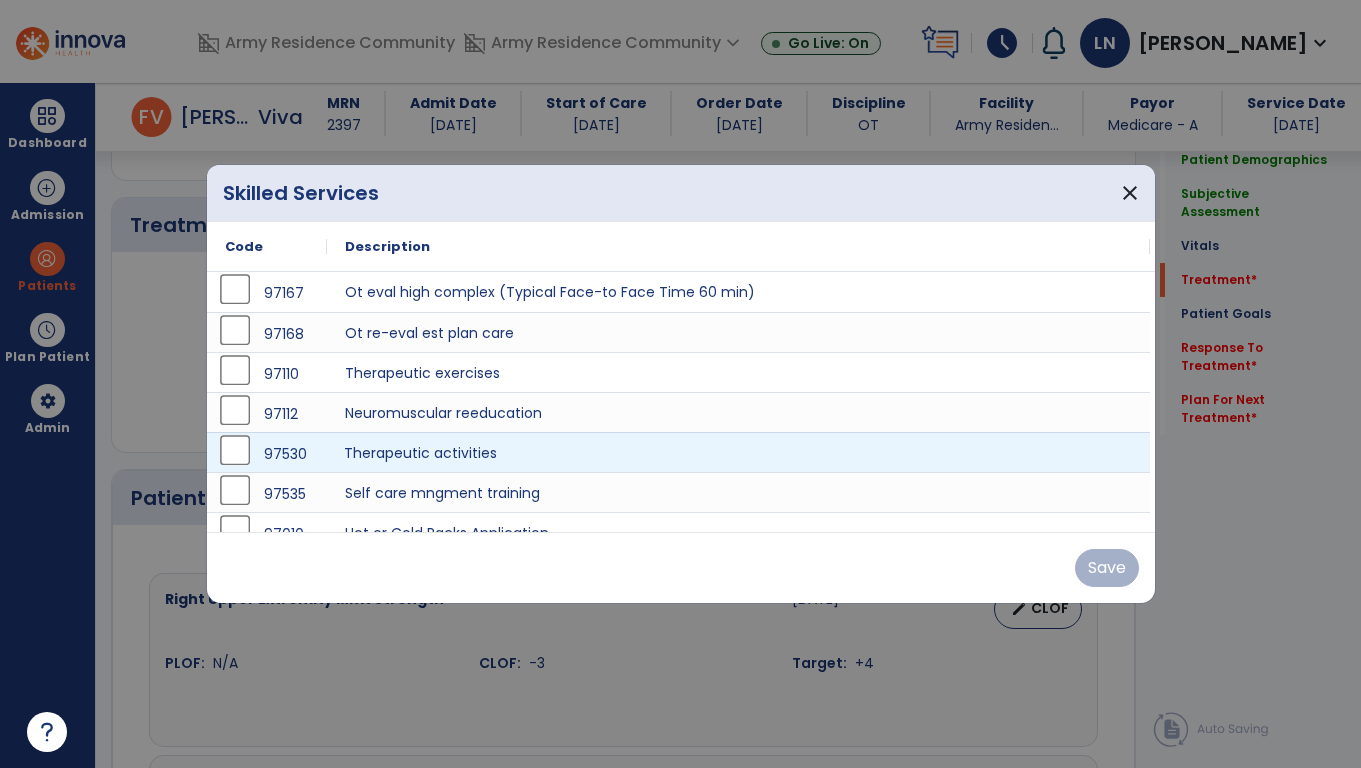 click on "Therapeutic activities" at bounding box center [738, 452] 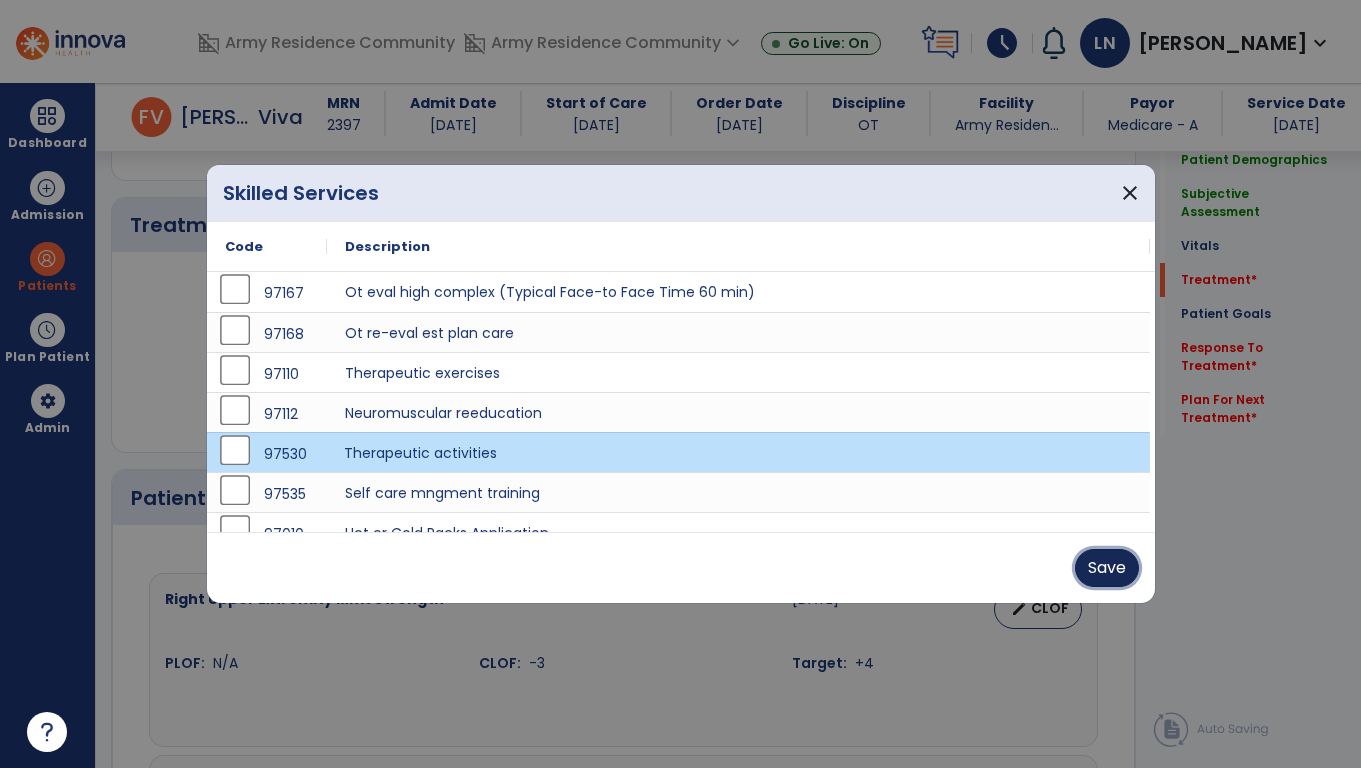 click on "Save" at bounding box center (1107, 568) 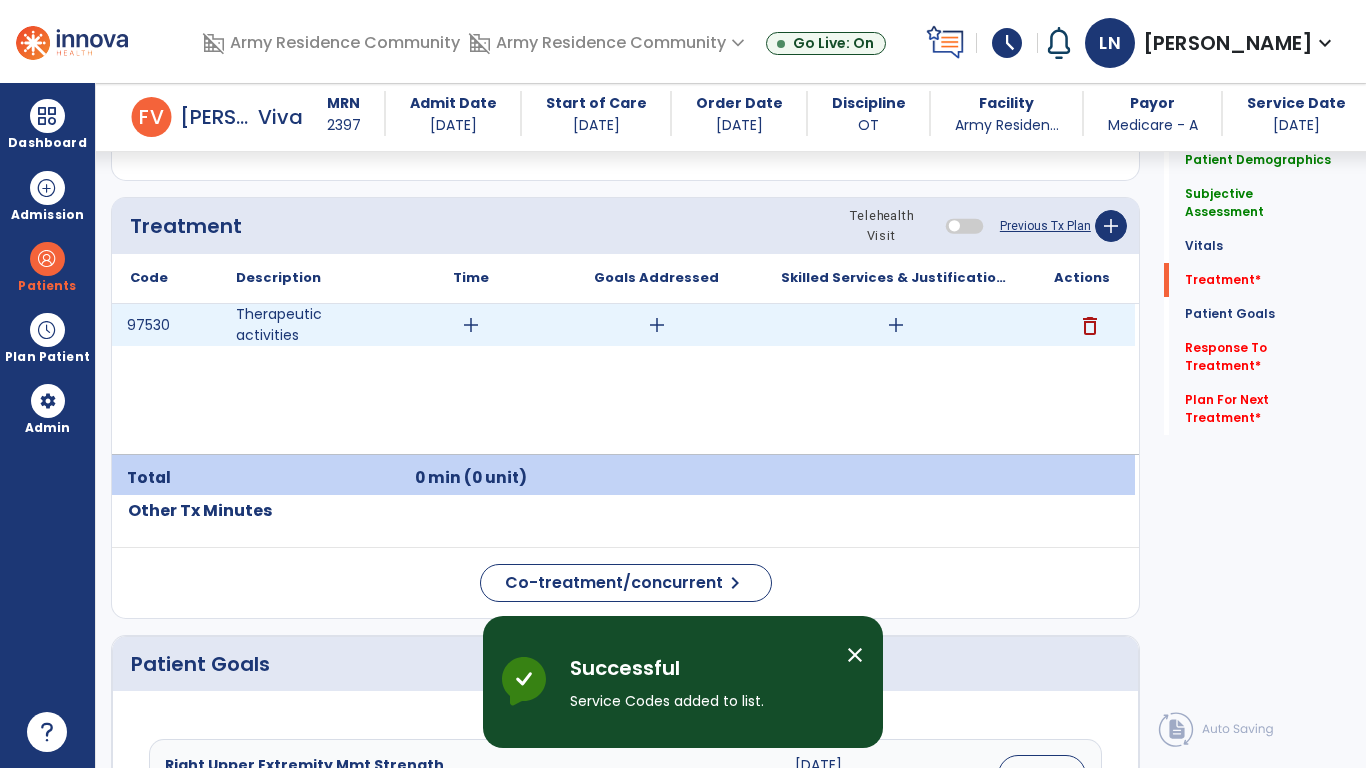 click on "add" at bounding box center (471, 325) 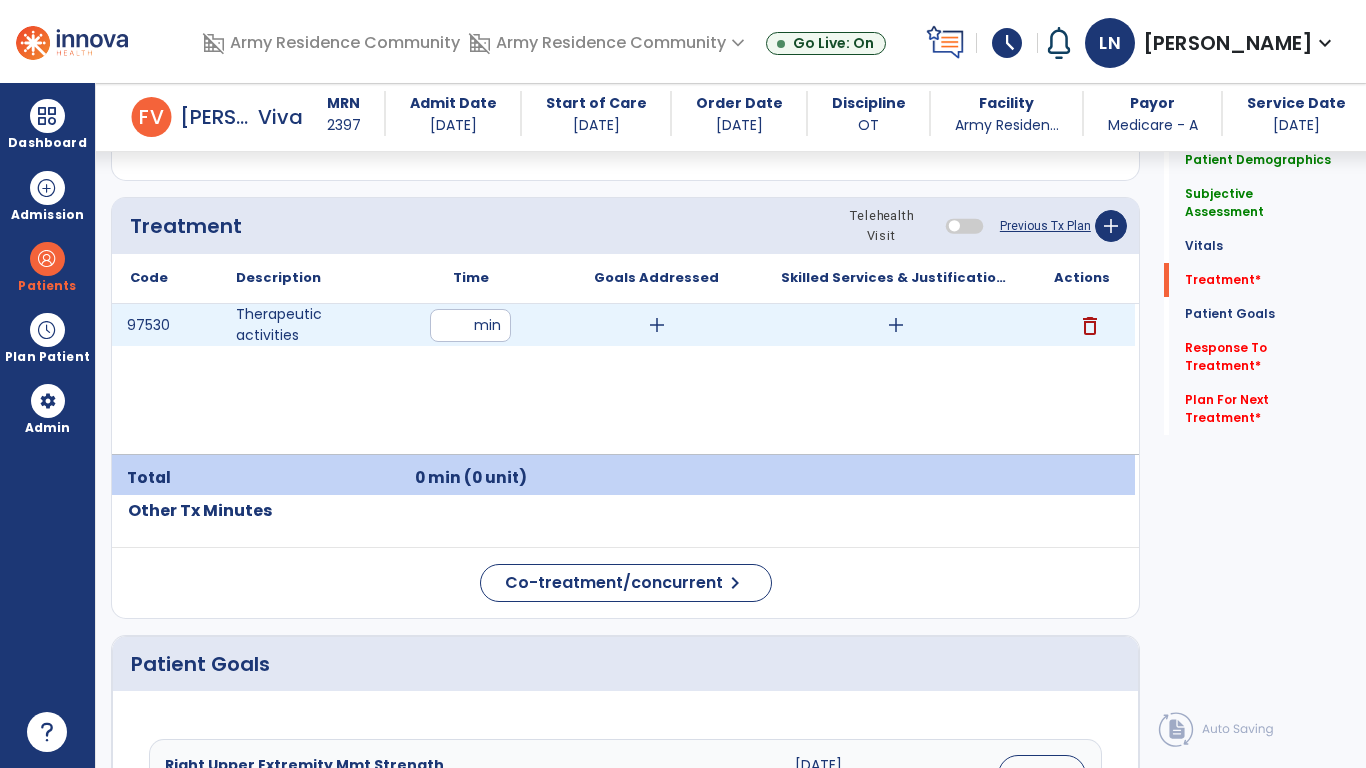 type on "**" 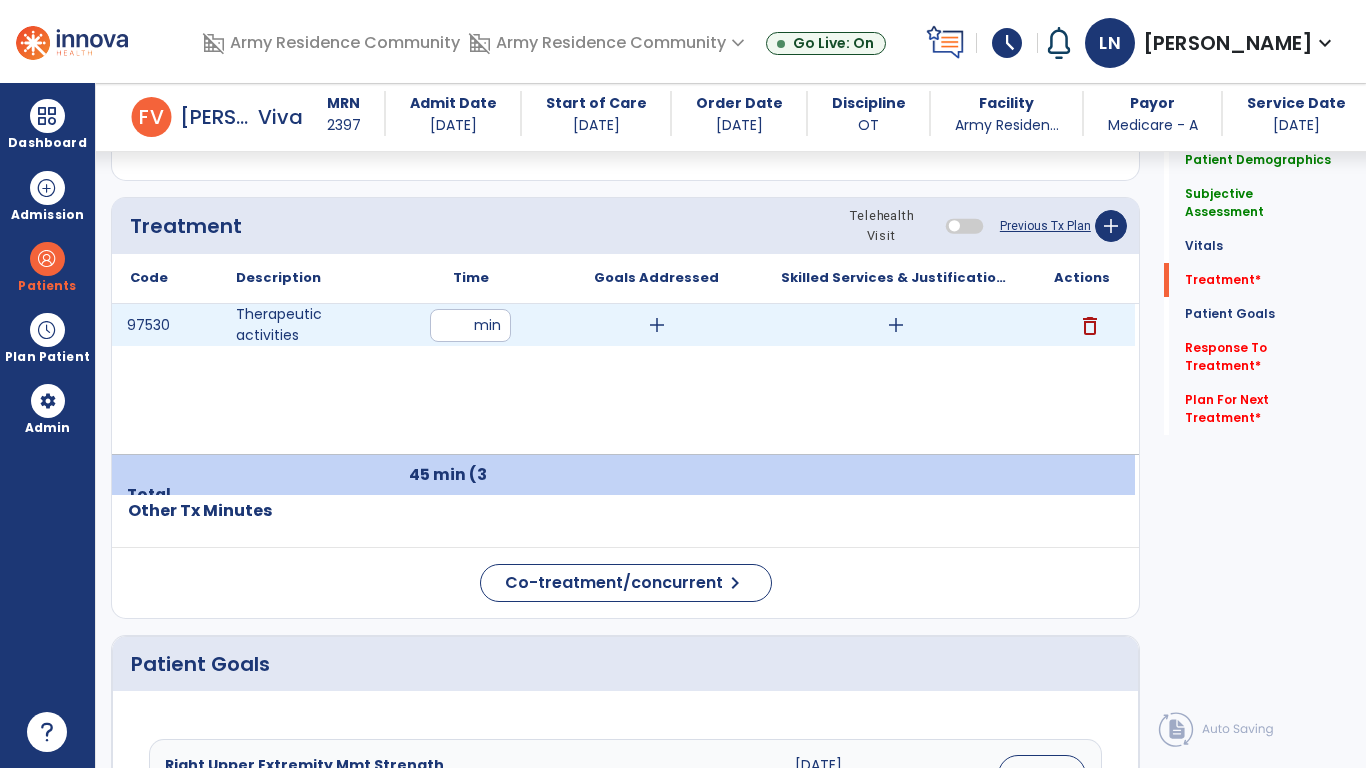 click on "add" at bounding box center (896, 325) 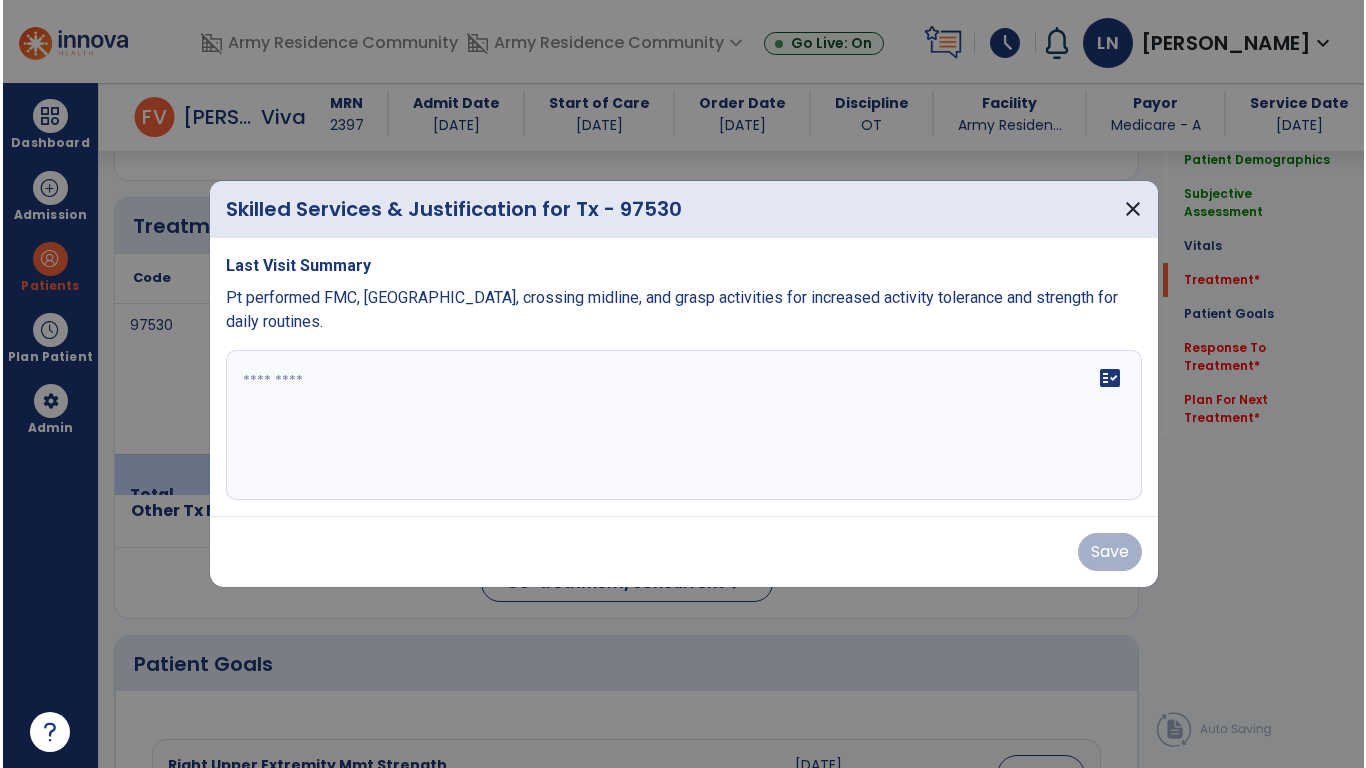scroll, scrollTop: 1162, scrollLeft: 0, axis: vertical 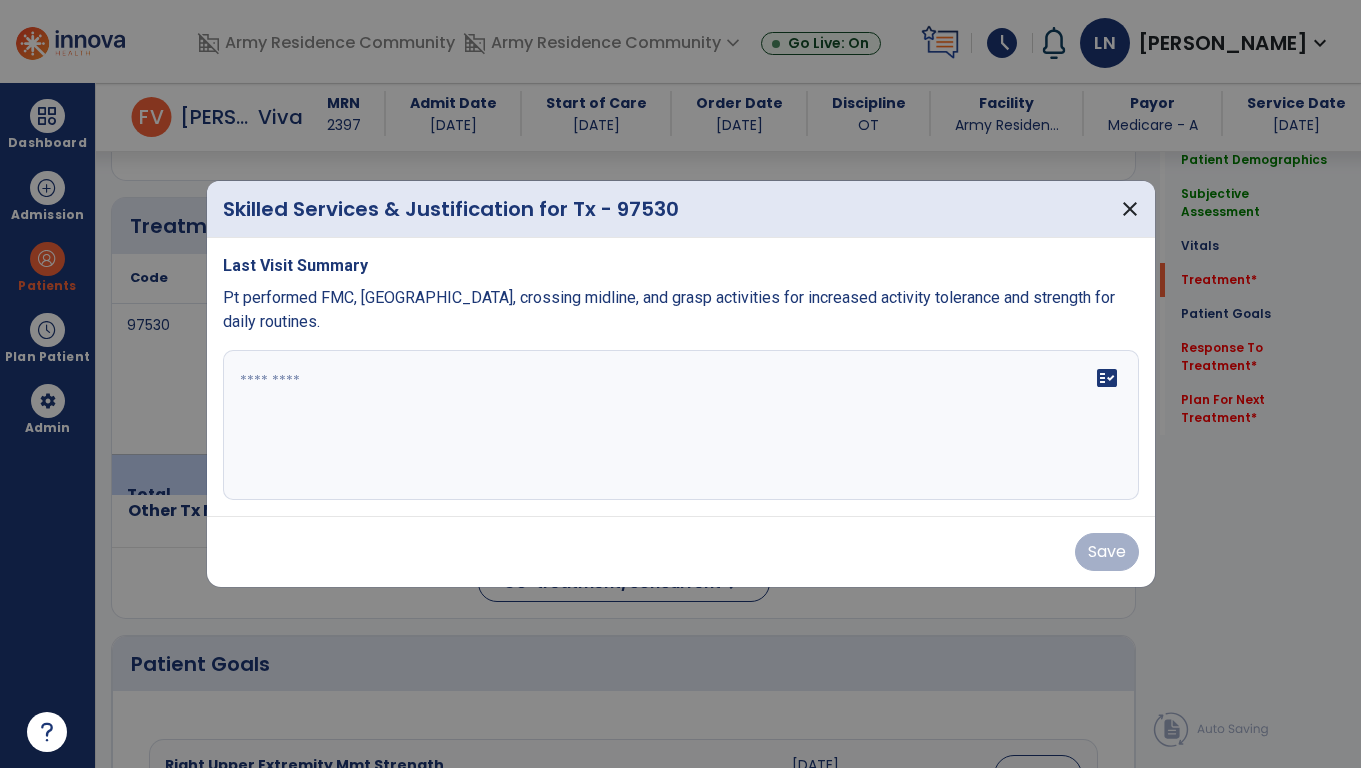 click on "Last Visit Summary Pt performed FMC, ROM, crossing midline, and grasp activities for increased activity tolerance and strength for daily routines.     fact_check" at bounding box center [681, 377] 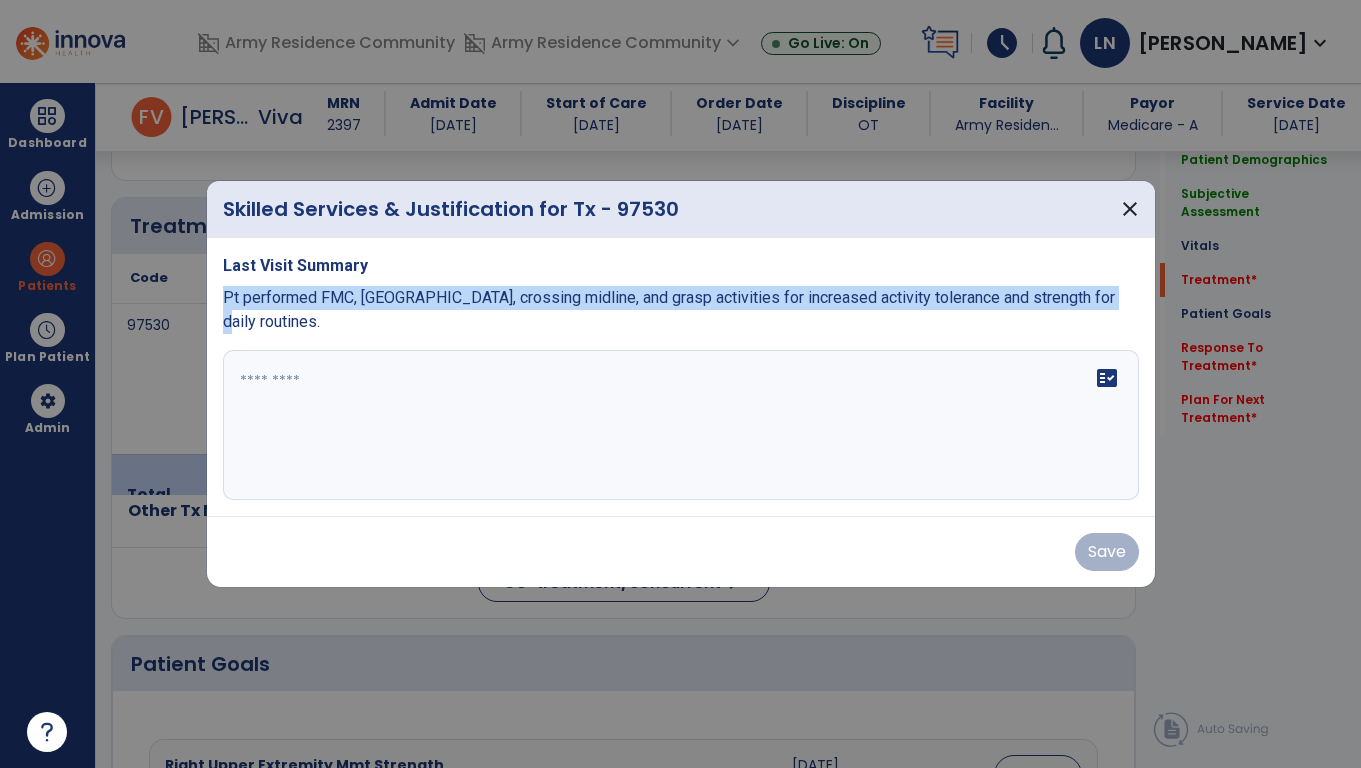drag, startPoint x: 223, startPoint y: 310, endPoint x: 1113, endPoint y: 308, distance: 890.00226 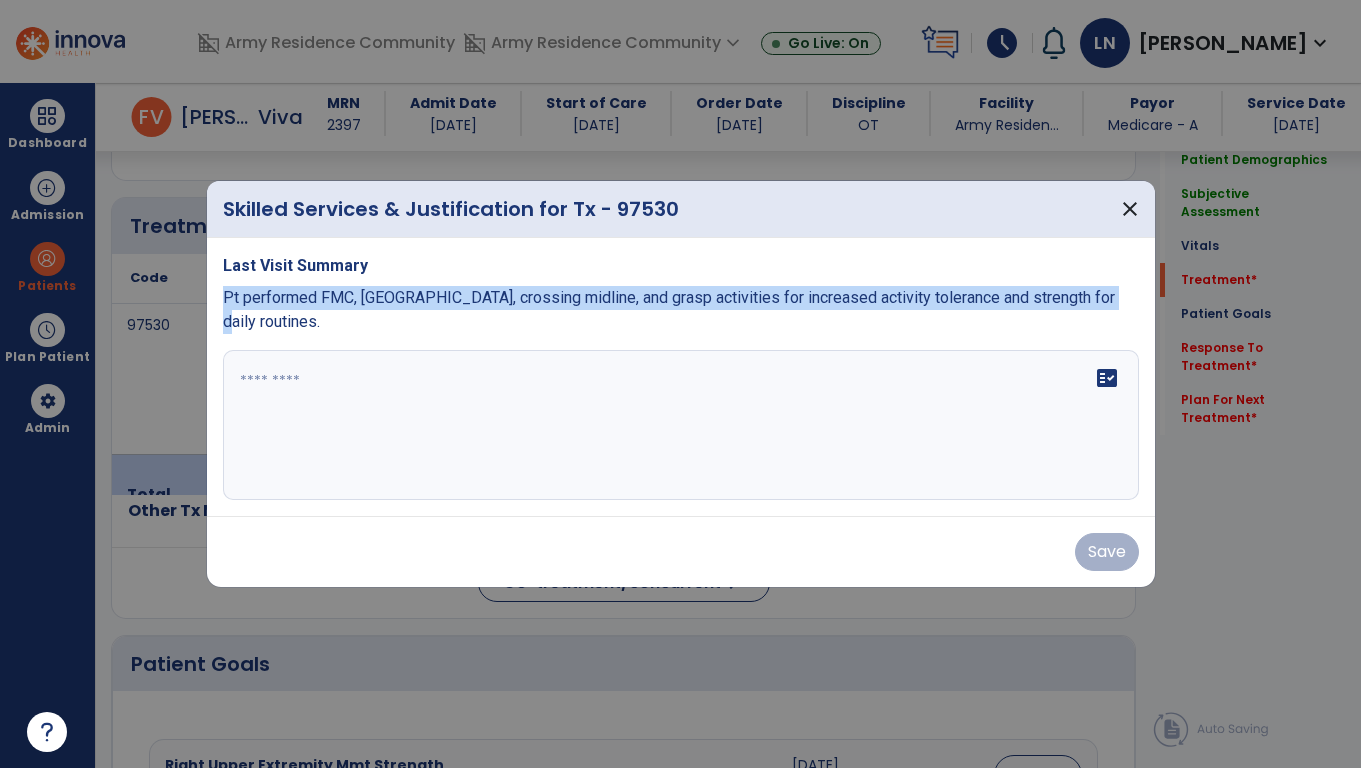 click on "Pt performed FMC, ROM, crossing midline, and grasp activities for increased activity tolerance and strength for daily routines." at bounding box center (681, 310) 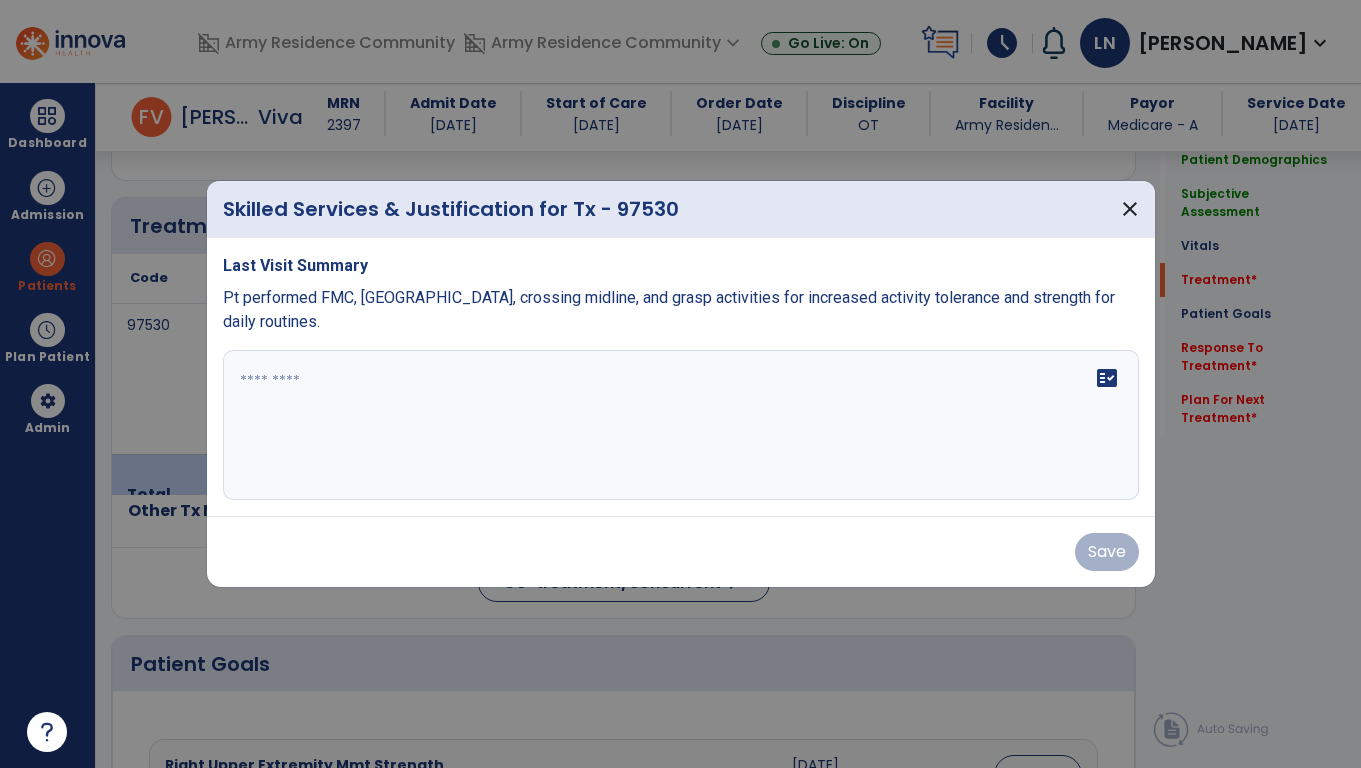 type on "**********" 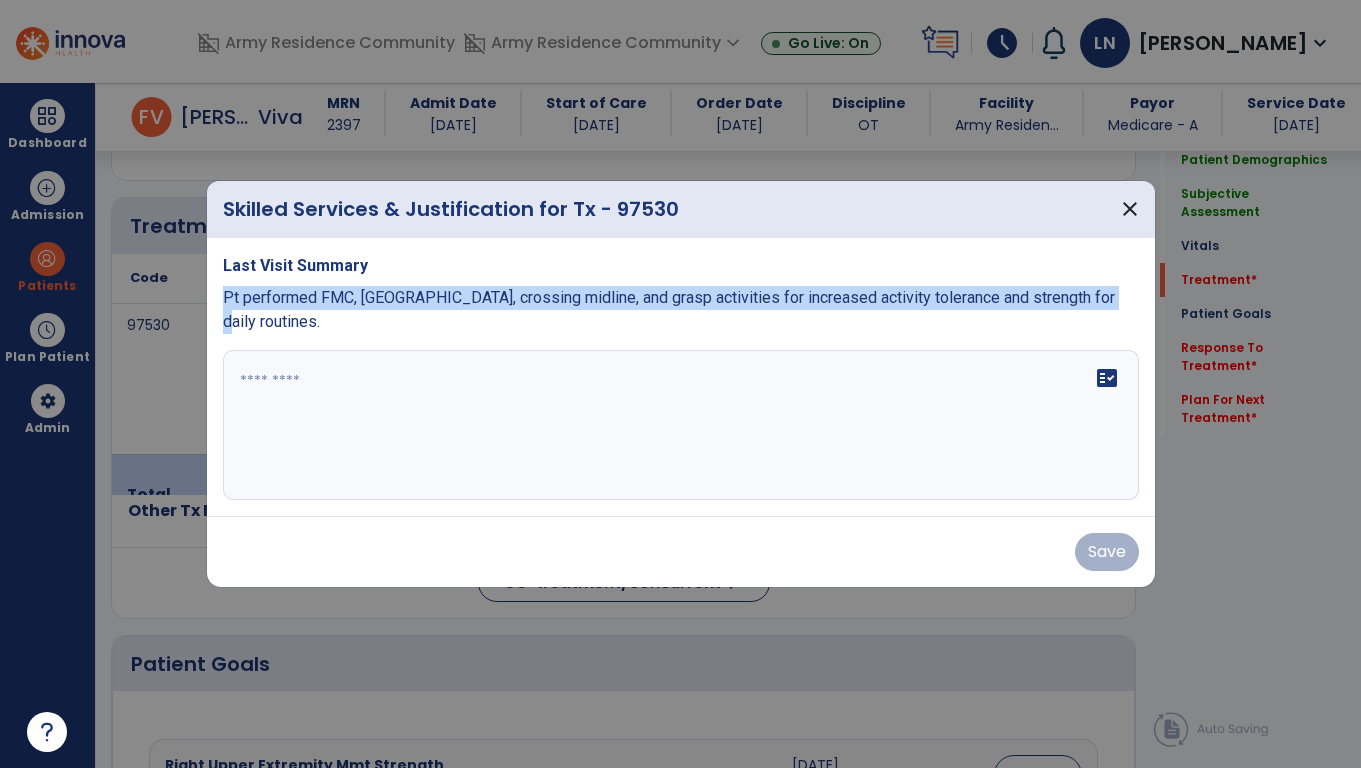 drag, startPoint x: 225, startPoint y: 309, endPoint x: 1118, endPoint y: 315, distance: 893.02014 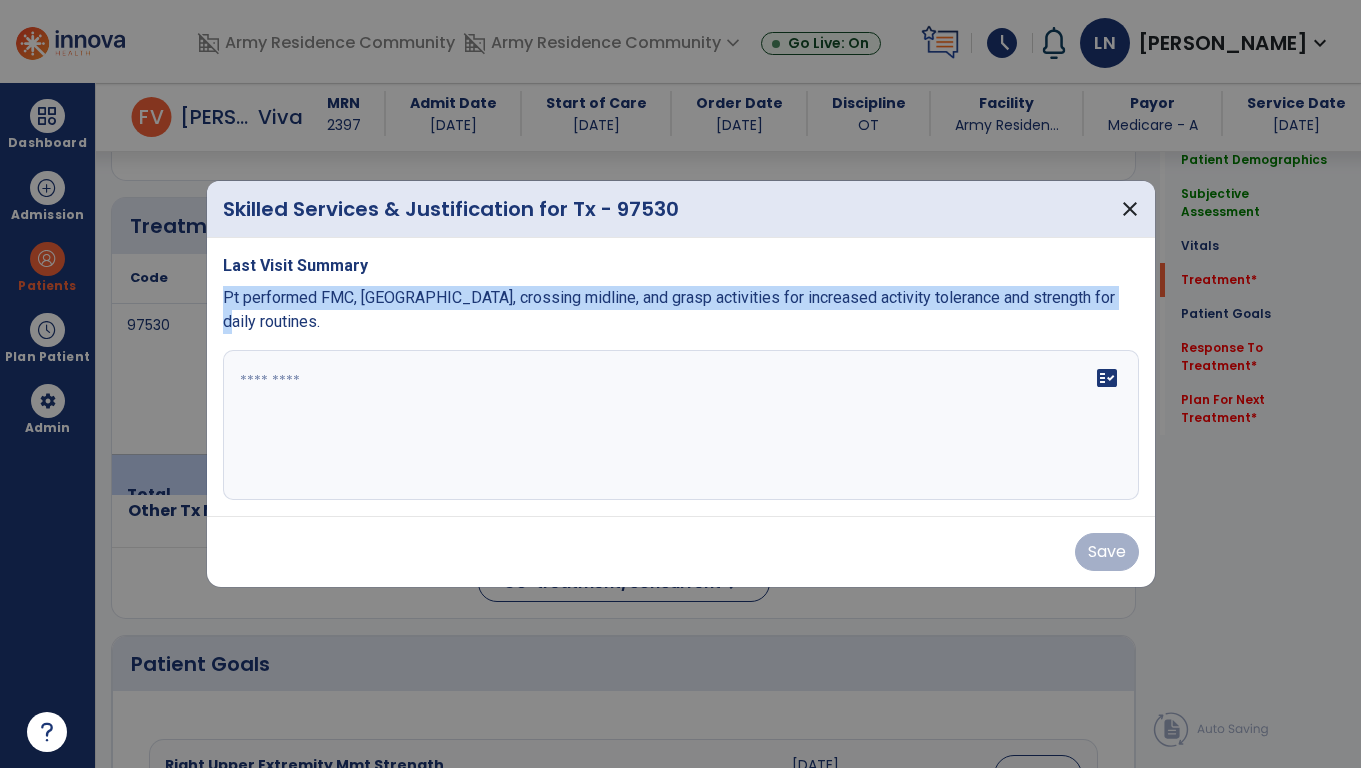 click on "Pt performed FMC, ROM, crossing midline, and grasp activities for increased activity tolerance and strength for daily routines." at bounding box center [681, 310] 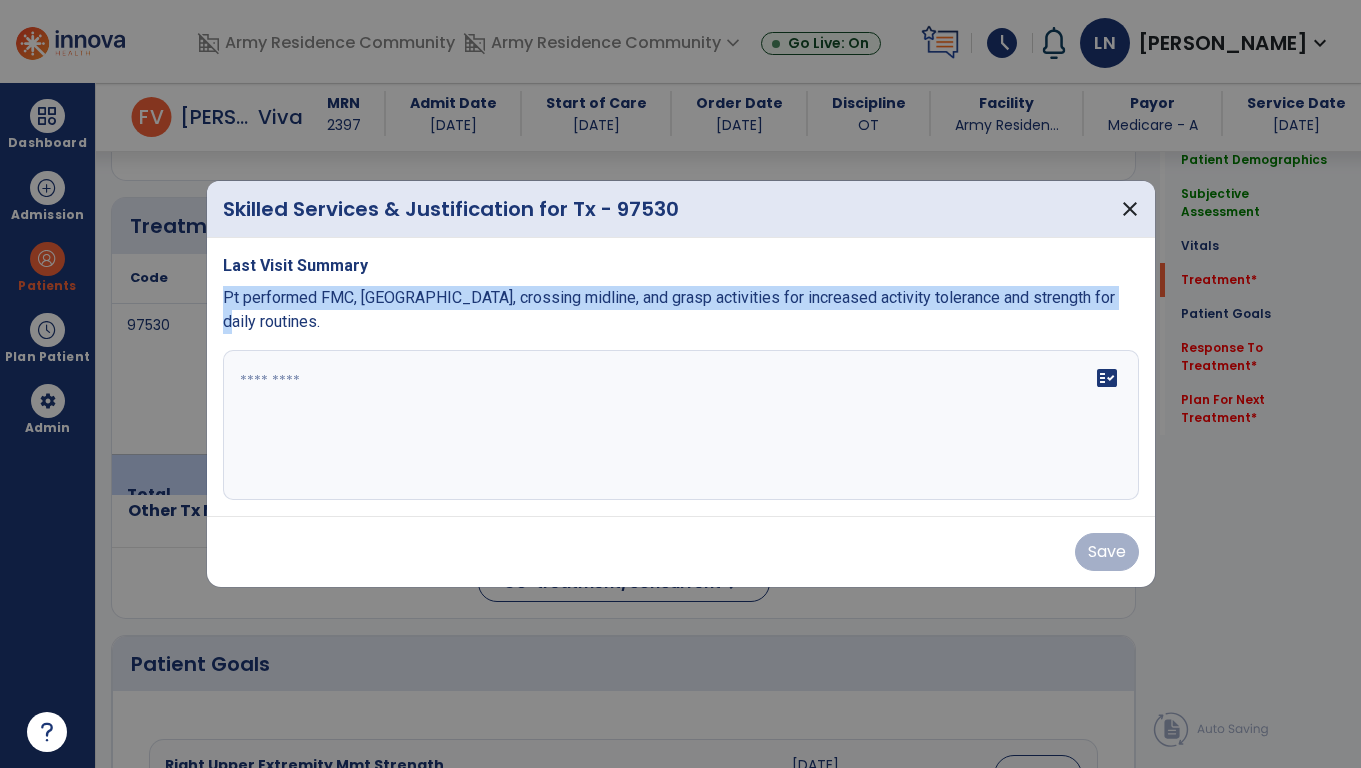 copy on "Pt performed FMC, ROM, crossing midline, and grasp activities for increased activity tolerance and strength for daily routines." 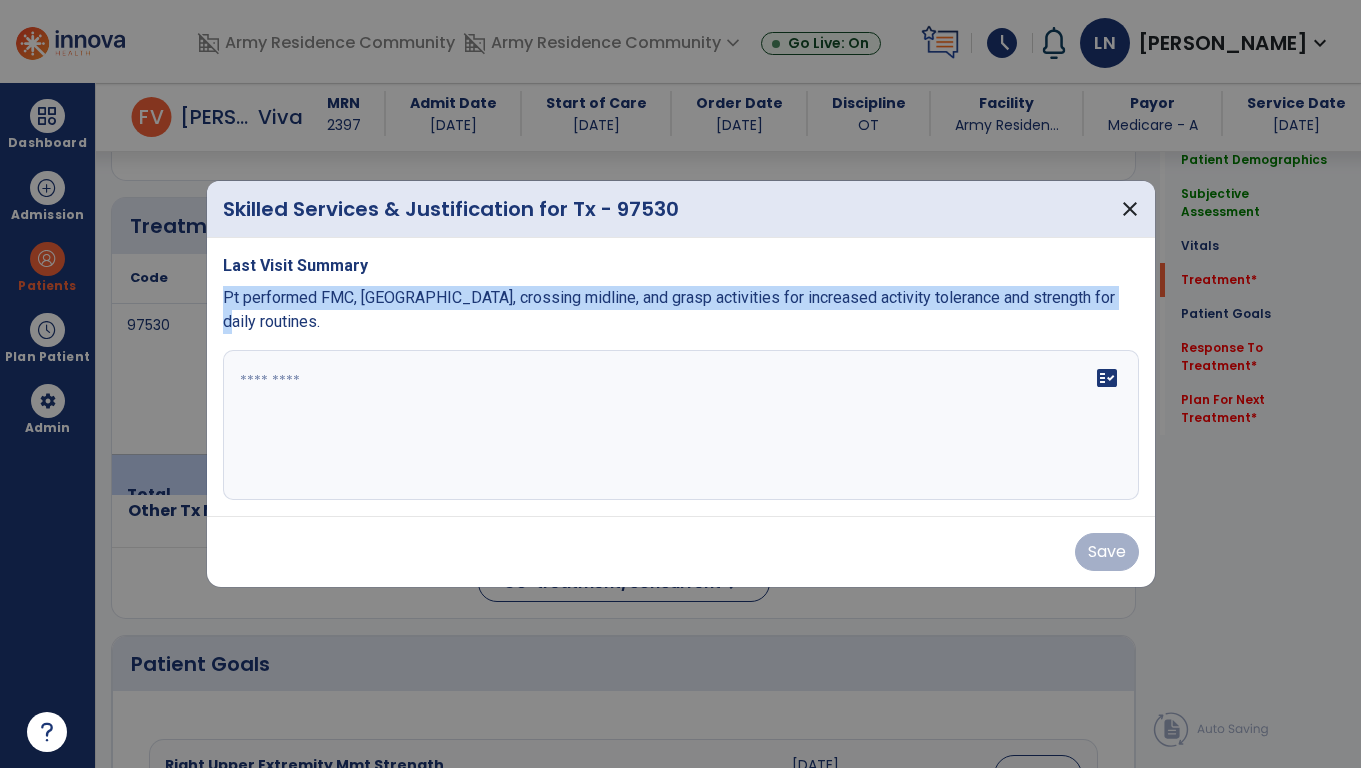 click at bounding box center [681, 425] 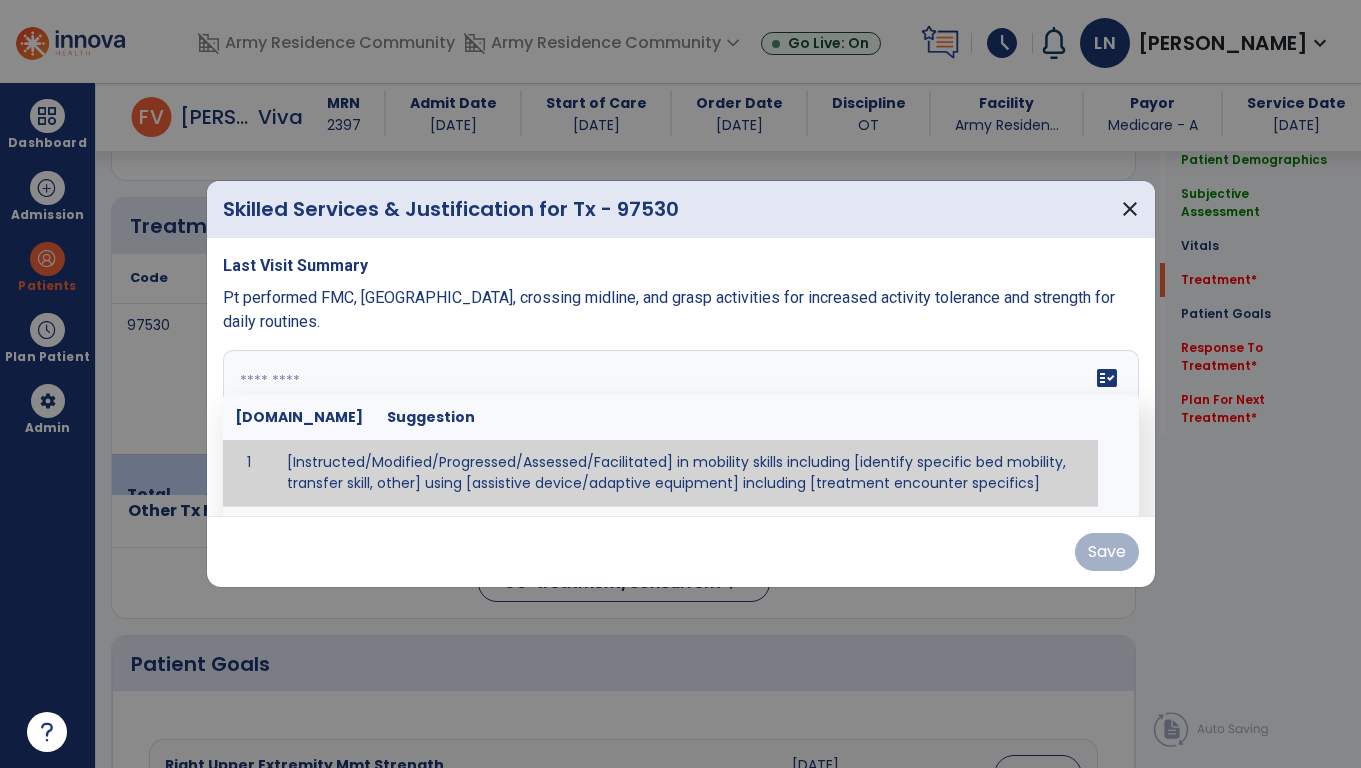 paste on "**********" 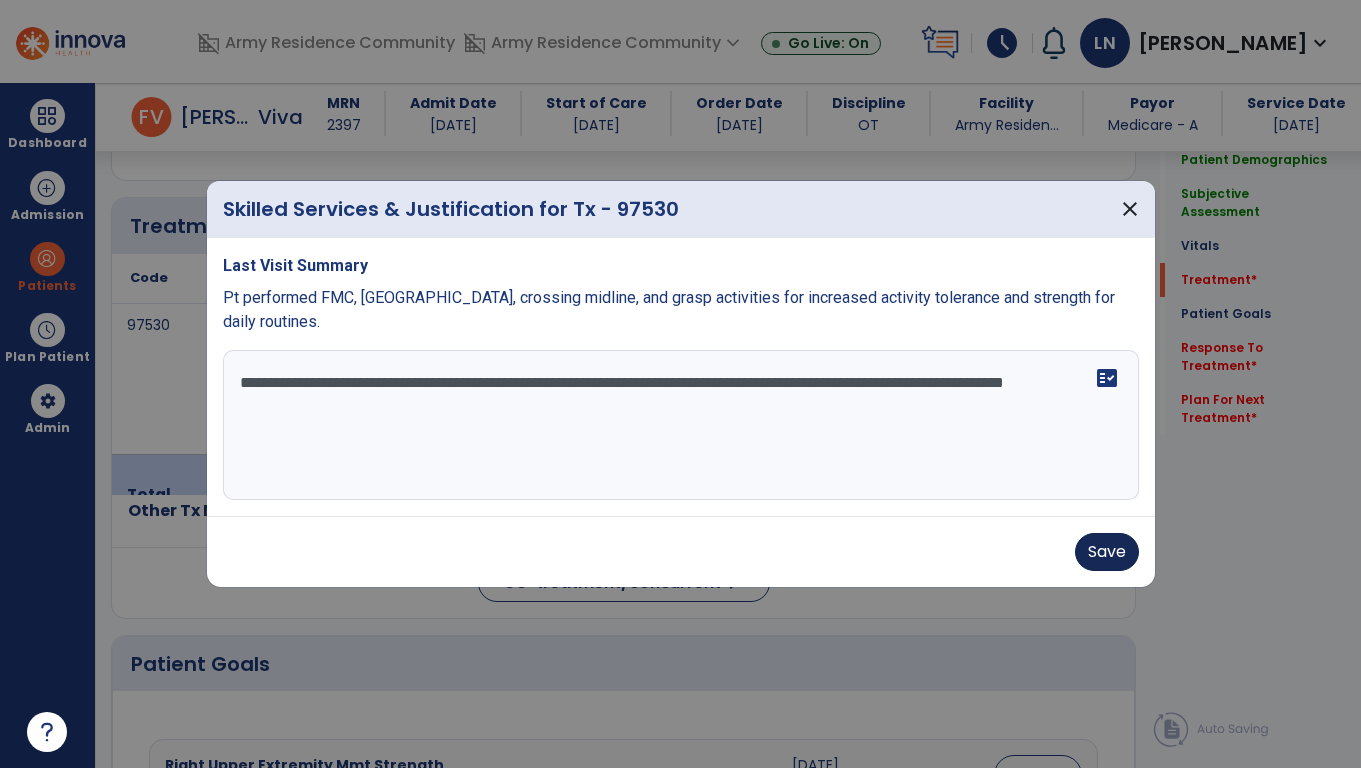 type on "**********" 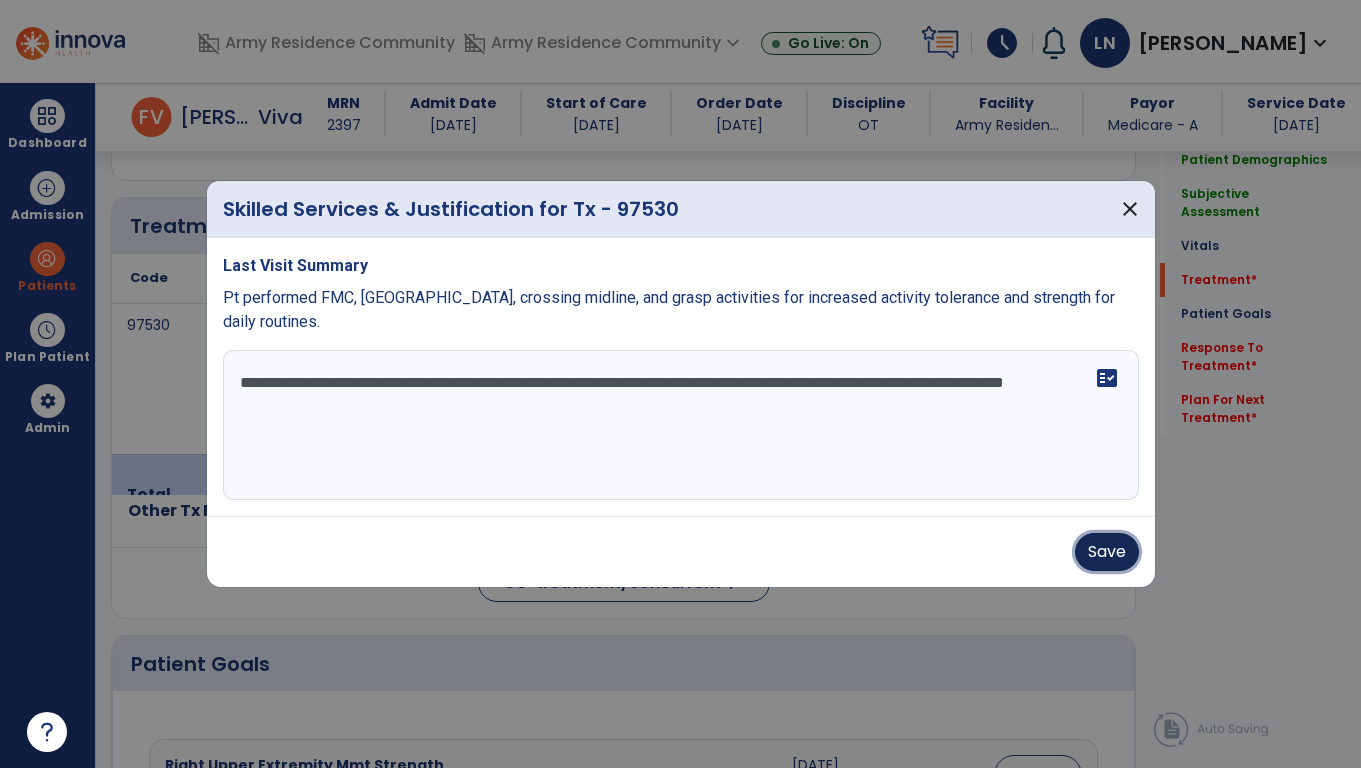 click on "Save" at bounding box center (1107, 552) 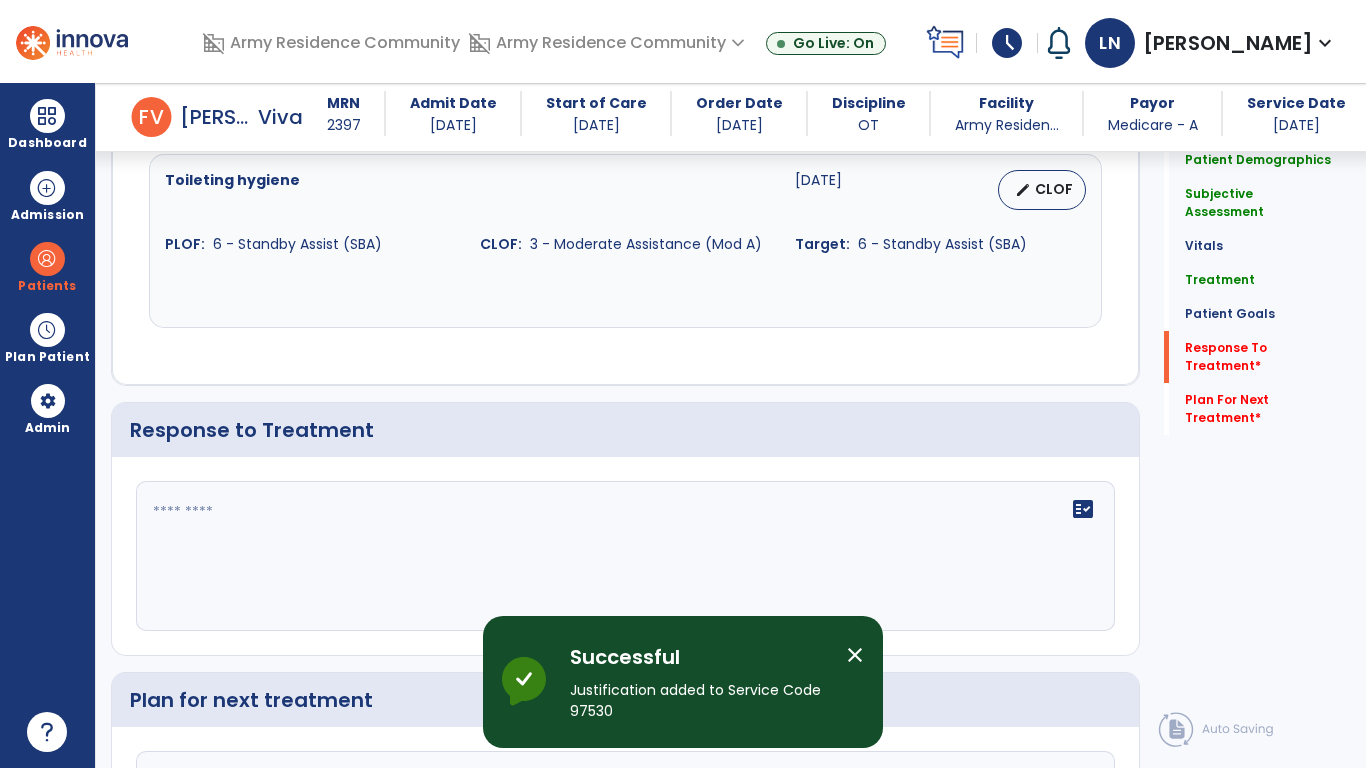 scroll, scrollTop: 2699, scrollLeft: 0, axis: vertical 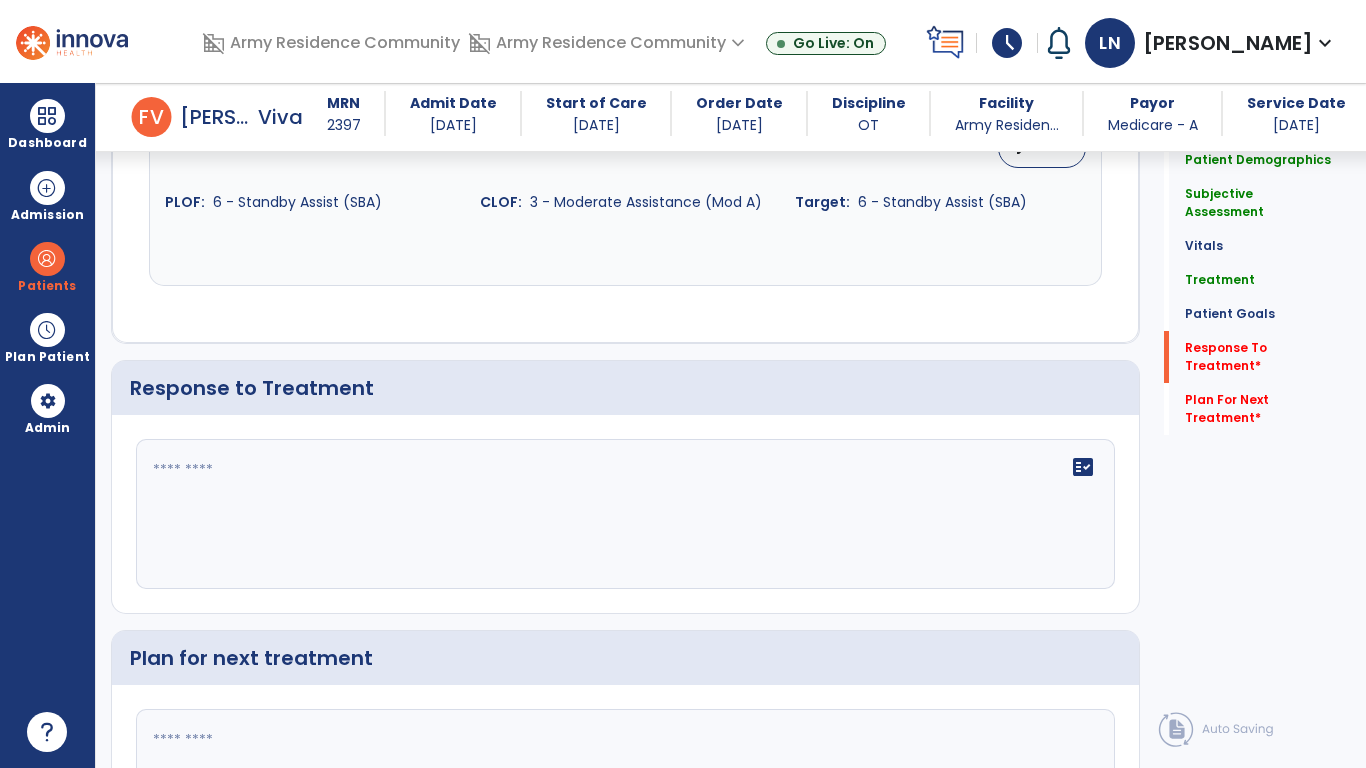 click on "fact_check" 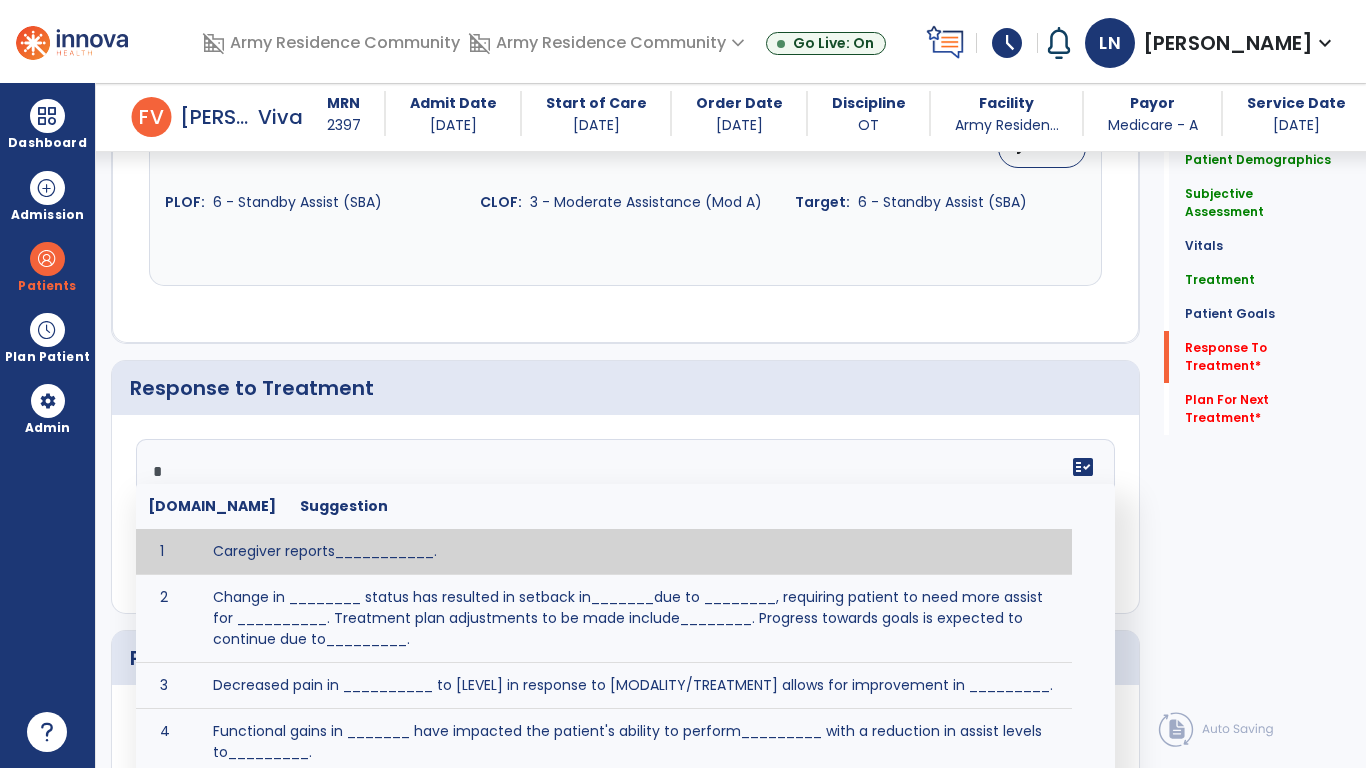 type on "**" 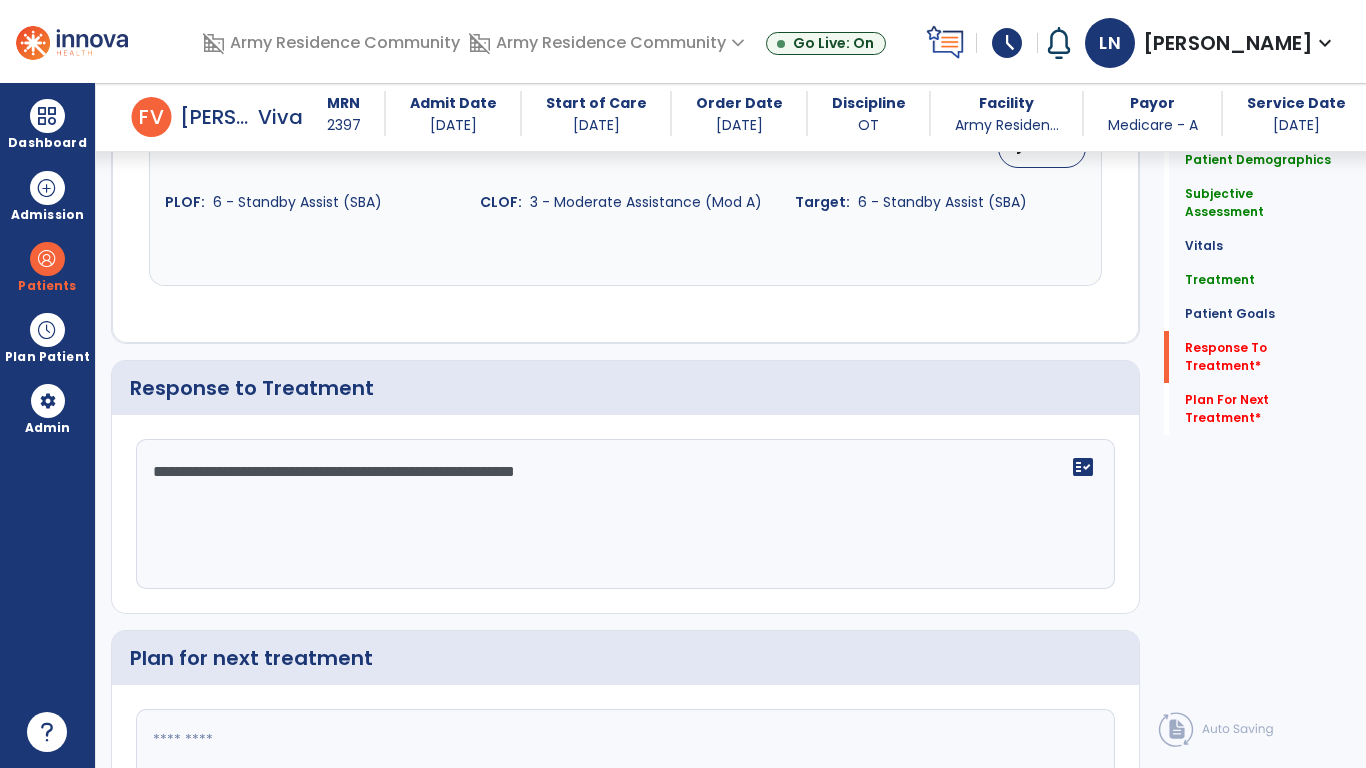 type on "**********" 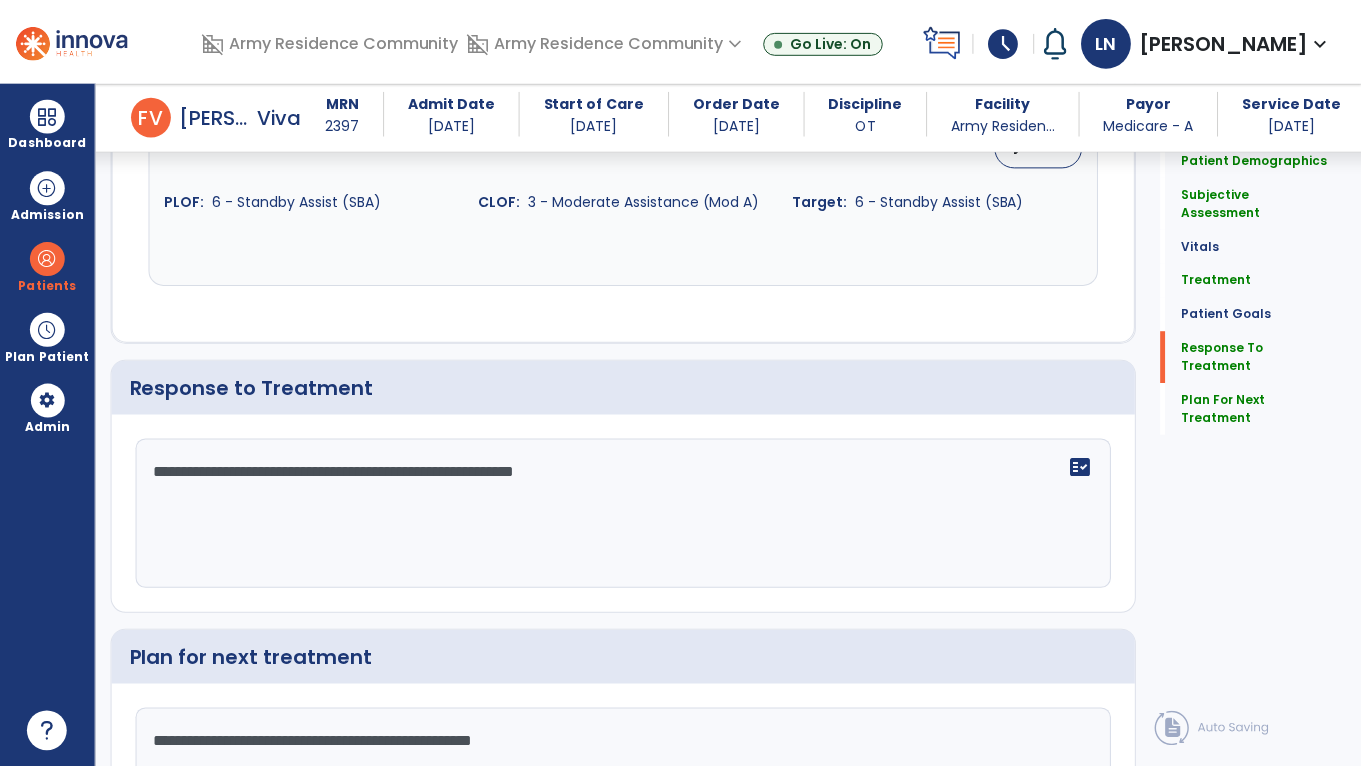 scroll, scrollTop: 2881, scrollLeft: 0, axis: vertical 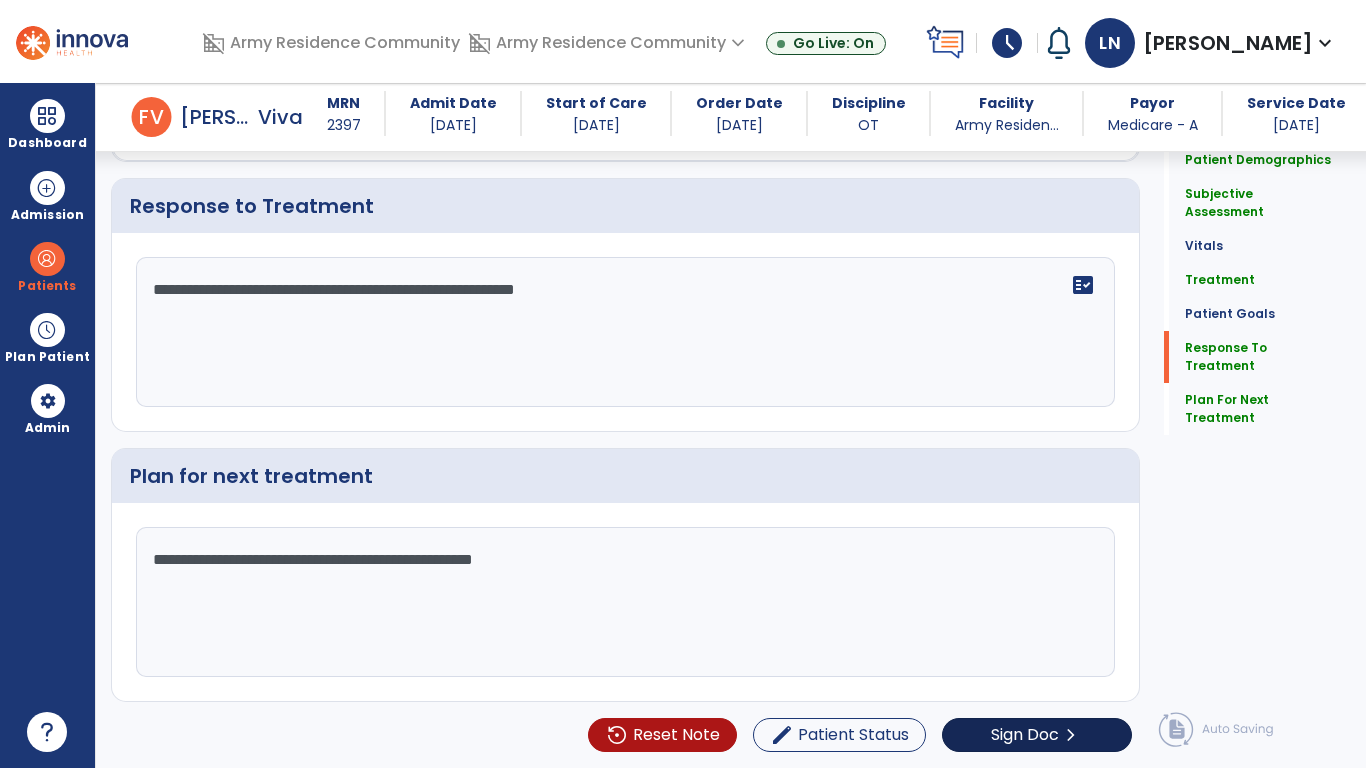 type on "**********" 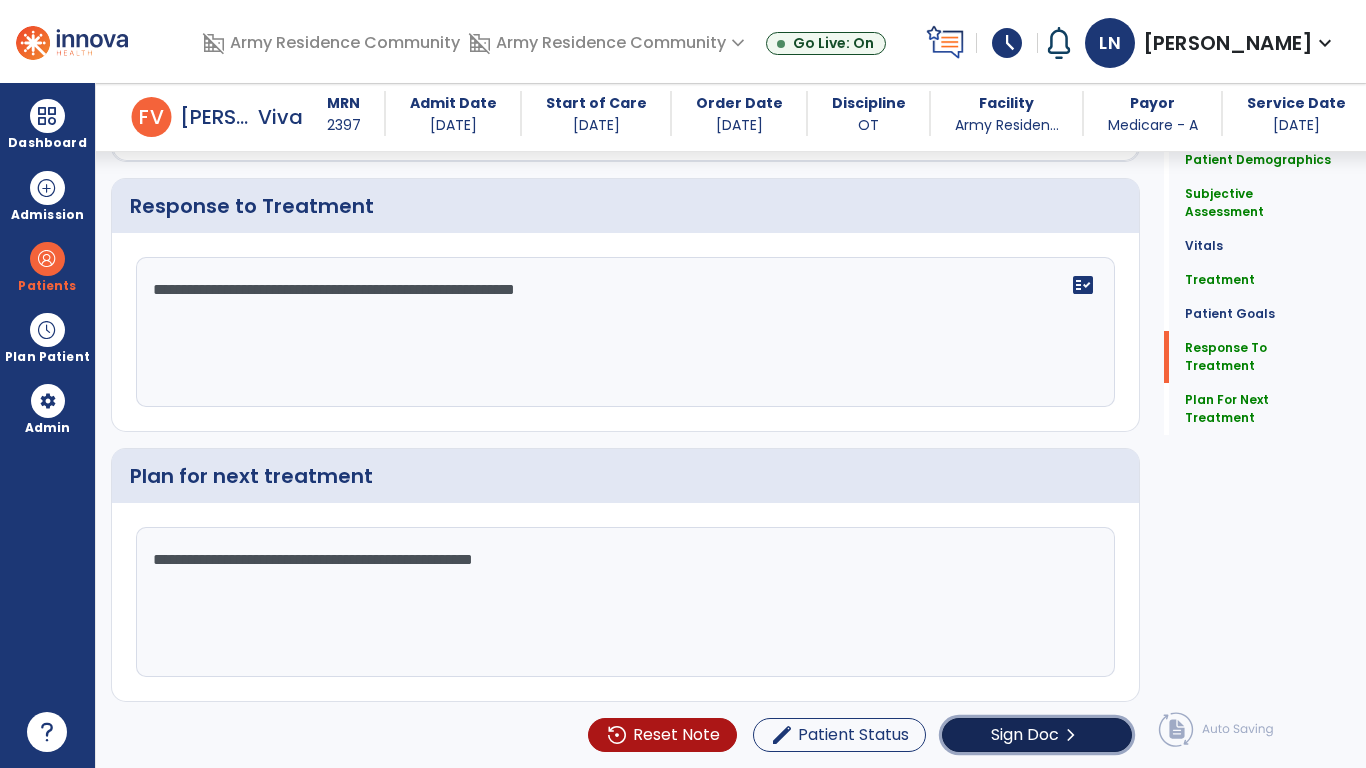 click on "Sign Doc" 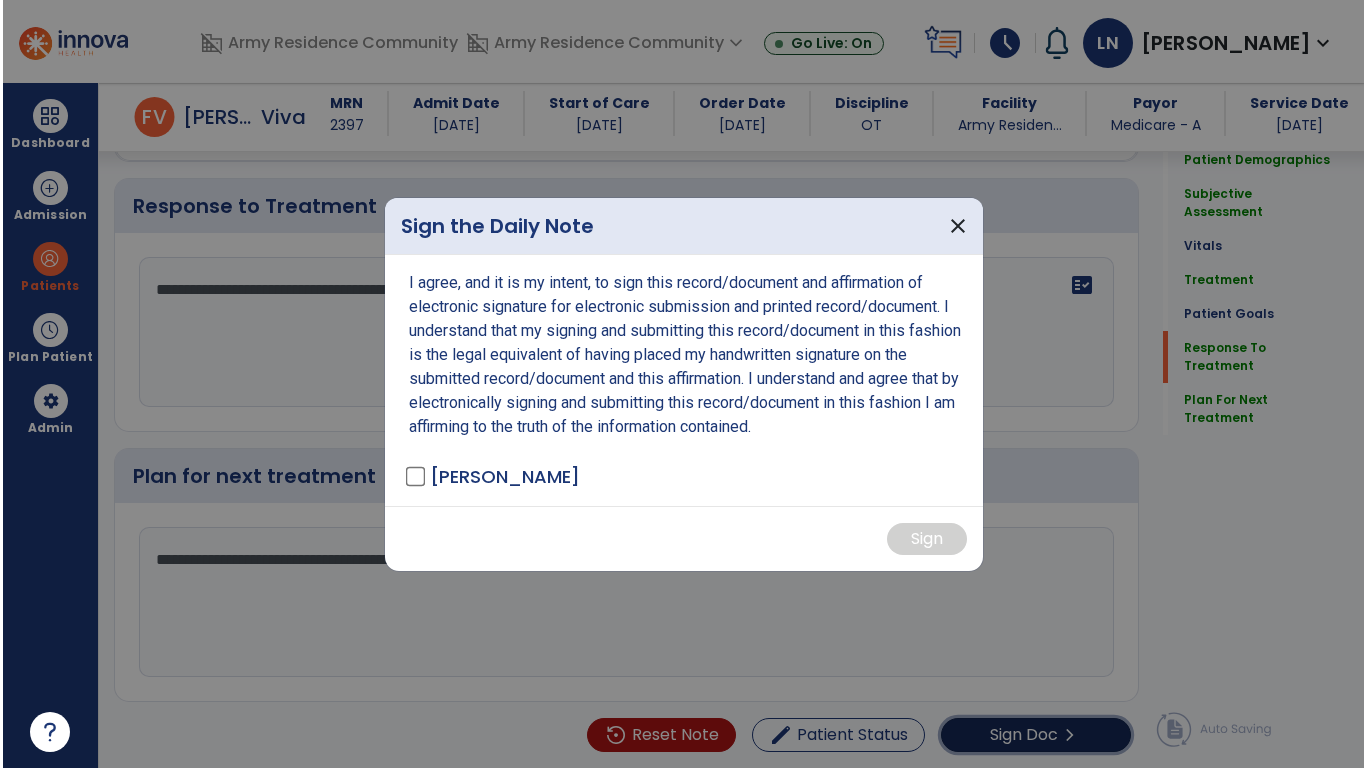 scroll, scrollTop: 2881, scrollLeft: 0, axis: vertical 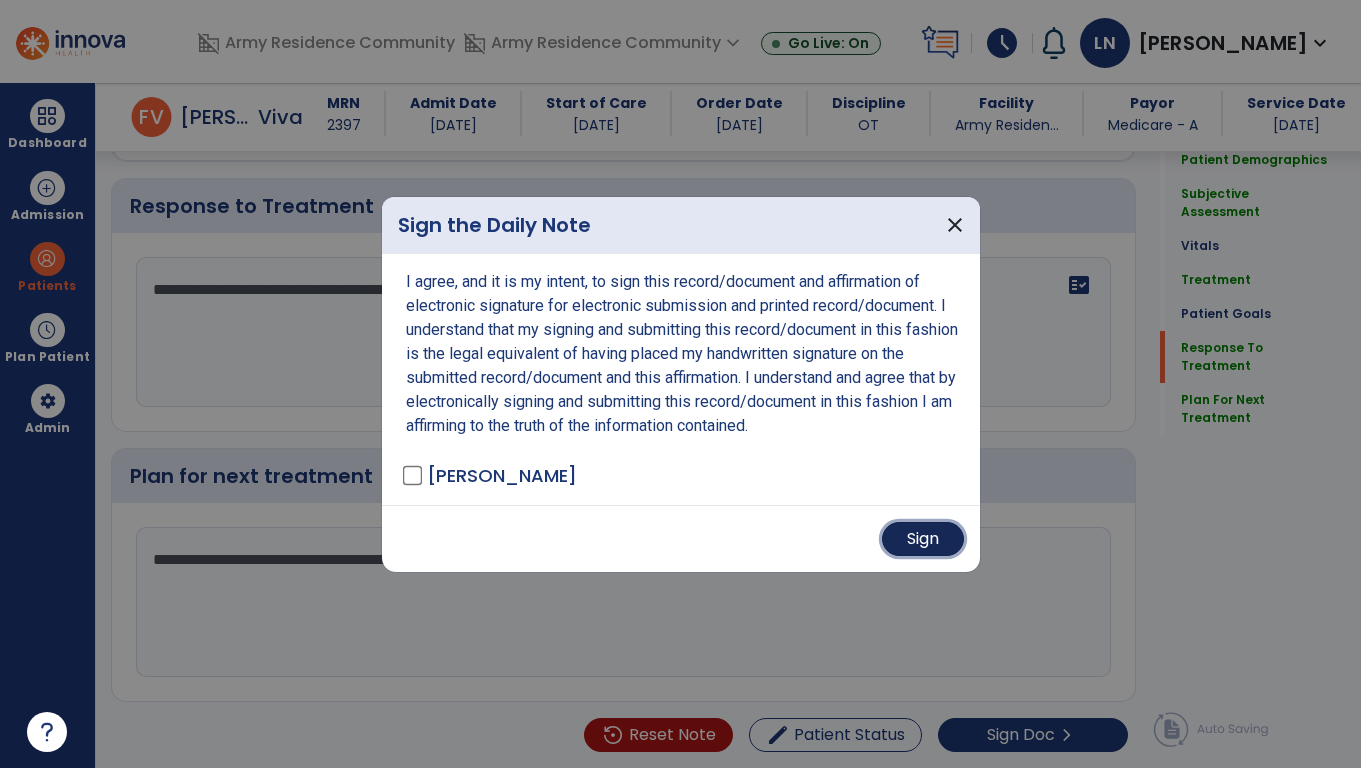 click on "Sign" at bounding box center [923, 539] 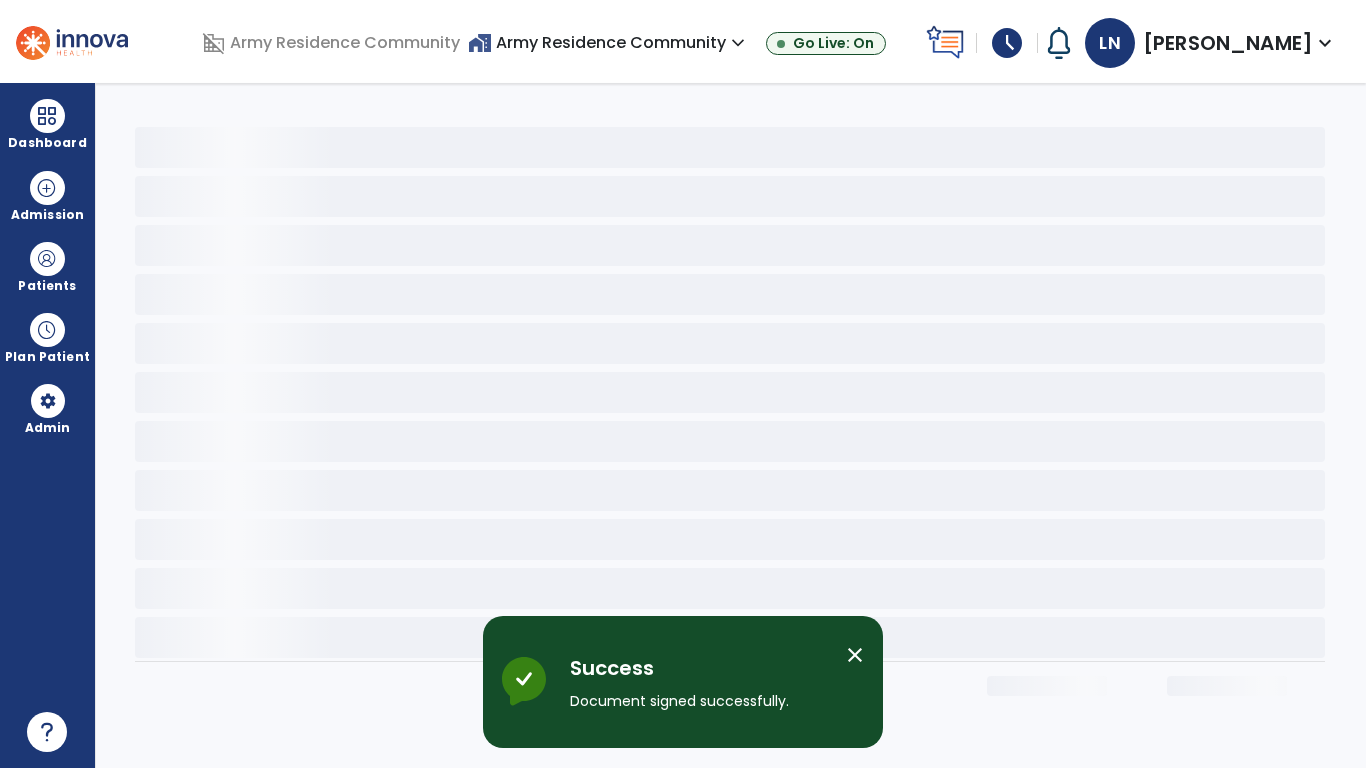 scroll, scrollTop: 0, scrollLeft: 0, axis: both 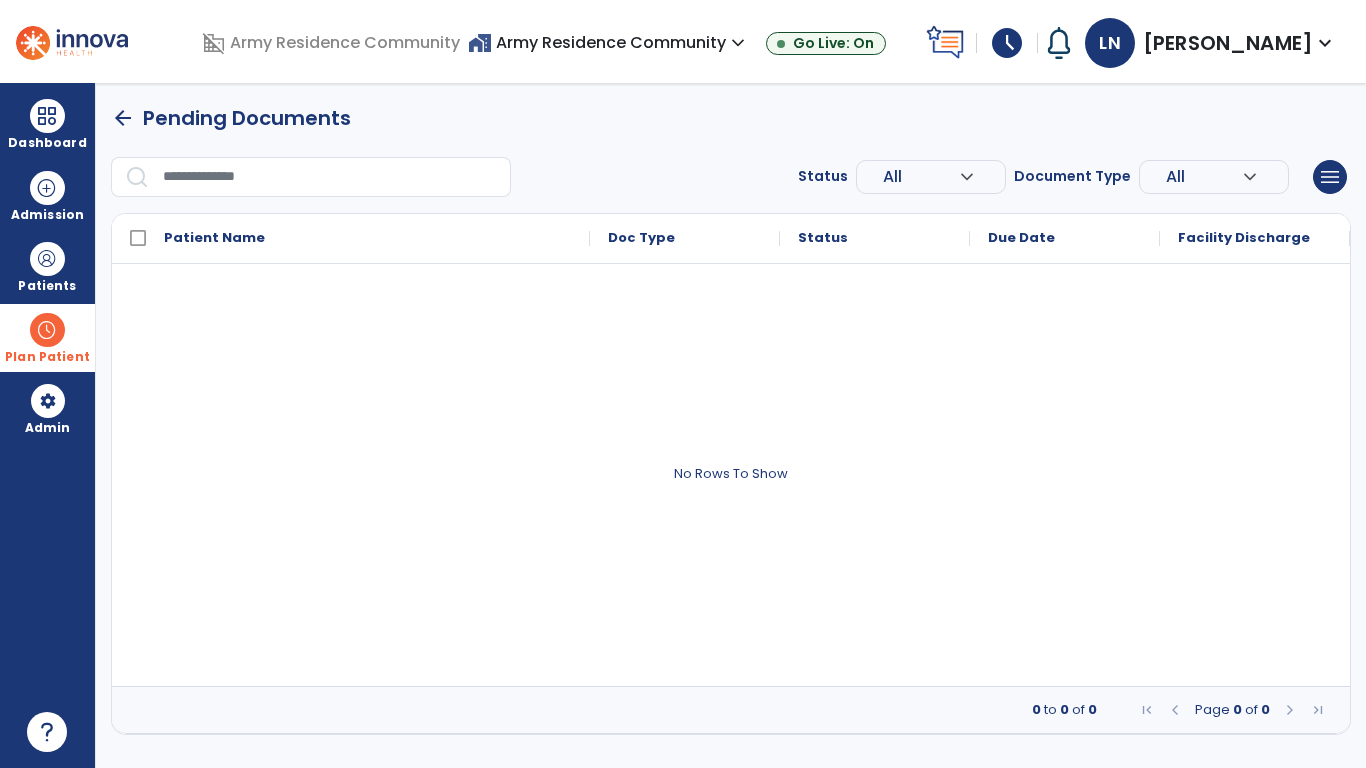 click at bounding box center (47, 330) 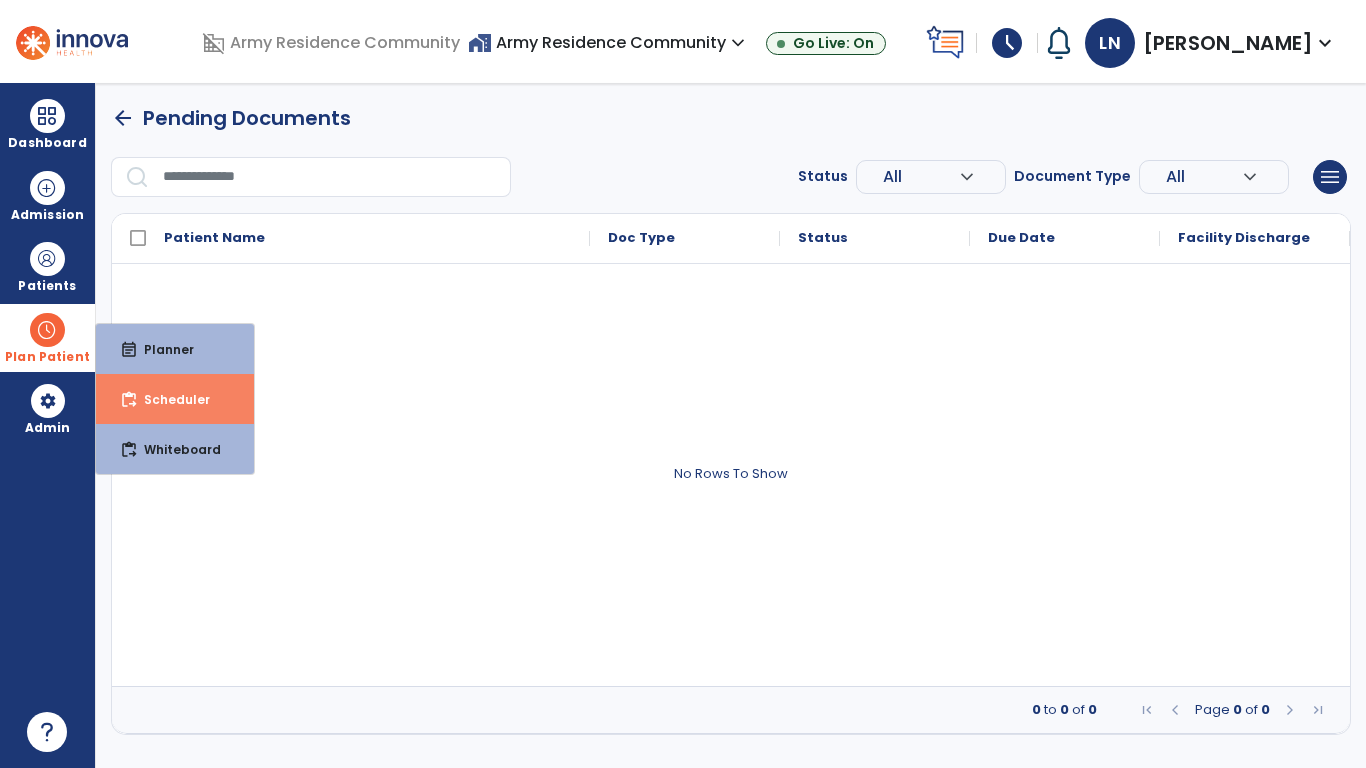 click on "Scheduler" at bounding box center (169, 399) 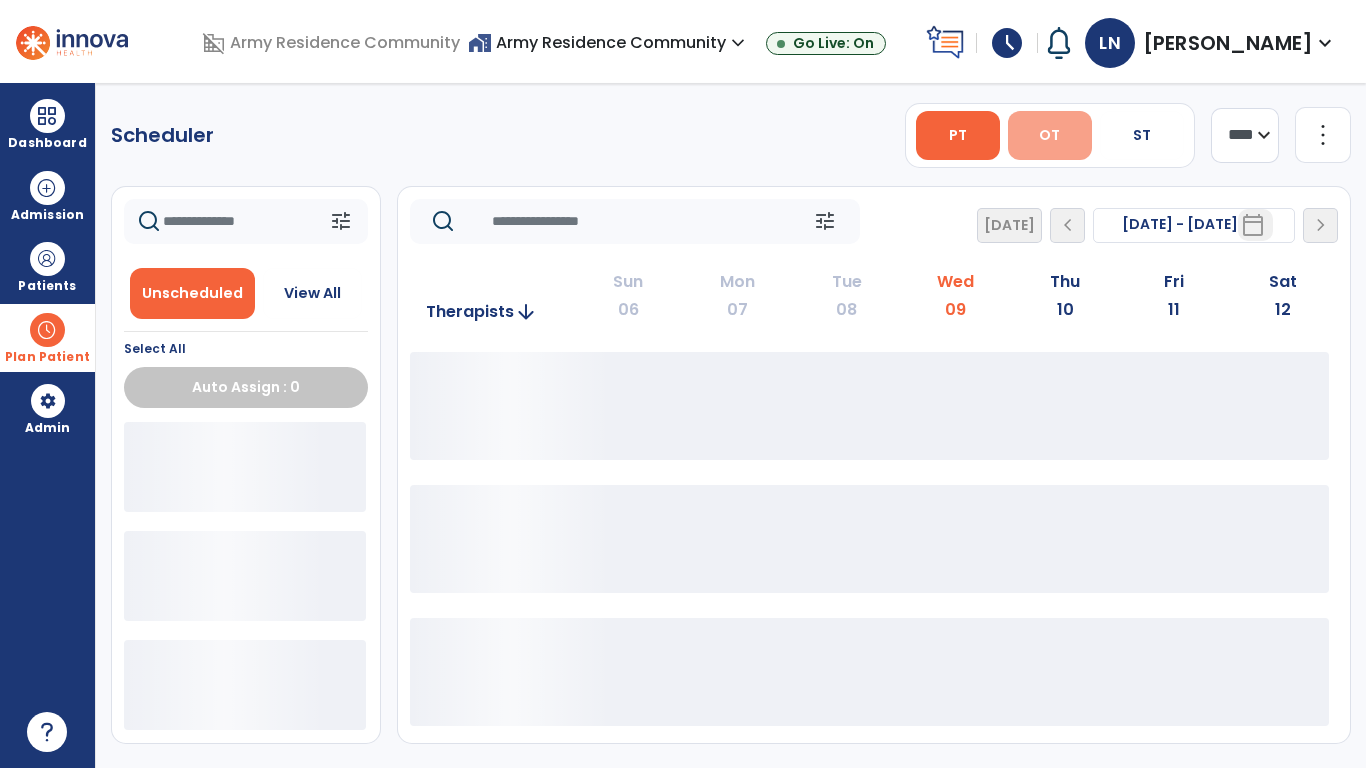 click on "OT" at bounding box center [1049, 135] 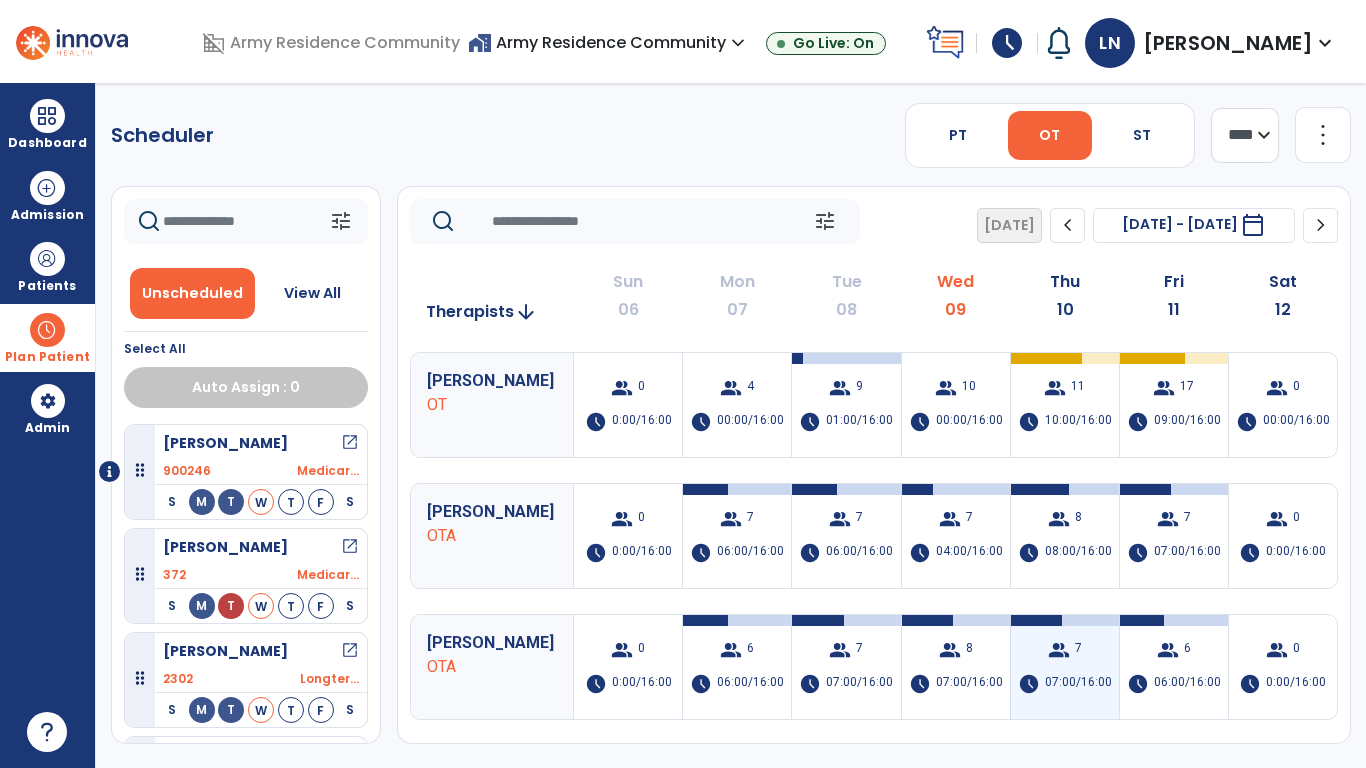 click on "7" at bounding box center [1078, 650] 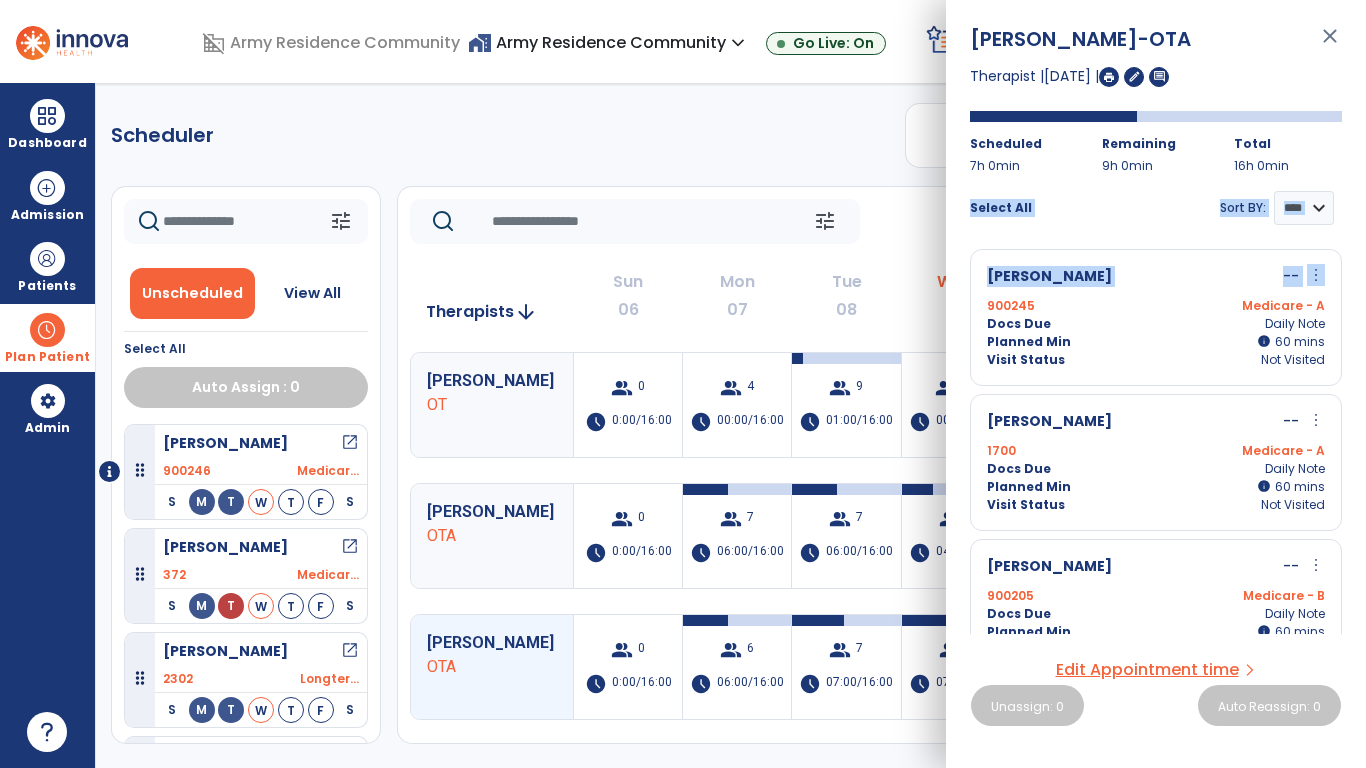 drag, startPoint x: 1365, startPoint y: 171, endPoint x: 1365, endPoint y: 259, distance: 88 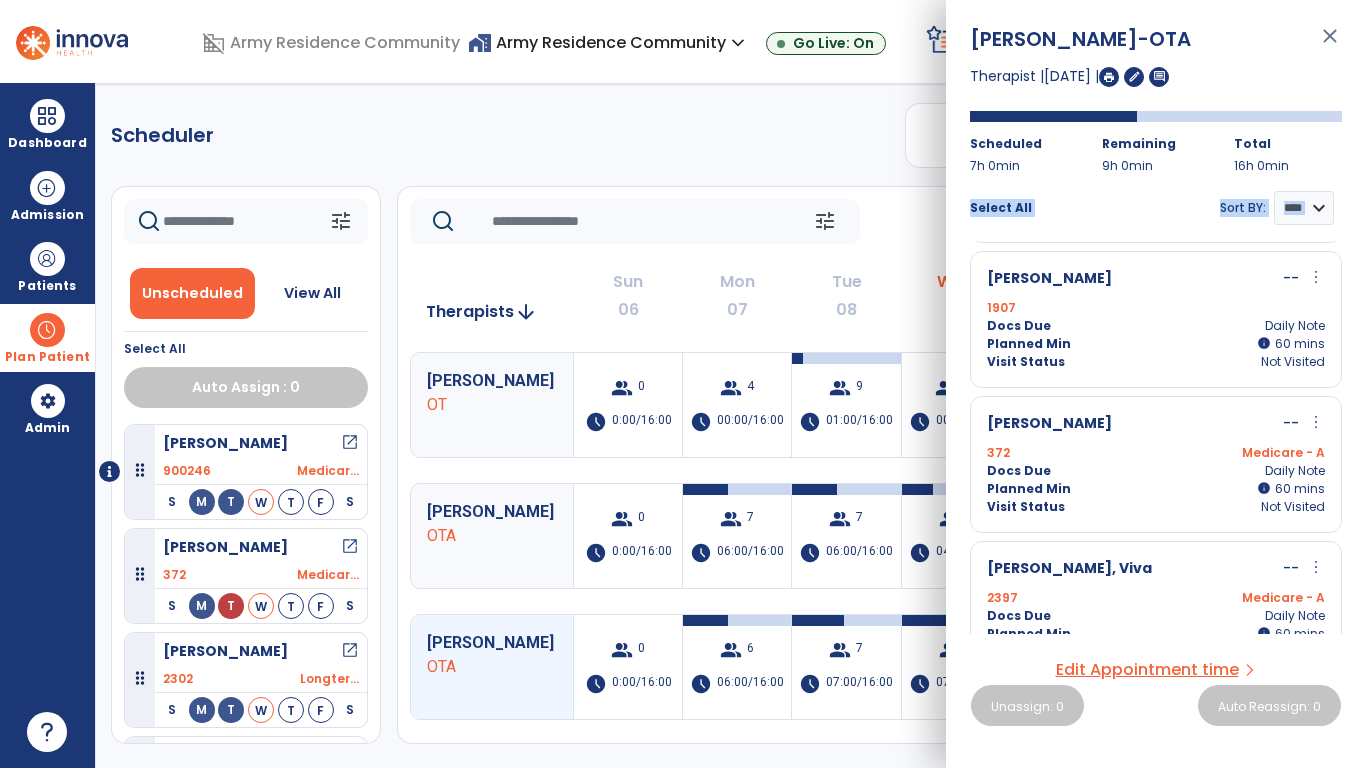 scroll, scrollTop: 581, scrollLeft: 0, axis: vertical 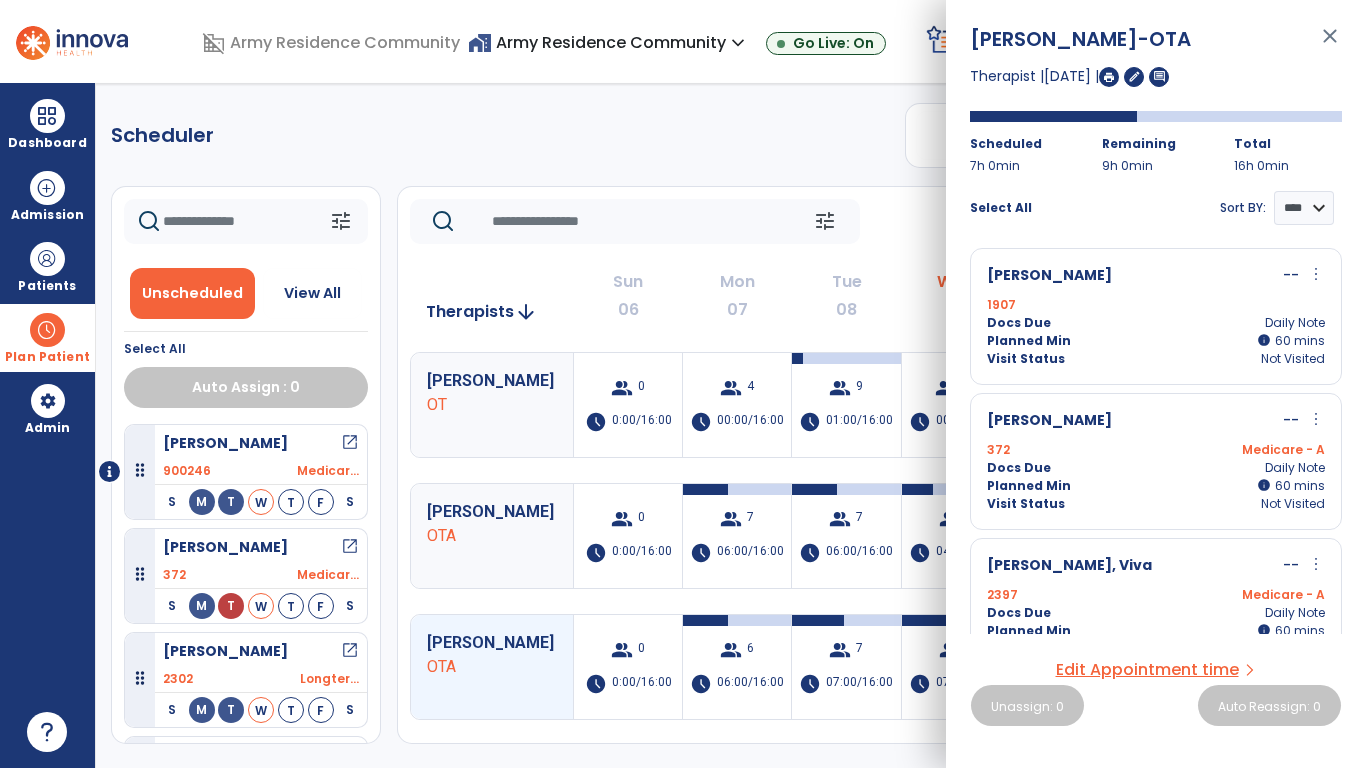 click on "372 Medicare - A" at bounding box center (1156, 450) 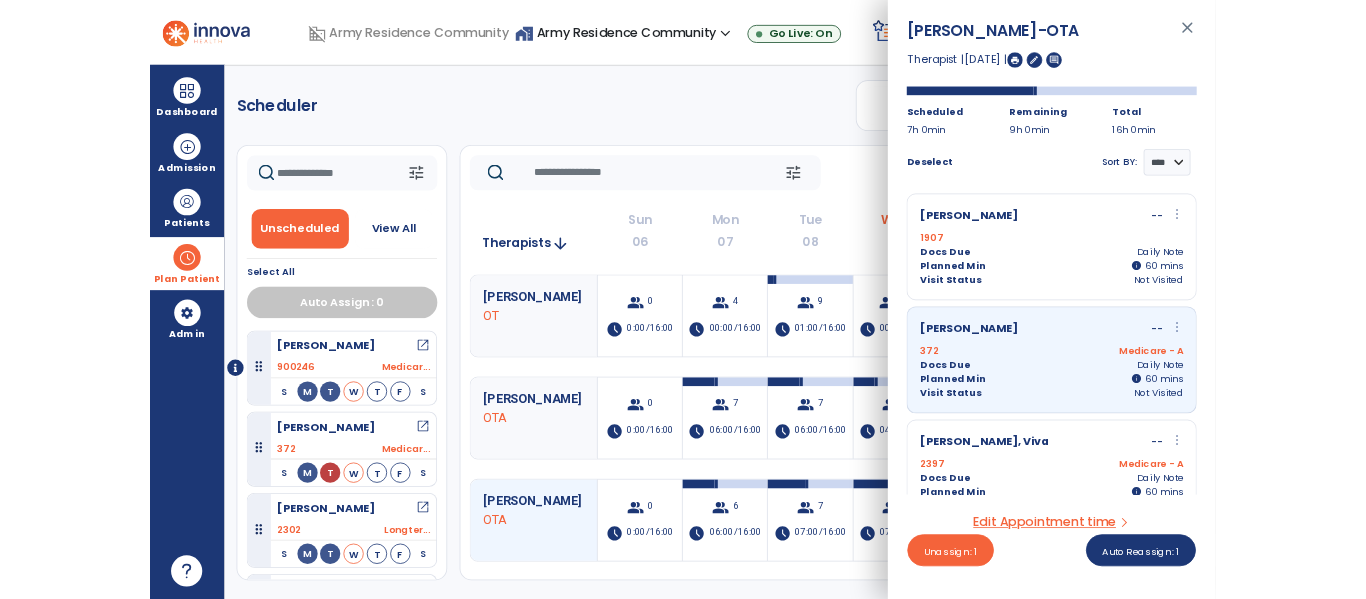 scroll, scrollTop: 622, scrollLeft: 0, axis: vertical 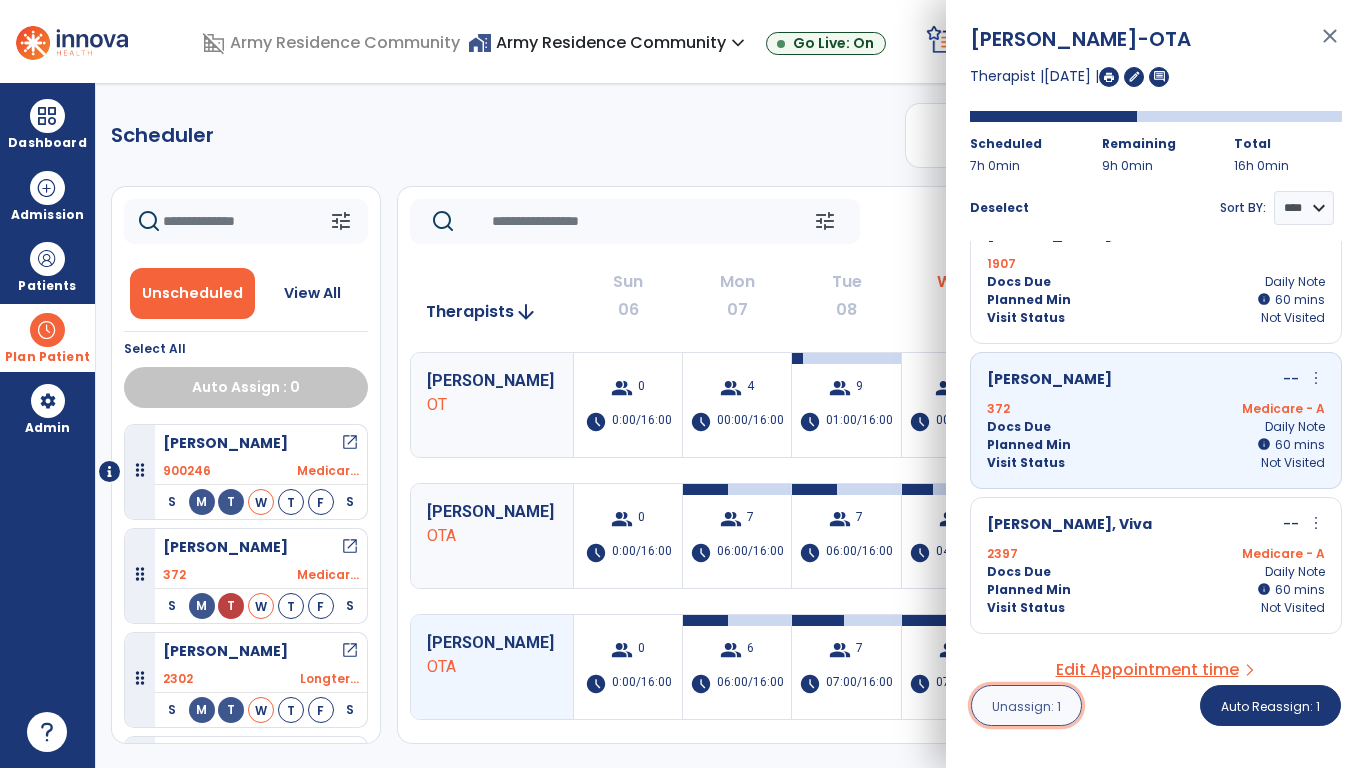 click on "Unassign: 1" at bounding box center [1026, 706] 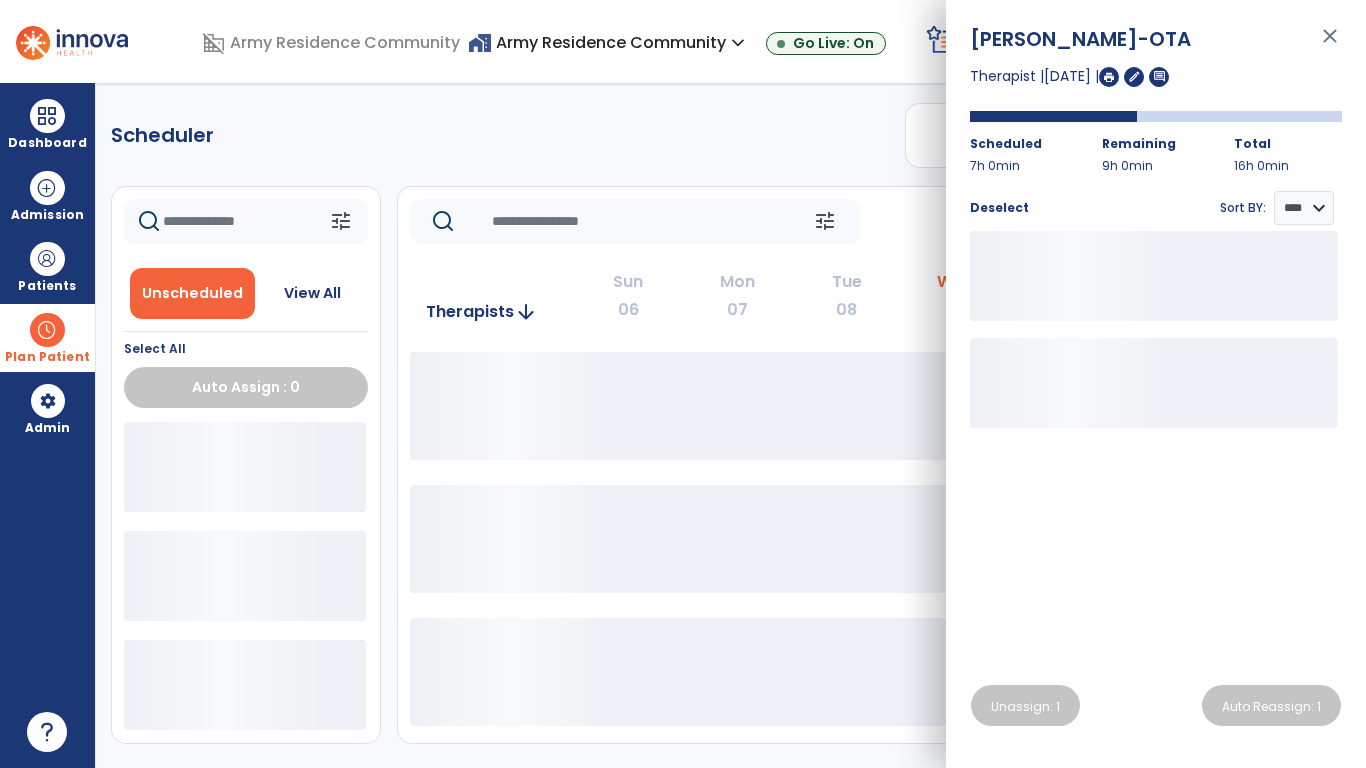 click on "close" at bounding box center (1330, 45) 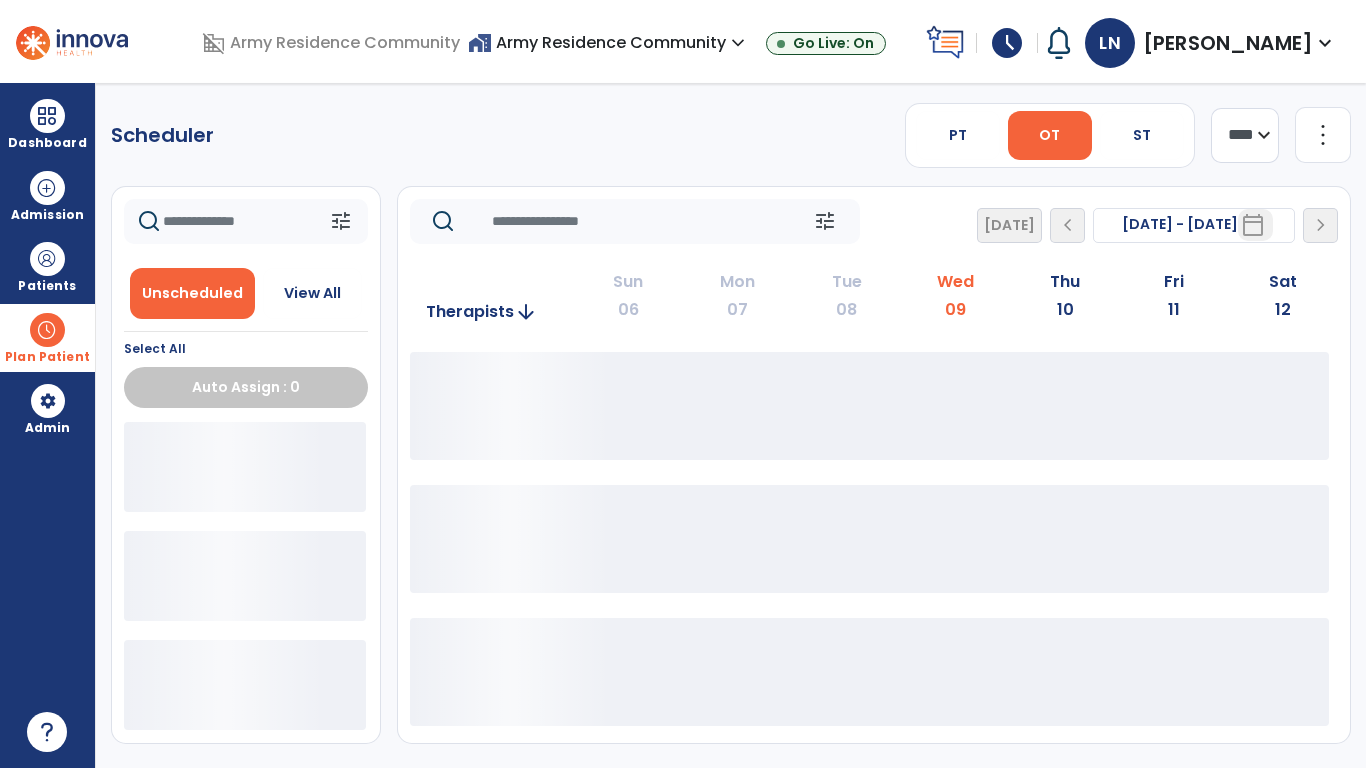 click on "[PERSON_NAME]" at bounding box center (1228, 43) 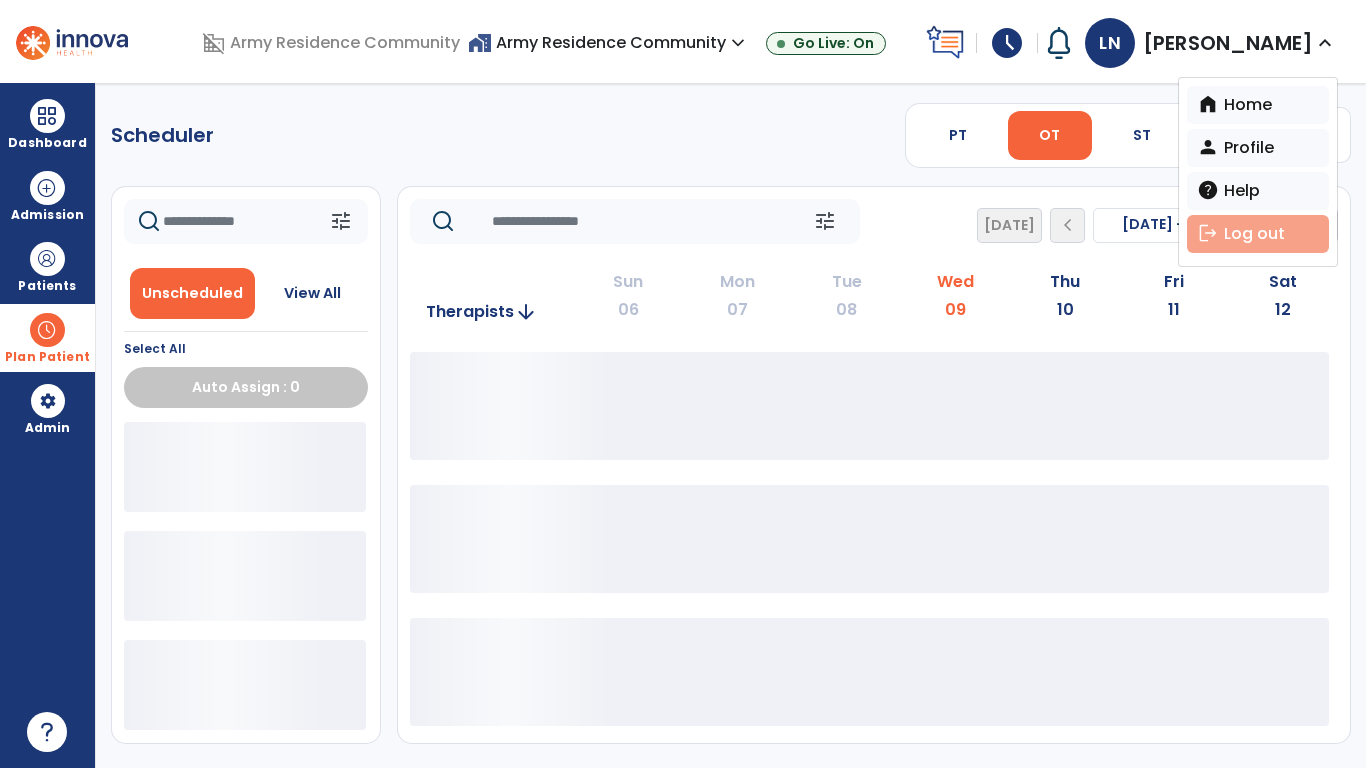 click on "logout   Log out" at bounding box center [1258, 234] 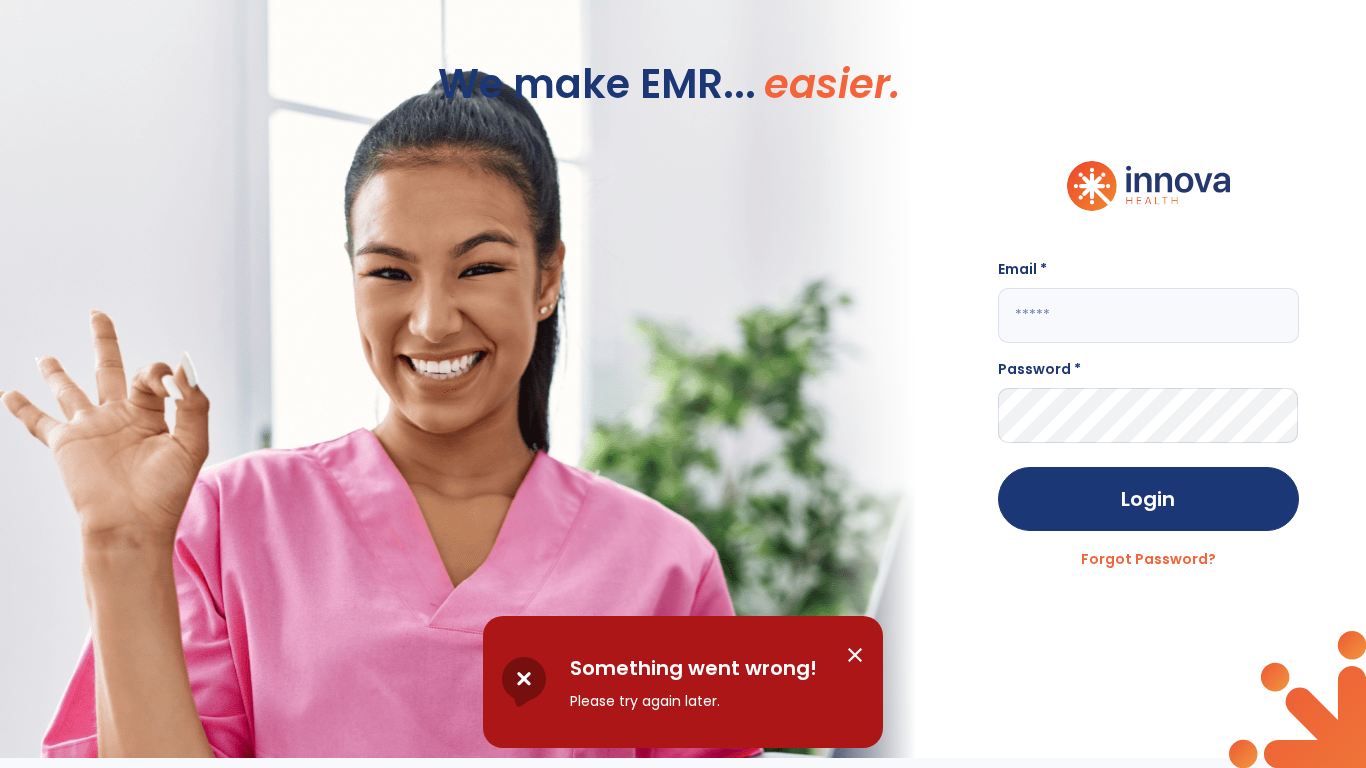 type on "**********" 